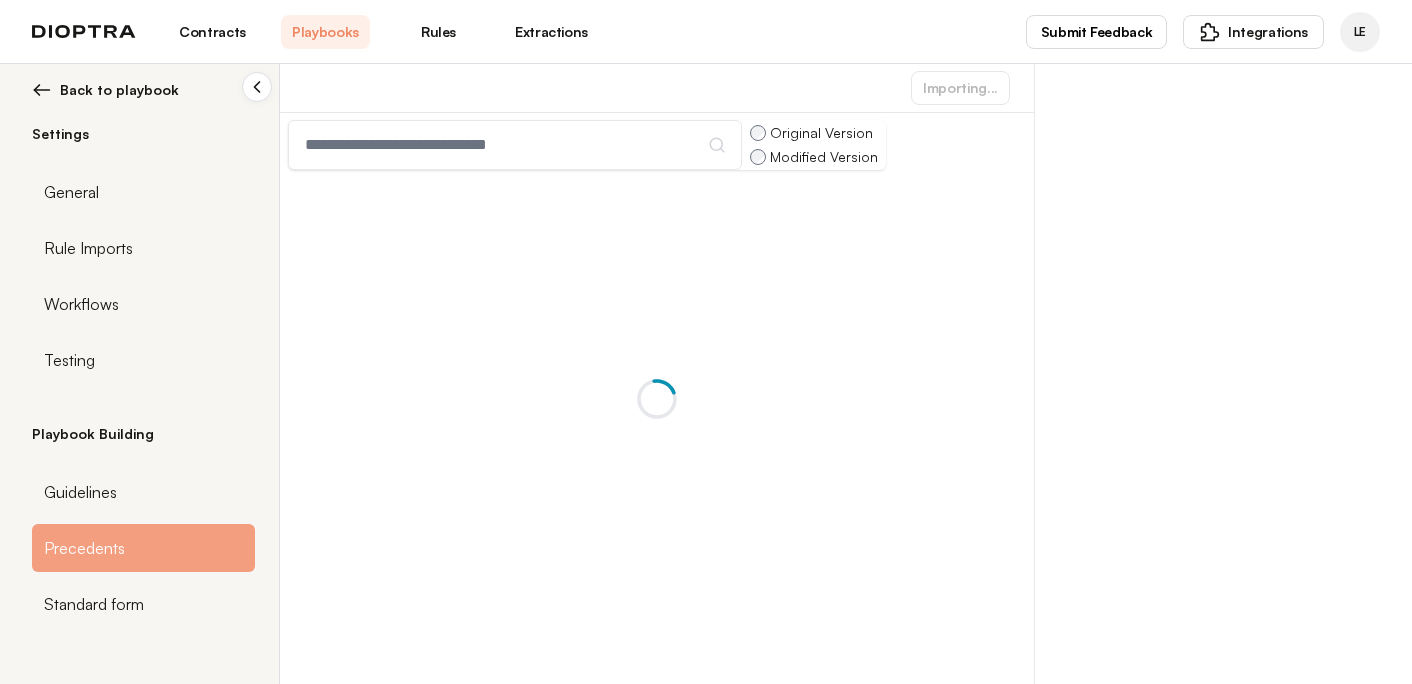 scroll, scrollTop: 0, scrollLeft: 0, axis: both 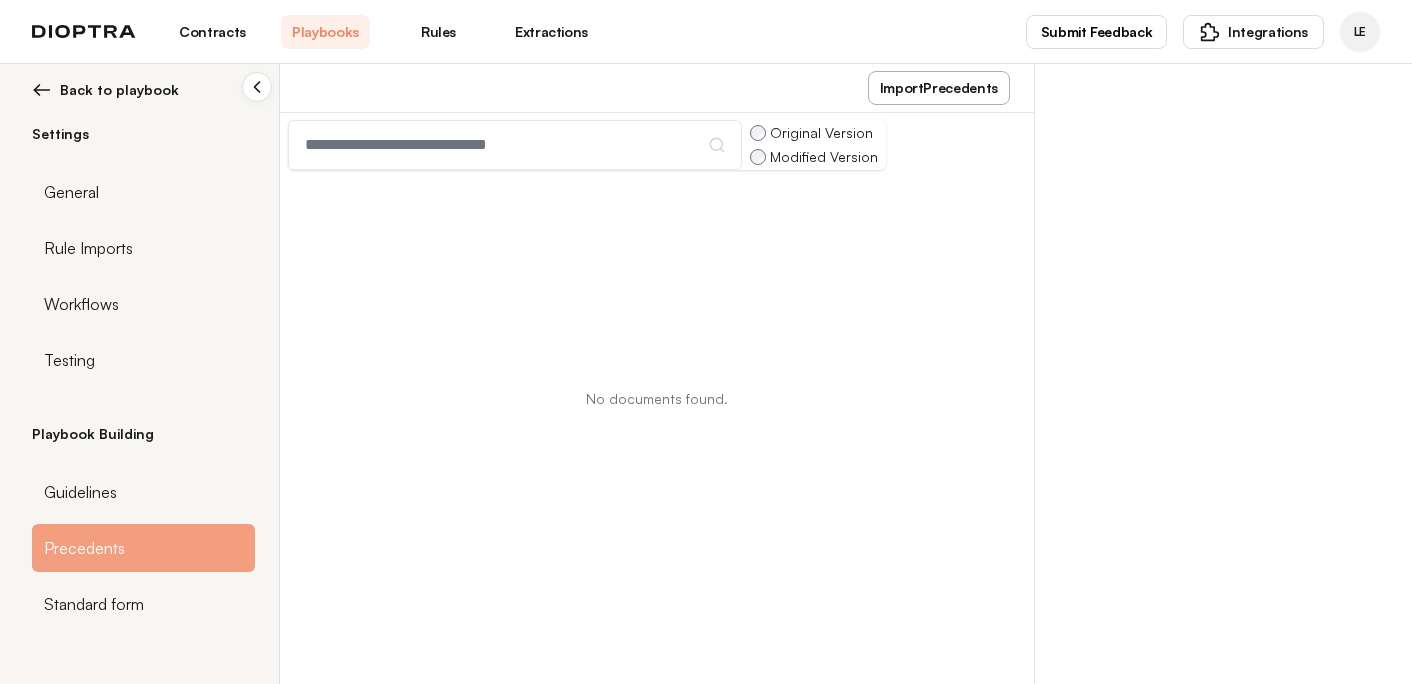 click on "Contracts" at bounding box center [212, 32] 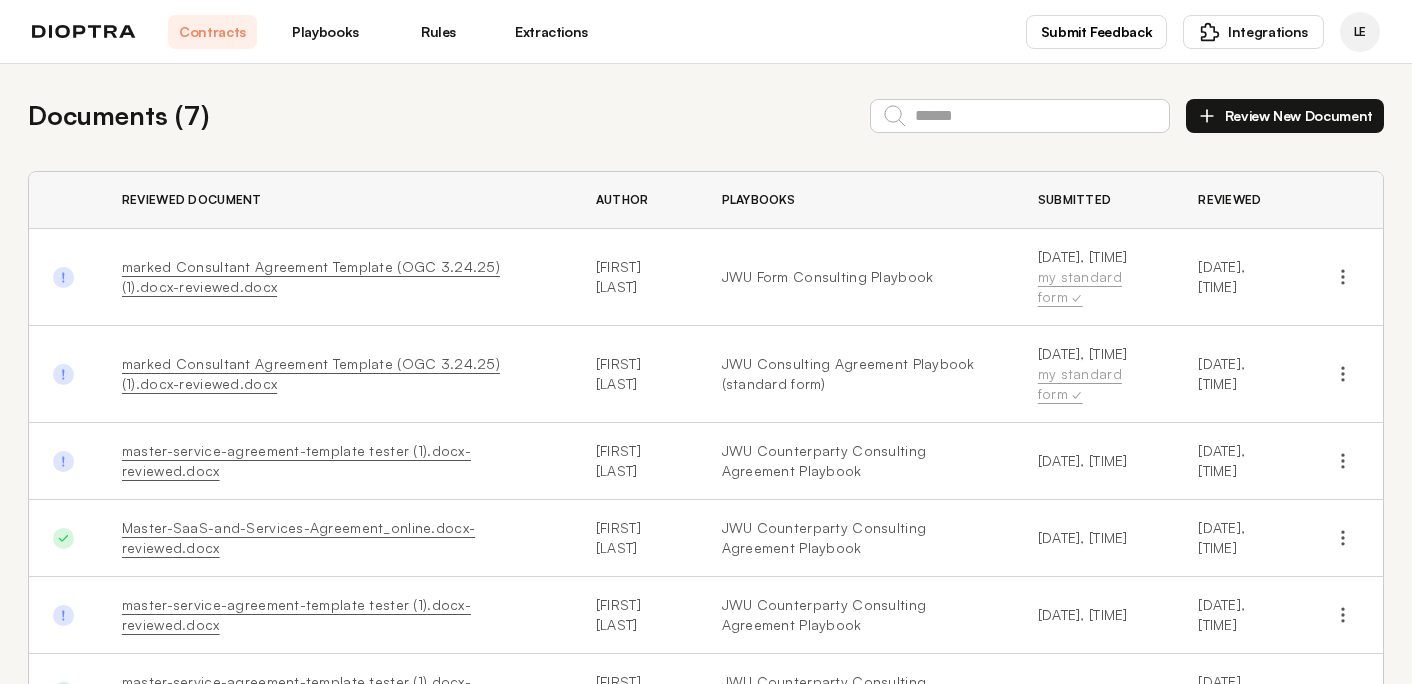 click on "Playbooks" at bounding box center (325, 32) 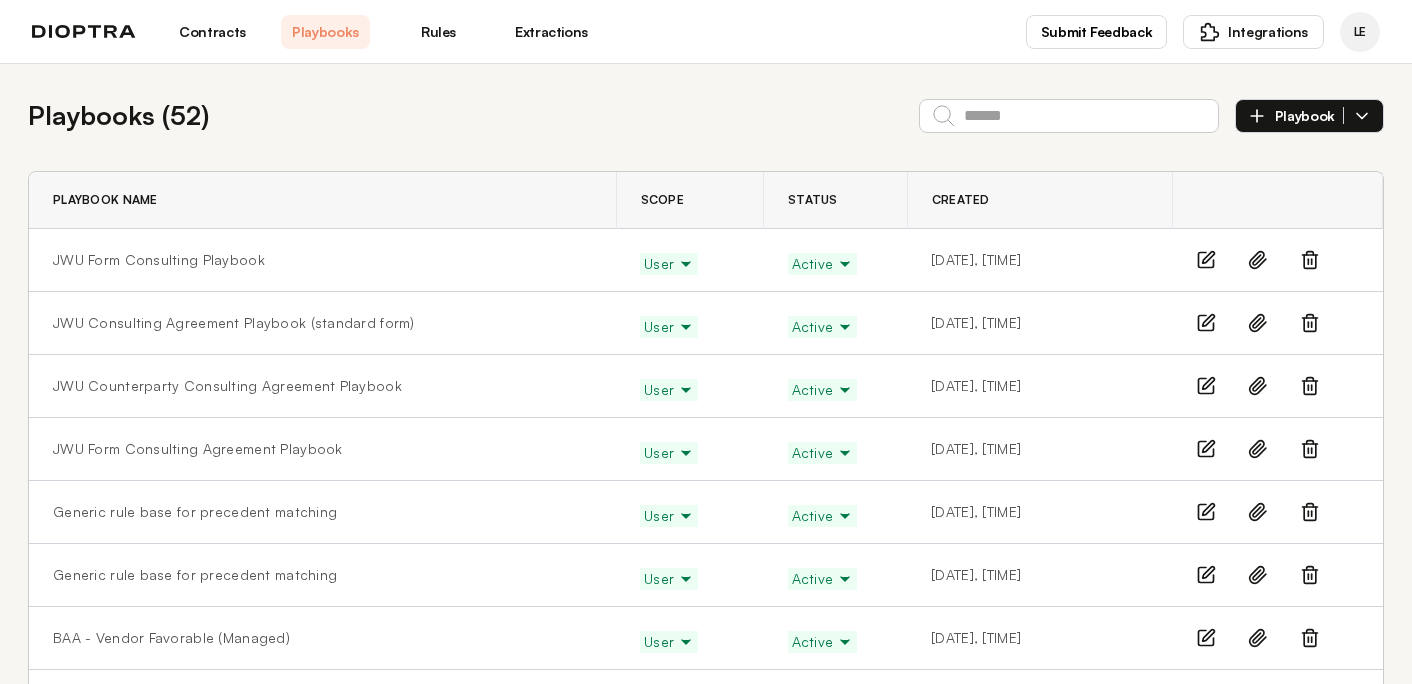 click on "Contracts" at bounding box center (212, 32) 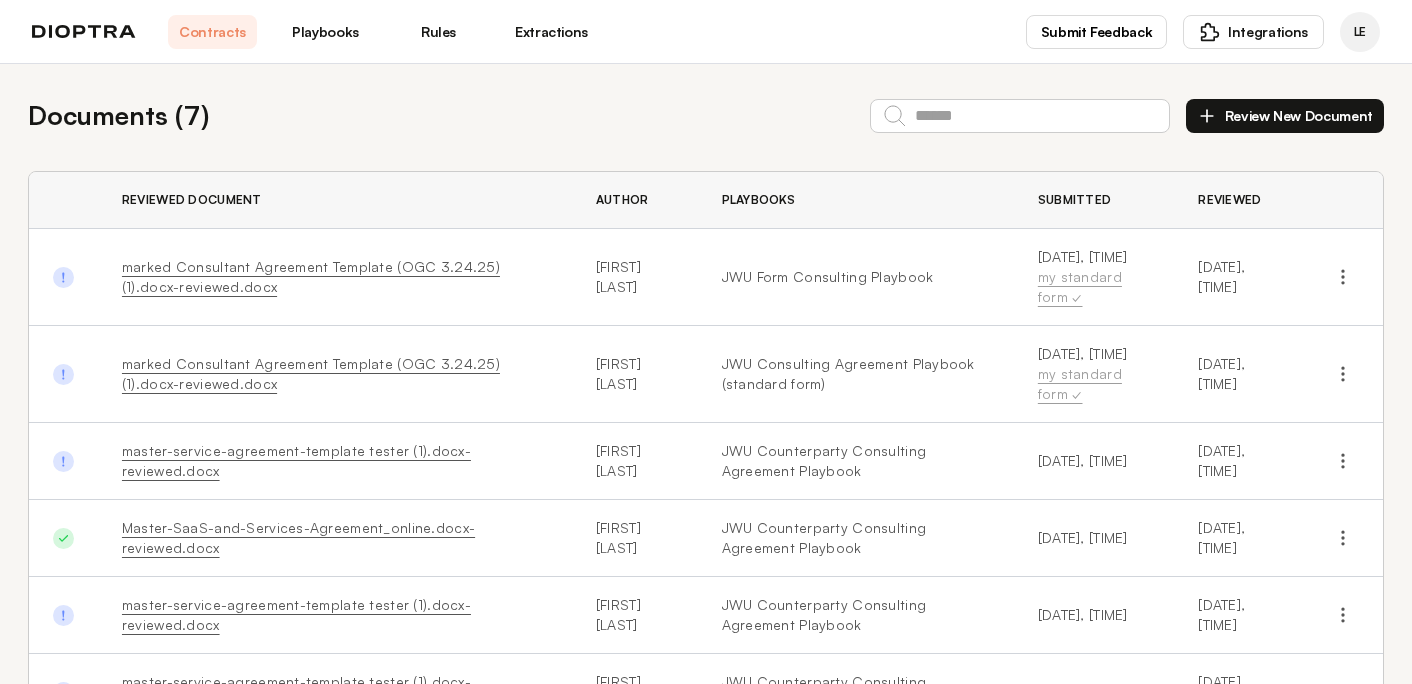 click on "marked Consultant Agreement Template (OGC 3.24.25) (1).docx-reviewed.docx" at bounding box center (311, 276) 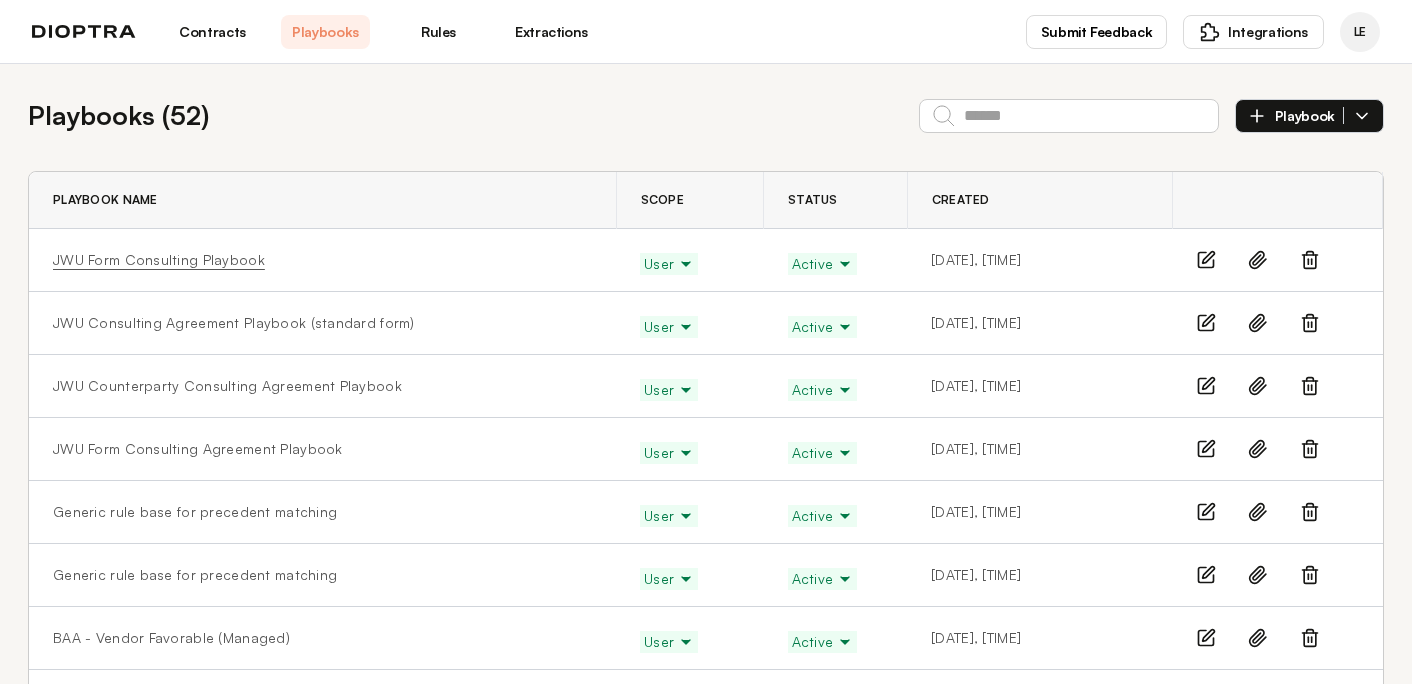 click on "JWU Form Consulting Playbook" at bounding box center [159, 260] 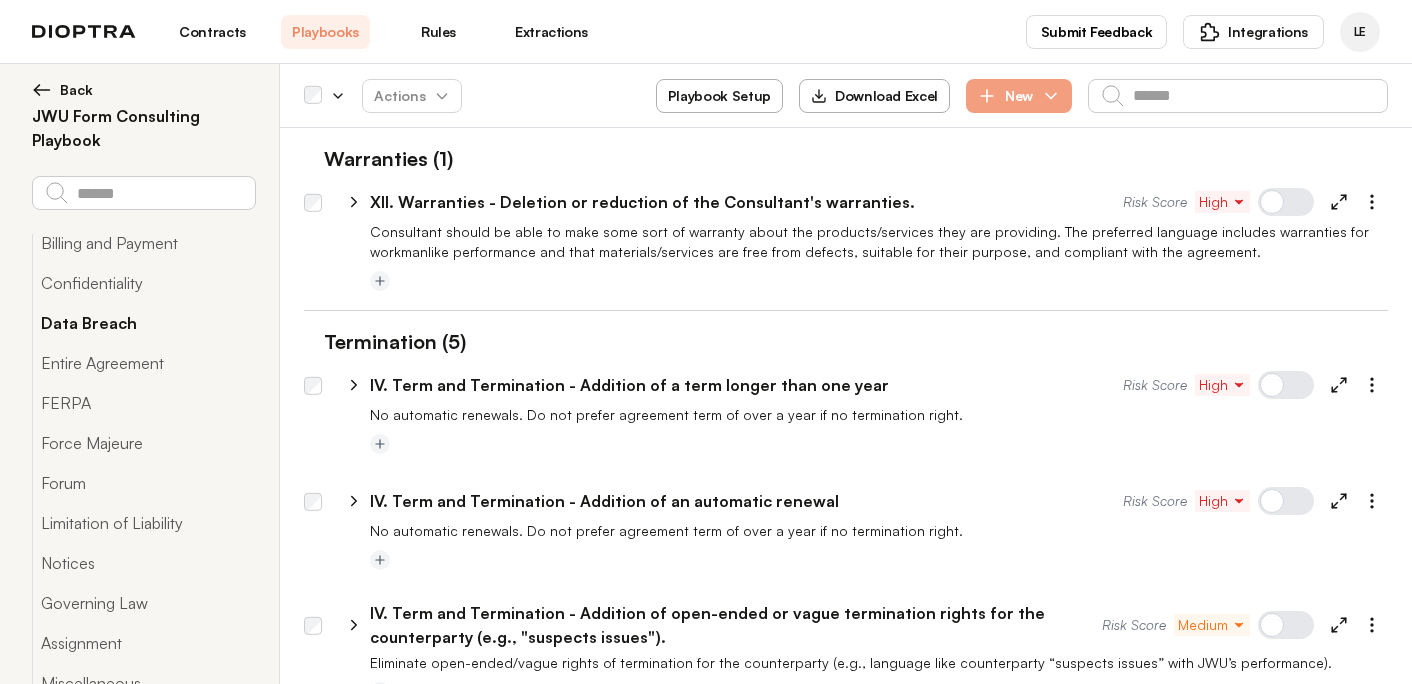 scroll, scrollTop: 230, scrollLeft: 0, axis: vertical 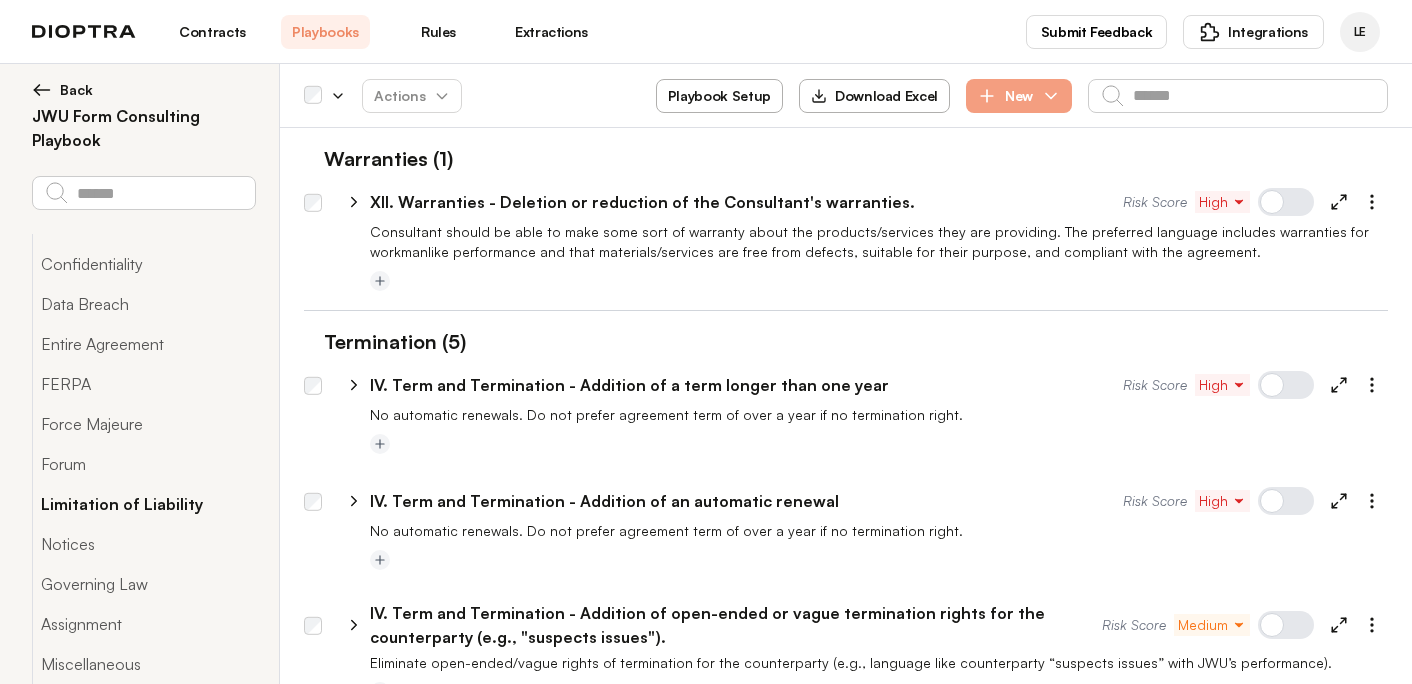 click on "Limitation of Liability" at bounding box center (143, 504) 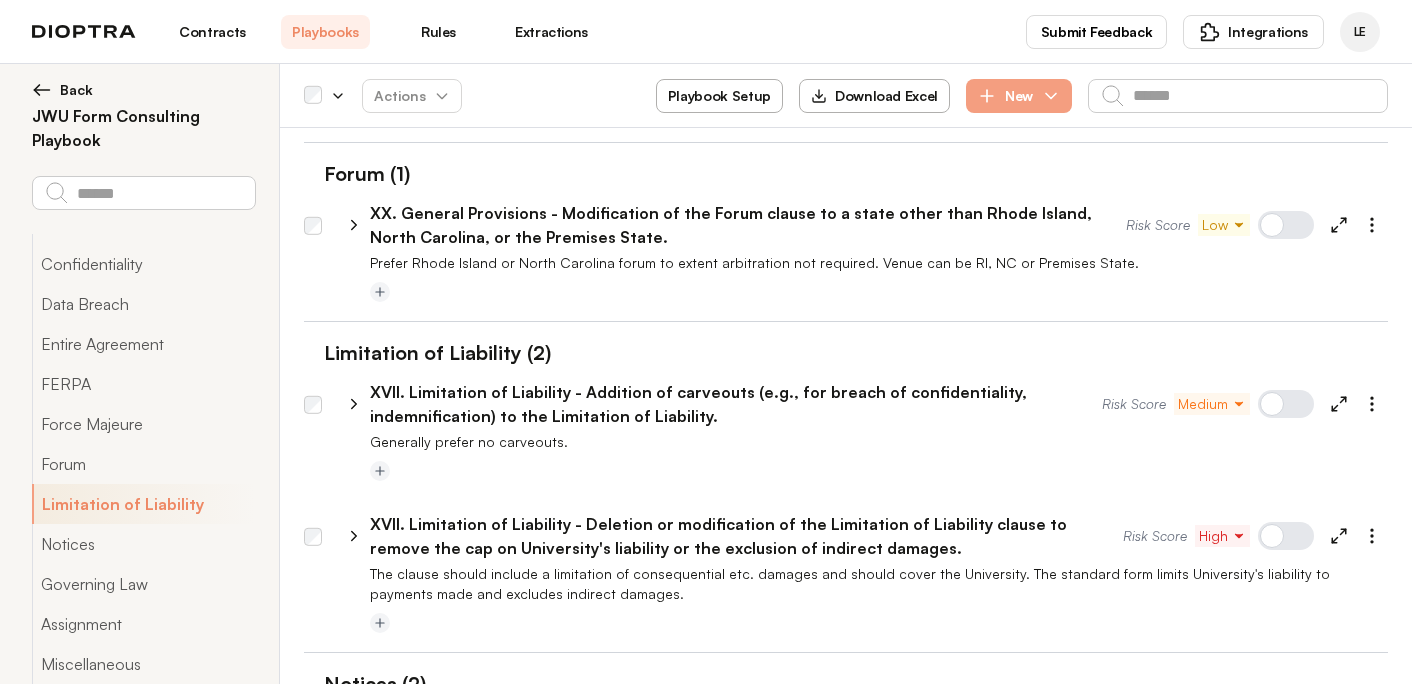 scroll, scrollTop: 3483, scrollLeft: 0, axis: vertical 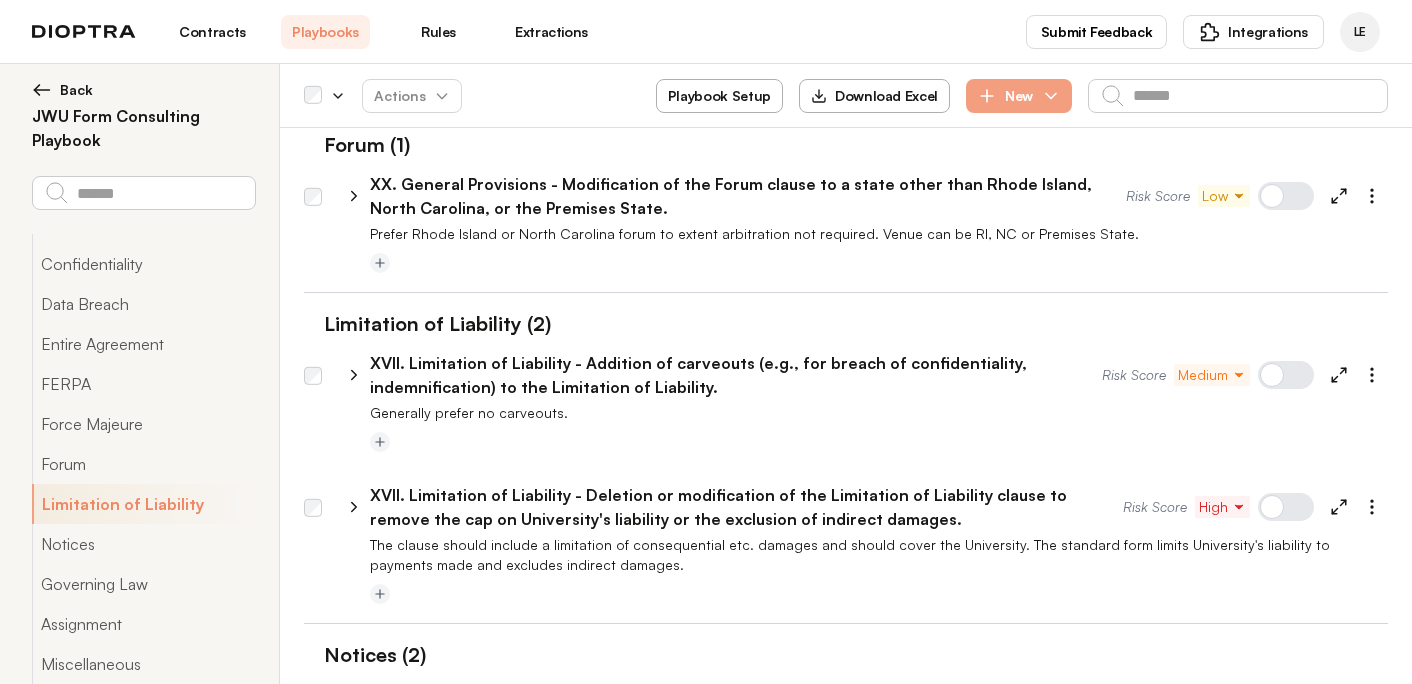 click 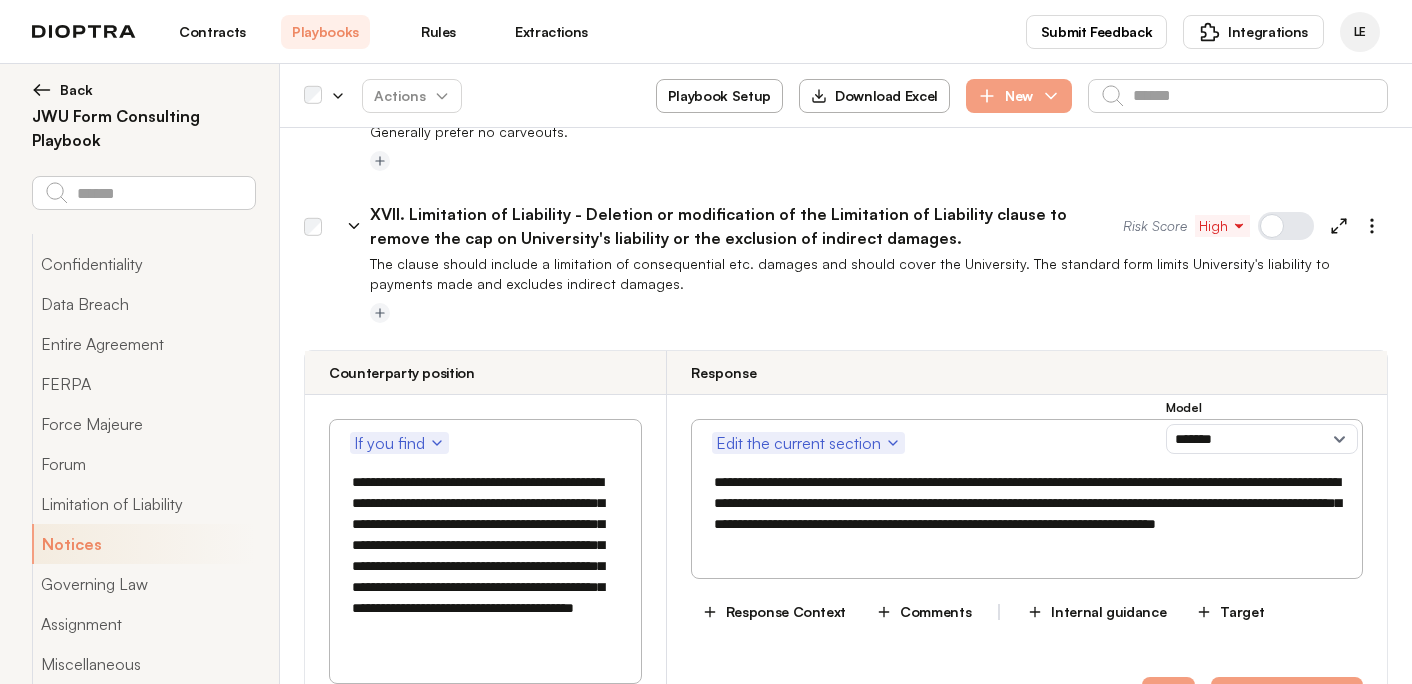 scroll, scrollTop: 3765, scrollLeft: 0, axis: vertical 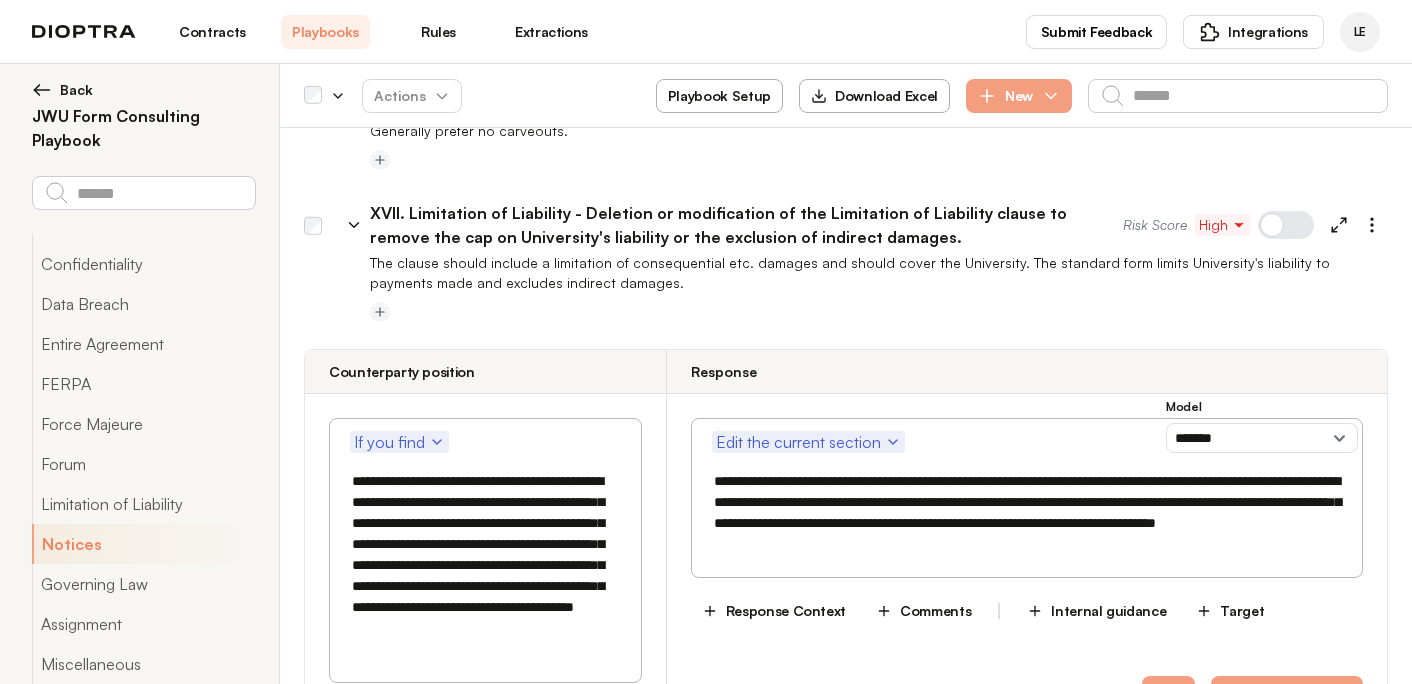 click on "**********" at bounding box center [1027, 513] 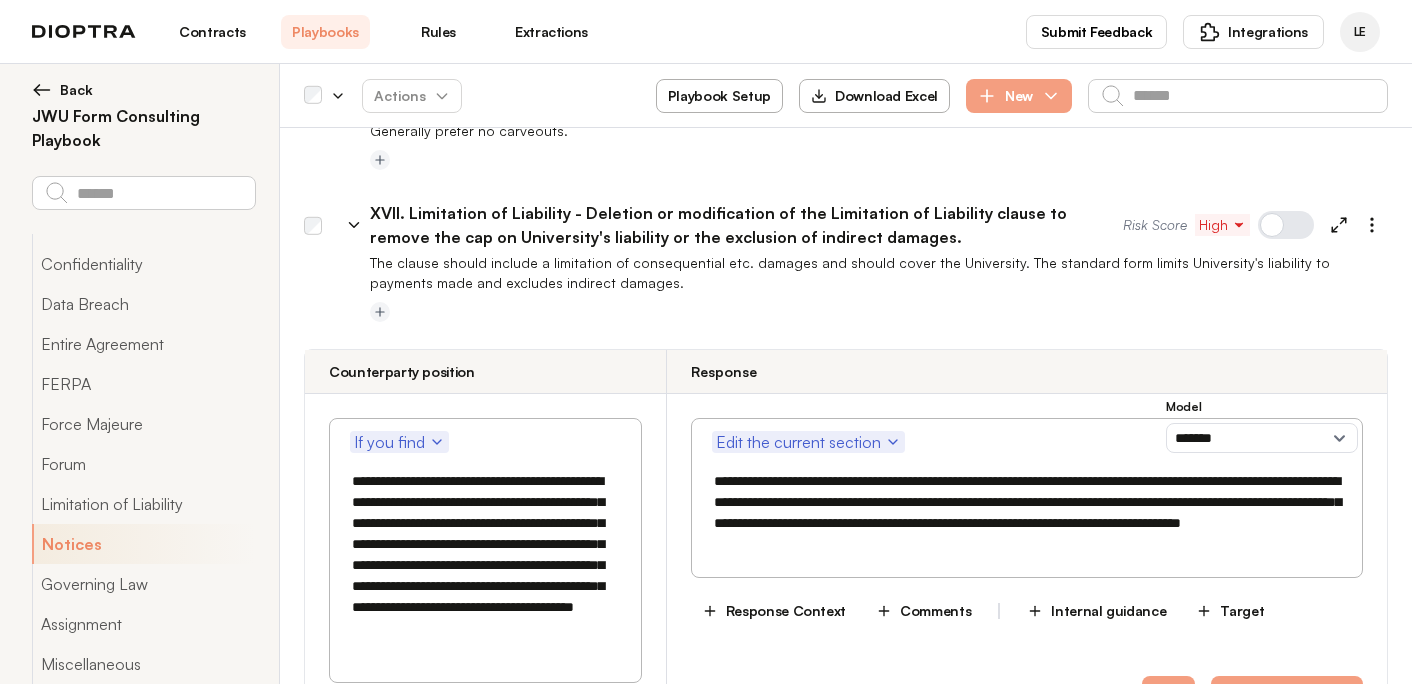click on "**********" at bounding box center (1027, 513) 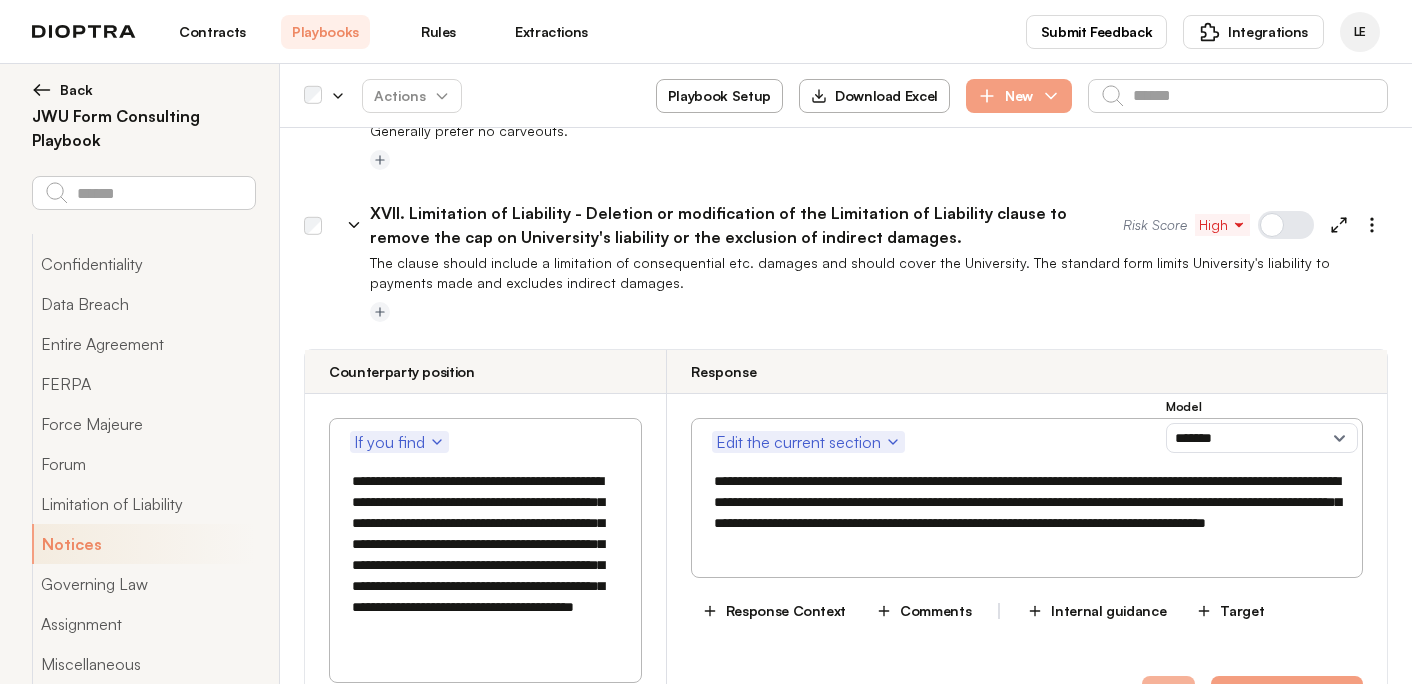 type on "**********" 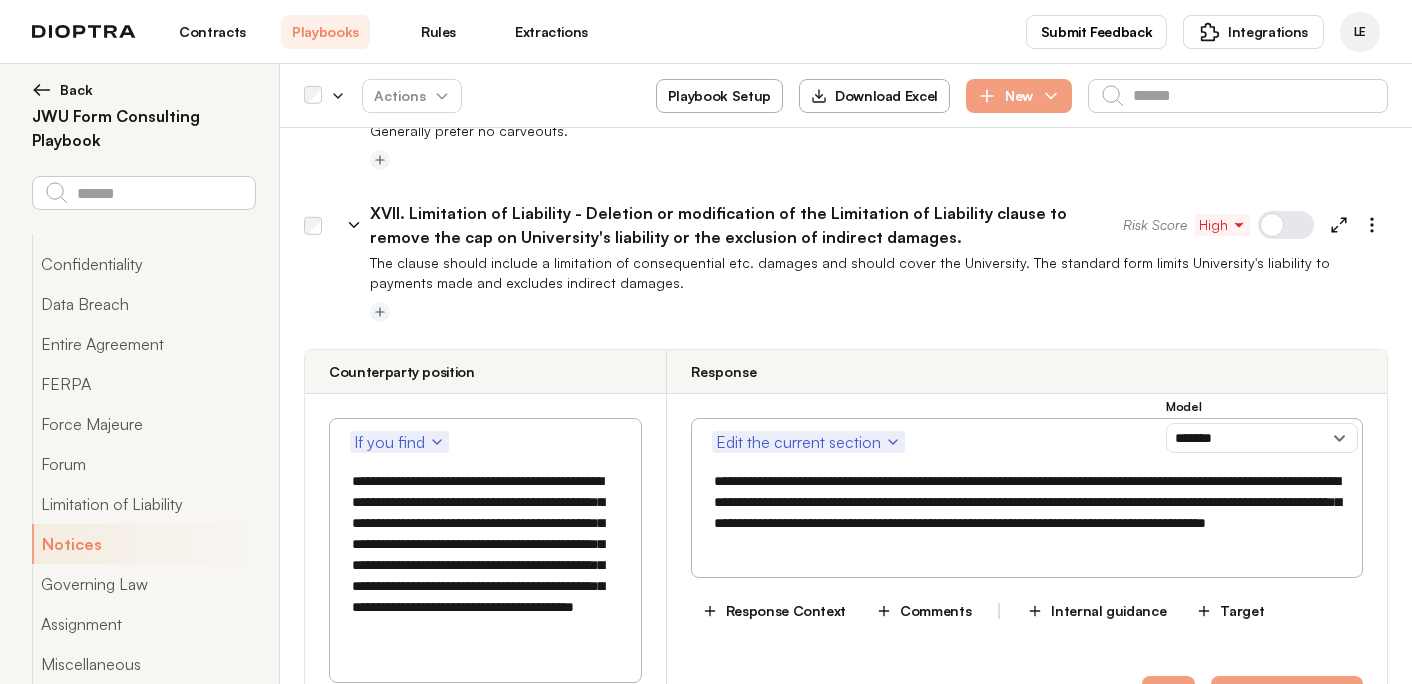 click 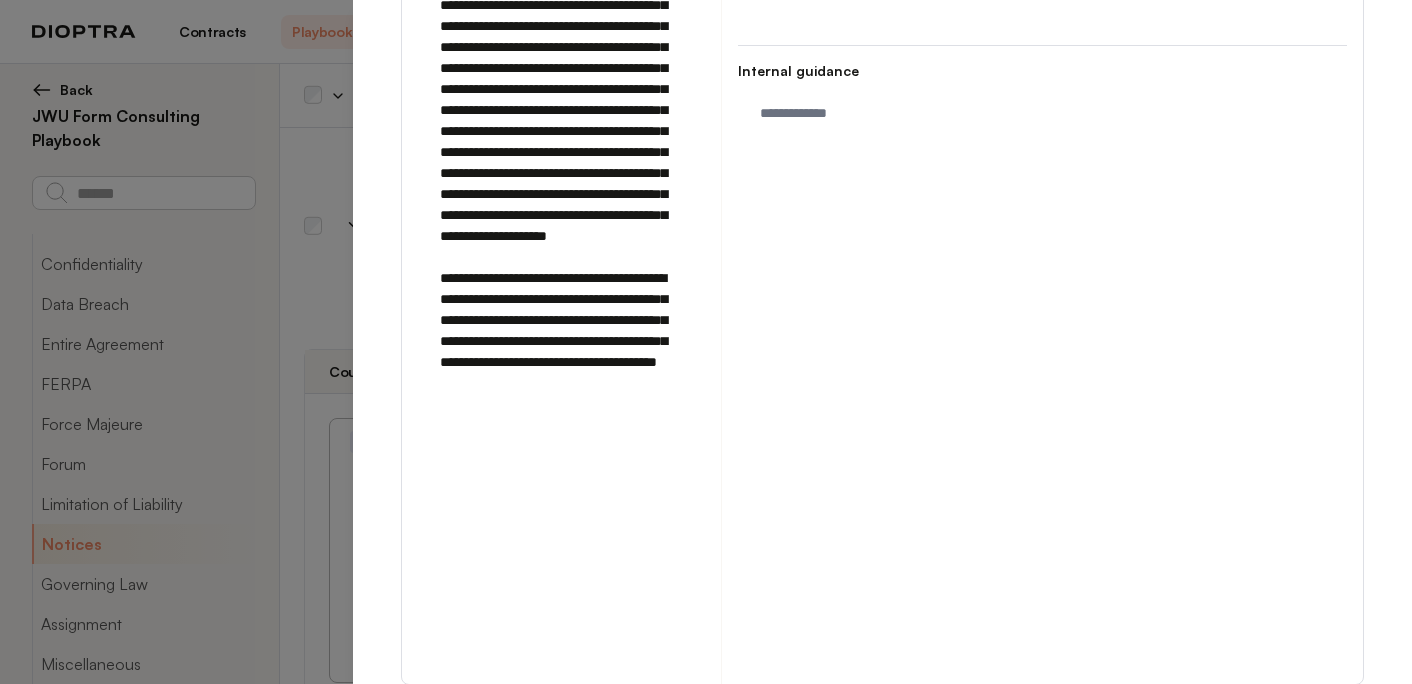 scroll, scrollTop: 836, scrollLeft: 0, axis: vertical 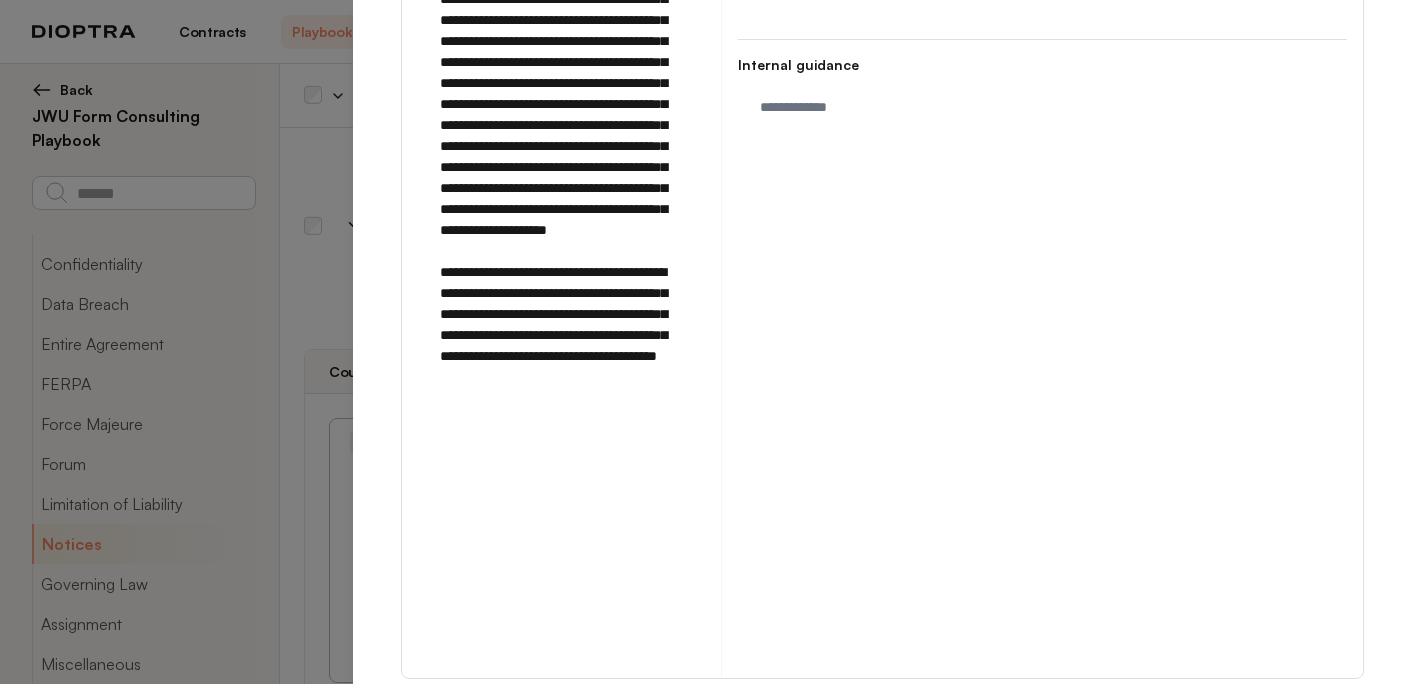 click at bounding box center [1268, 712] 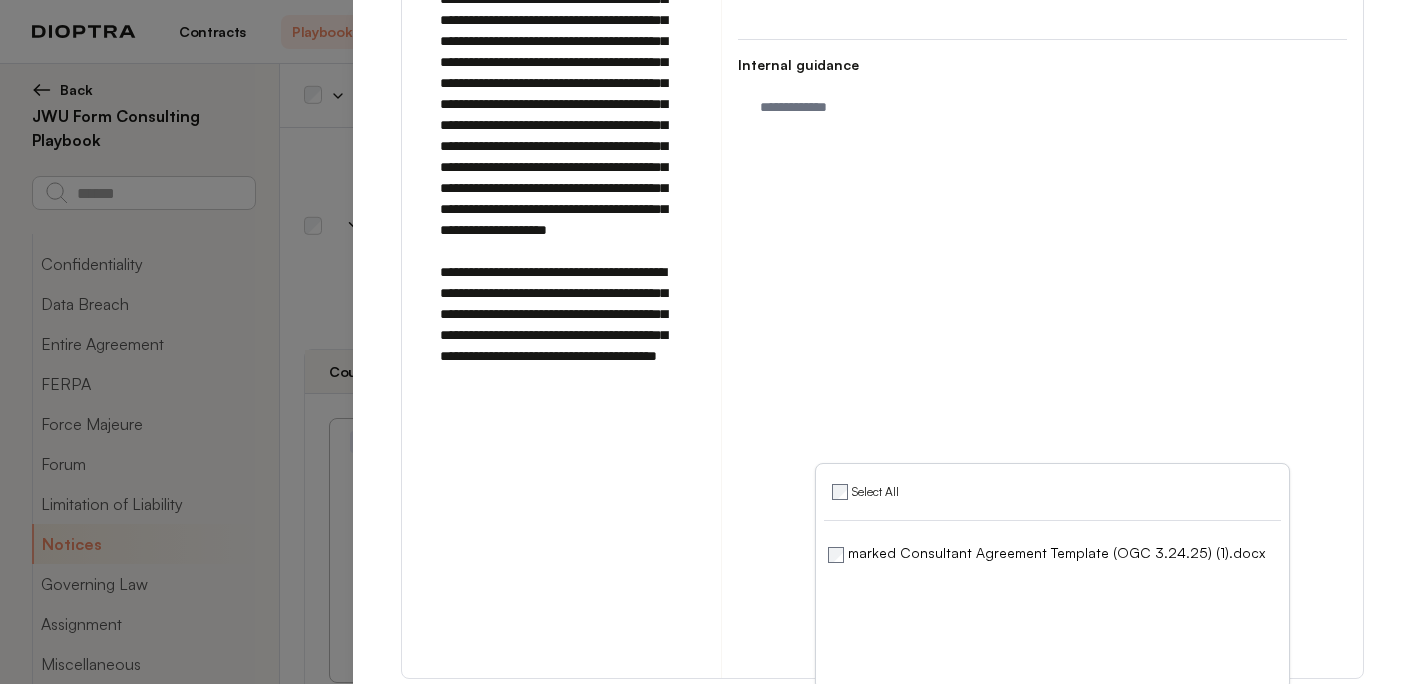 click on "Run on Test Documents" at bounding box center (1156, 712) 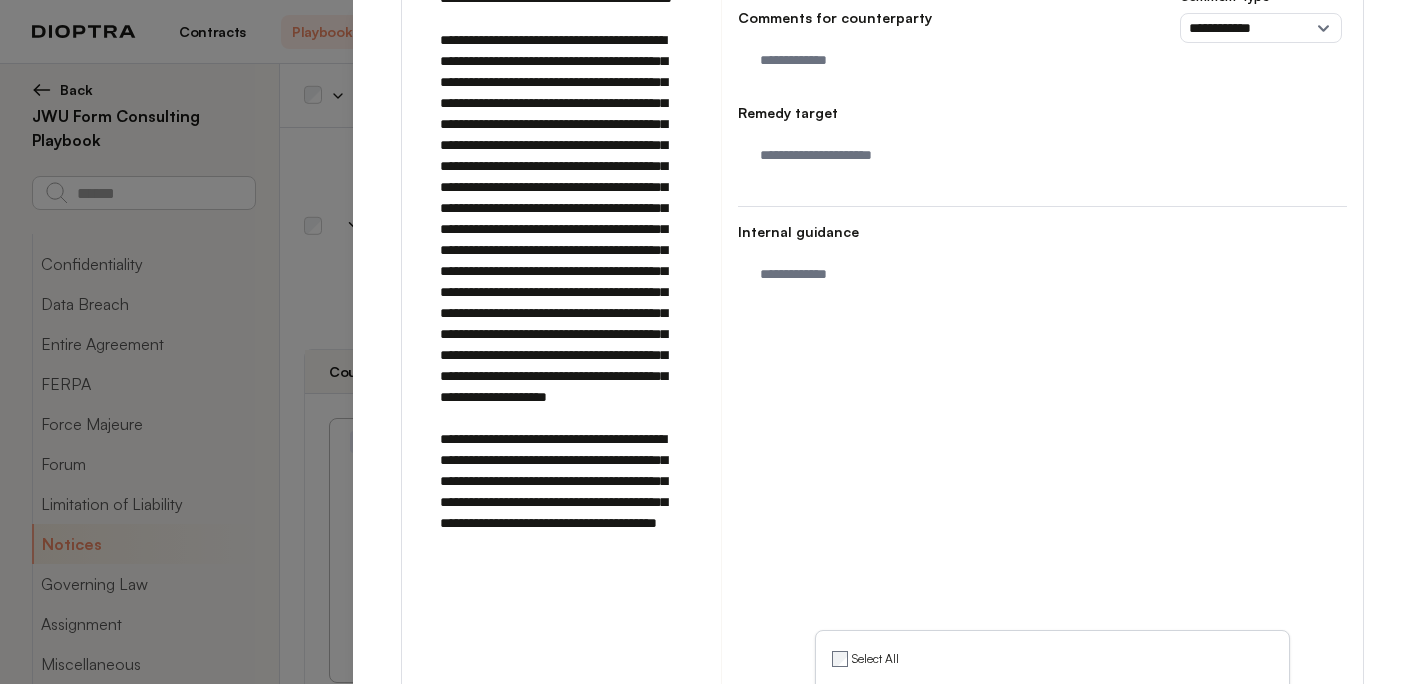 scroll, scrollTop: 0, scrollLeft: 0, axis: both 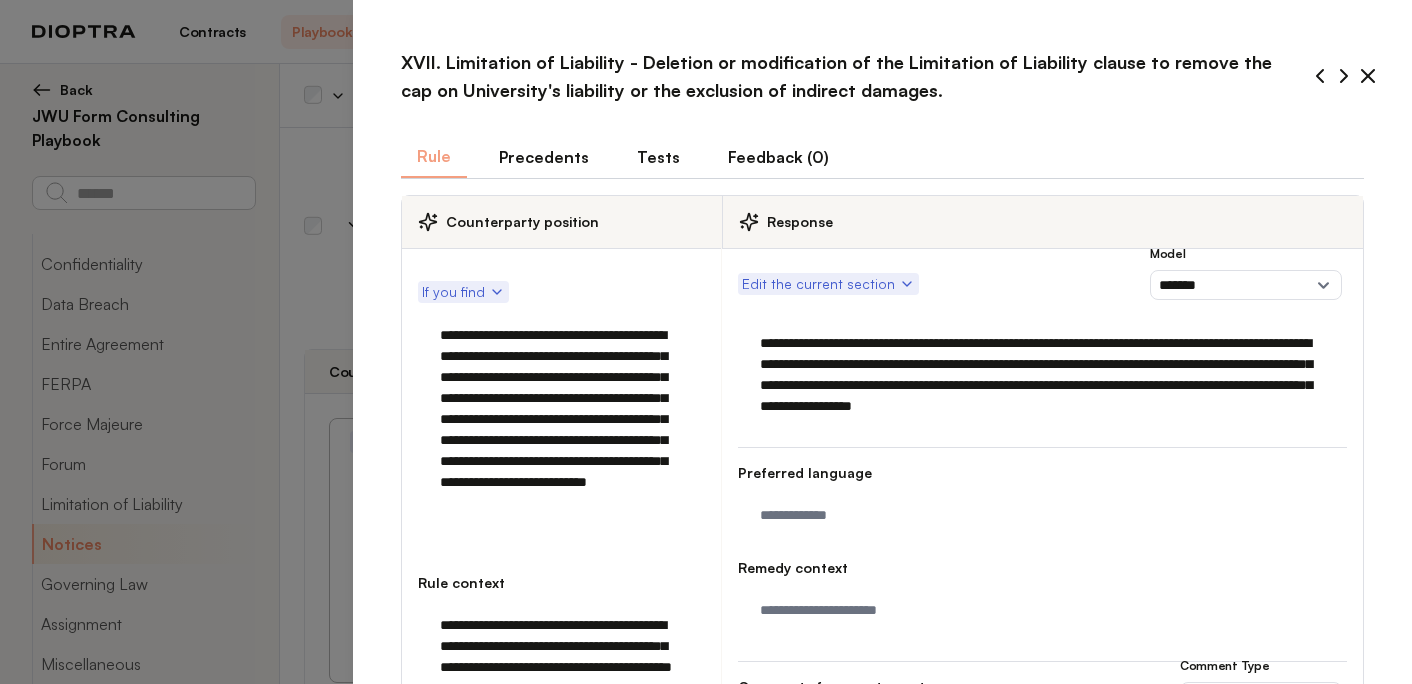 click on "Tests" at bounding box center [658, 157] 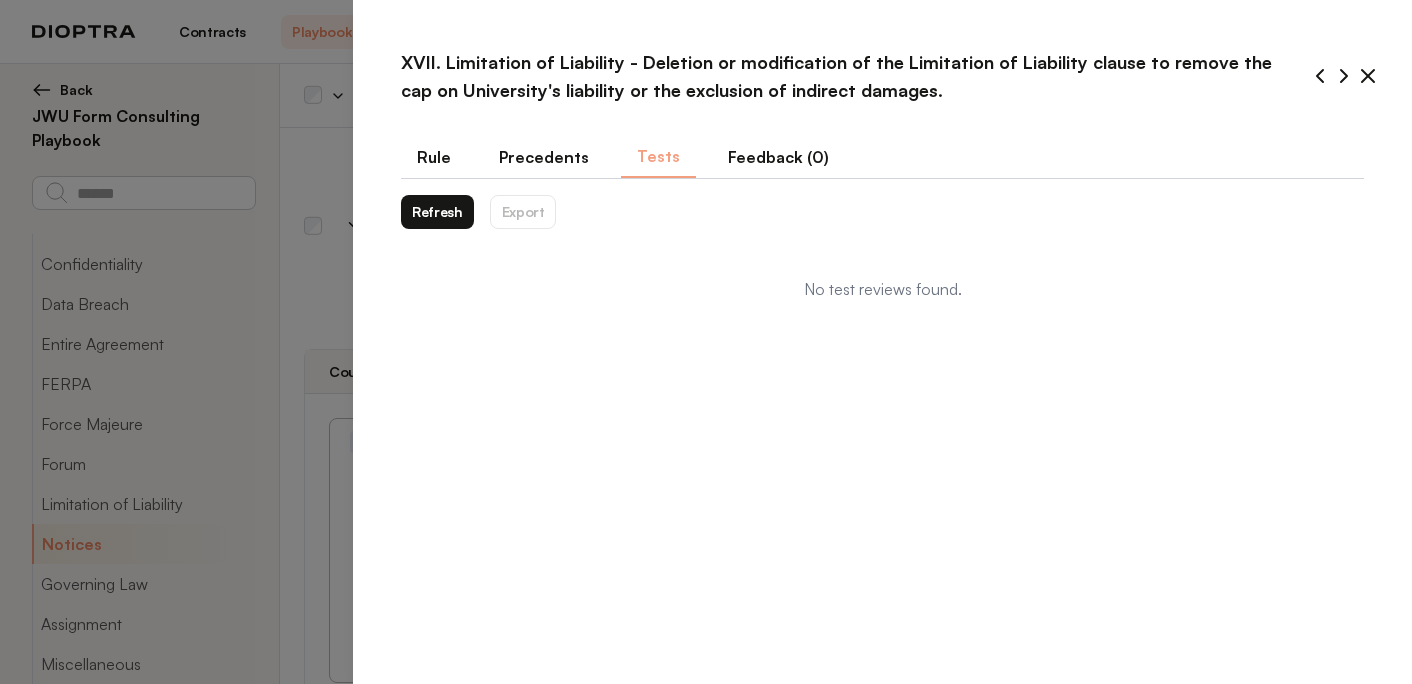 click on "Refresh" at bounding box center [437, 212] 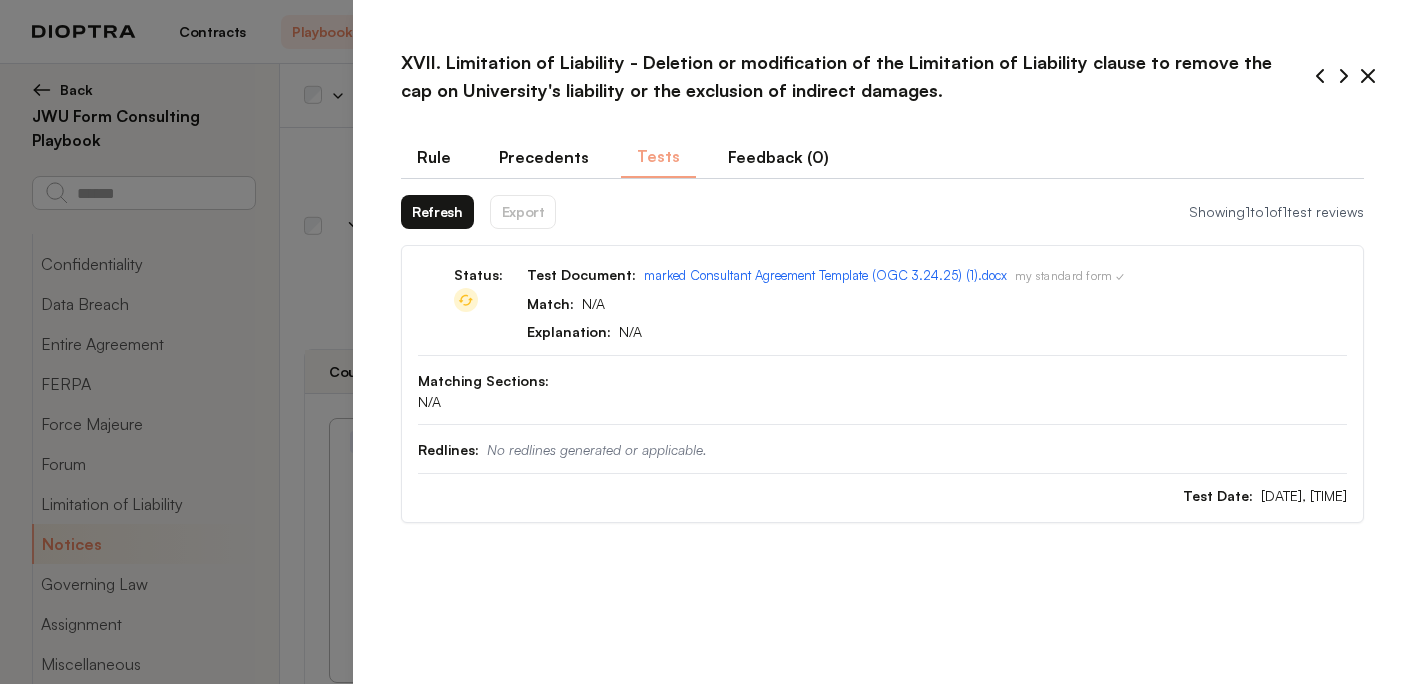 click on "Refresh" at bounding box center (437, 212) 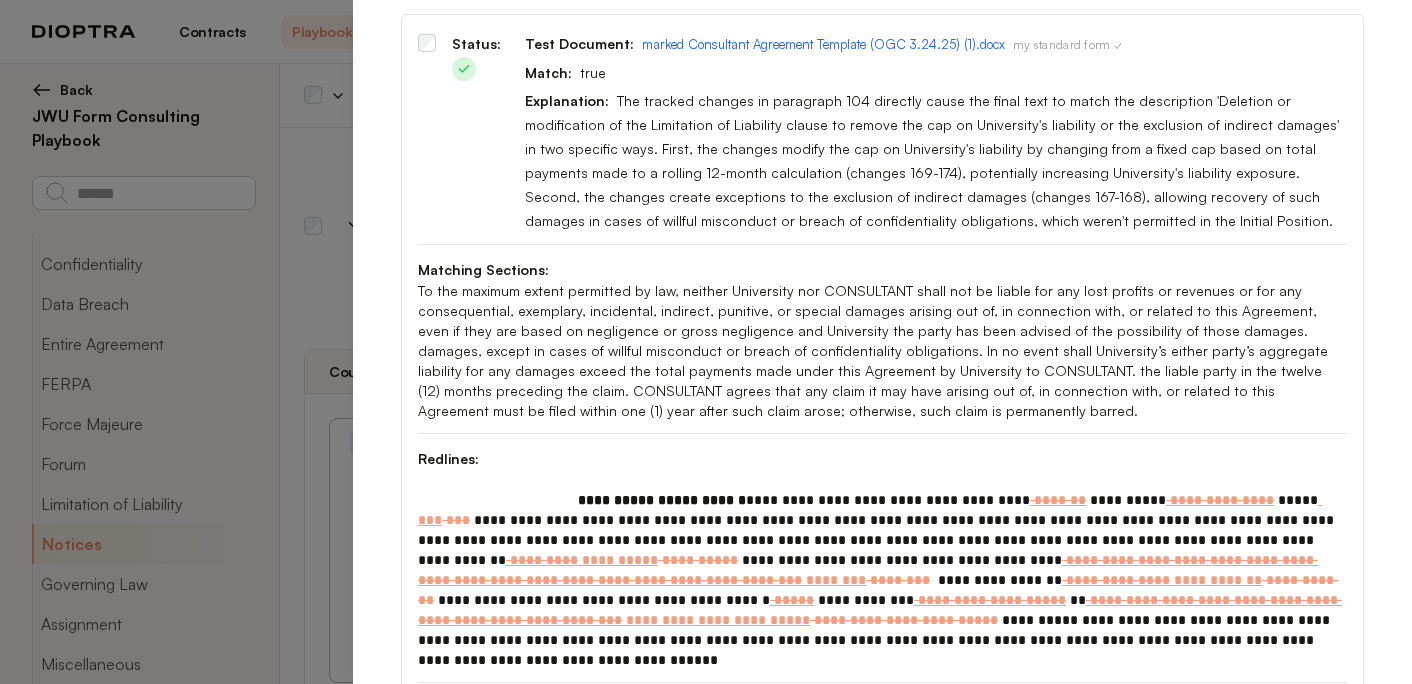 scroll, scrollTop: 0, scrollLeft: 0, axis: both 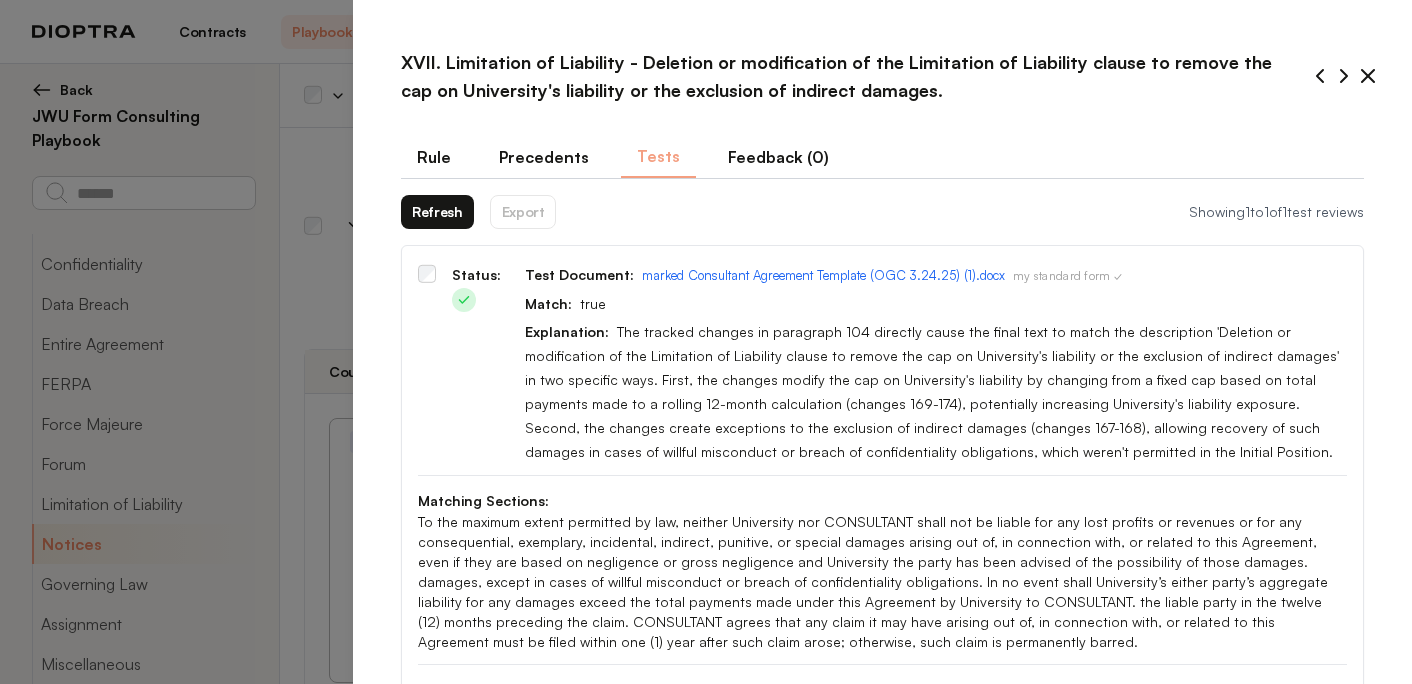 click on "Rule" at bounding box center [434, 157] 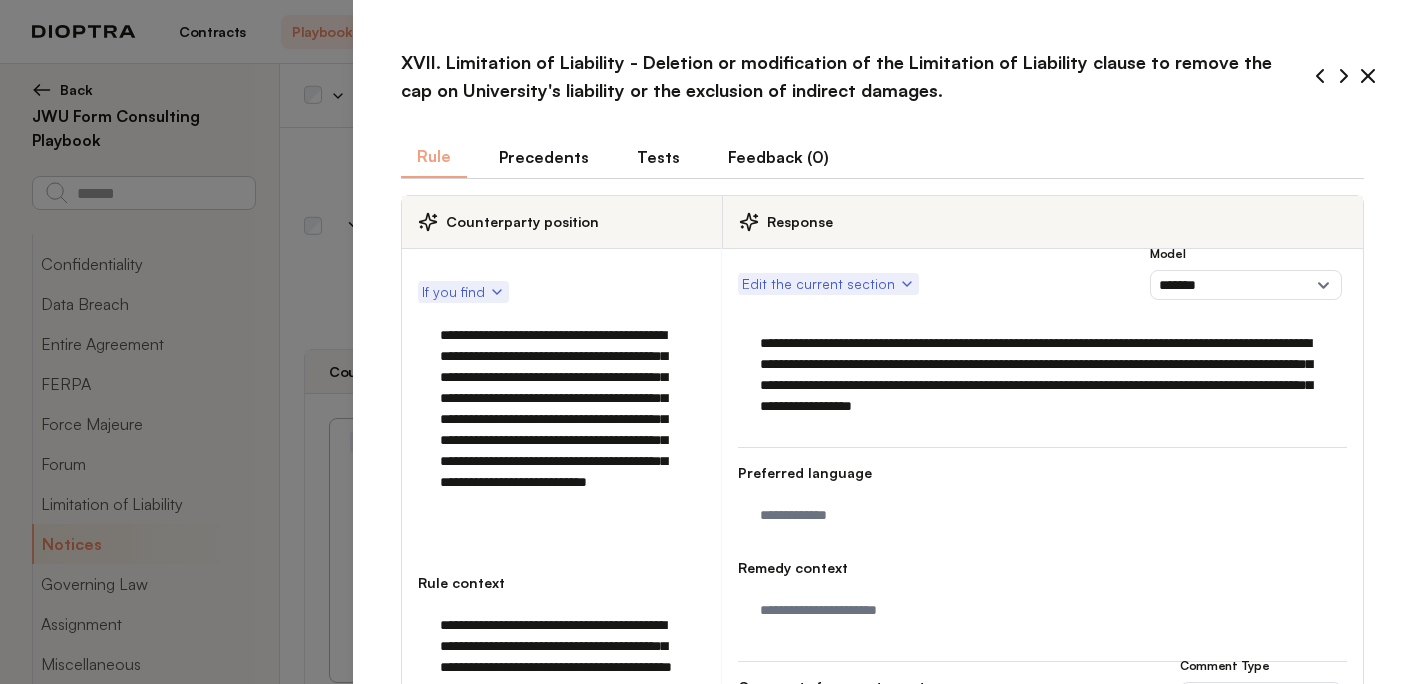 click on "**********" at bounding box center (1042, 375) 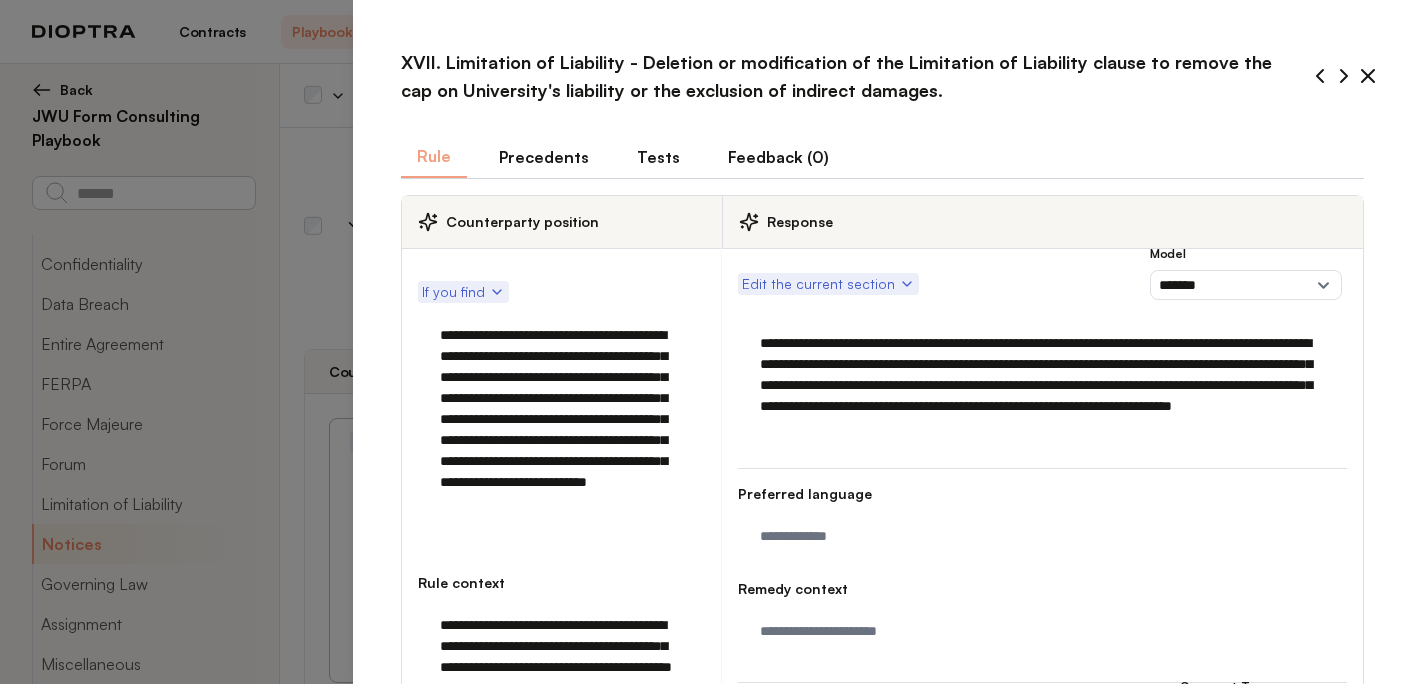 drag, startPoint x: 841, startPoint y: 387, endPoint x: 1117, endPoint y: 410, distance: 276.95667 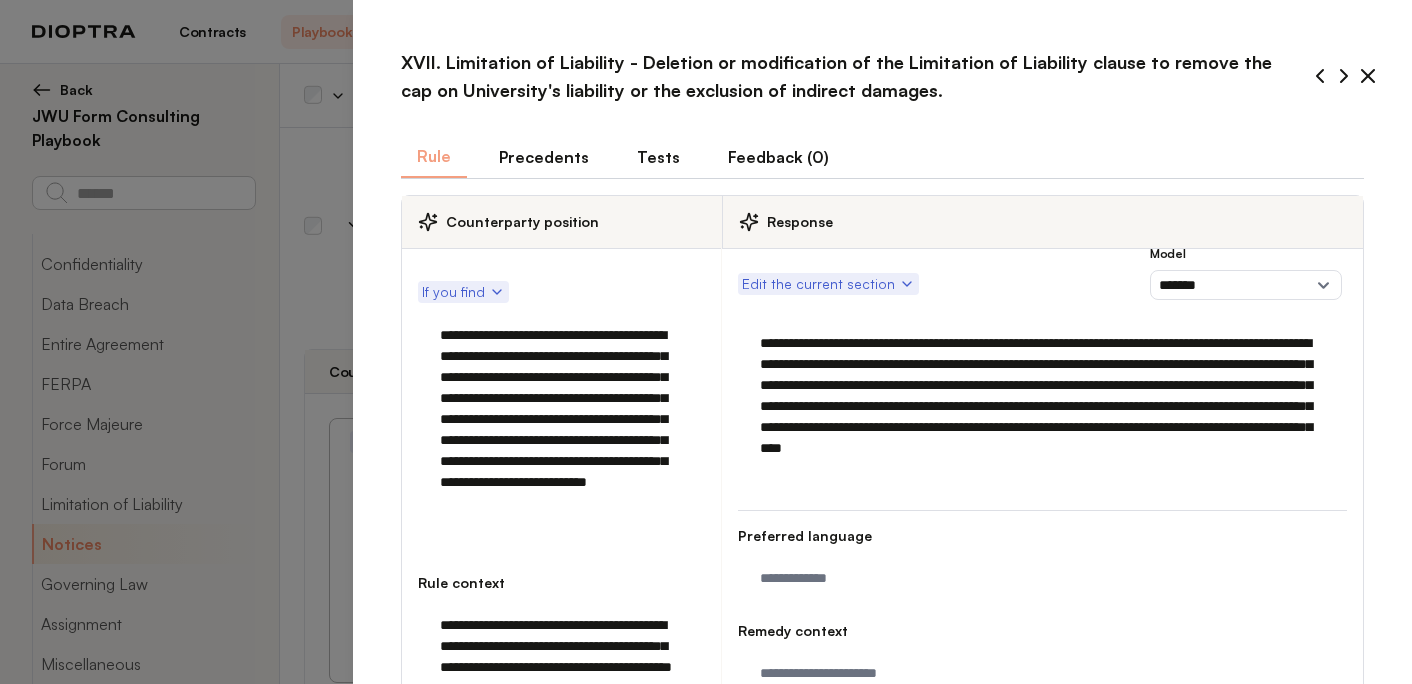 click on "**********" at bounding box center [1042, 396] 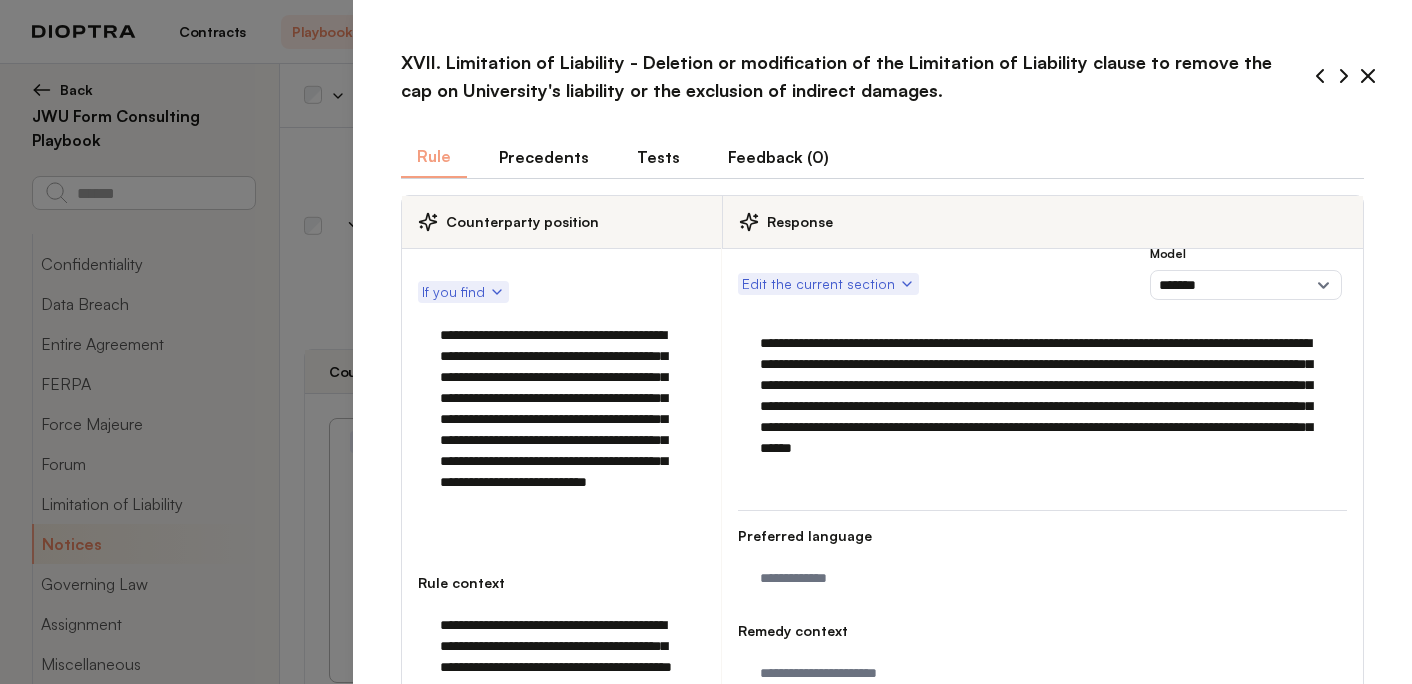 click on "**********" at bounding box center (1042, 396) 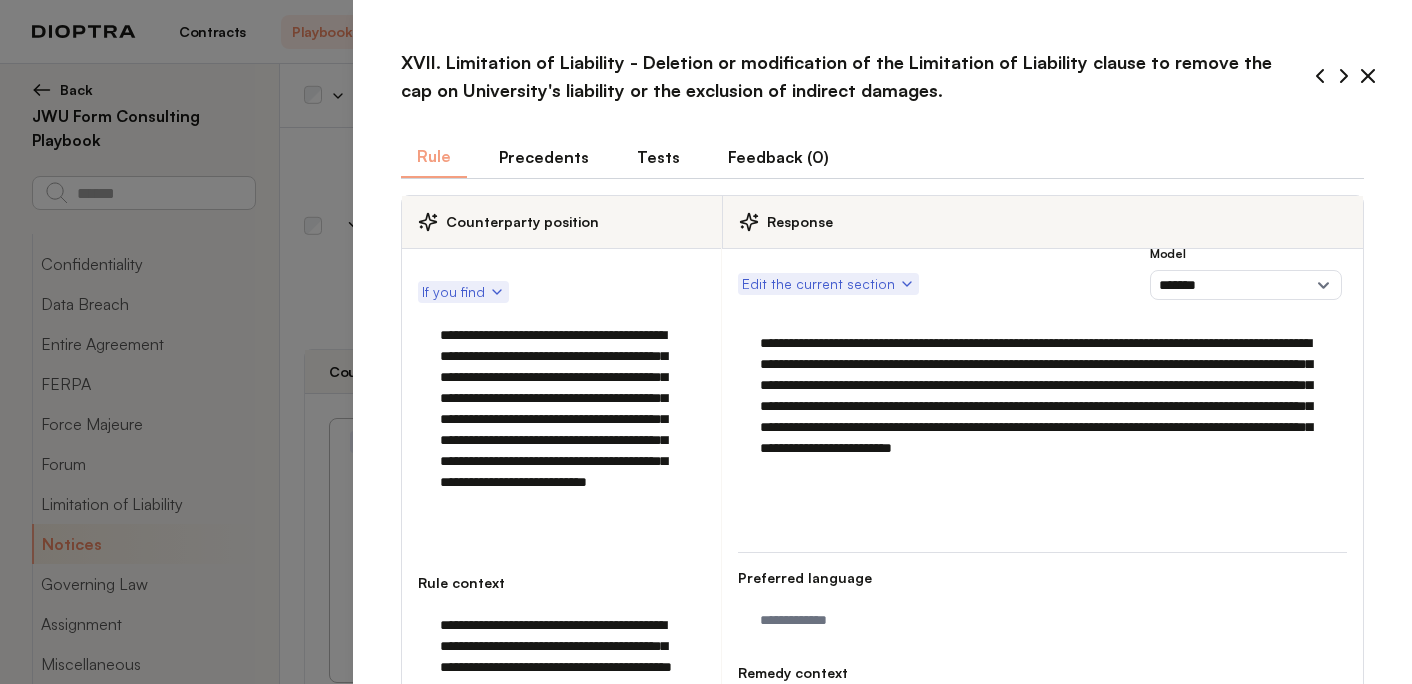 click on "**********" at bounding box center (1042, 406) 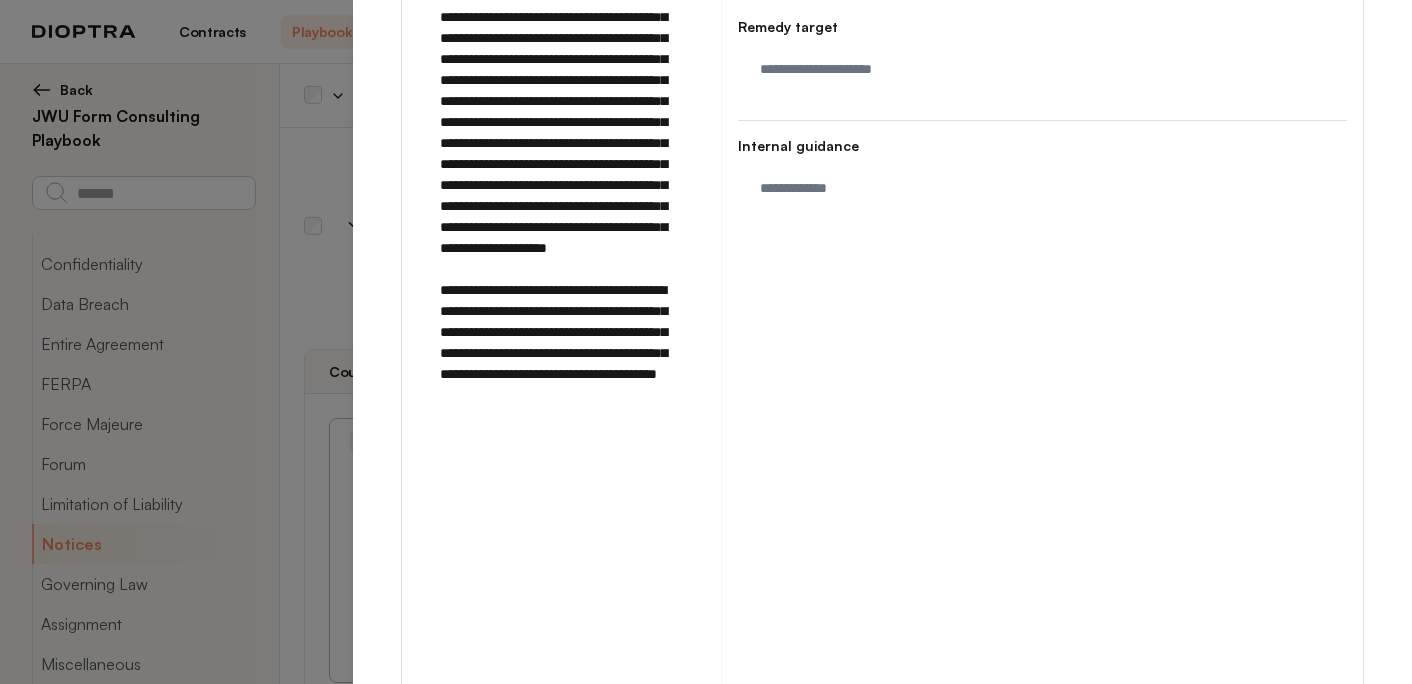 scroll, scrollTop: 860, scrollLeft: 0, axis: vertical 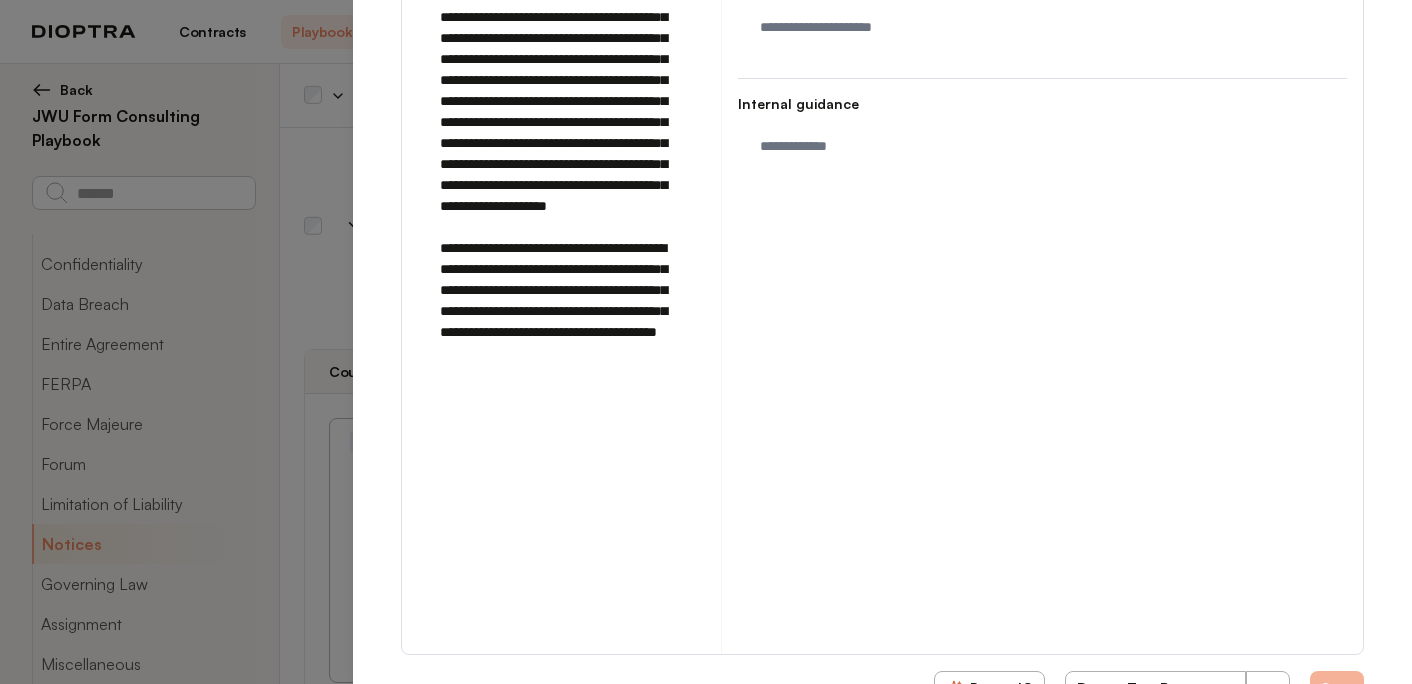 type on "**********" 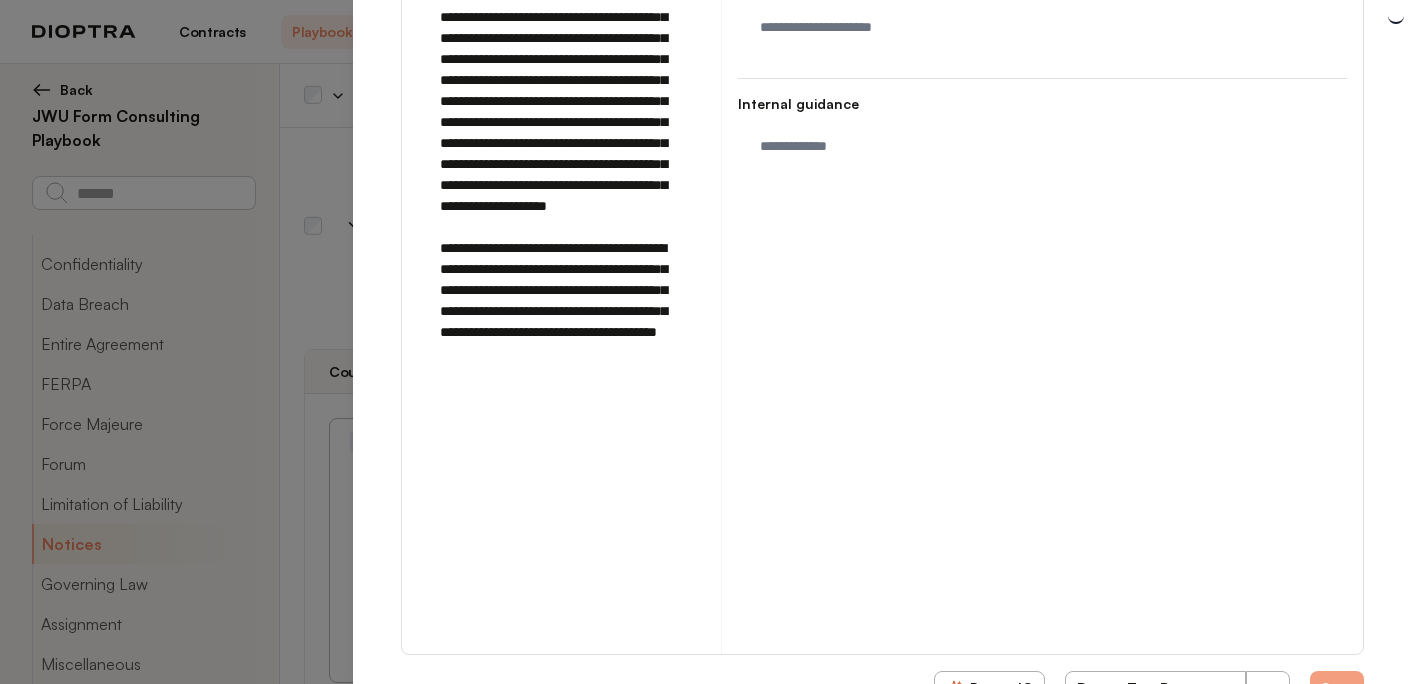 click on "Run on Test Documents" at bounding box center [1156, 688] 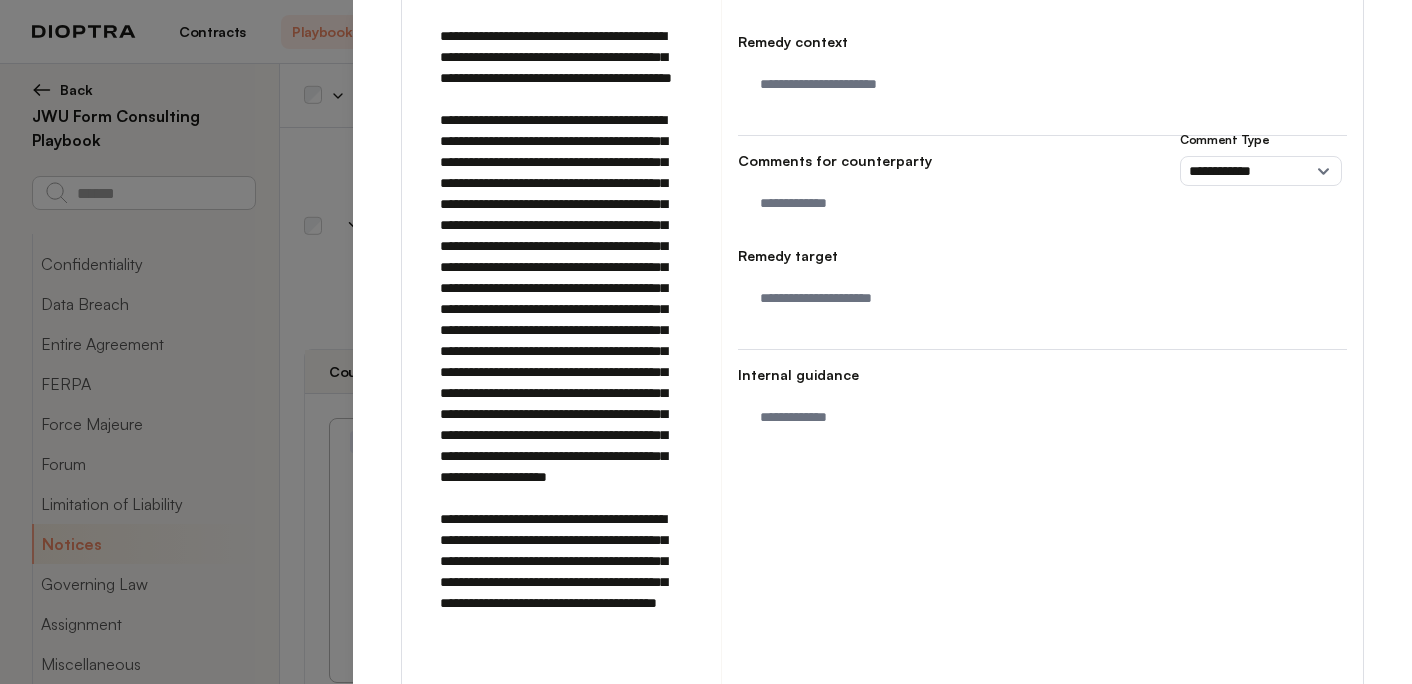 scroll, scrollTop: 0, scrollLeft: 0, axis: both 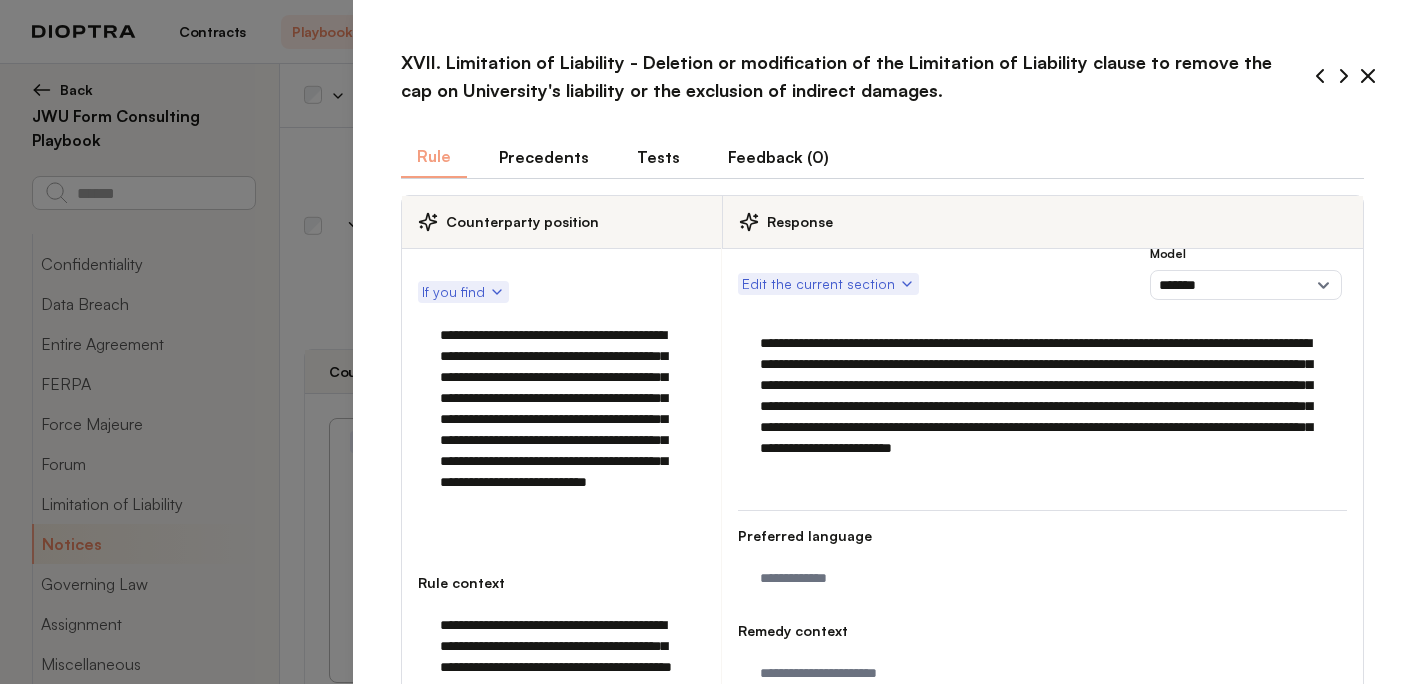 click on "Tests" at bounding box center [658, 157] 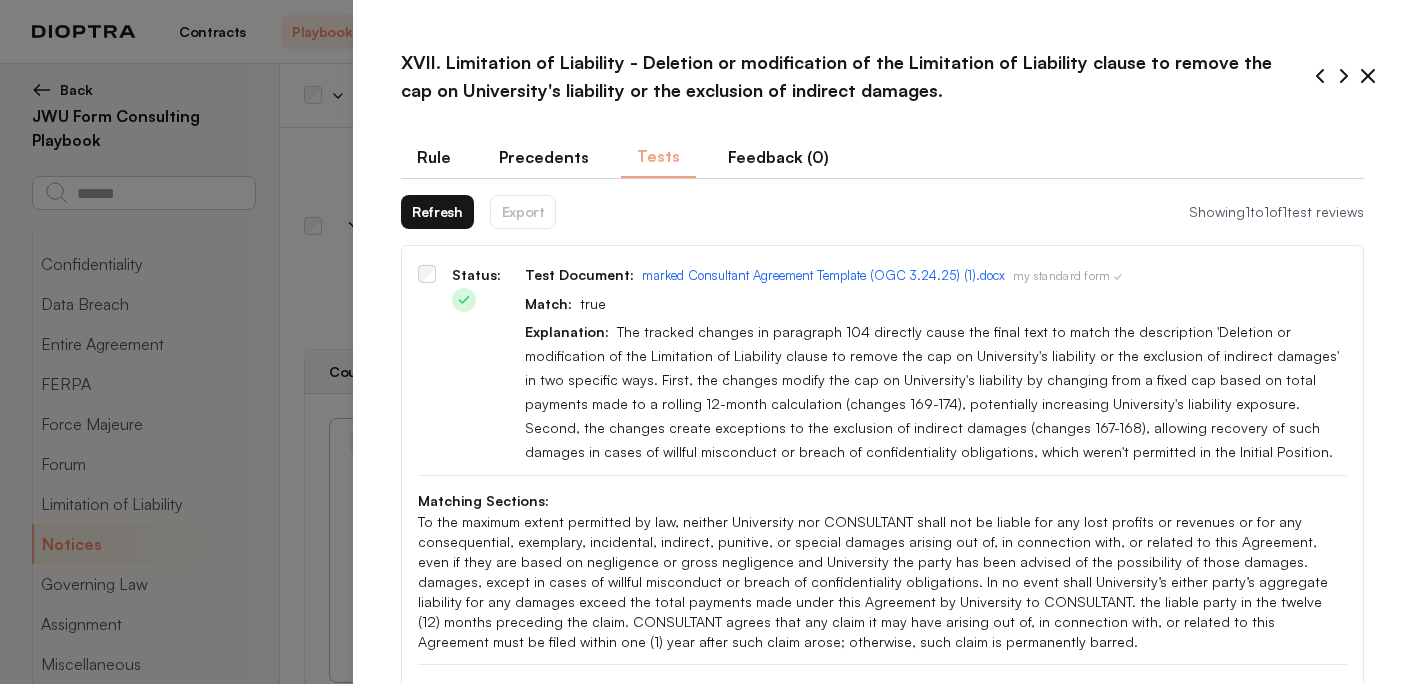 click on "Refresh" at bounding box center [437, 212] 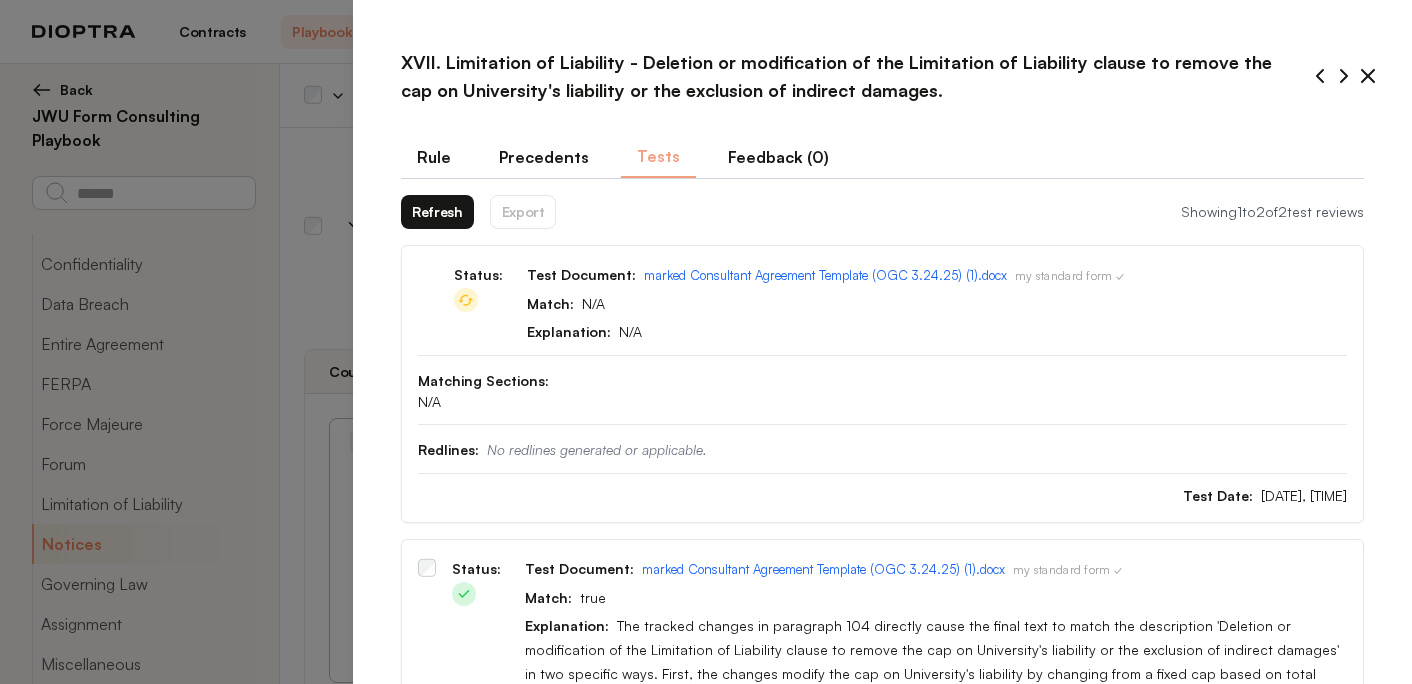 click on "Refresh" at bounding box center [437, 212] 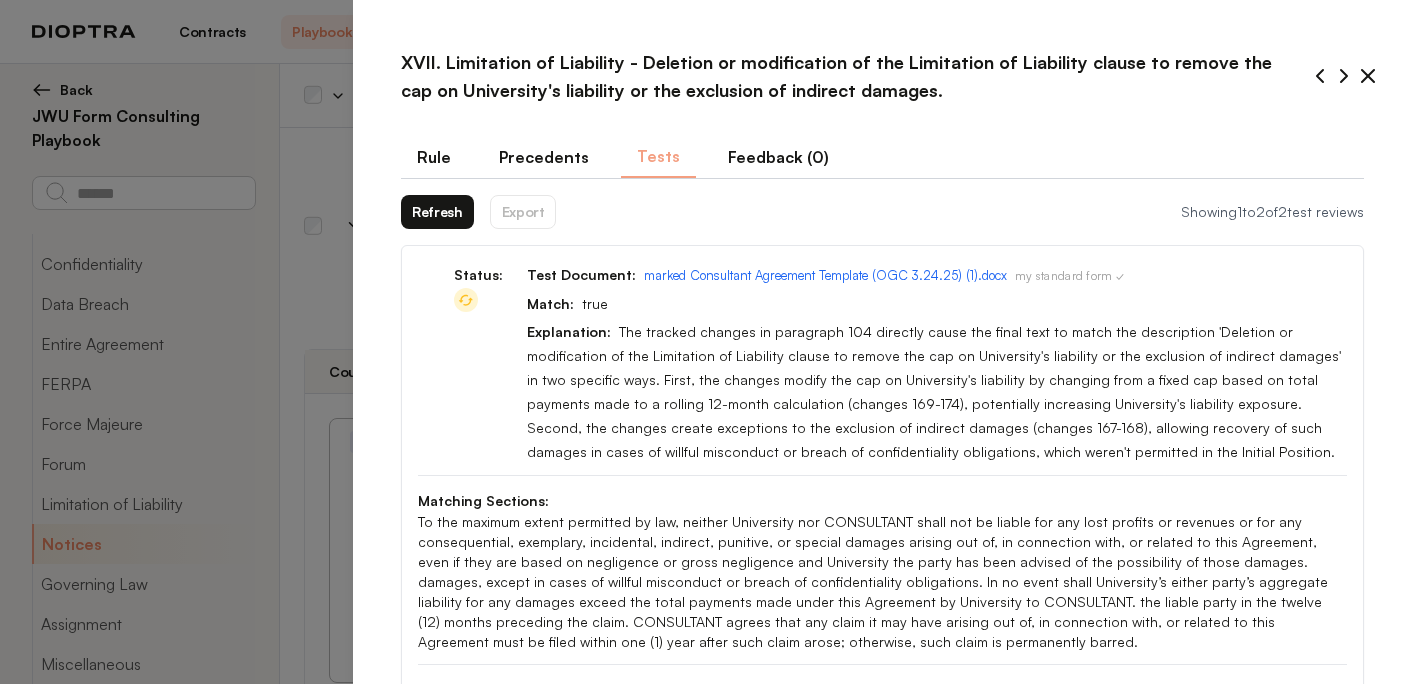 click on "Refresh" at bounding box center [437, 212] 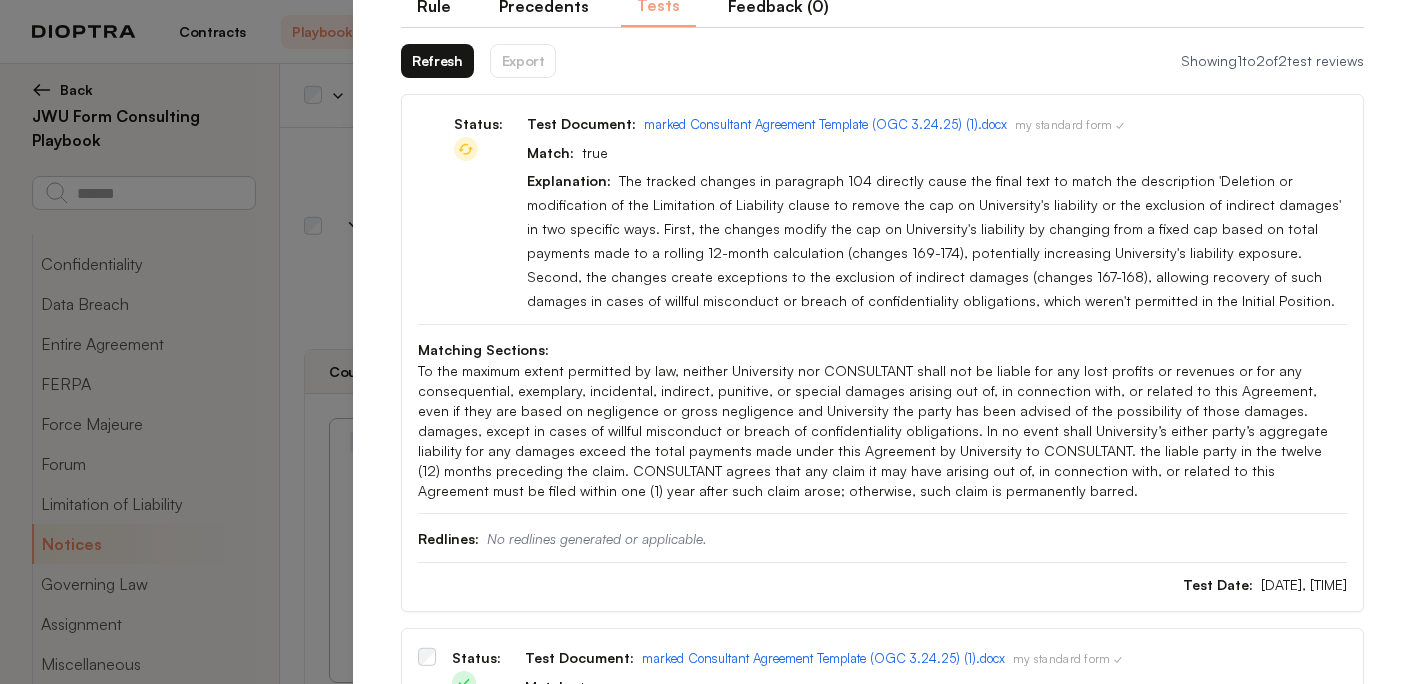 scroll, scrollTop: 150, scrollLeft: 0, axis: vertical 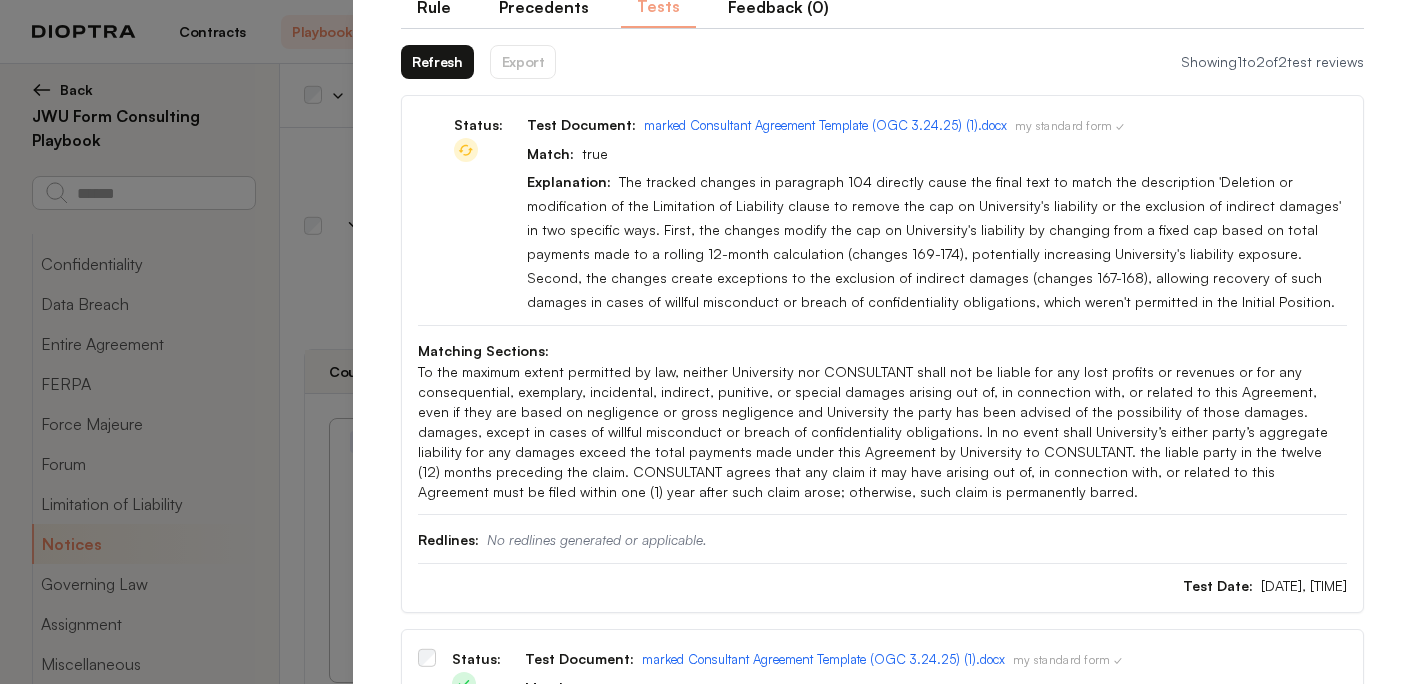 click on "Refresh" at bounding box center (437, 62) 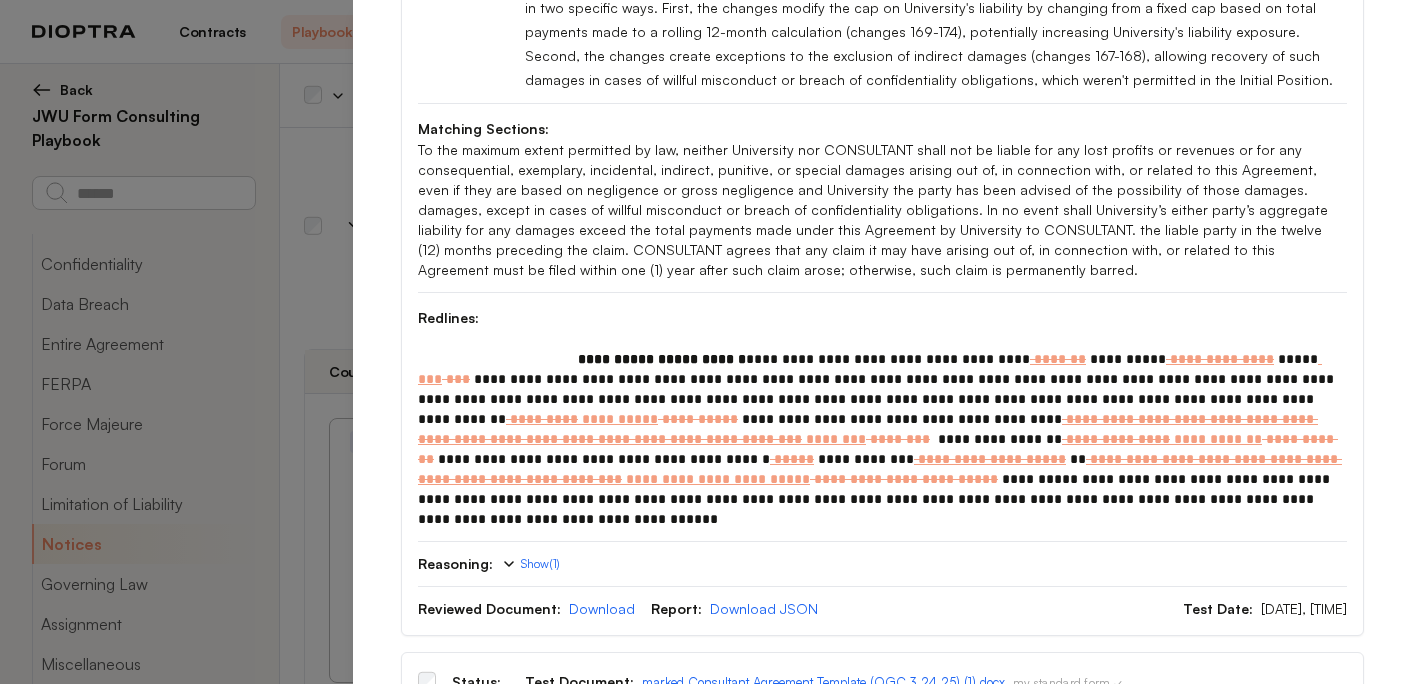 scroll, scrollTop: 382, scrollLeft: 0, axis: vertical 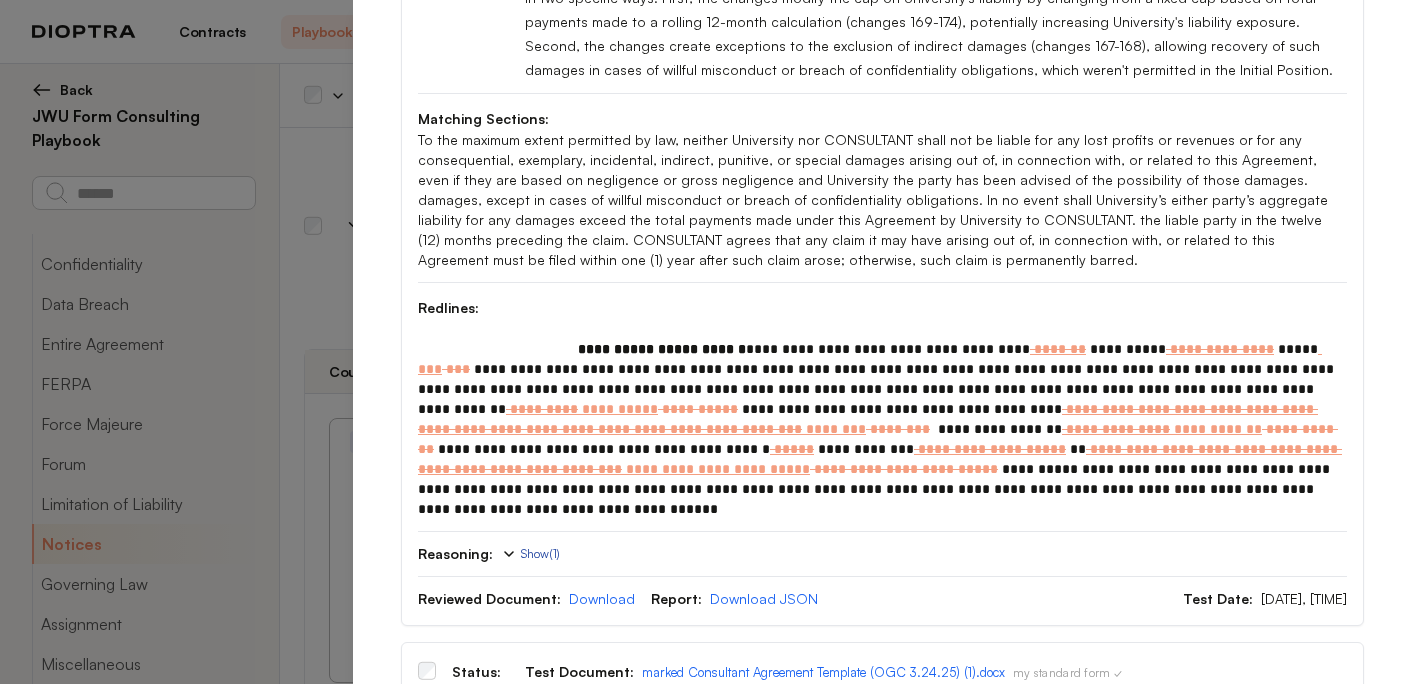 click on "Show  ( 1 )" at bounding box center (530, 554) 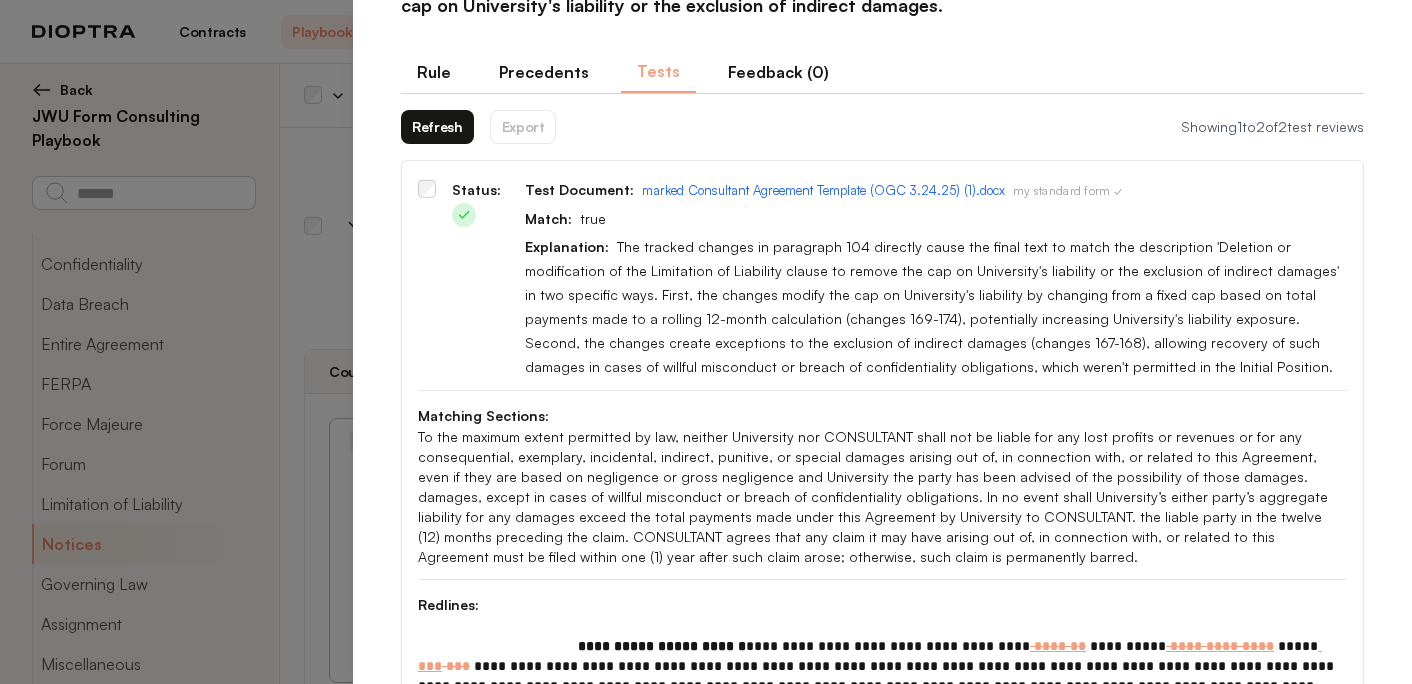 scroll, scrollTop: 0, scrollLeft: 0, axis: both 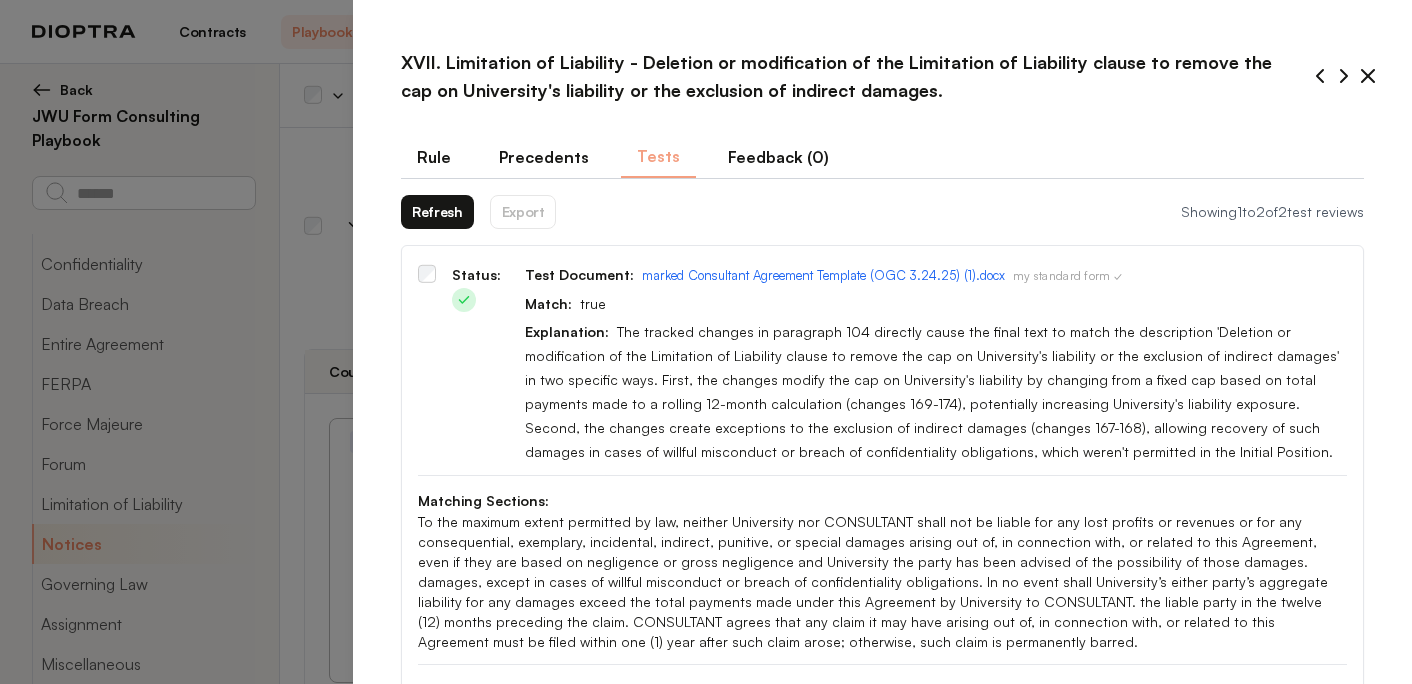 click on "Rule" at bounding box center (434, 157) 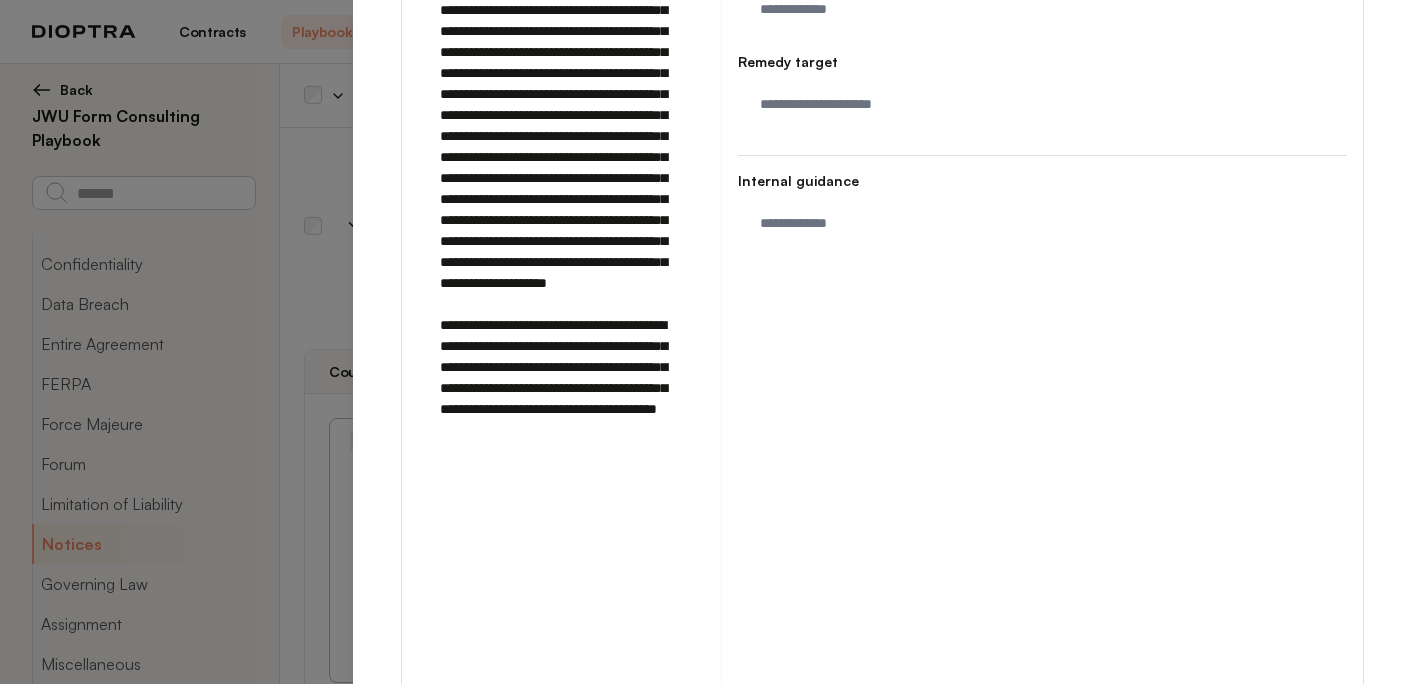 scroll, scrollTop: 860, scrollLeft: 0, axis: vertical 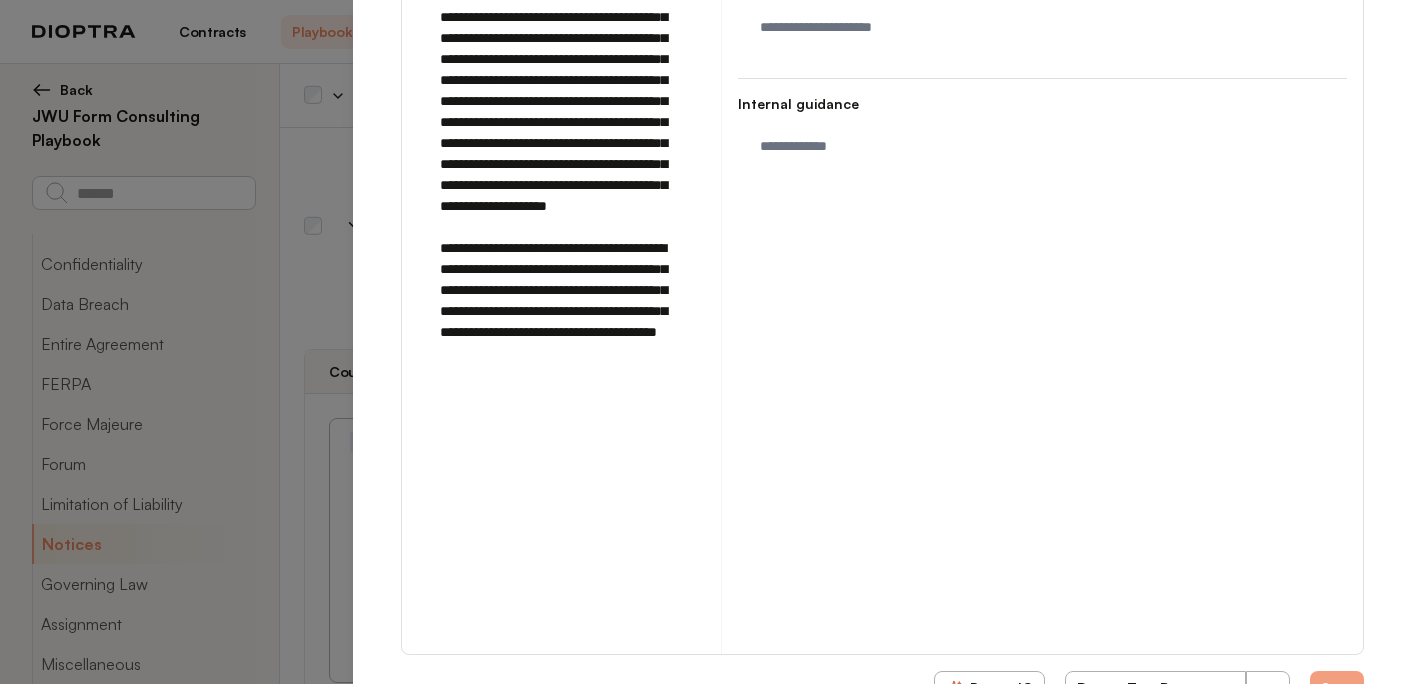 click at bounding box center (561, 164) 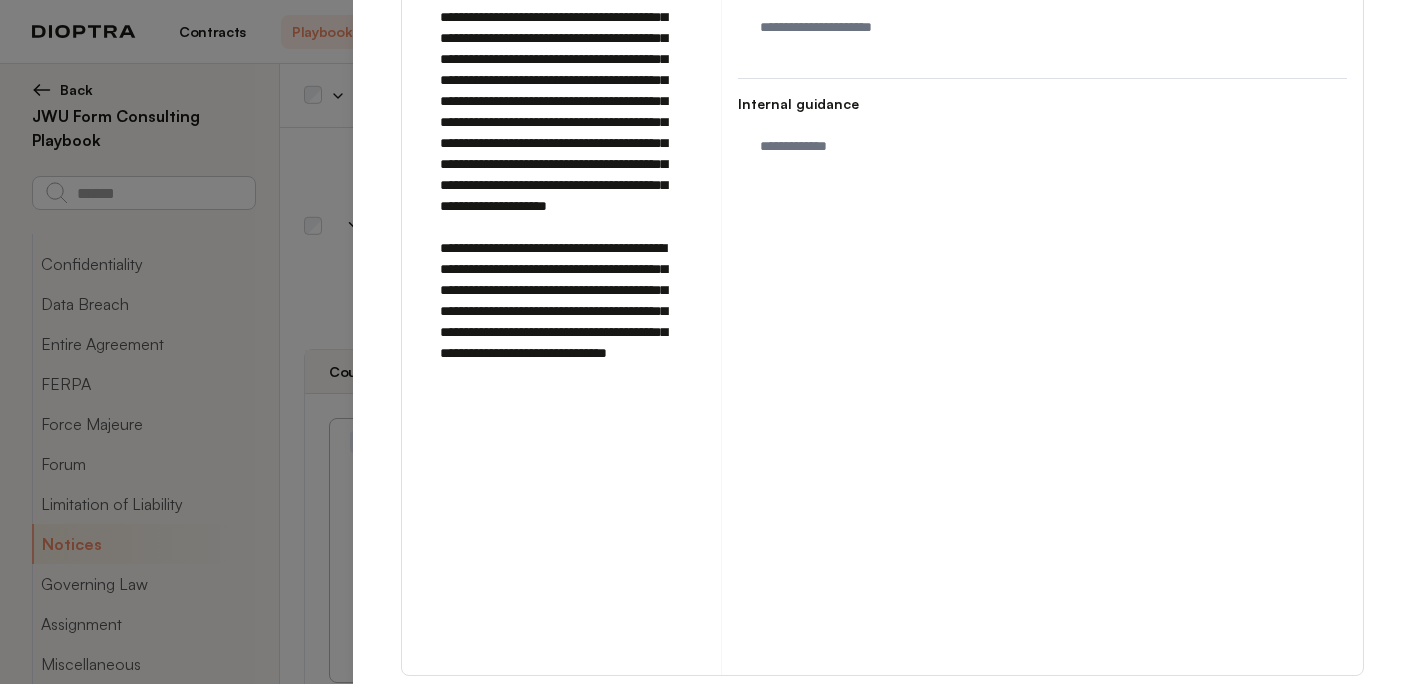 drag, startPoint x: 663, startPoint y: 565, endPoint x: 488, endPoint y: 563, distance: 175.01143 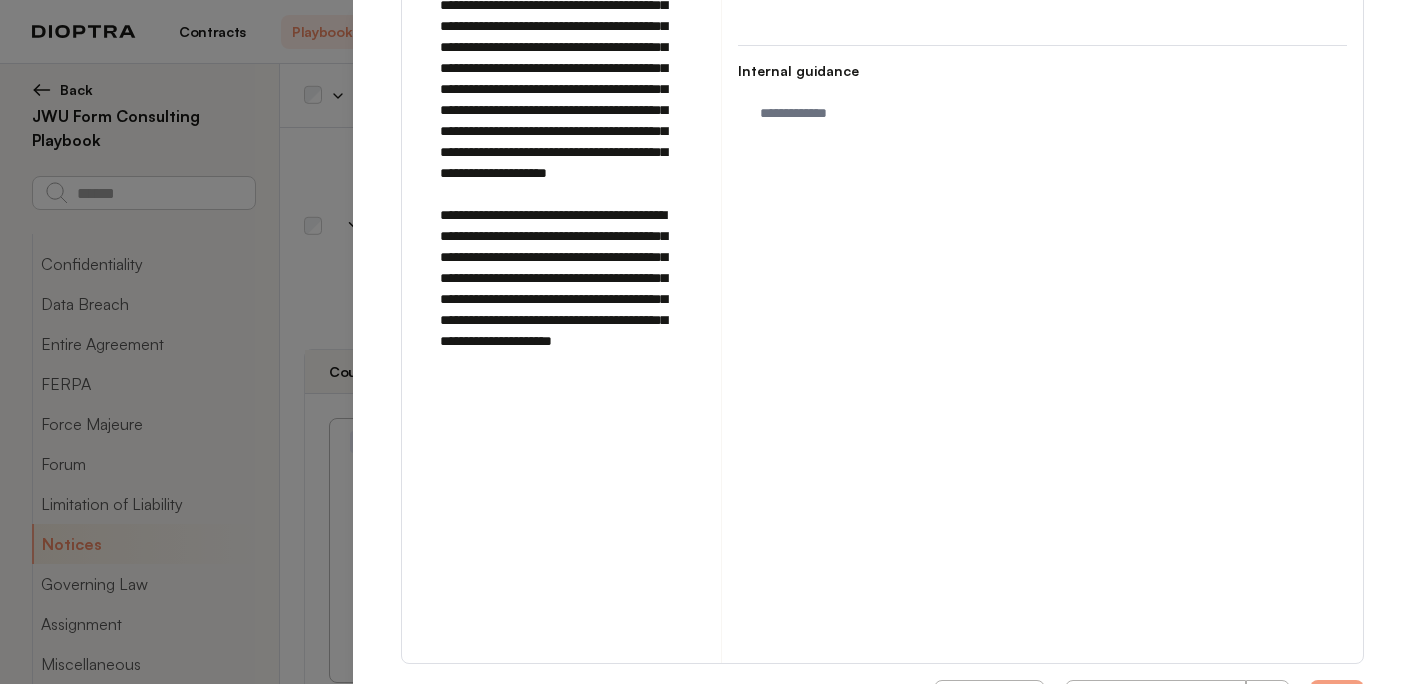 scroll, scrollTop: 902, scrollLeft: 0, axis: vertical 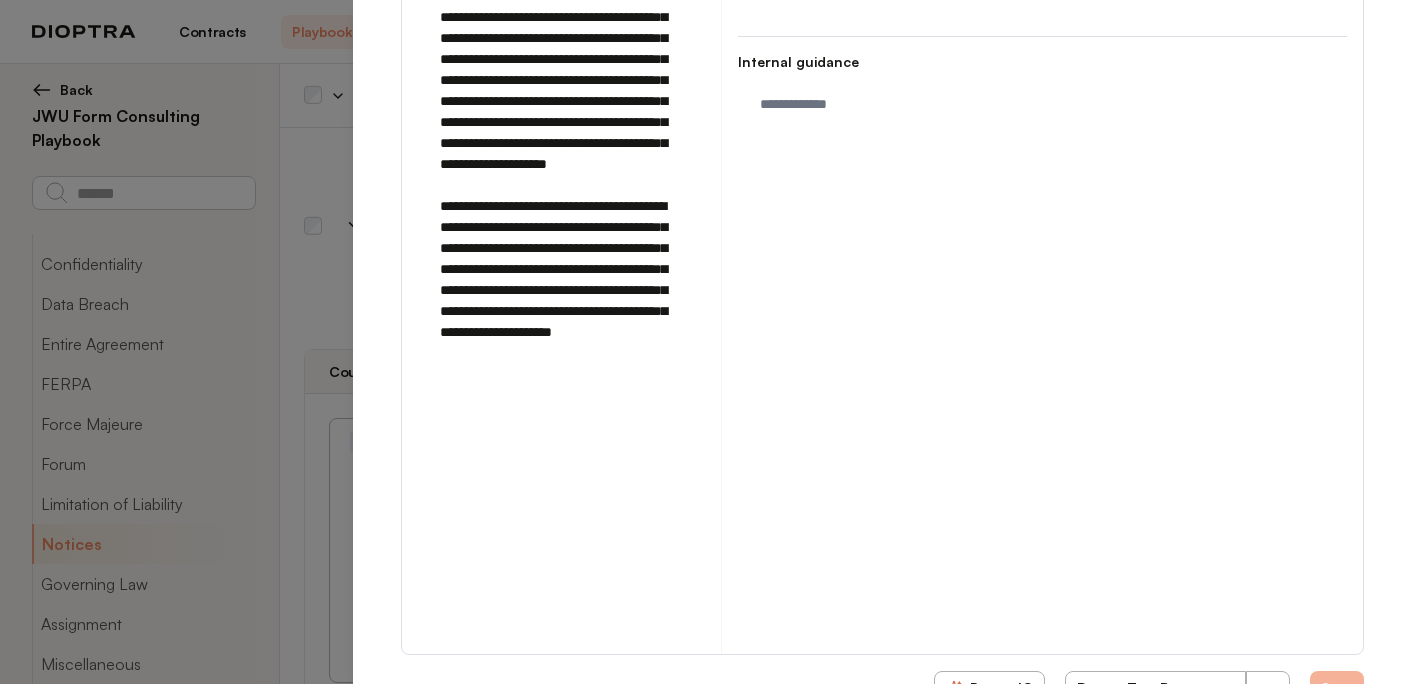 type on "**********" 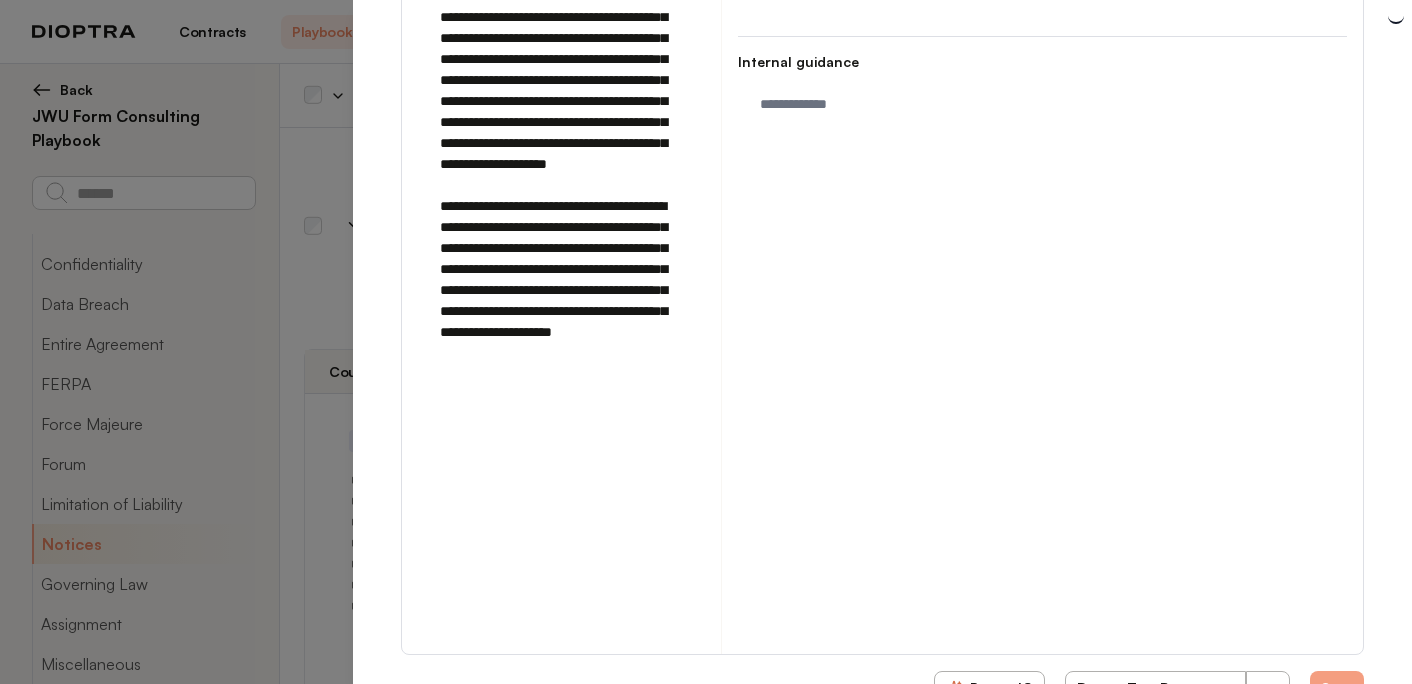 type on "*" 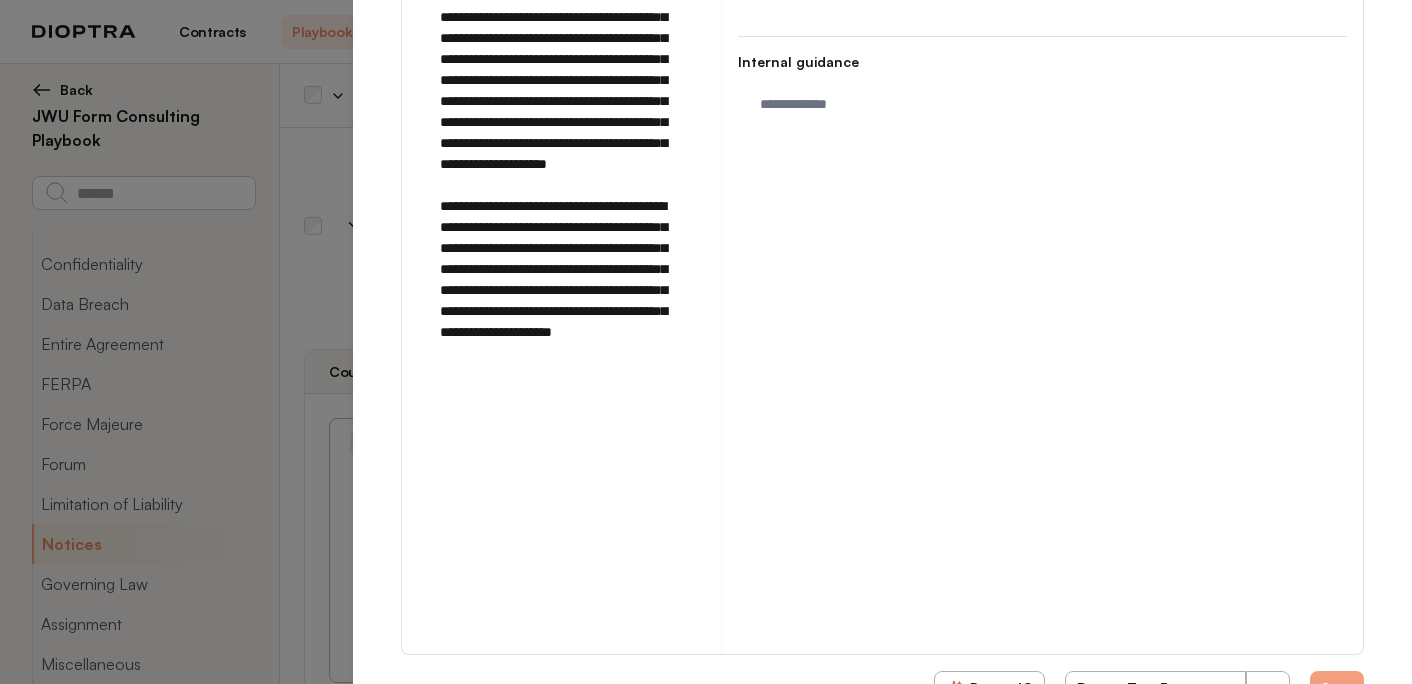 click on "Run on Test Documents" at bounding box center (1156, 688) 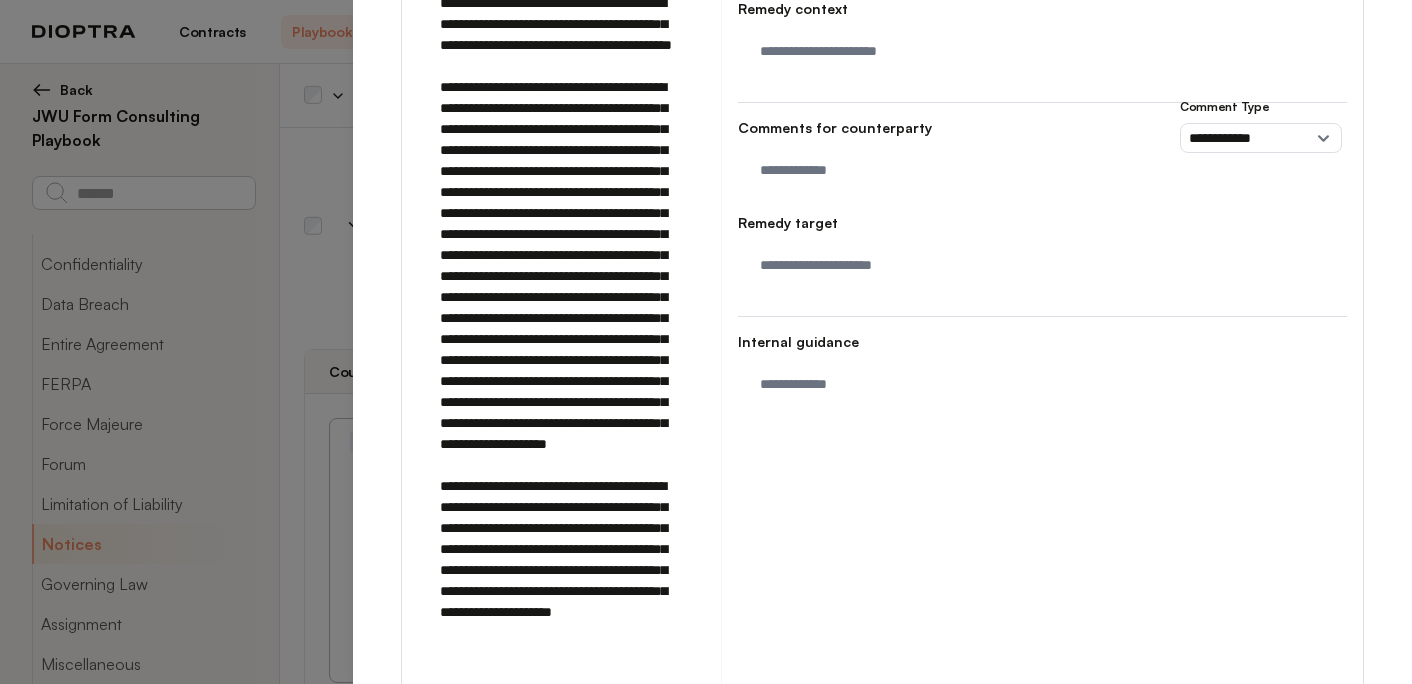 scroll, scrollTop: 0, scrollLeft: 0, axis: both 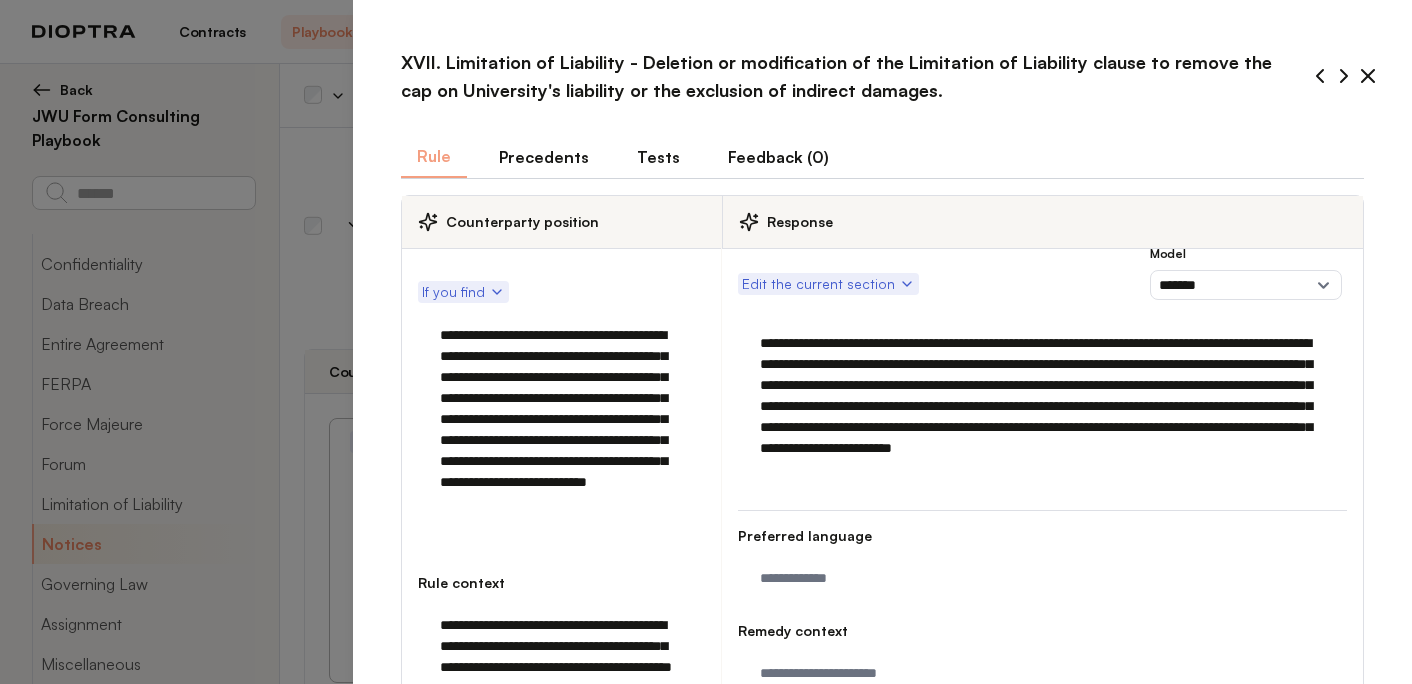 click on "Tests" at bounding box center (658, 157) 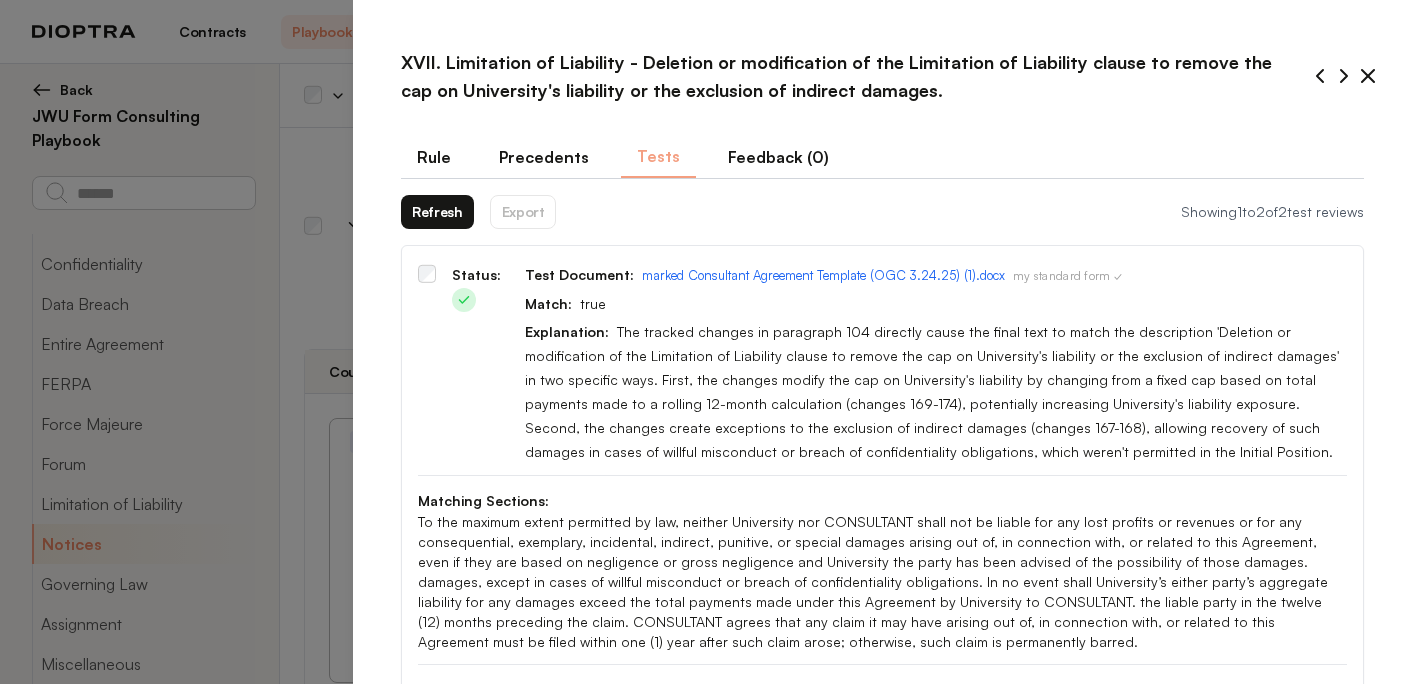 click on "Refresh" at bounding box center (437, 212) 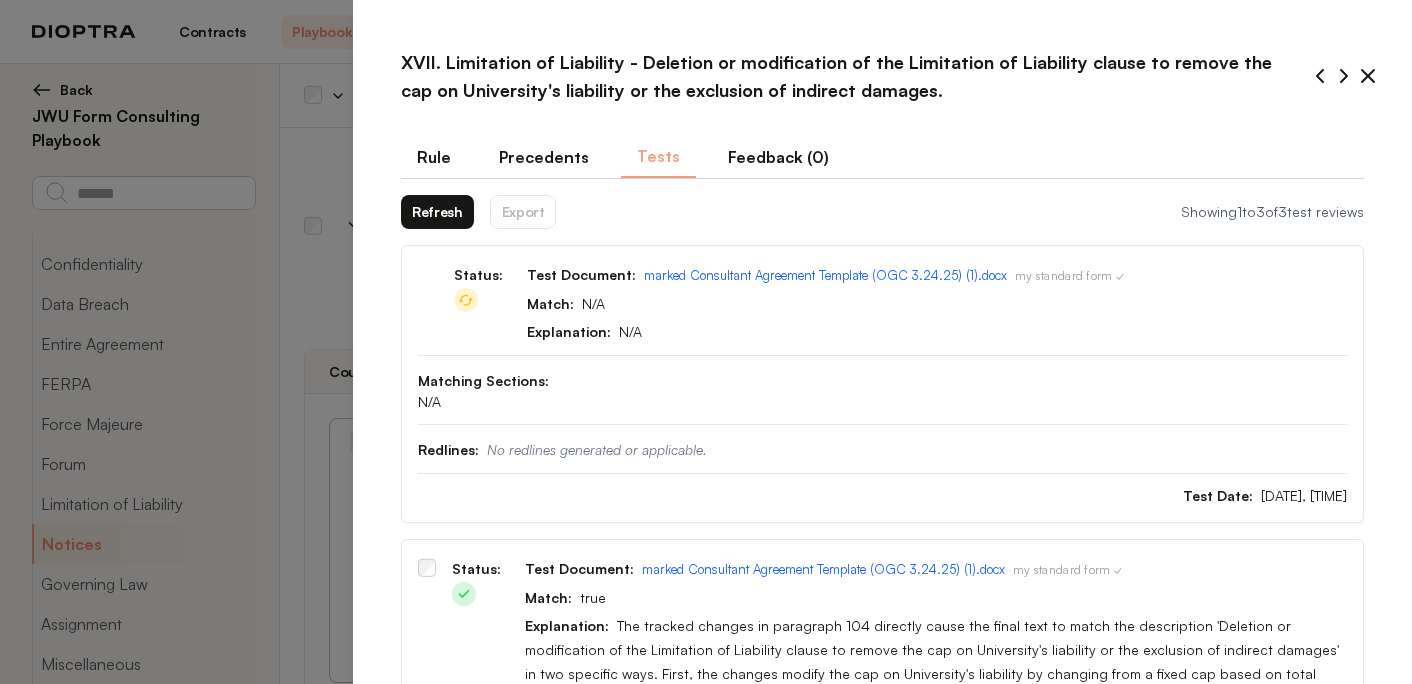 click on "Refresh" at bounding box center [437, 212] 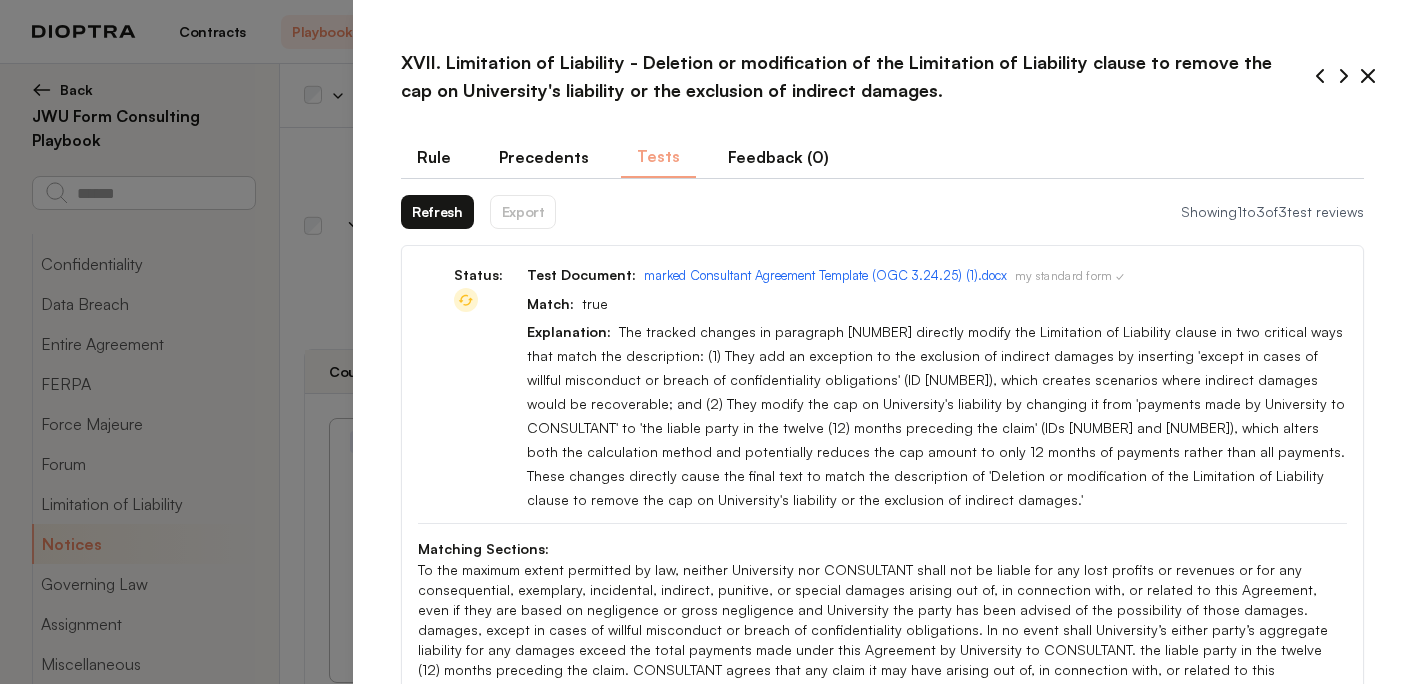 click on "Refresh" at bounding box center [437, 212] 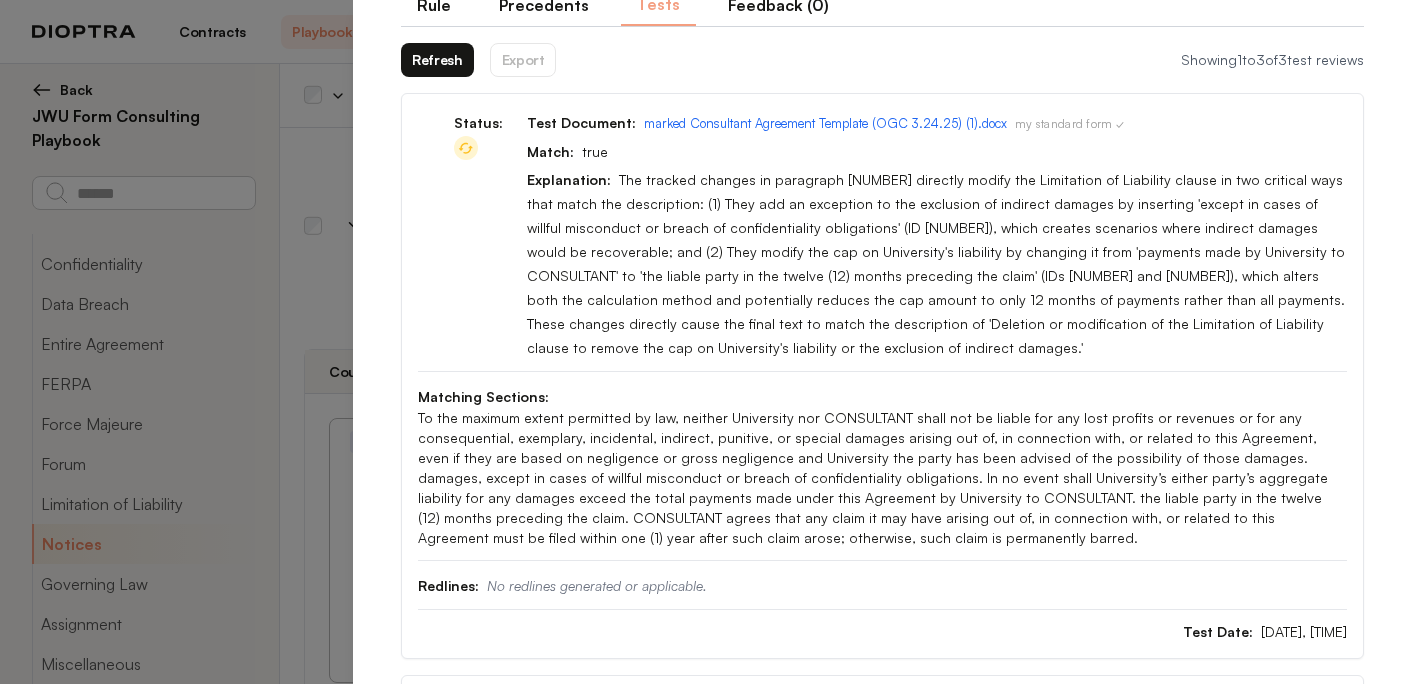 scroll, scrollTop: 150, scrollLeft: 0, axis: vertical 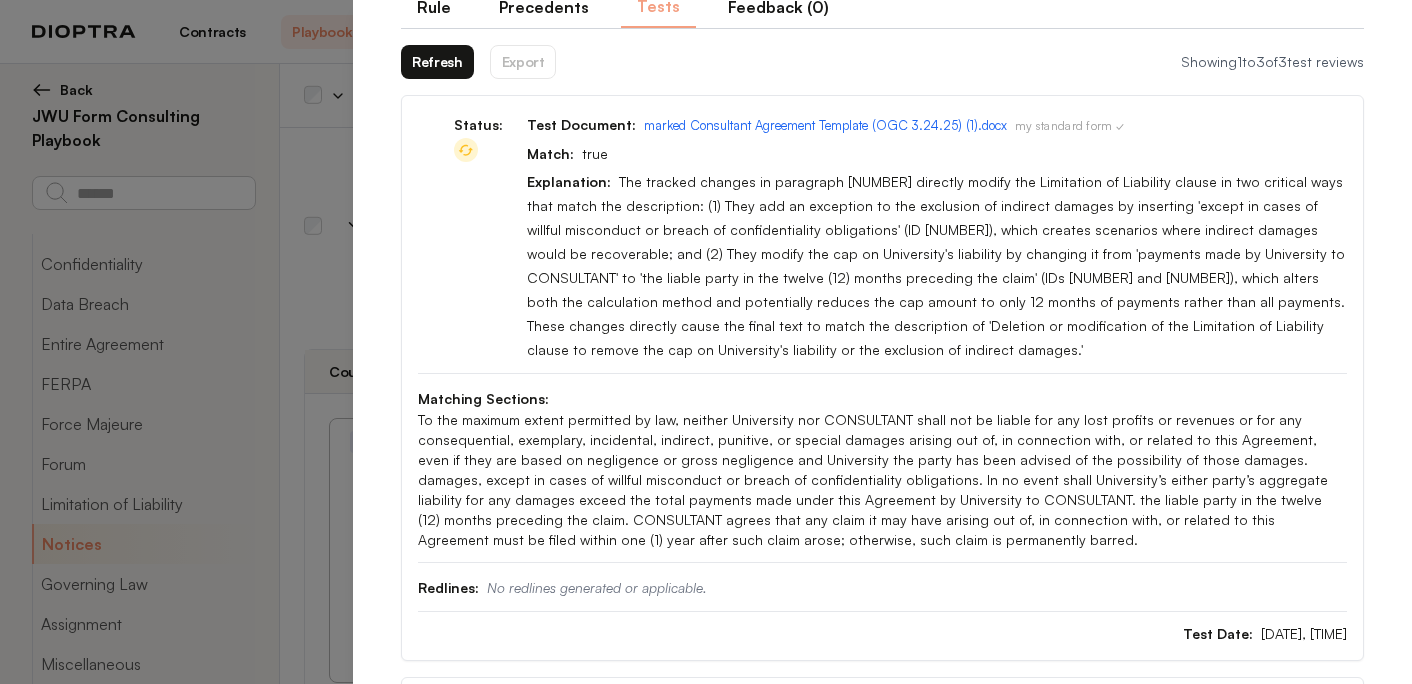 click on "Refresh" at bounding box center [437, 62] 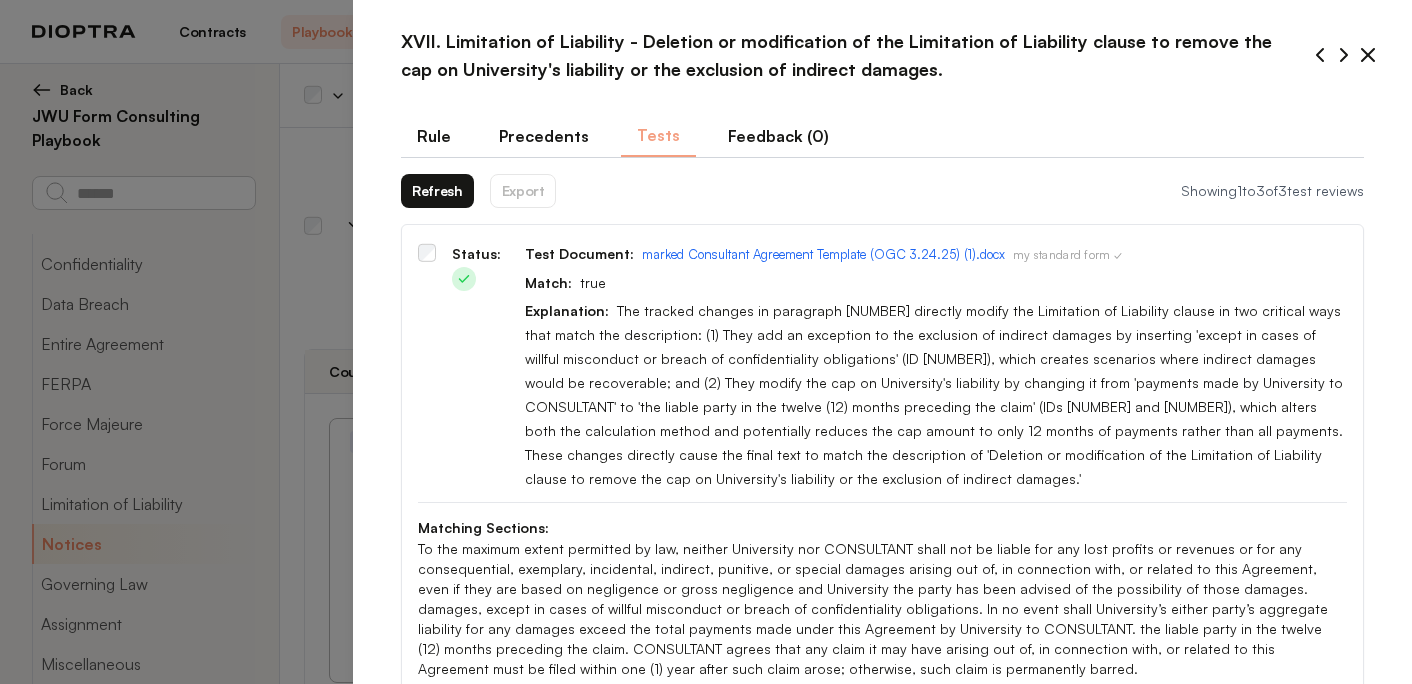 scroll, scrollTop: 0, scrollLeft: 0, axis: both 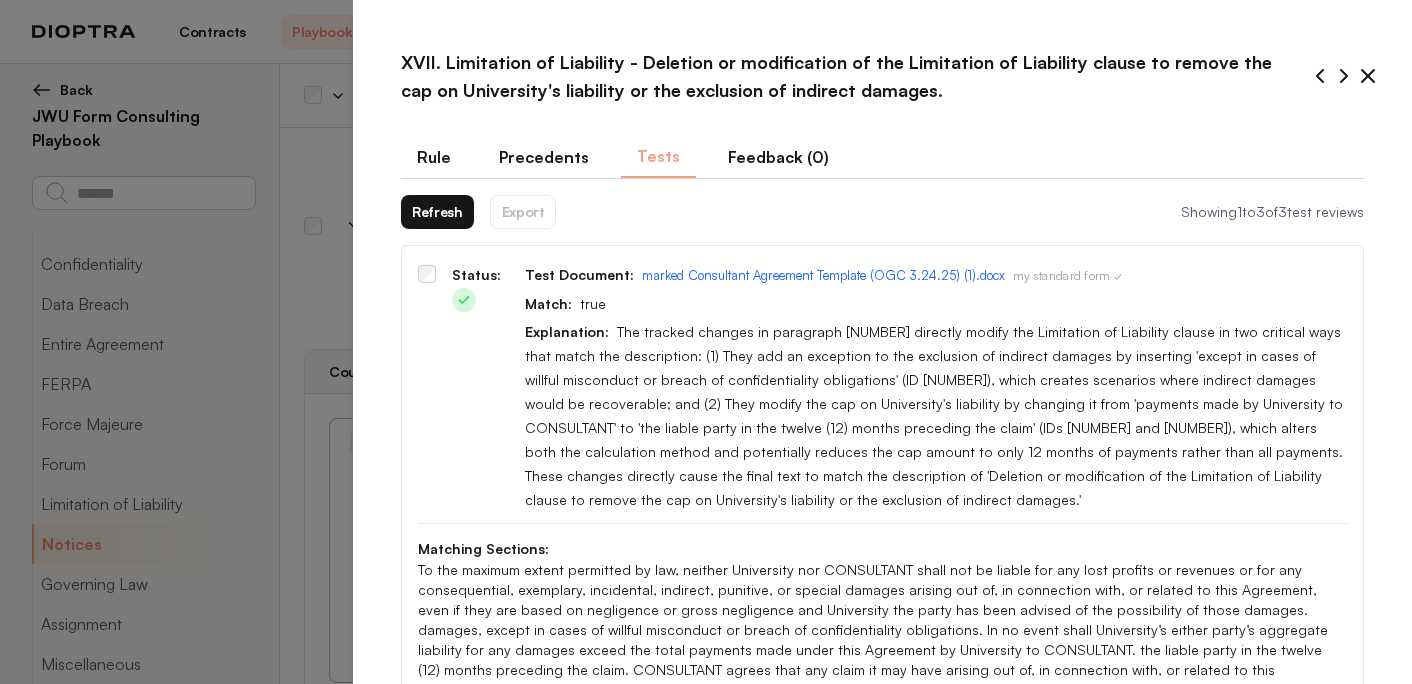 click on "Rule" at bounding box center (434, 157) 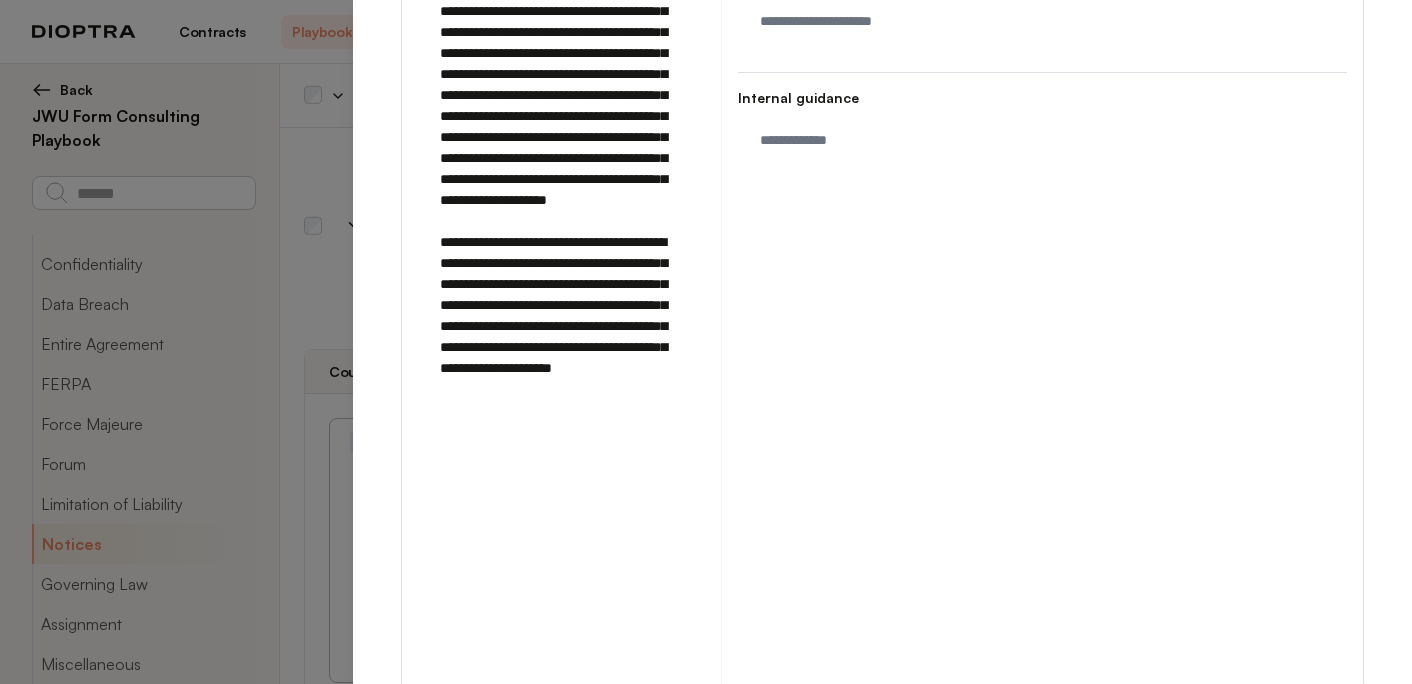 scroll, scrollTop: 868, scrollLeft: 0, axis: vertical 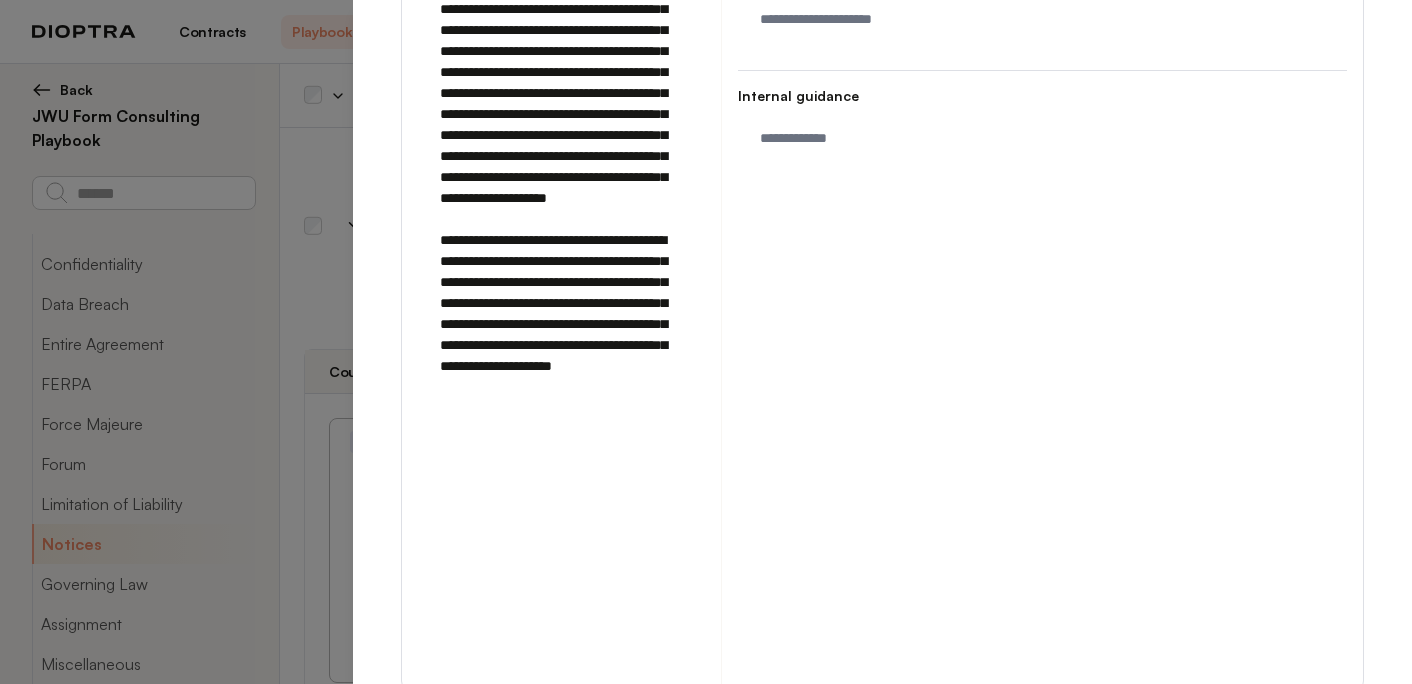 click at bounding box center [561, 177] 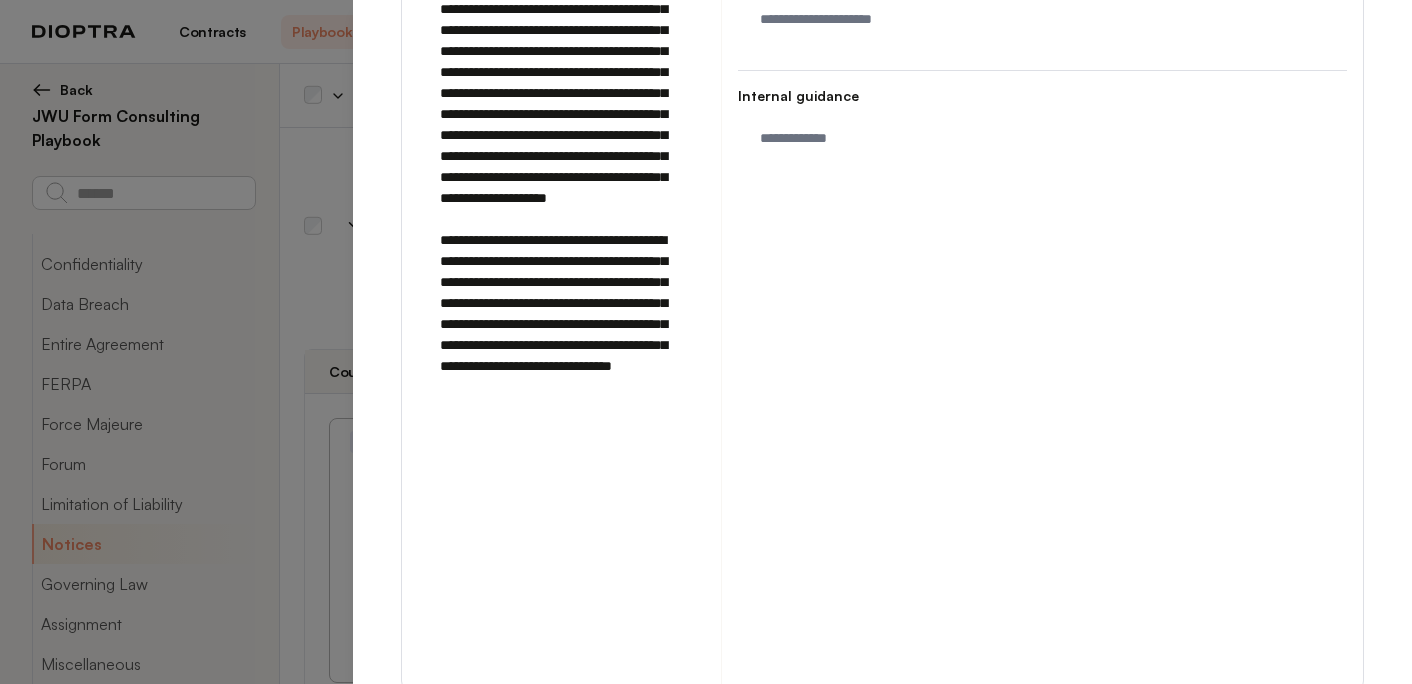 drag, startPoint x: 677, startPoint y: 551, endPoint x: 611, endPoint y: 571, distance: 68.96376 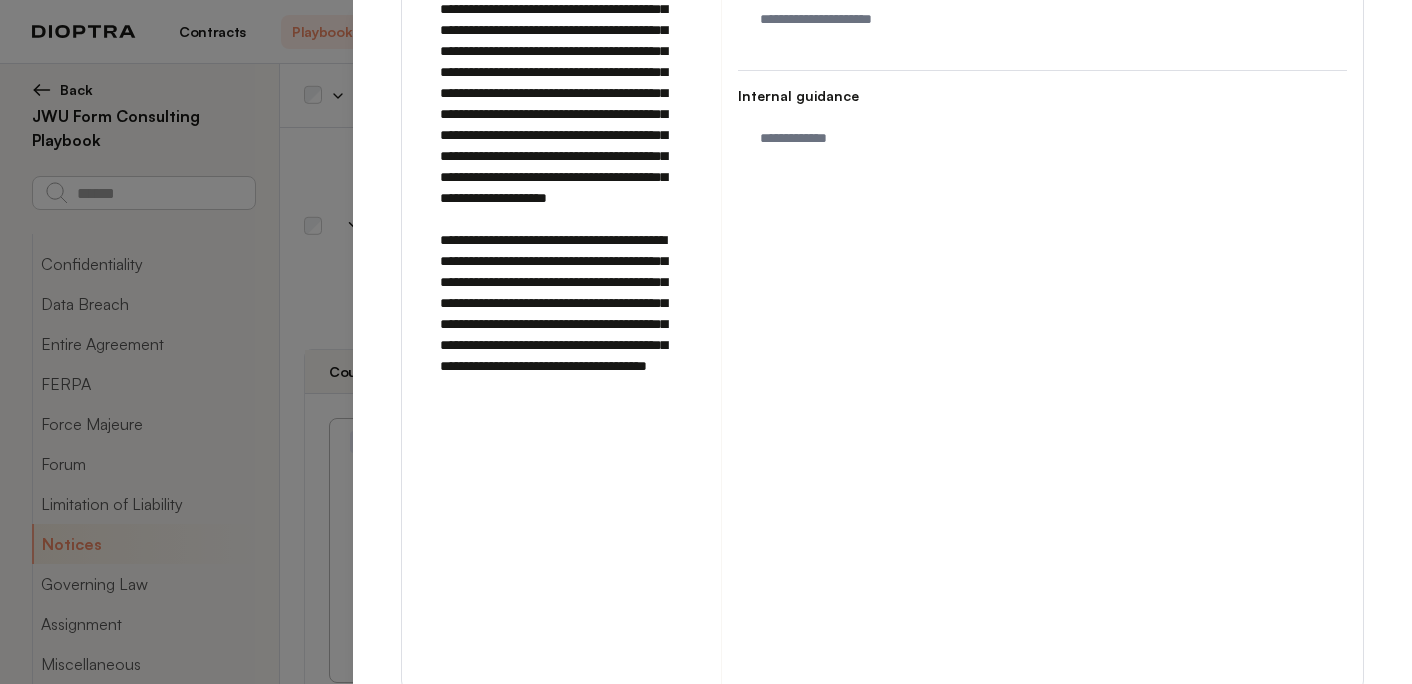 drag, startPoint x: 529, startPoint y: 576, endPoint x: 604, endPoint y: 577, distance: 75.00667 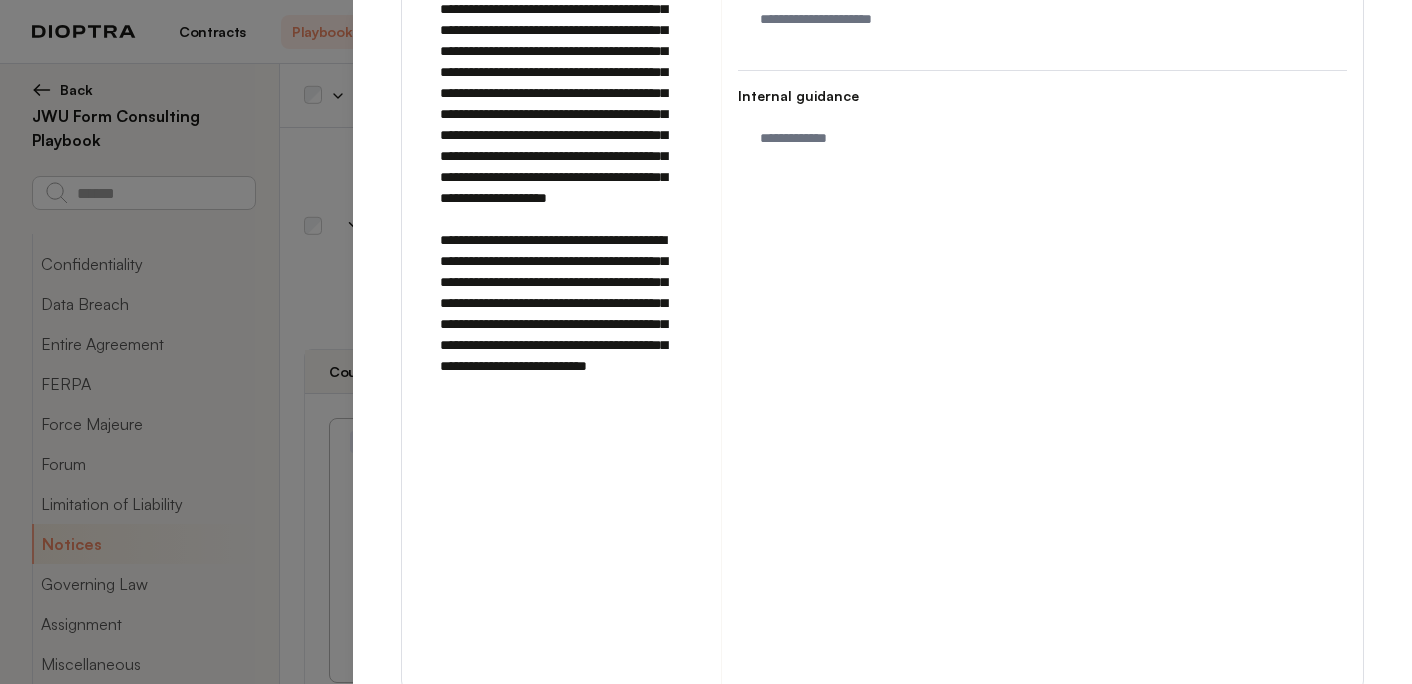click at bounding box center [561, 188] 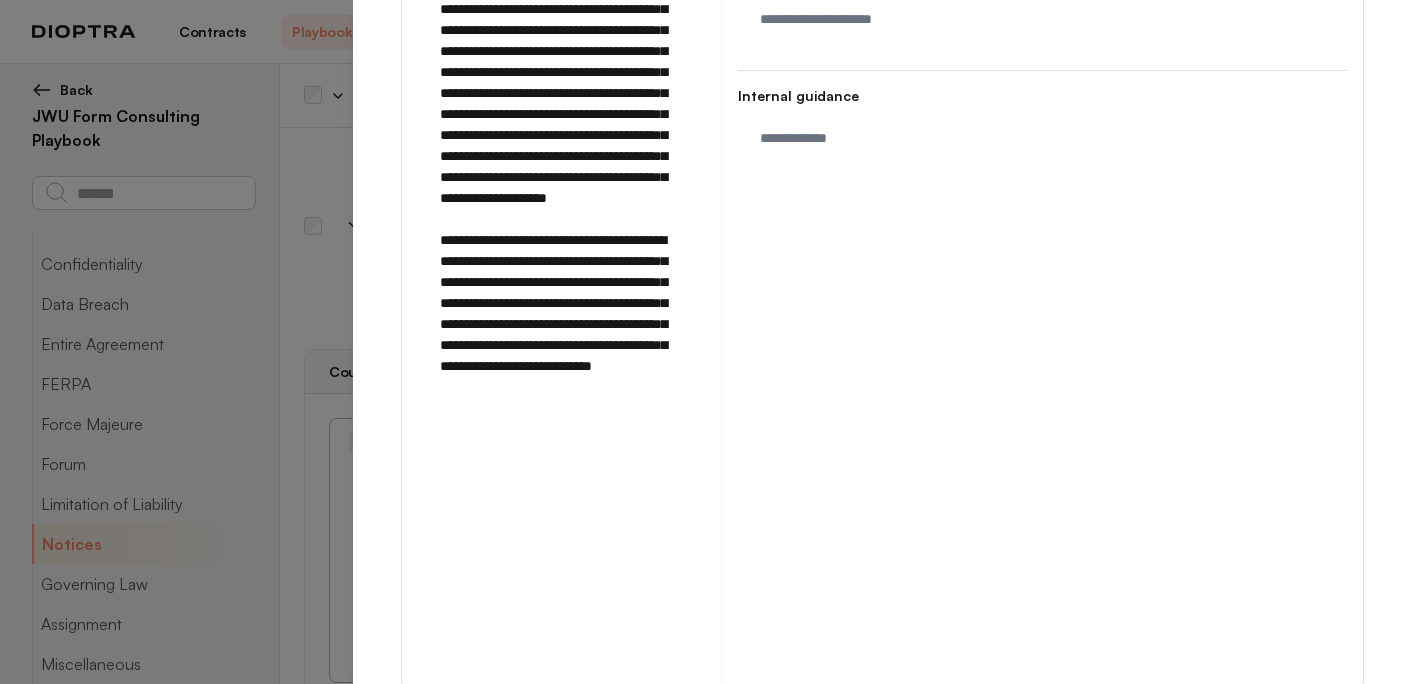 scroll, scrollTop: 923, scrollLeft: 0, axis: vertical 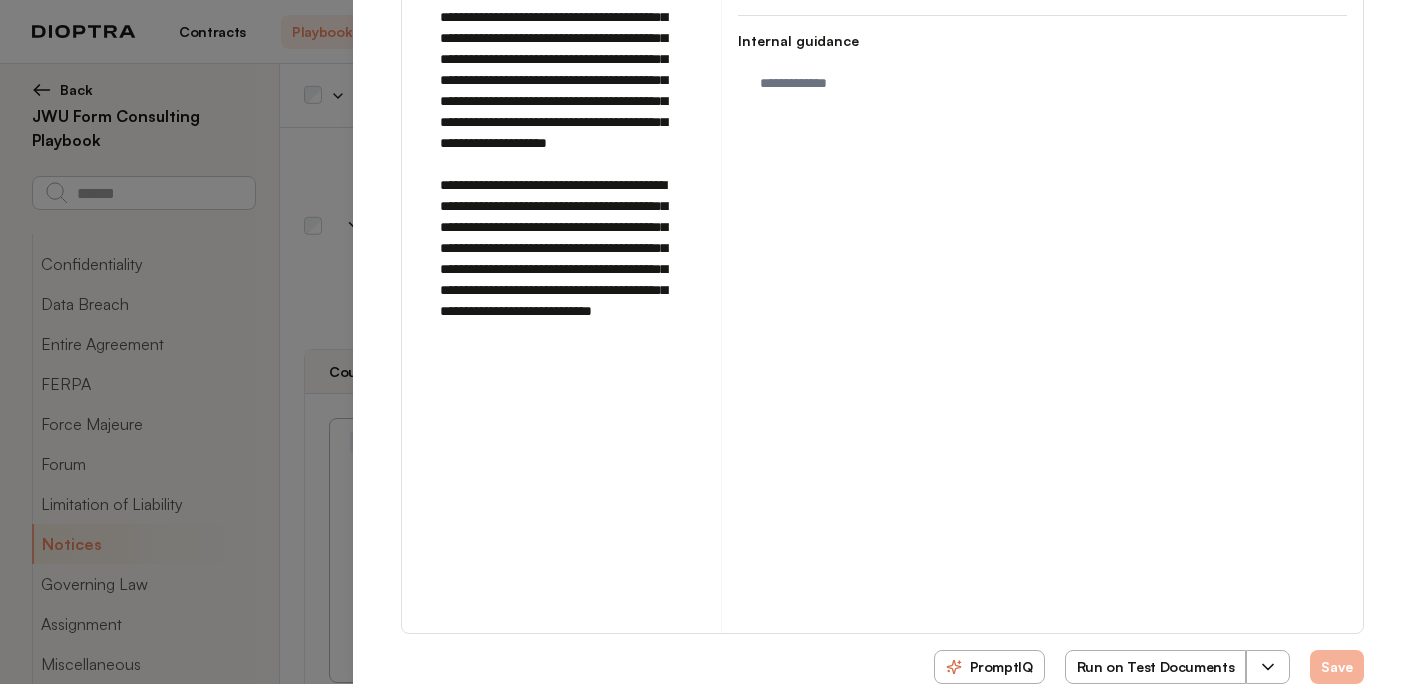 type on "**********" 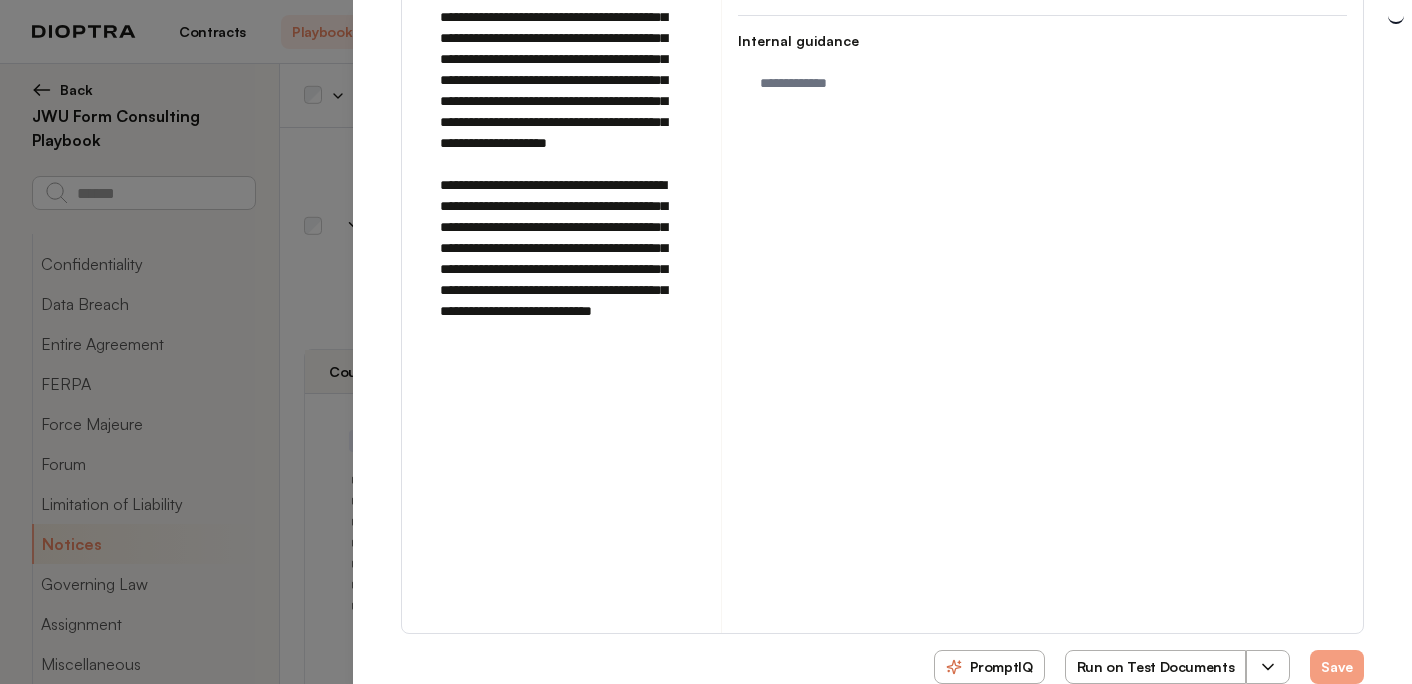 type on "*" 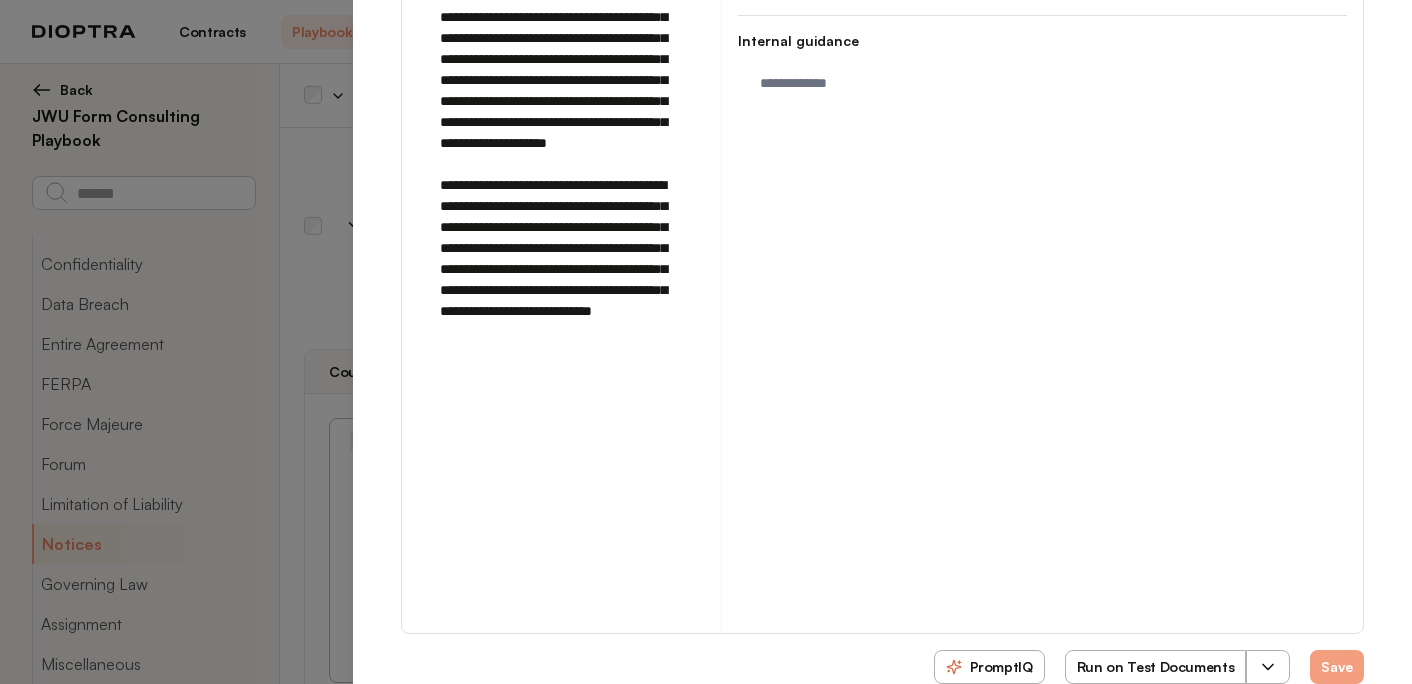 type on "*" 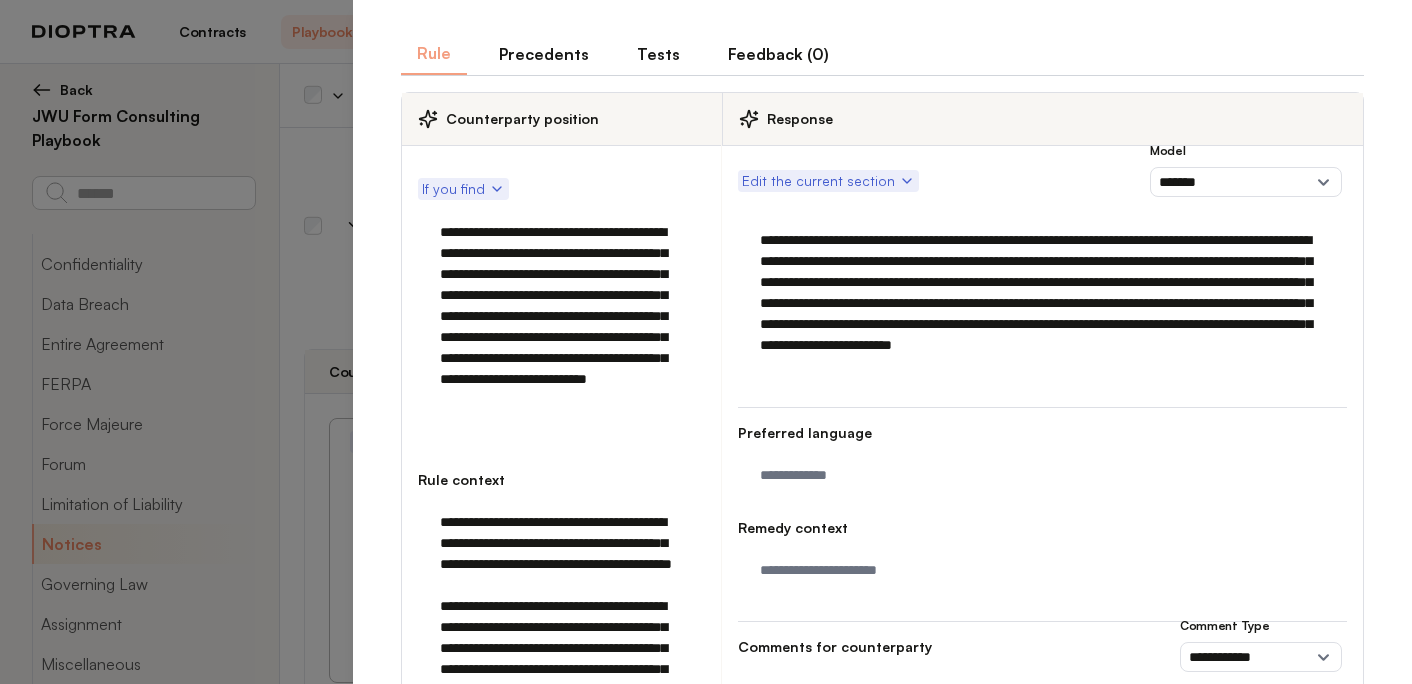 scroll, scrollTop: 24, scrollLeft: 0, axis: vertical 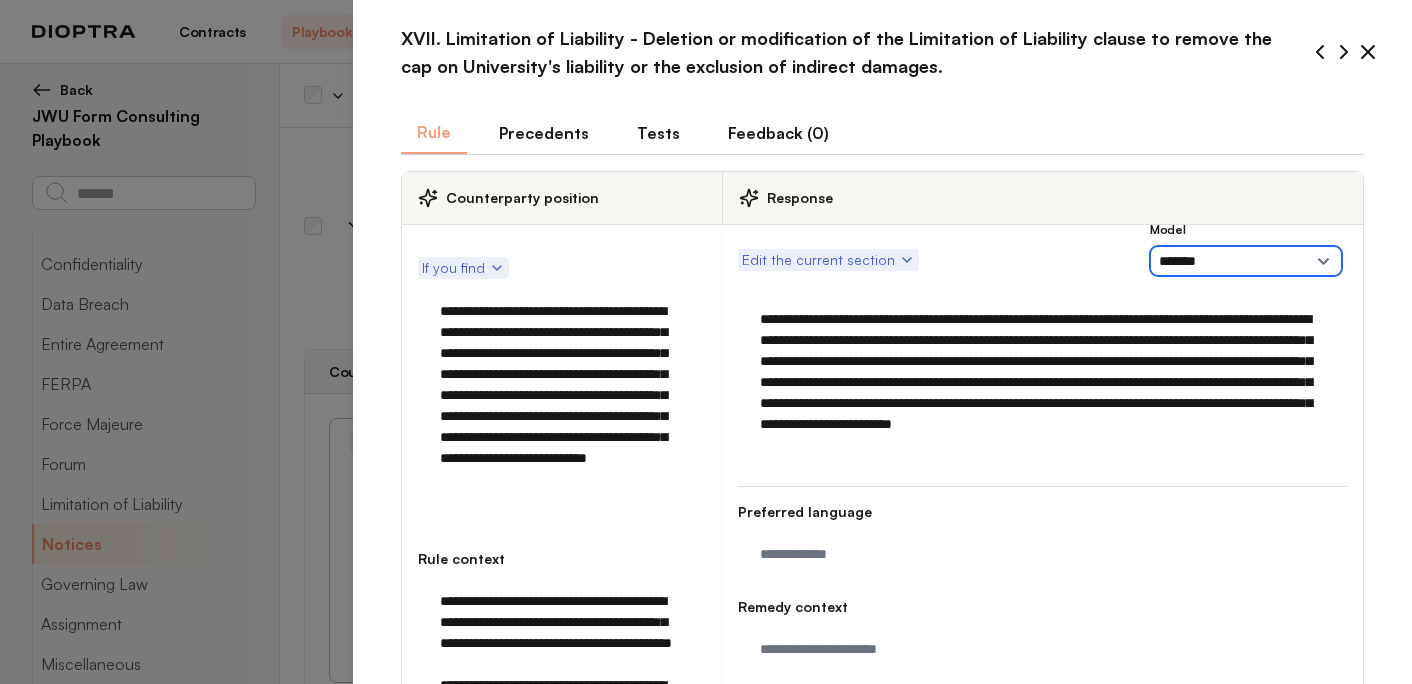 click on "**********" at bounding box center [1246, 261] 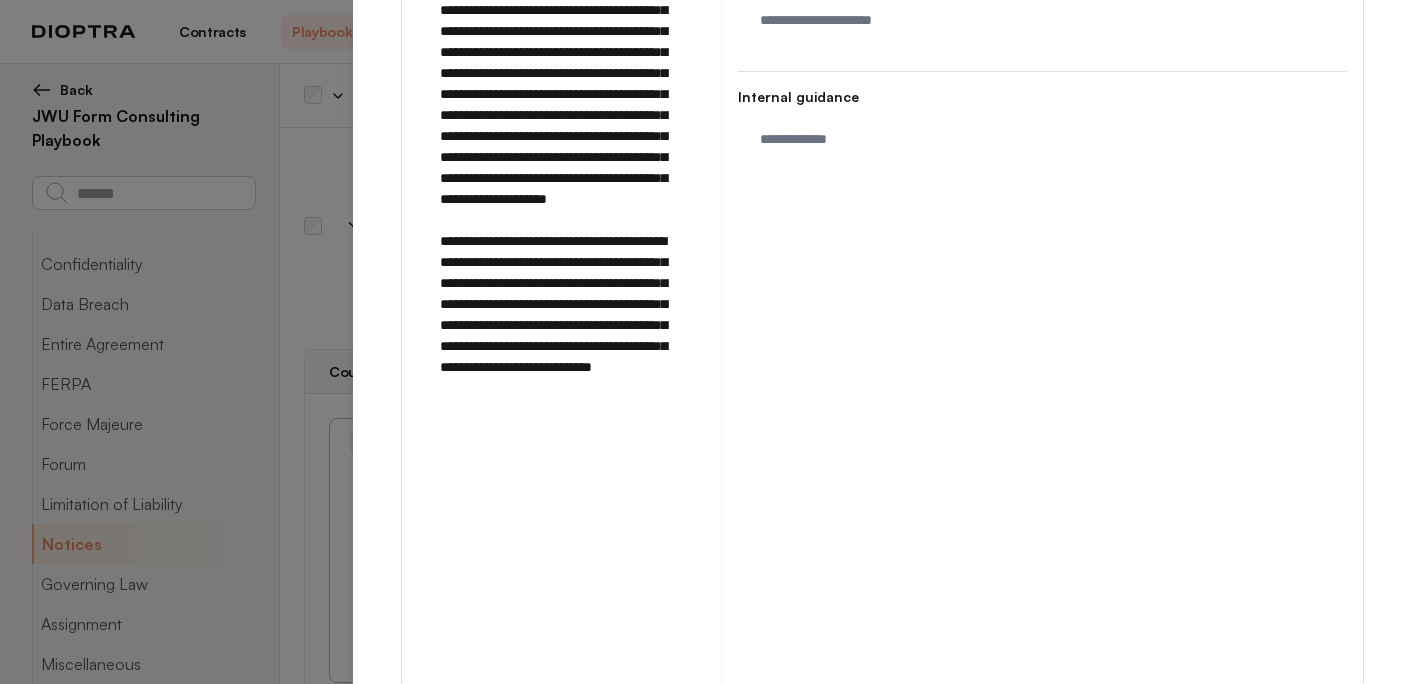 scroll, scrollTop: 923, scrollLeft: 0, axis: vertical 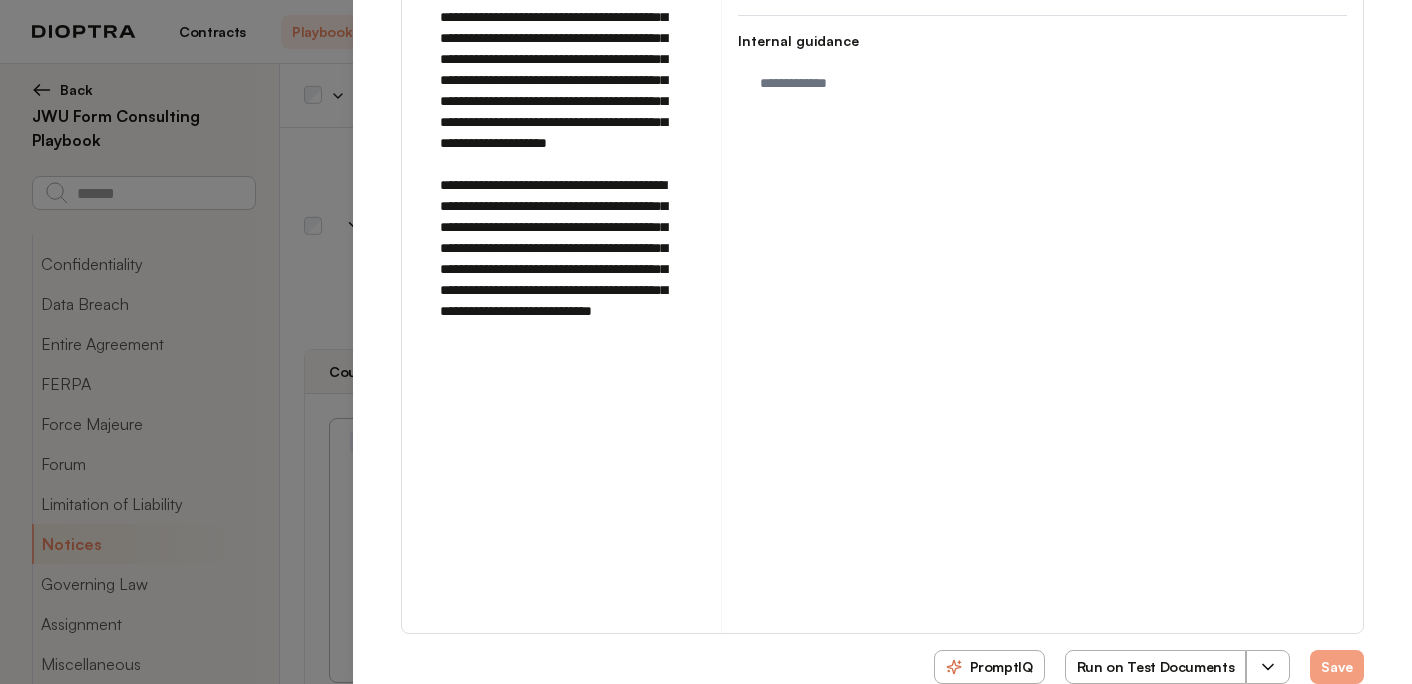 click on "Run on Test Documents" at bounding box center (1156, 667) 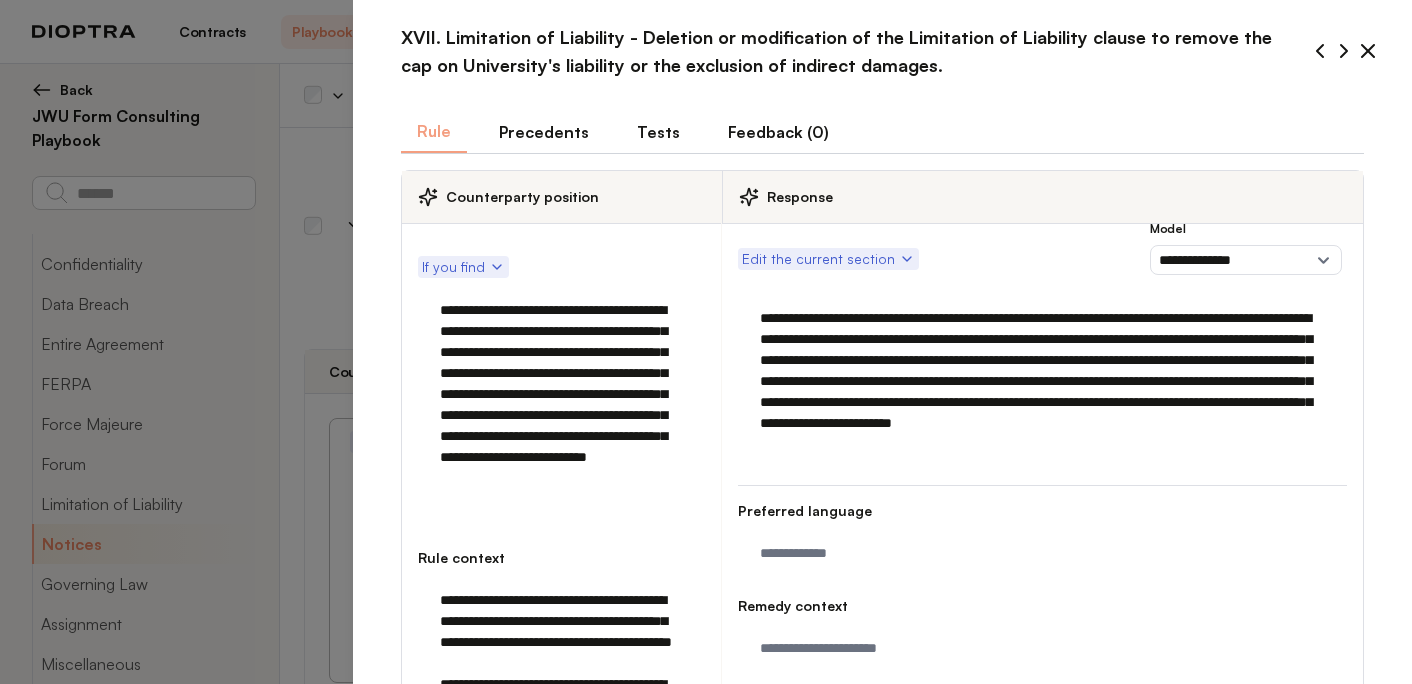 scroll, scrollTop: 0, scrollLeft: 0, axis: both 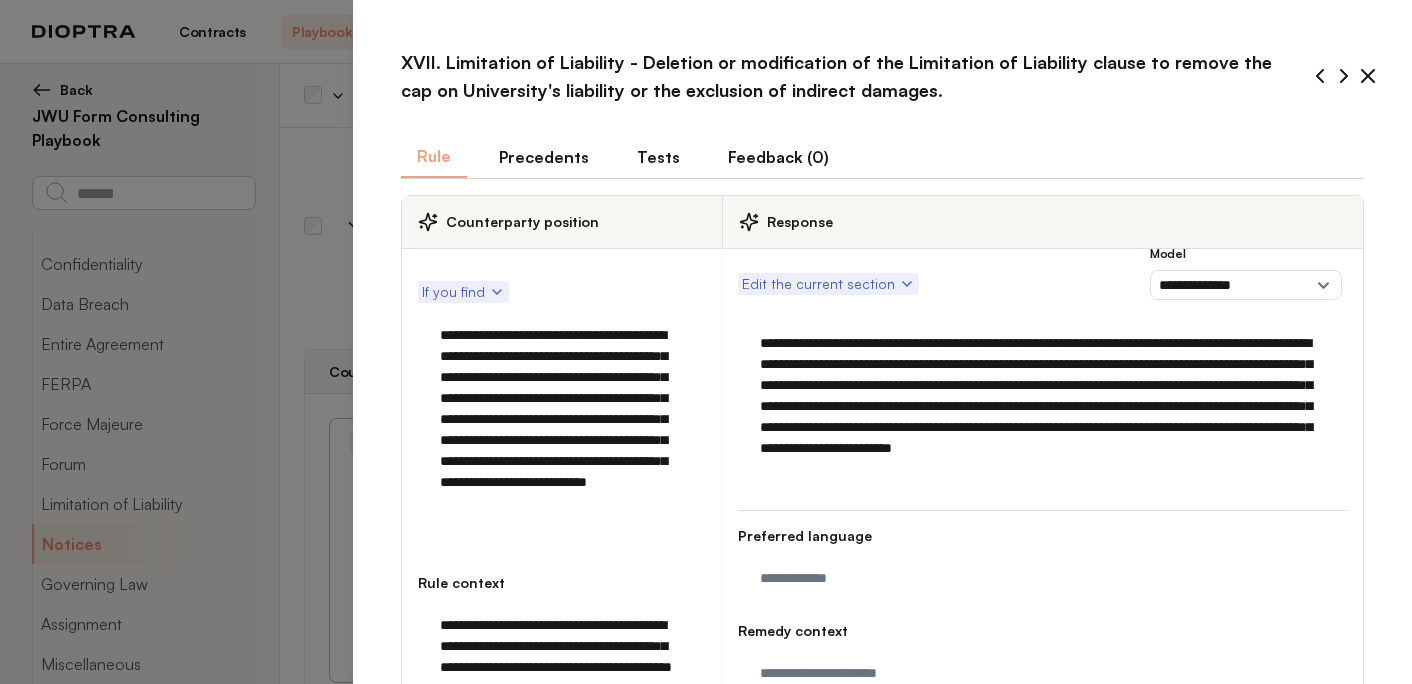 click on "Tests" at bounding box center [658, 157] 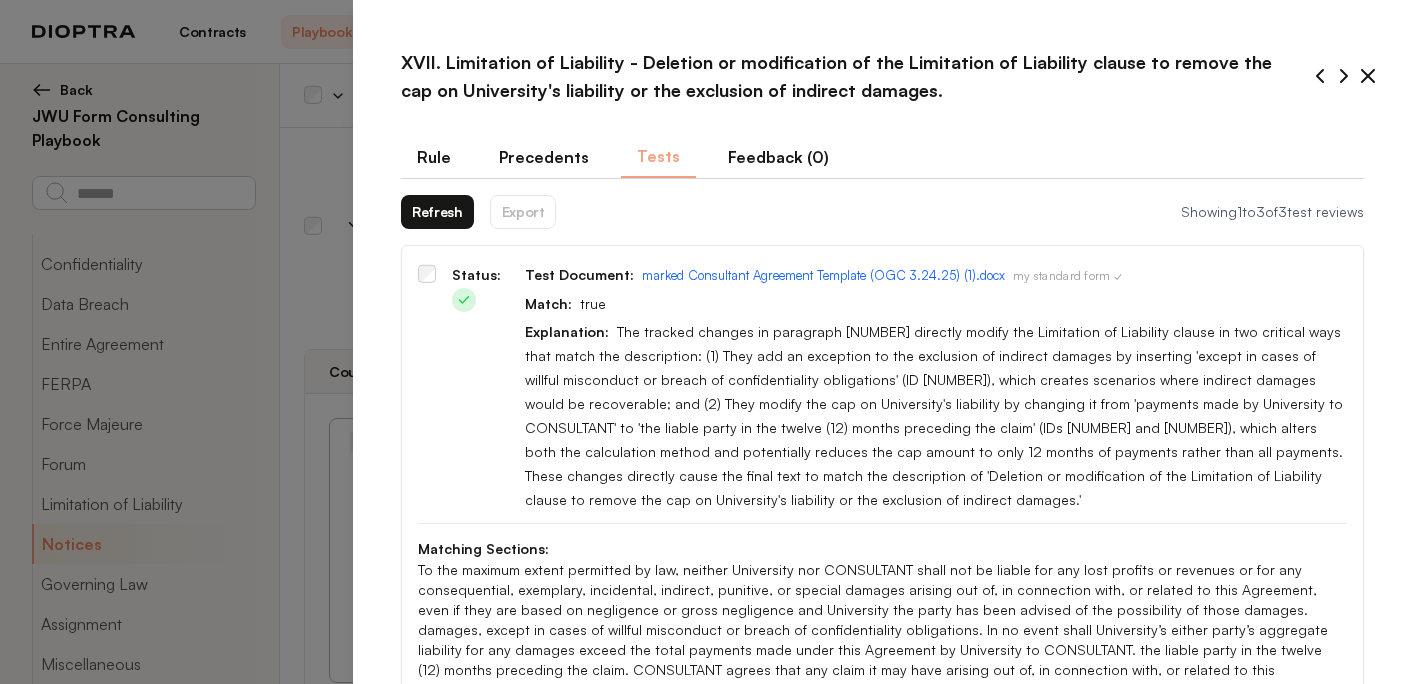 click on "Refresh" at bounding box center (437, 212) 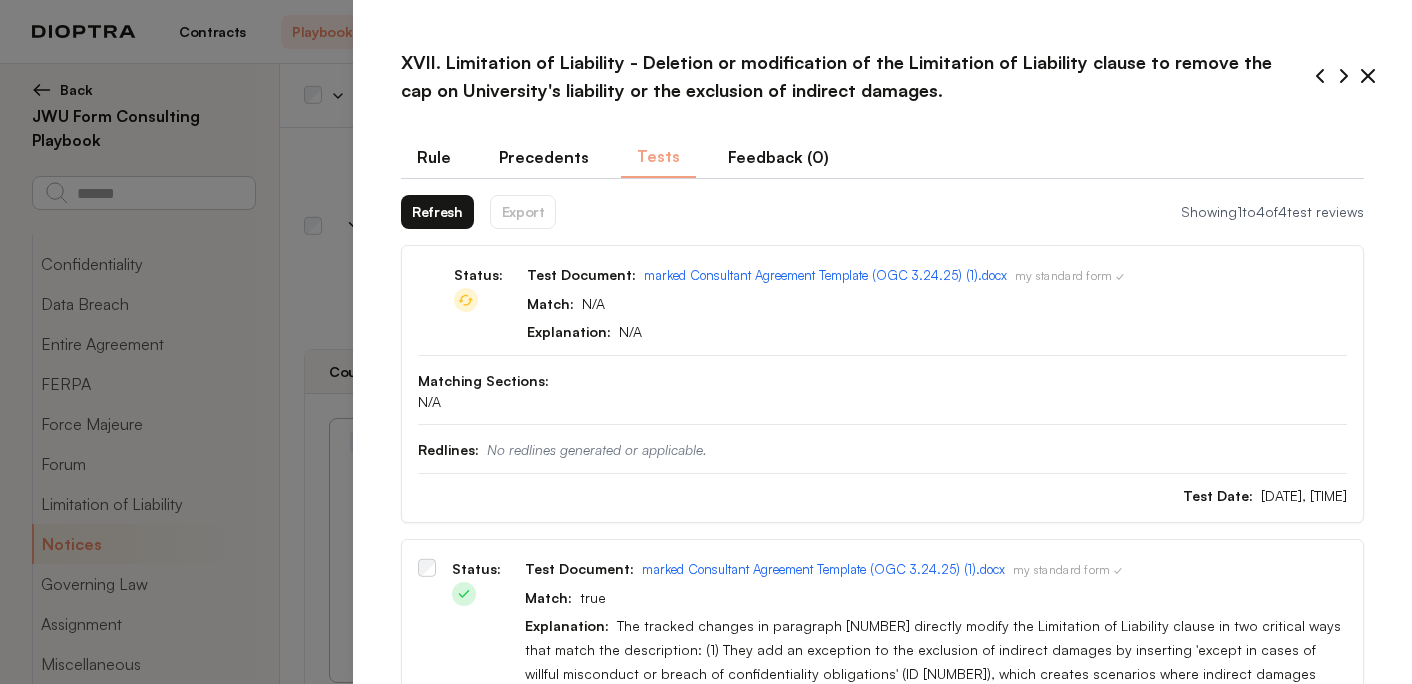 click on "Refresh" at bounding box center (437, 212) 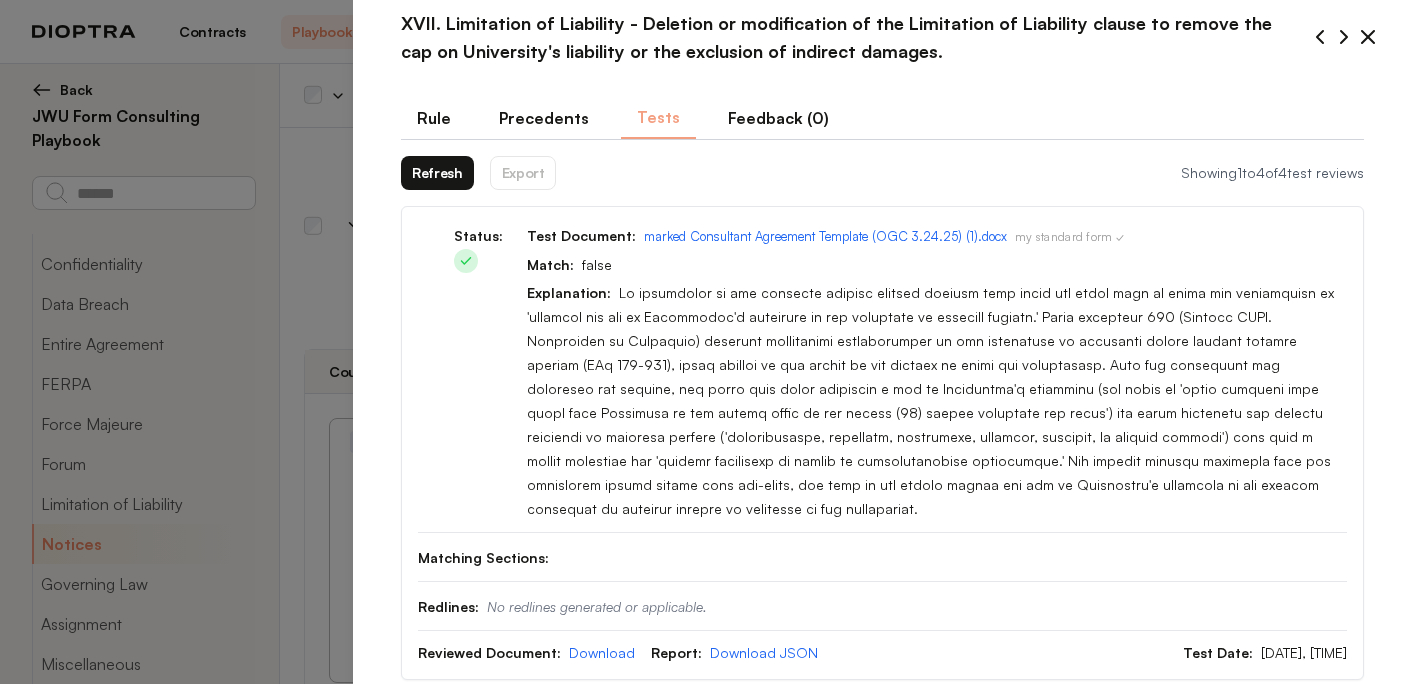 scroll, scrollTop: 41, scrollLeft: 0, axis: vertical 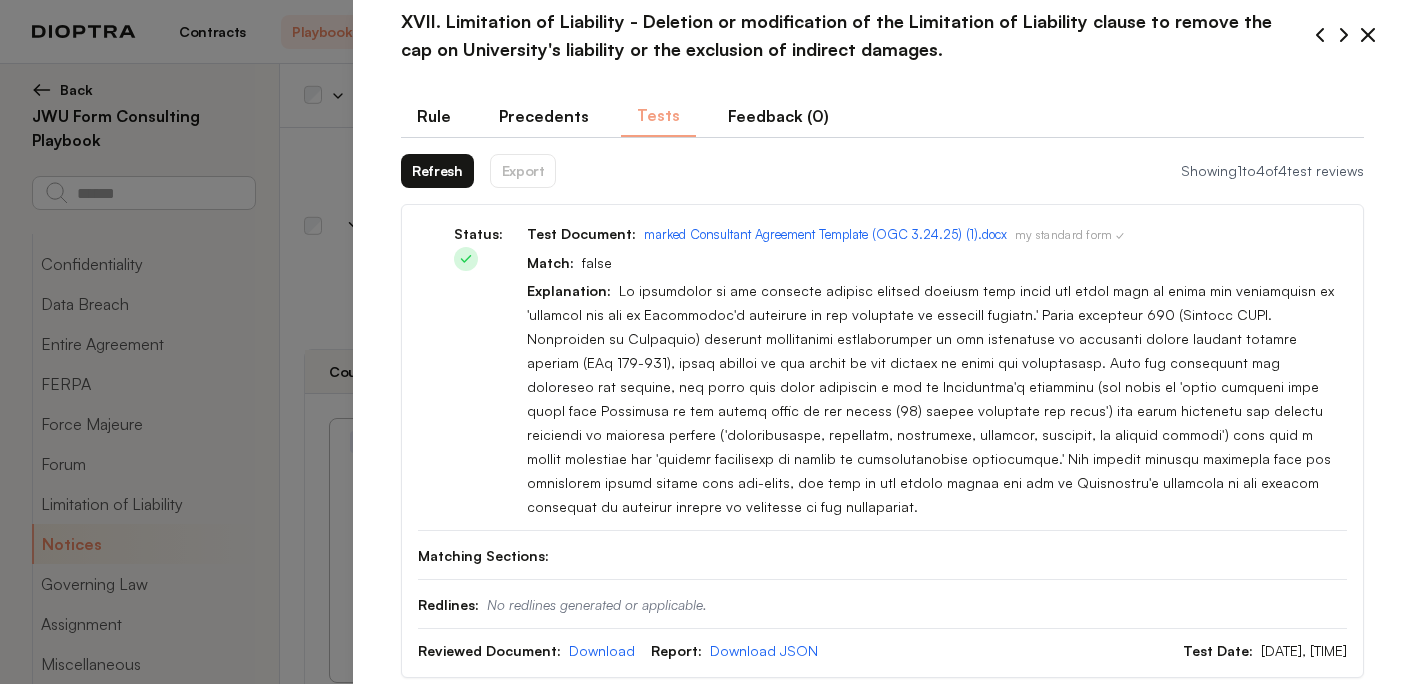 click on "Rule" at bounding box center (434, 116) 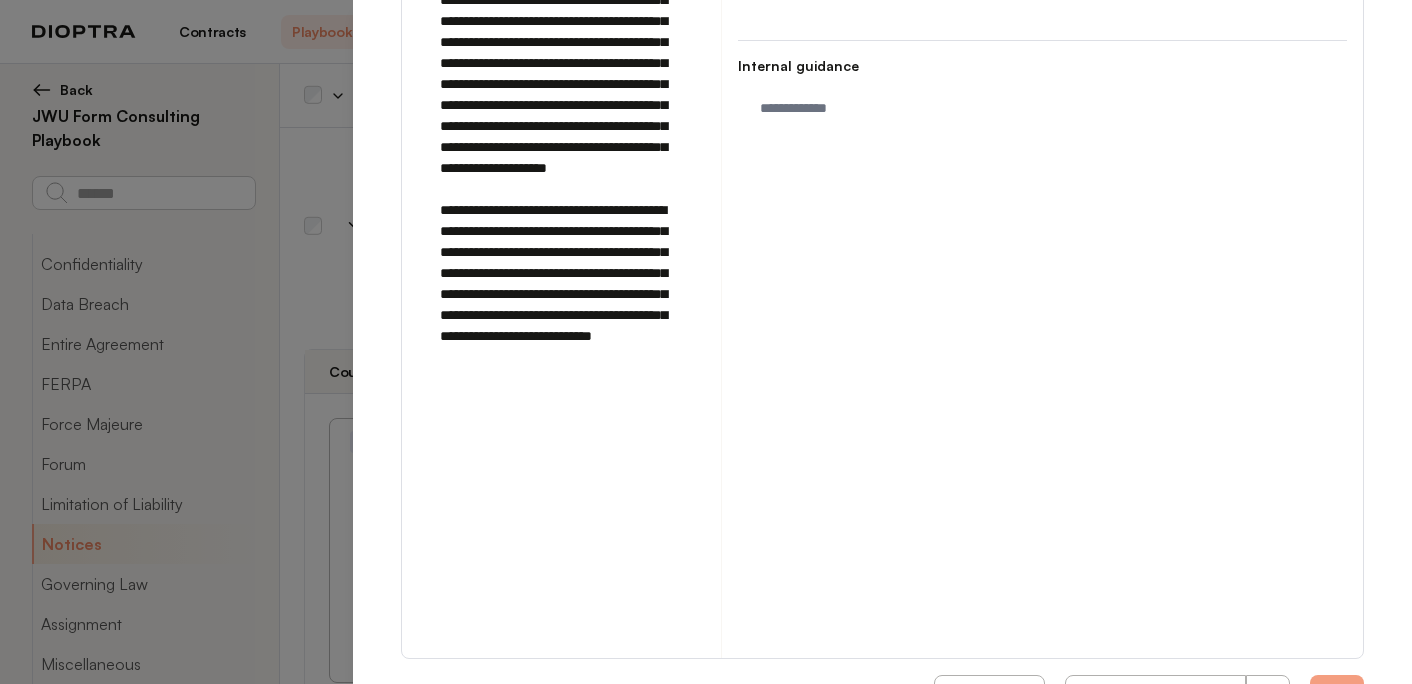 scroll, scrollTop: 923, scrollLeft: 0, axis: vertical 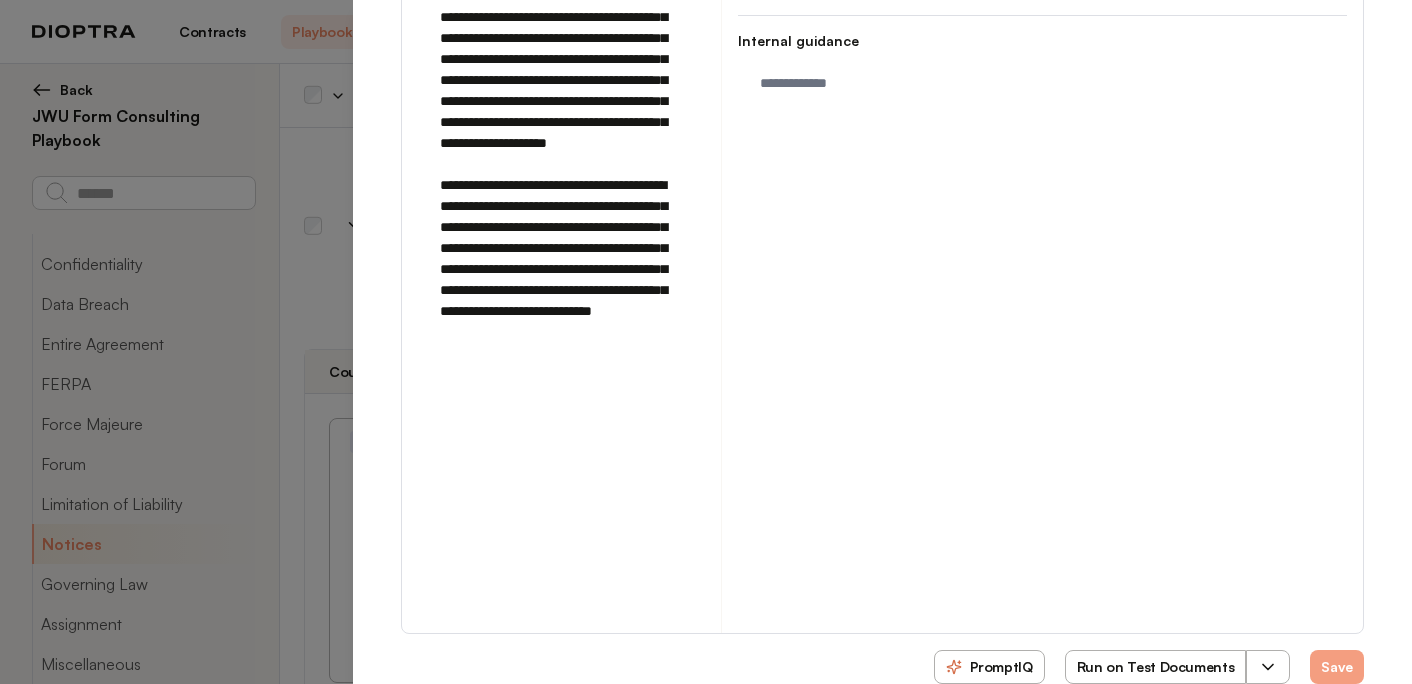 click at bounding box center [561, 133] 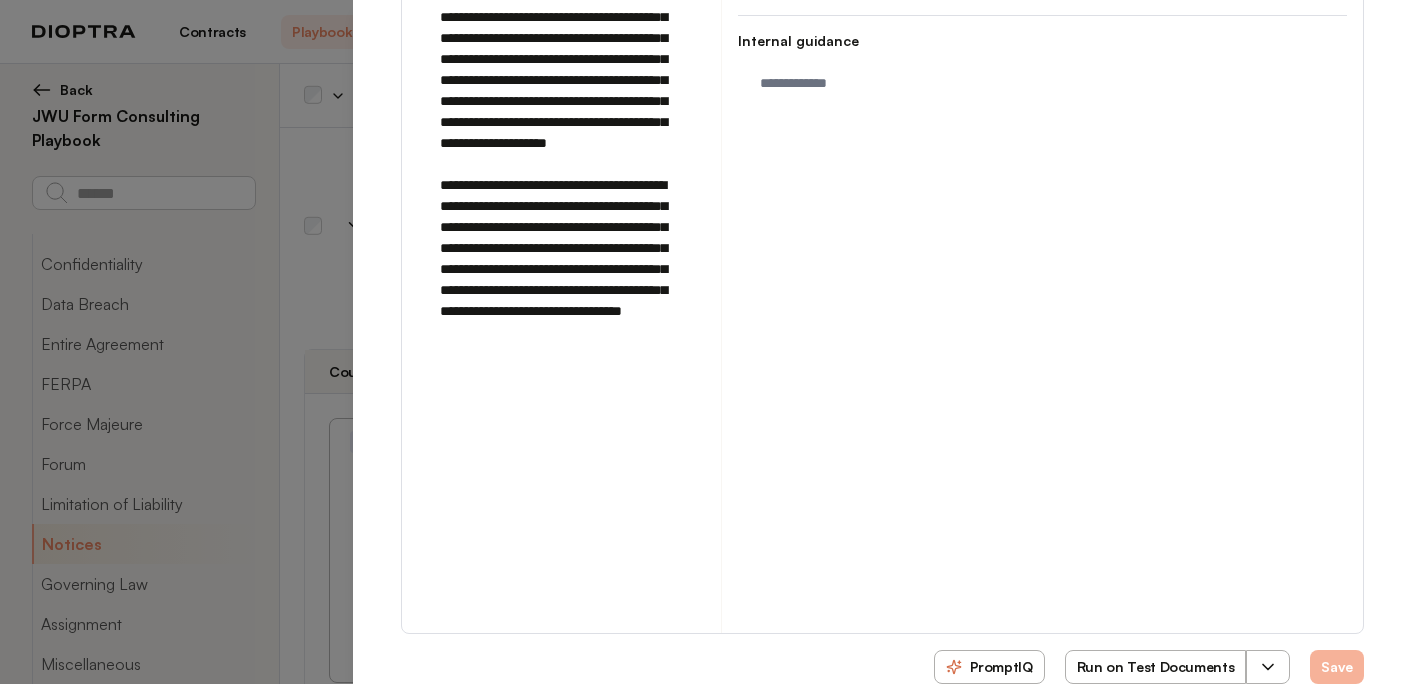 type on "**********" 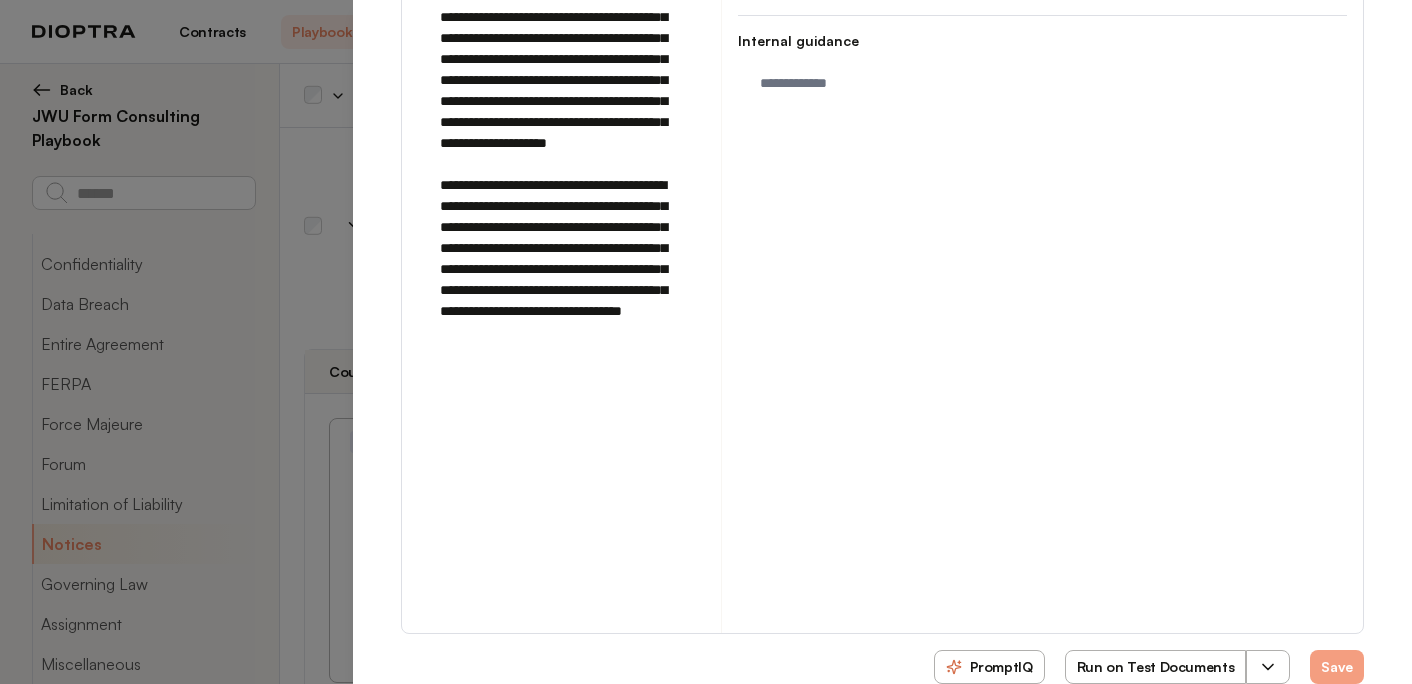 type on "*" 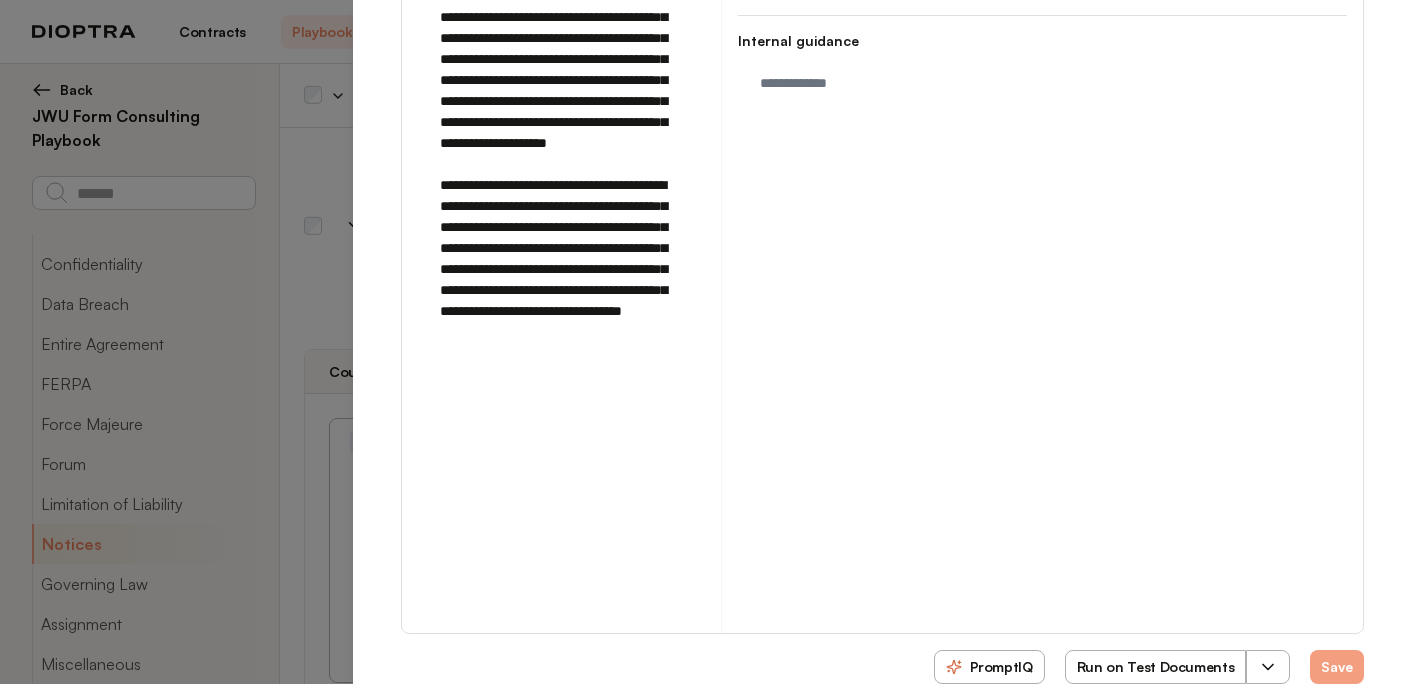 click at bounding box center (561, 133) 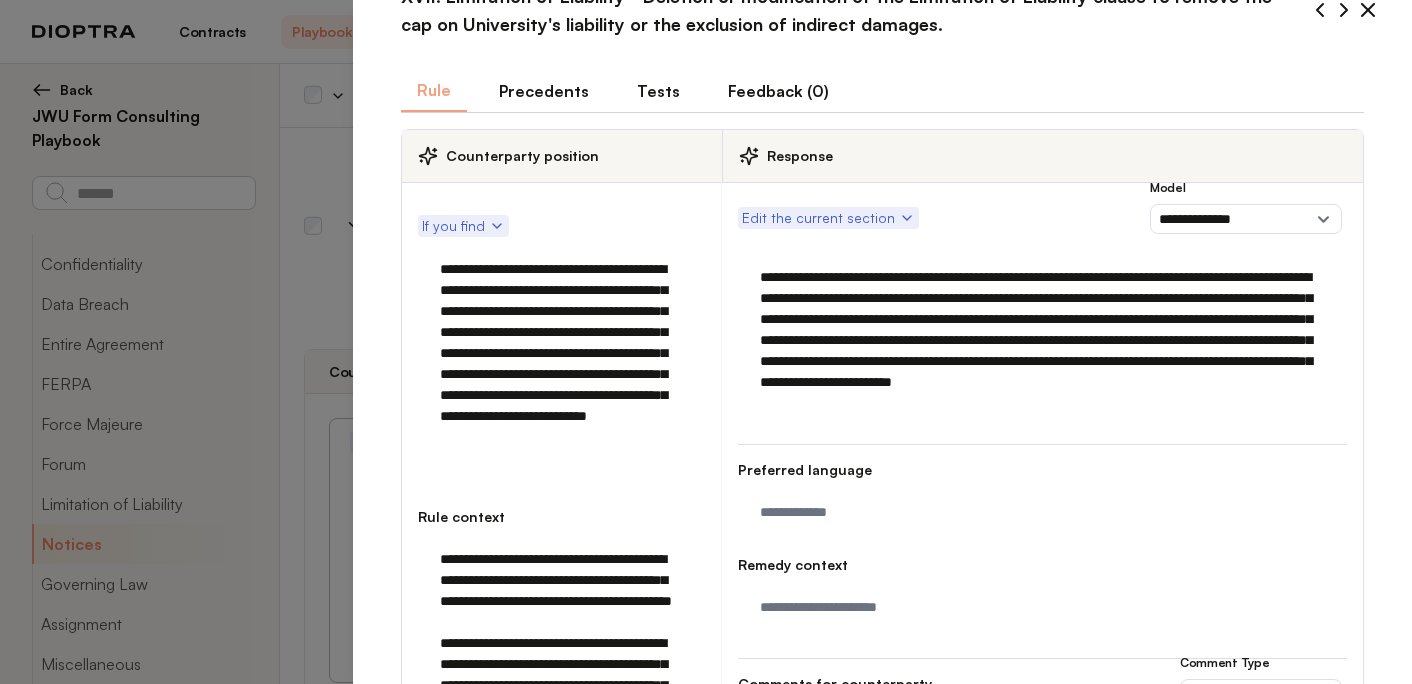 scroll, scrollTop: 0, scrollLeft: 0, axis: both 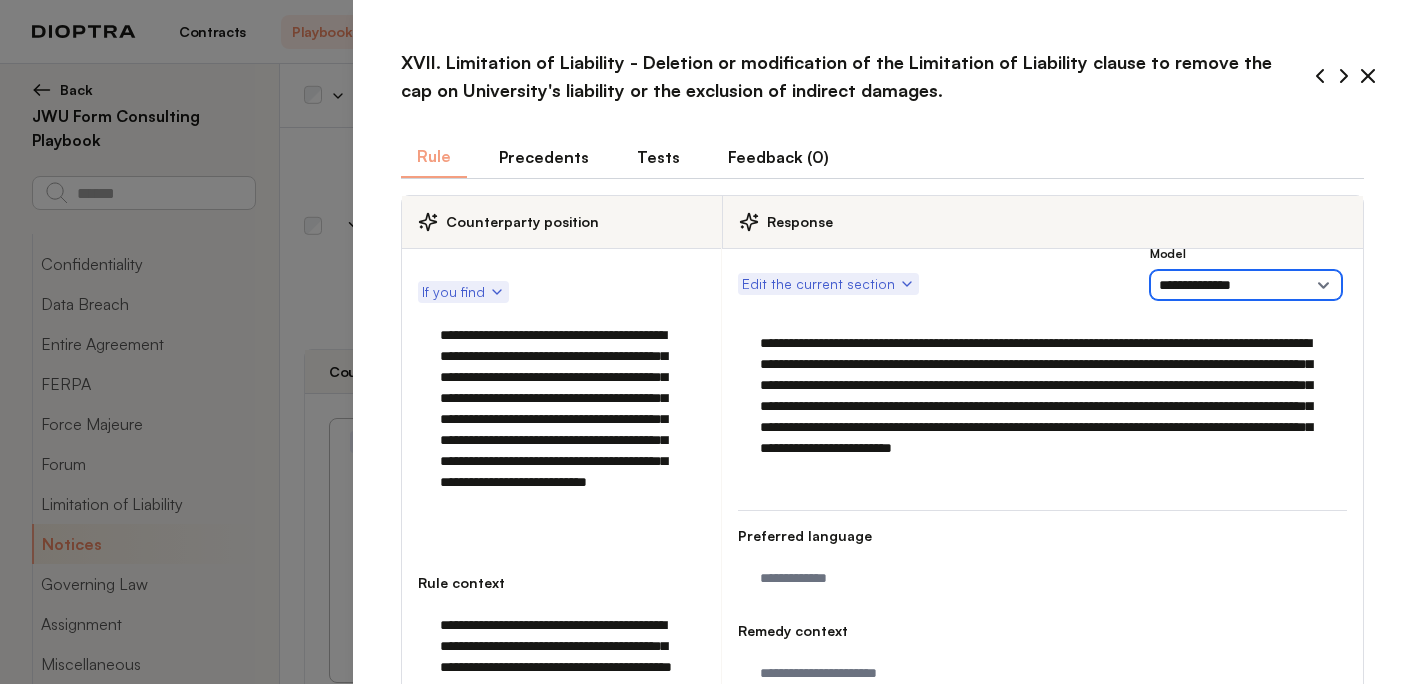 click on "**********" at bounding box center (1246, 285) 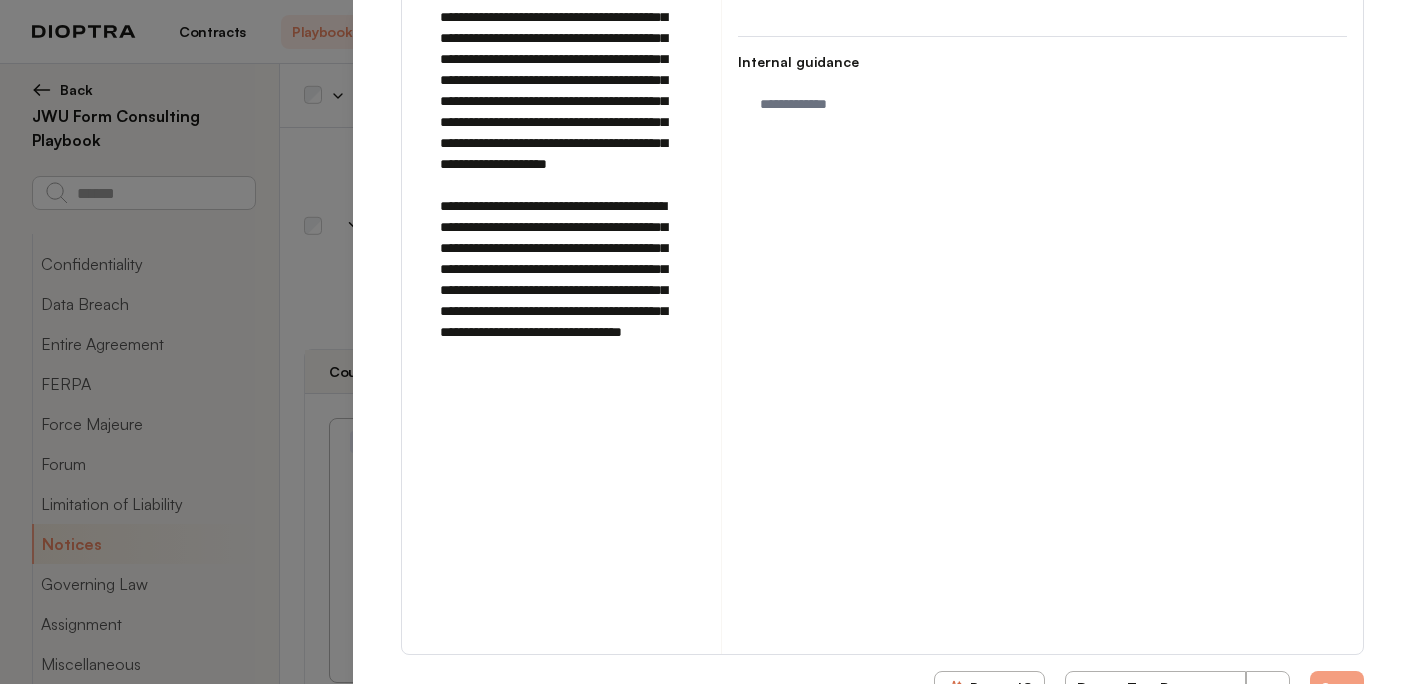 scroll, scrollTop: 923, scrollLeft: 0, axis: vertical 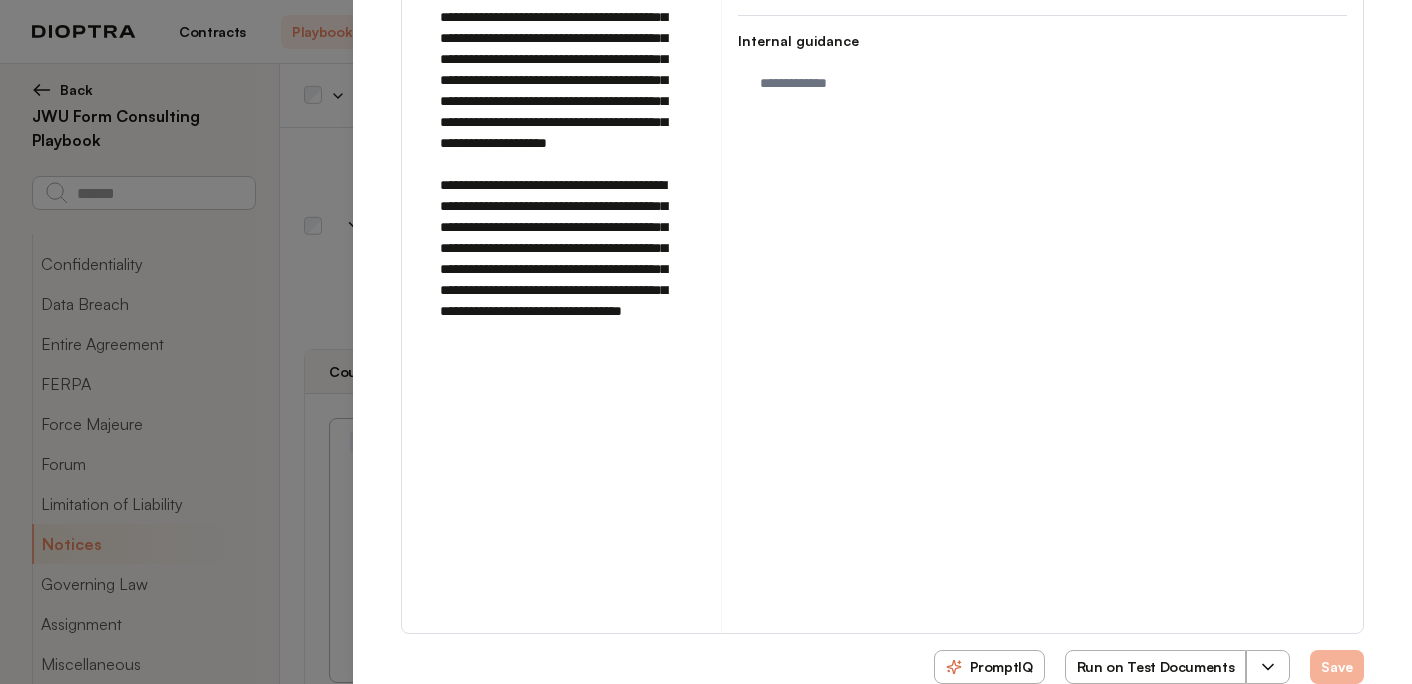 click on "Save" at bounding box center [1337, 667] 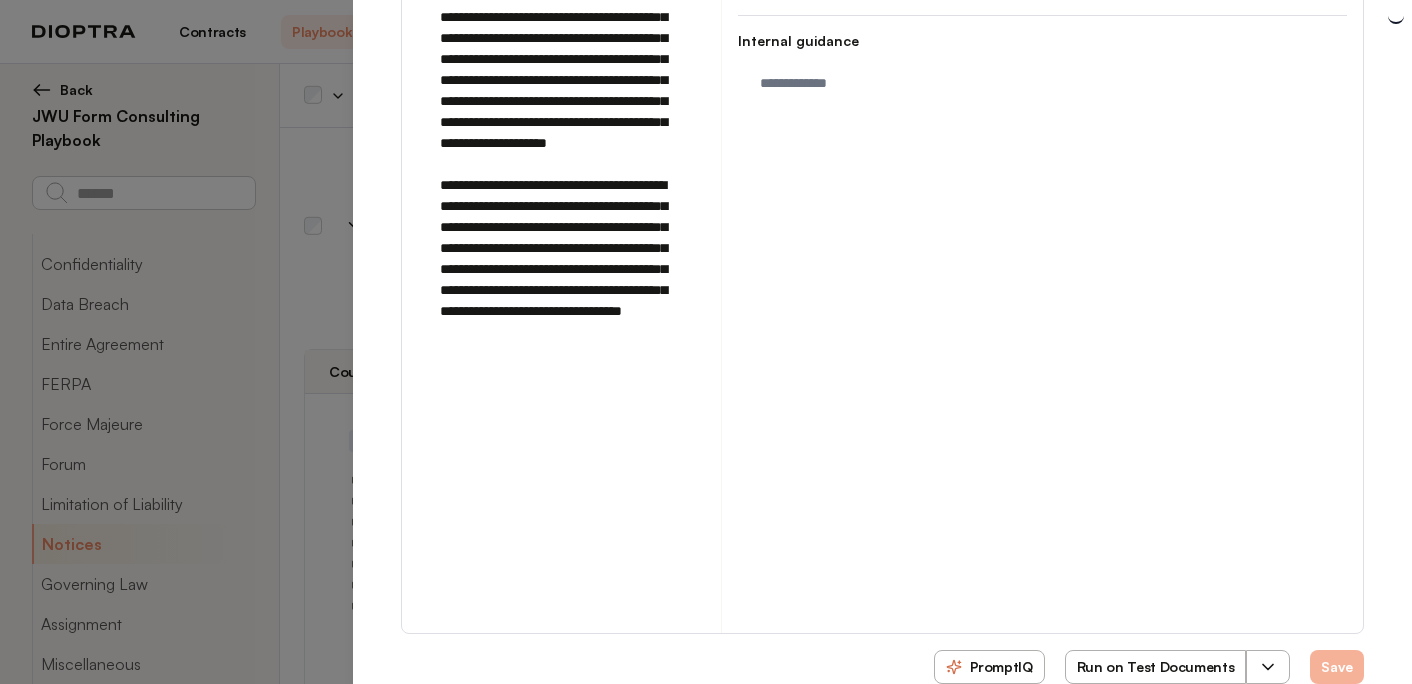 type on "*" 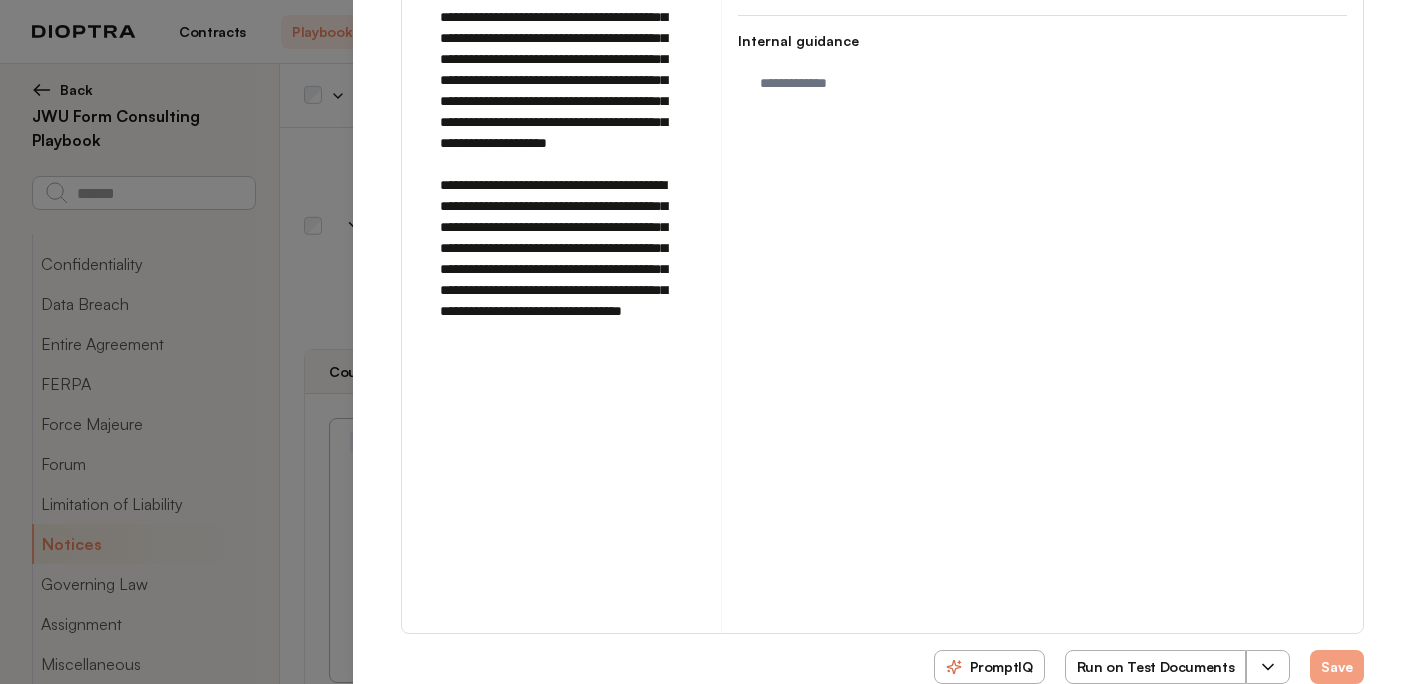 click on "Run on Test Documents" at bounding box center (1156, 667) 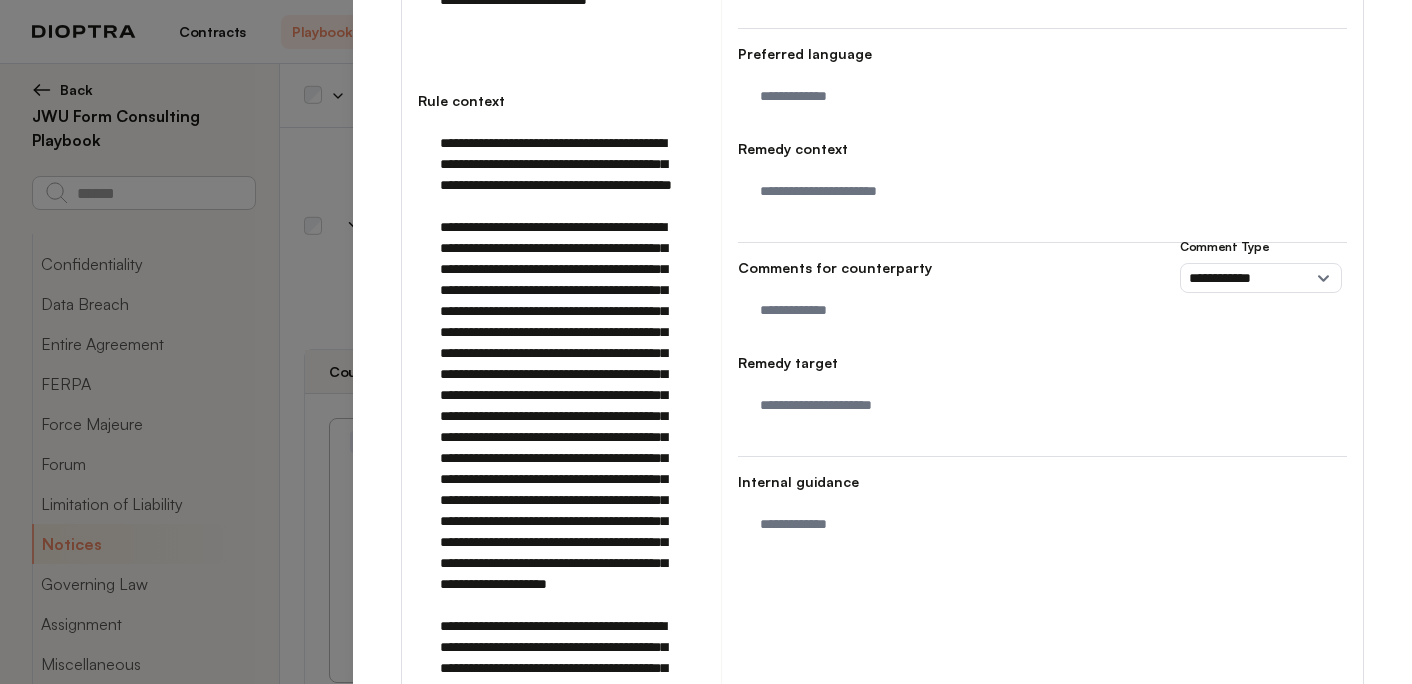 scroll, scrollTop: 0, scrollLeft: 0, axis: both 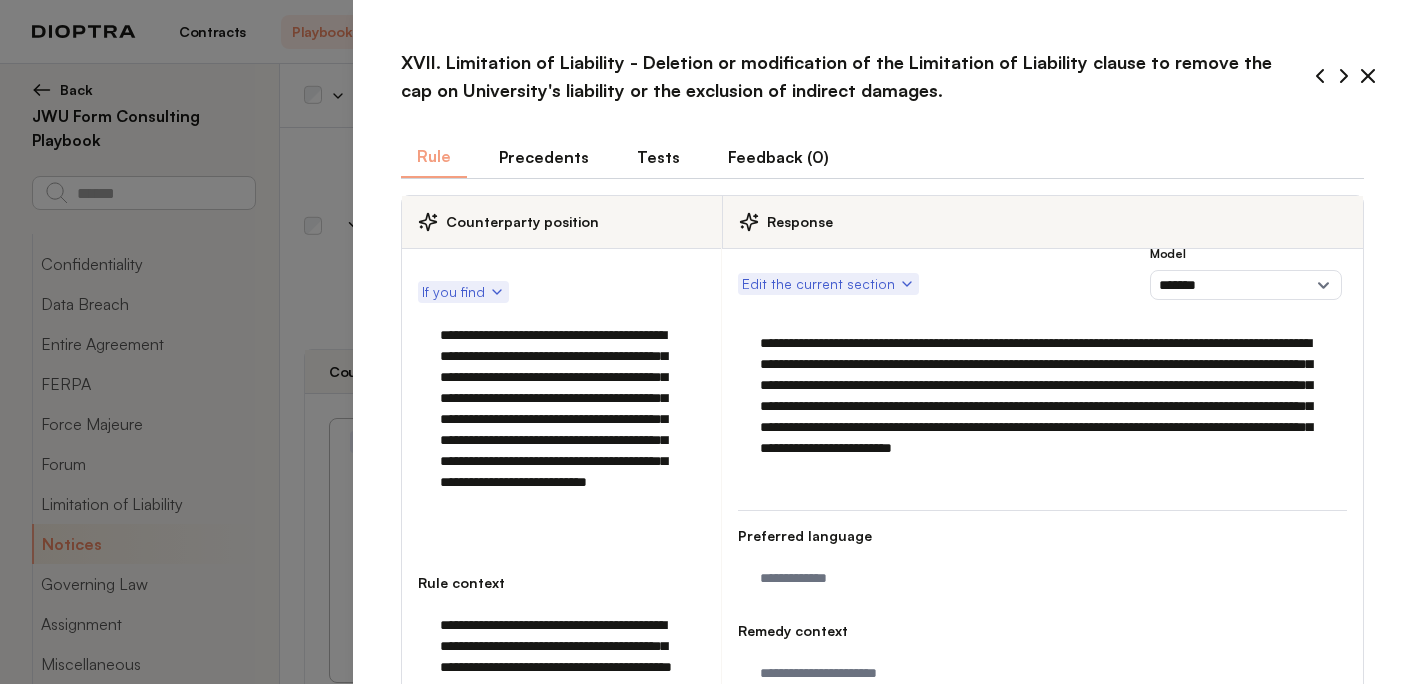 click on "Tests" at bounding box center [658, 157] 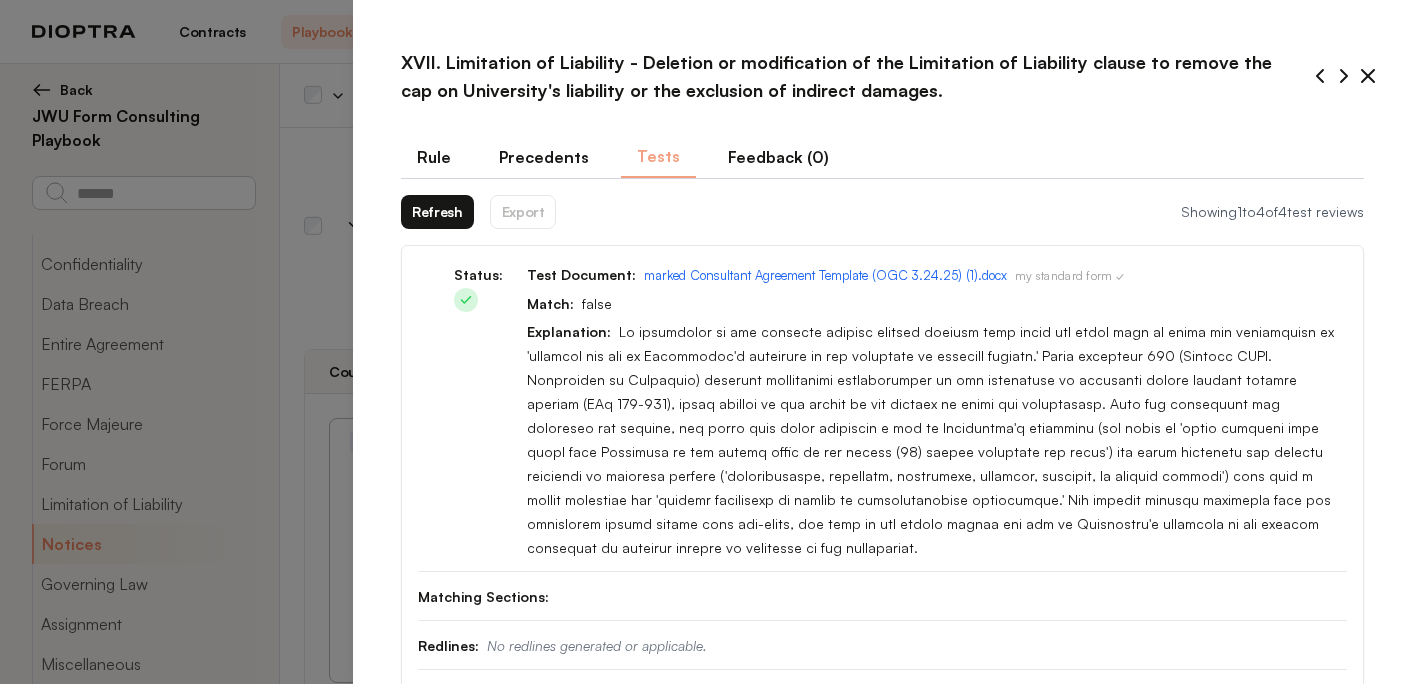 click on "Refresh" at bounding box center (437, 212) 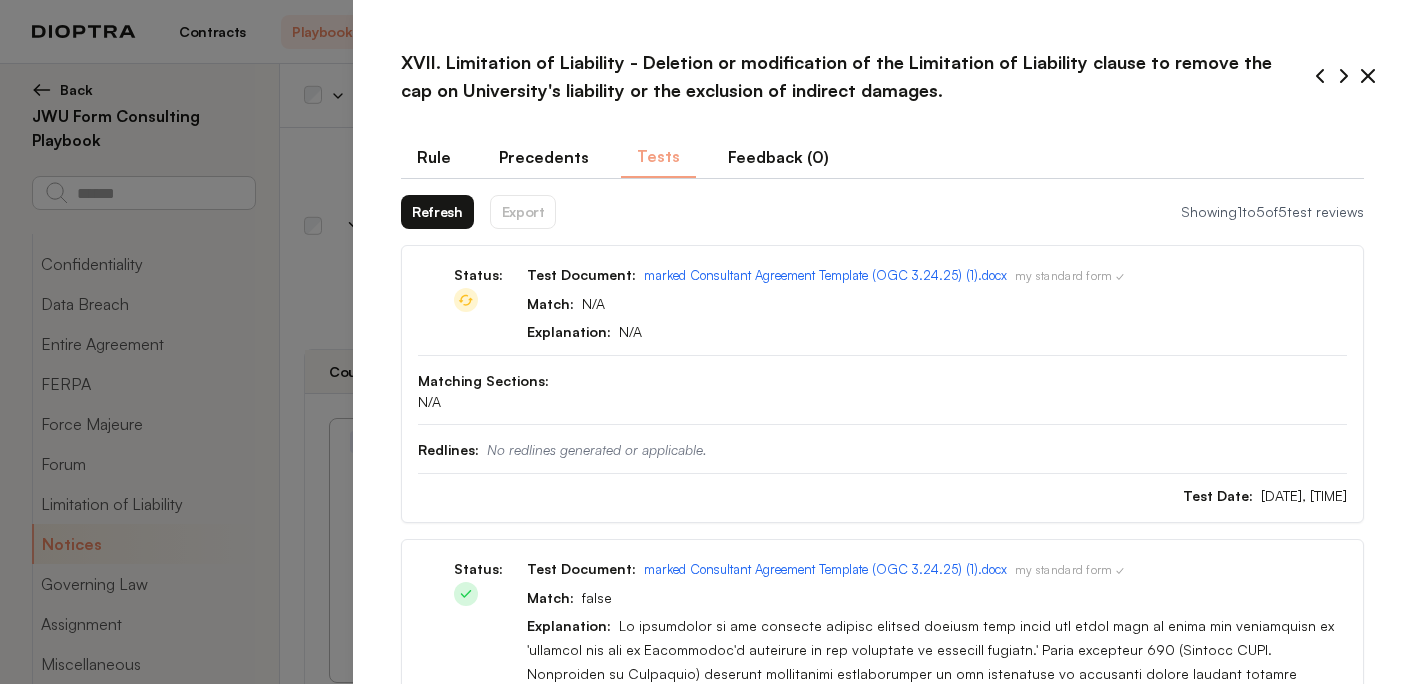 click on "Refresh" at bounding box center [437, 212] 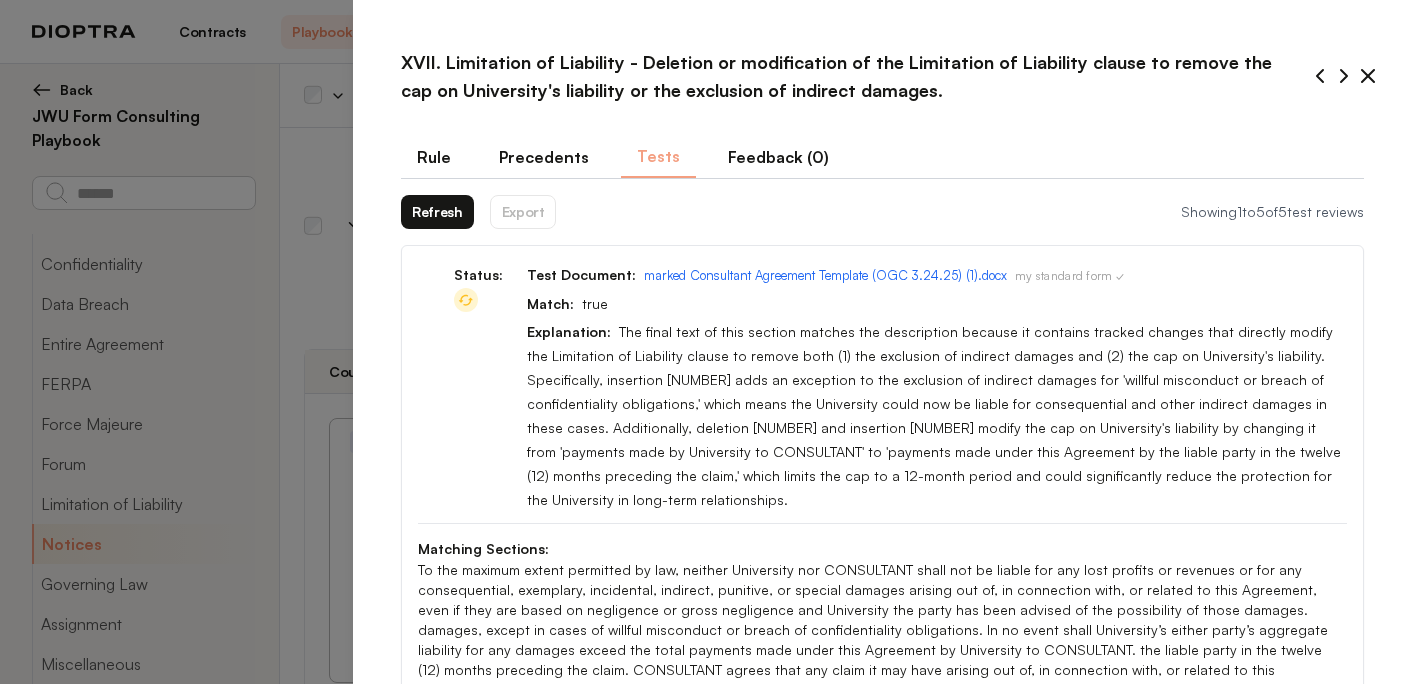 click on "Refresh" at bounding box center [437, 212] 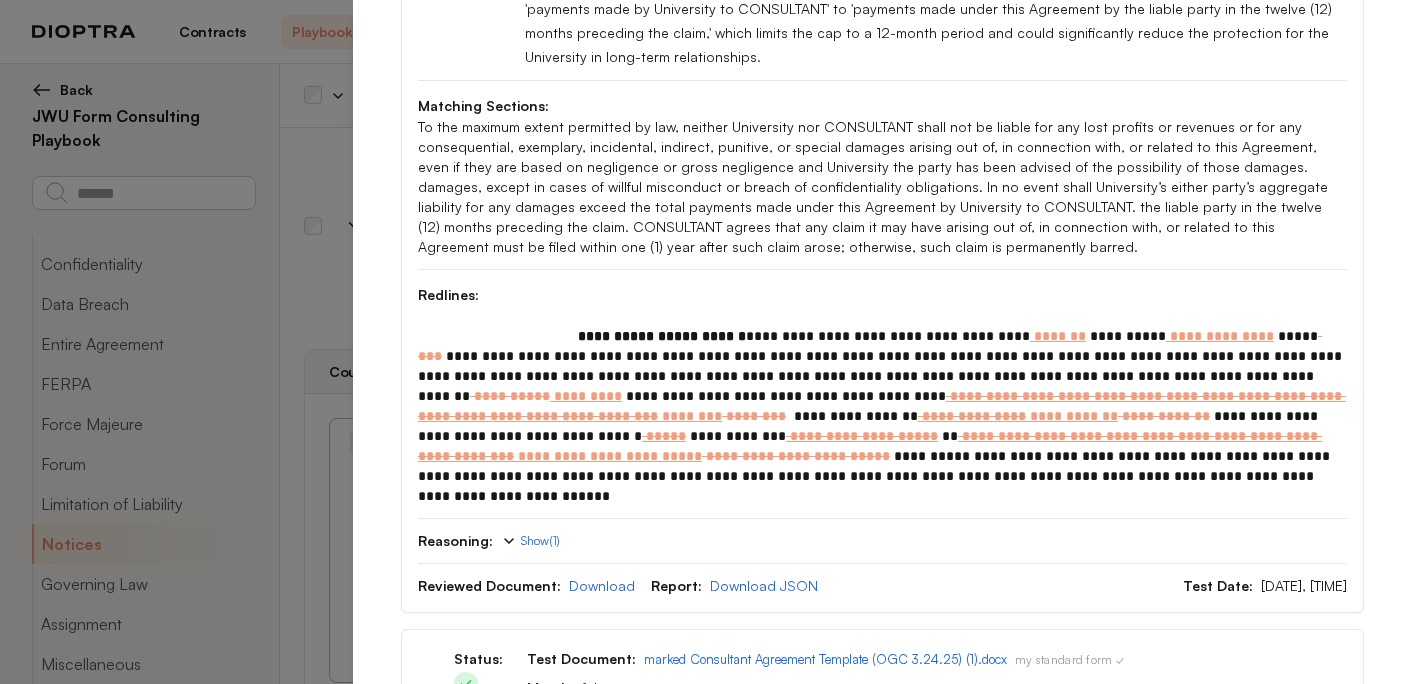 scroll, scrollTop: 442, scrollLeft: 0, axis: vertical 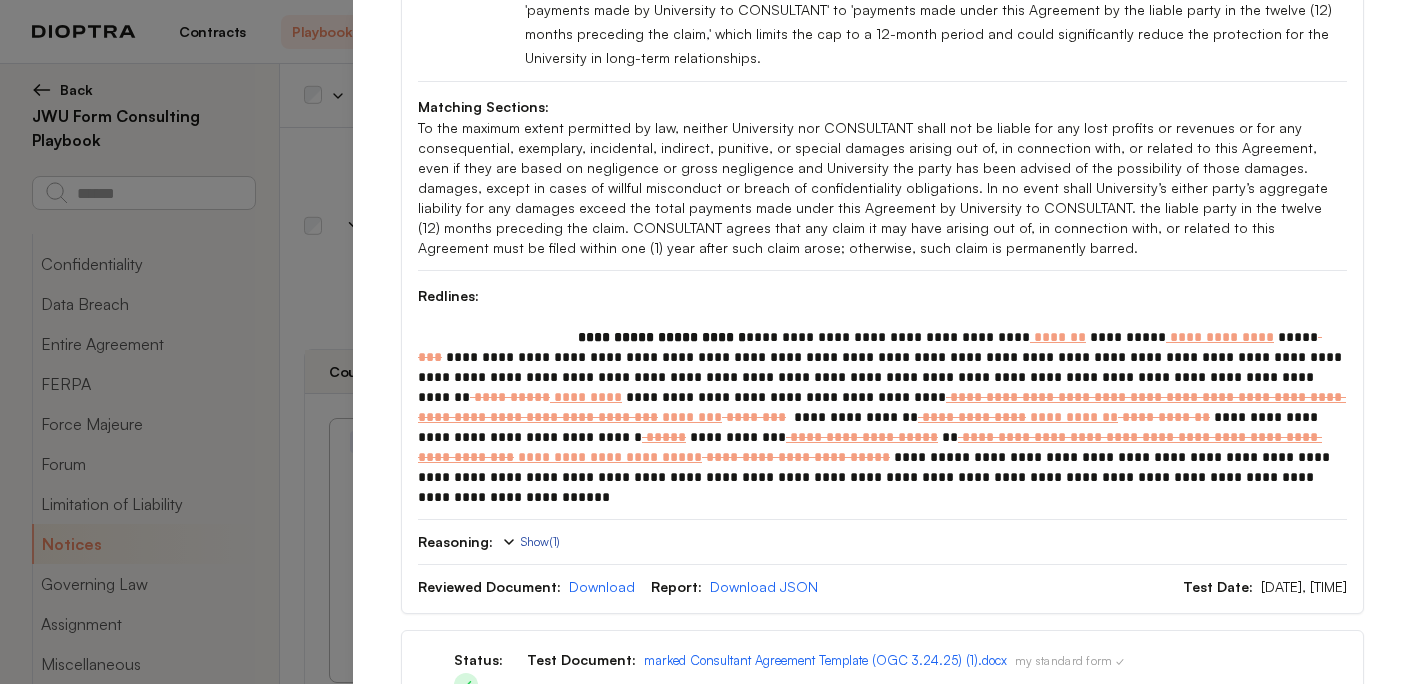 click on "Show  ( 1 )" at bounding box center [530, 542] 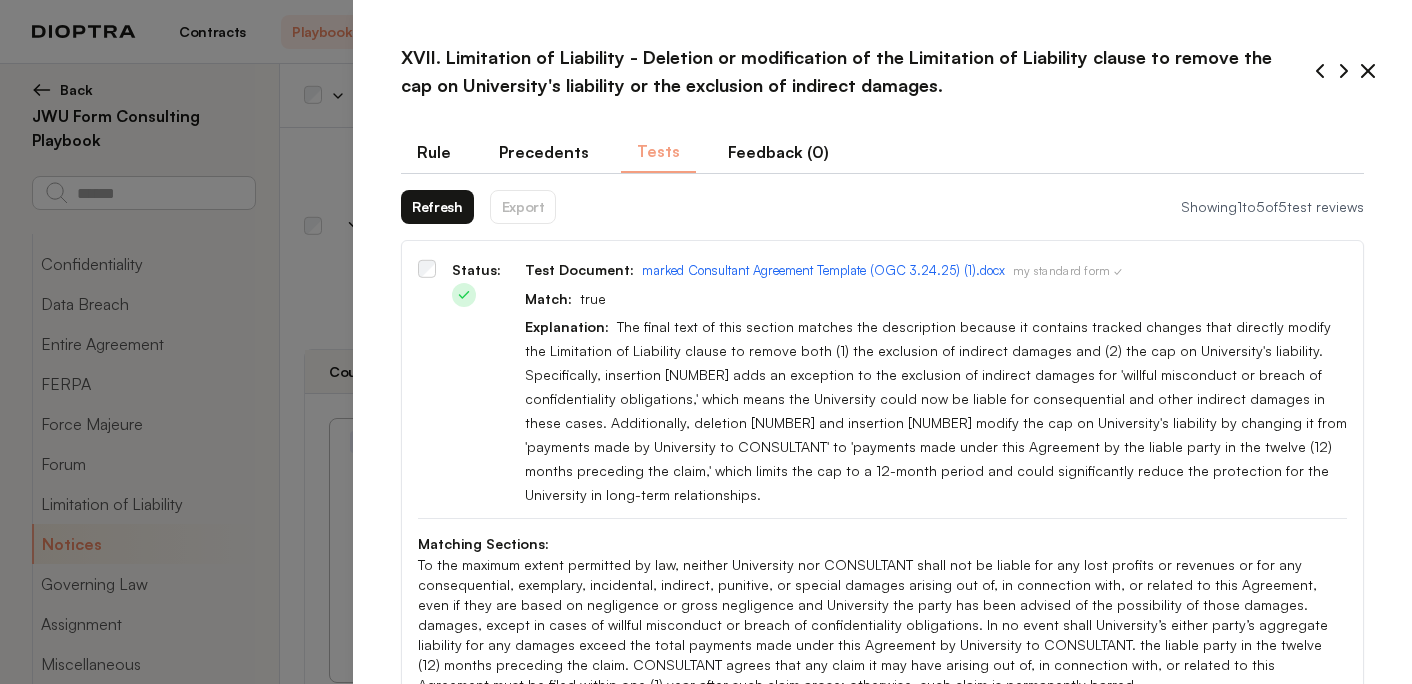 scroll, scrollTop: 0, scrollLeft: 0, axis: both 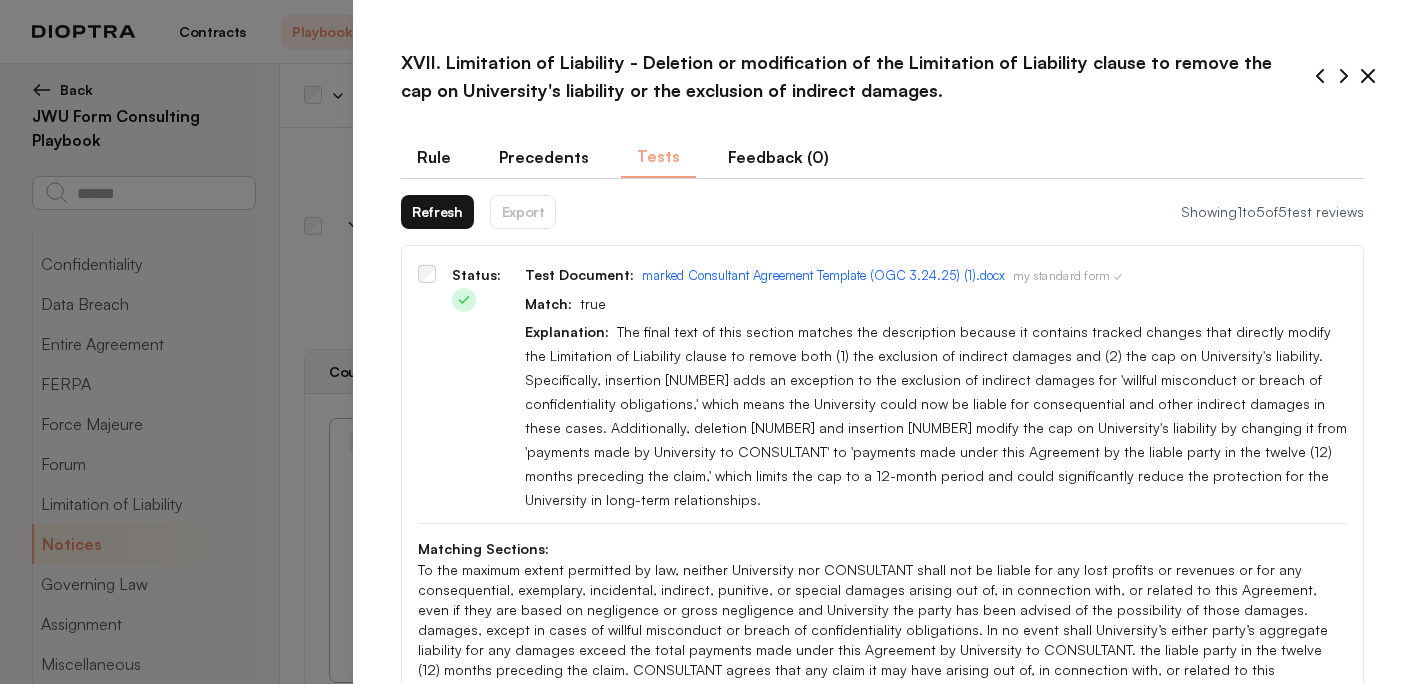 click on "Rule" at bounding box center (434, 157) 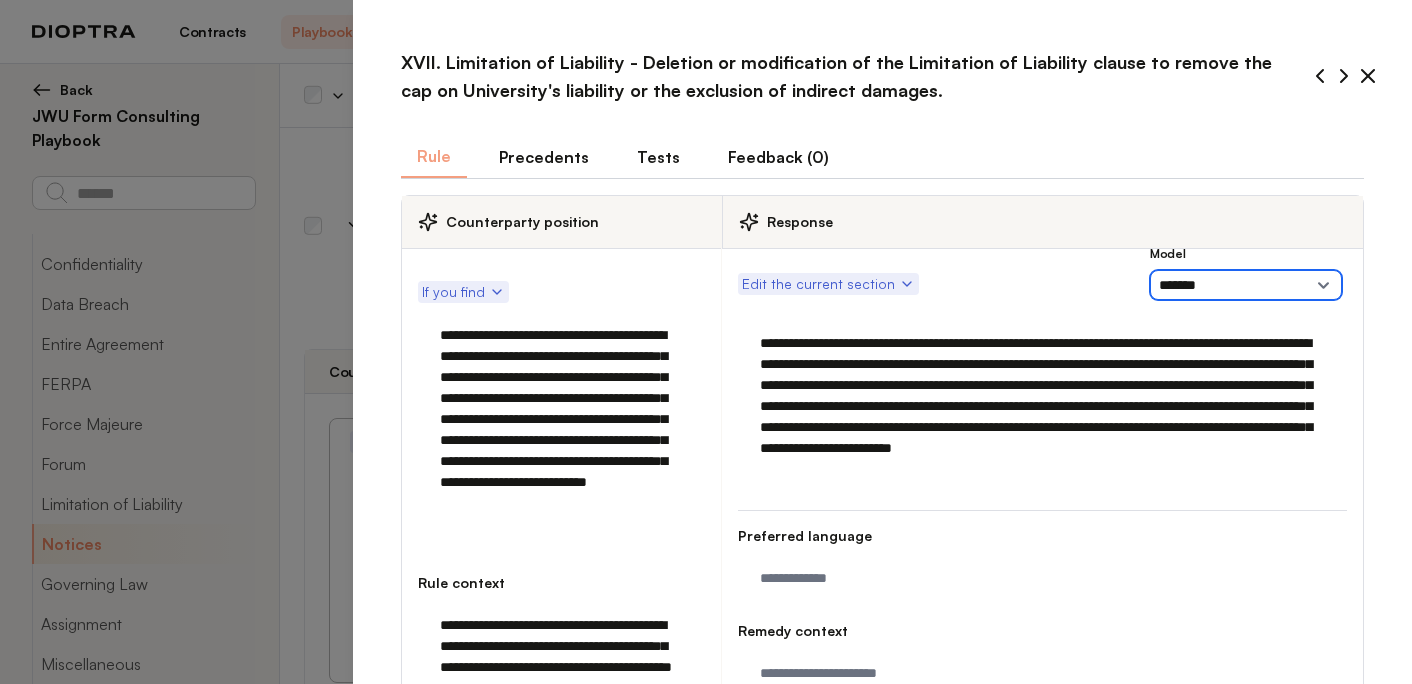 click on "**********" at bounding box center (1246, 285) 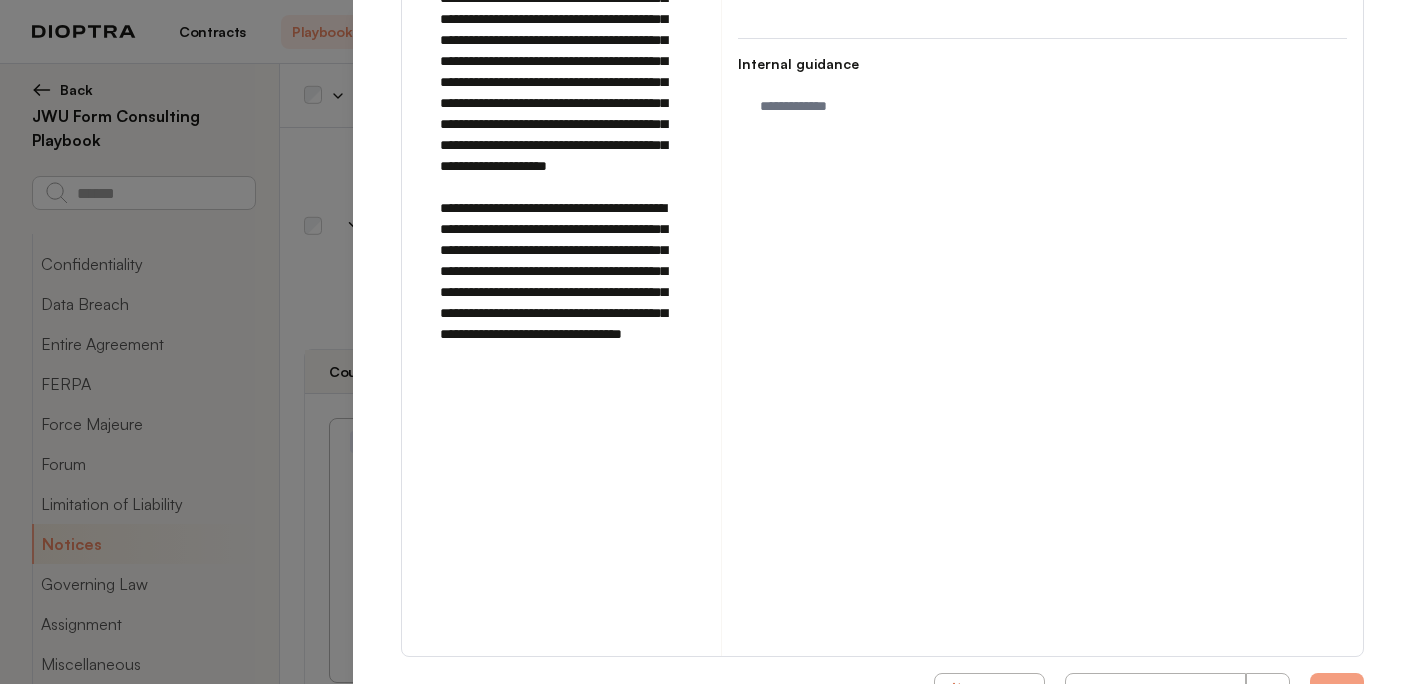 scroll, scrollTop: 923, scrollLeft: 0, axis: vertical 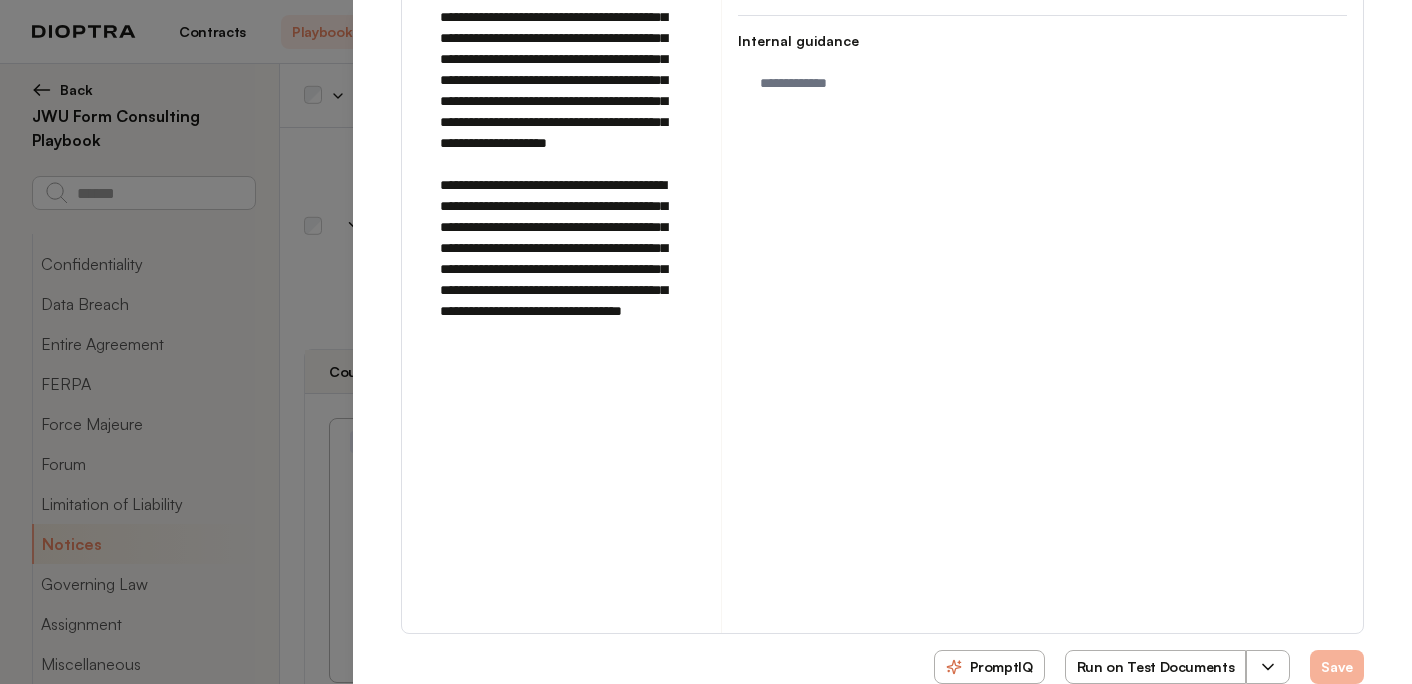 click on "Save" at bounding box center [1337, 667] 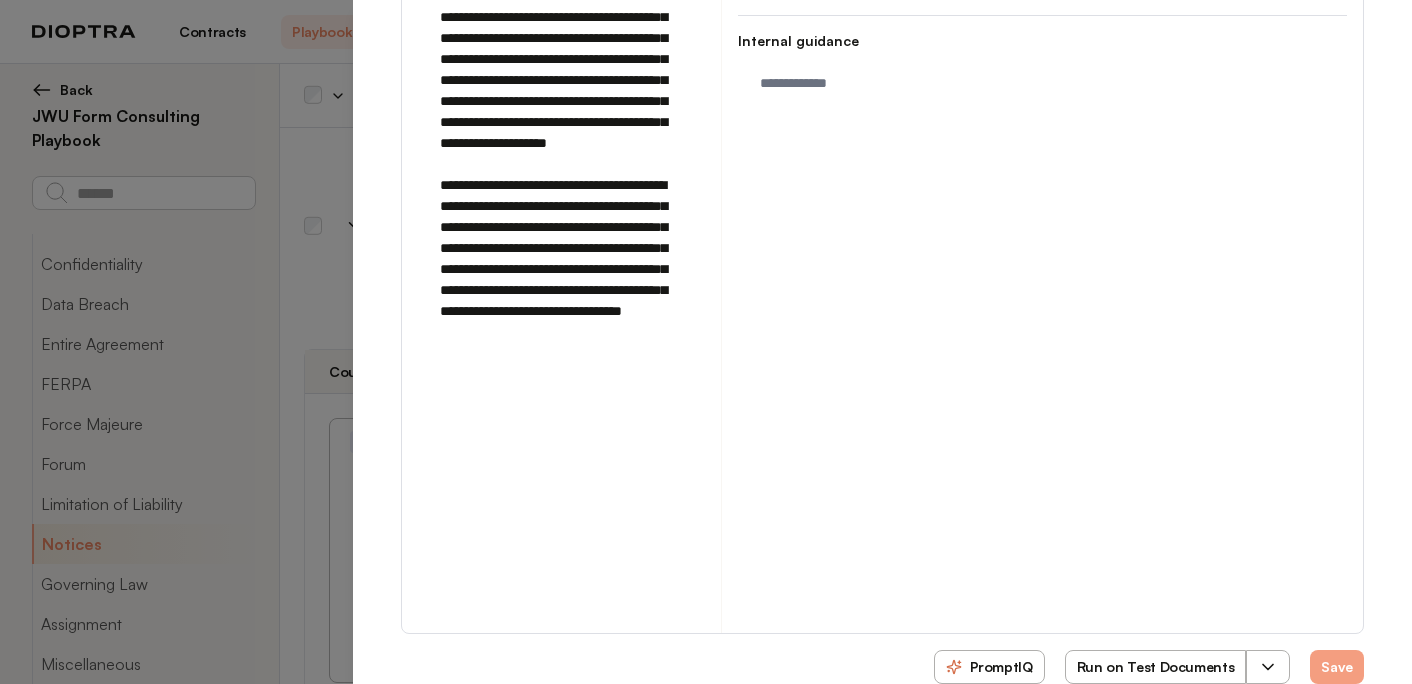 click on "Run on Test Documents" at bounding box center [1156, 667] 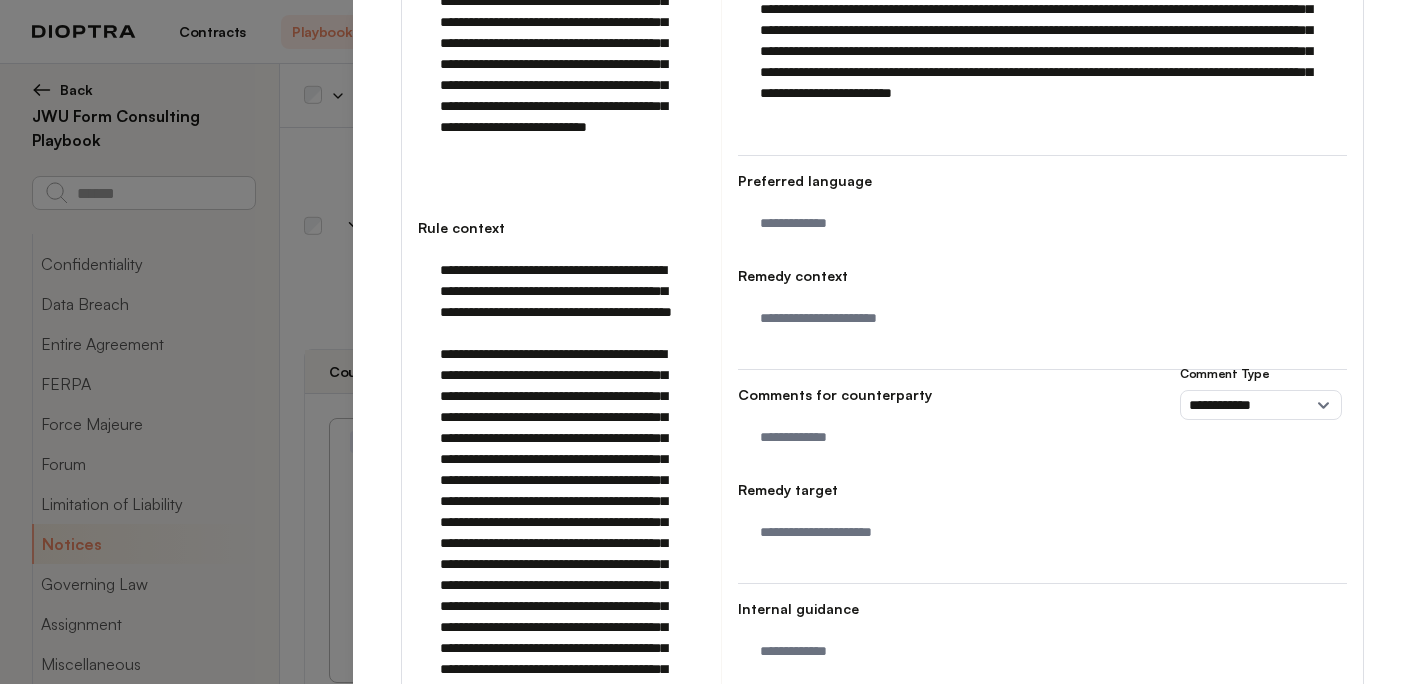 scroll, scrollTop: 0, scrollLeft: 0, axis: both 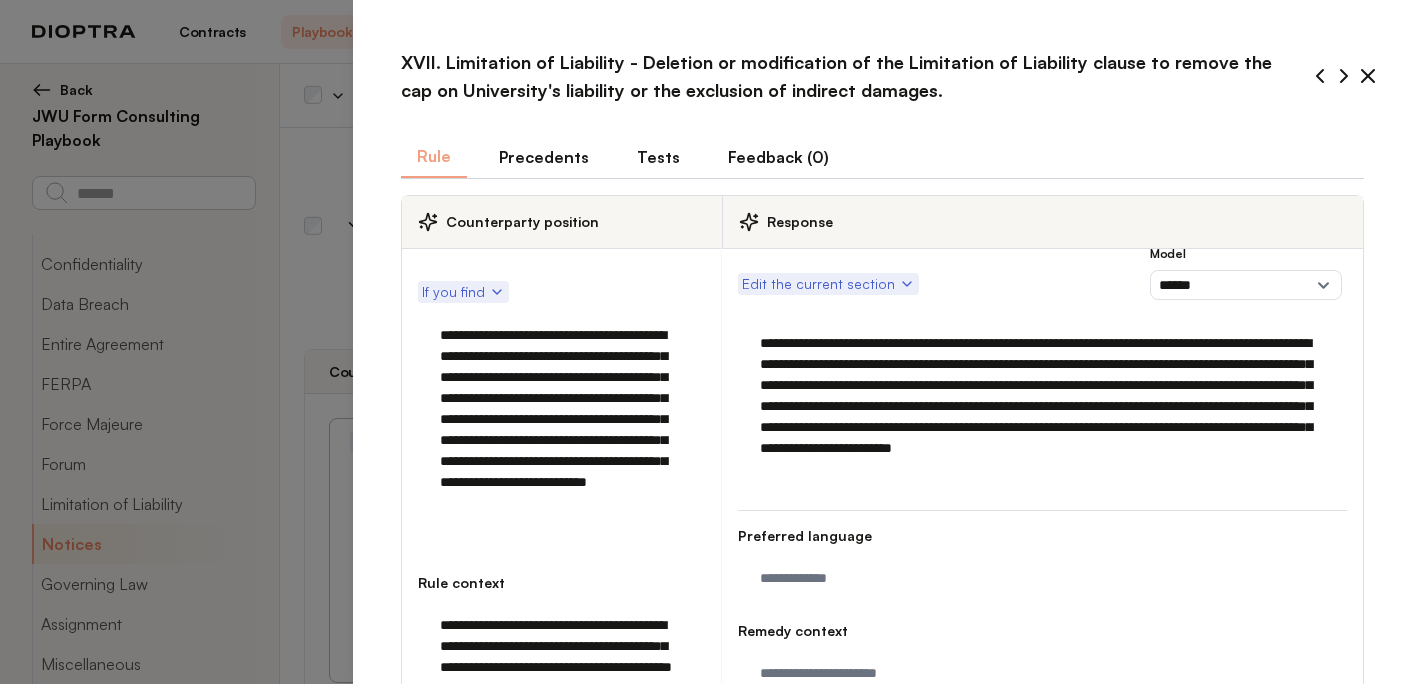 click on "Tests" at bounding box center [658, 157] 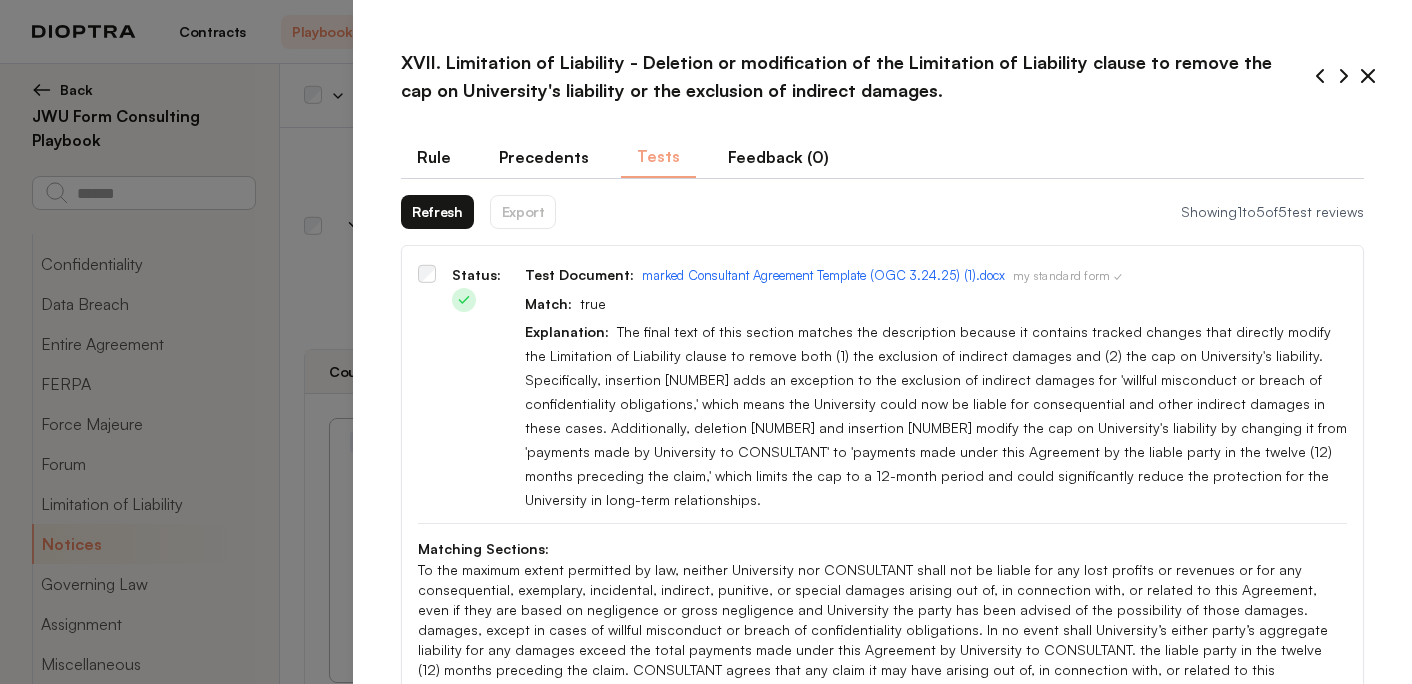 click on "Refresh" at bounding box center [437, 212] 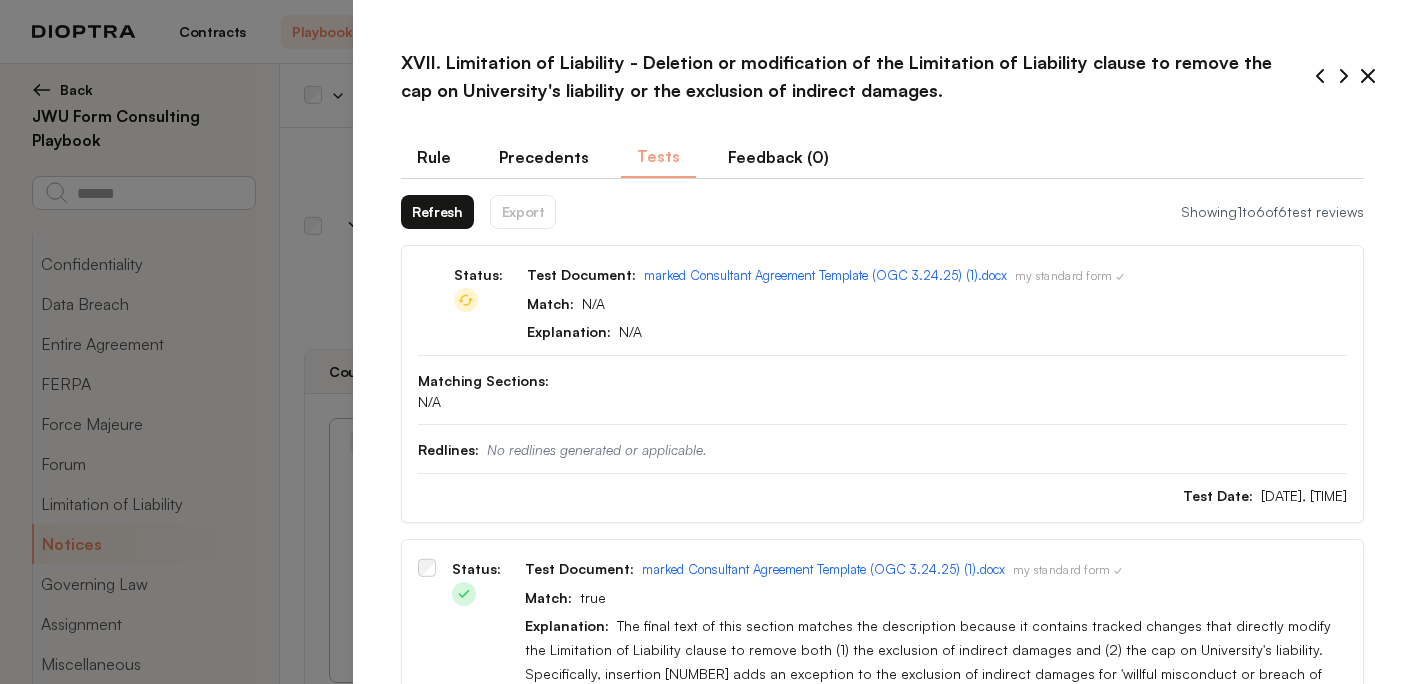 drag, startPoint x: 440, startPoint y: 209, endPoint x: 445, endPoint y: 200, distance: 10.29563 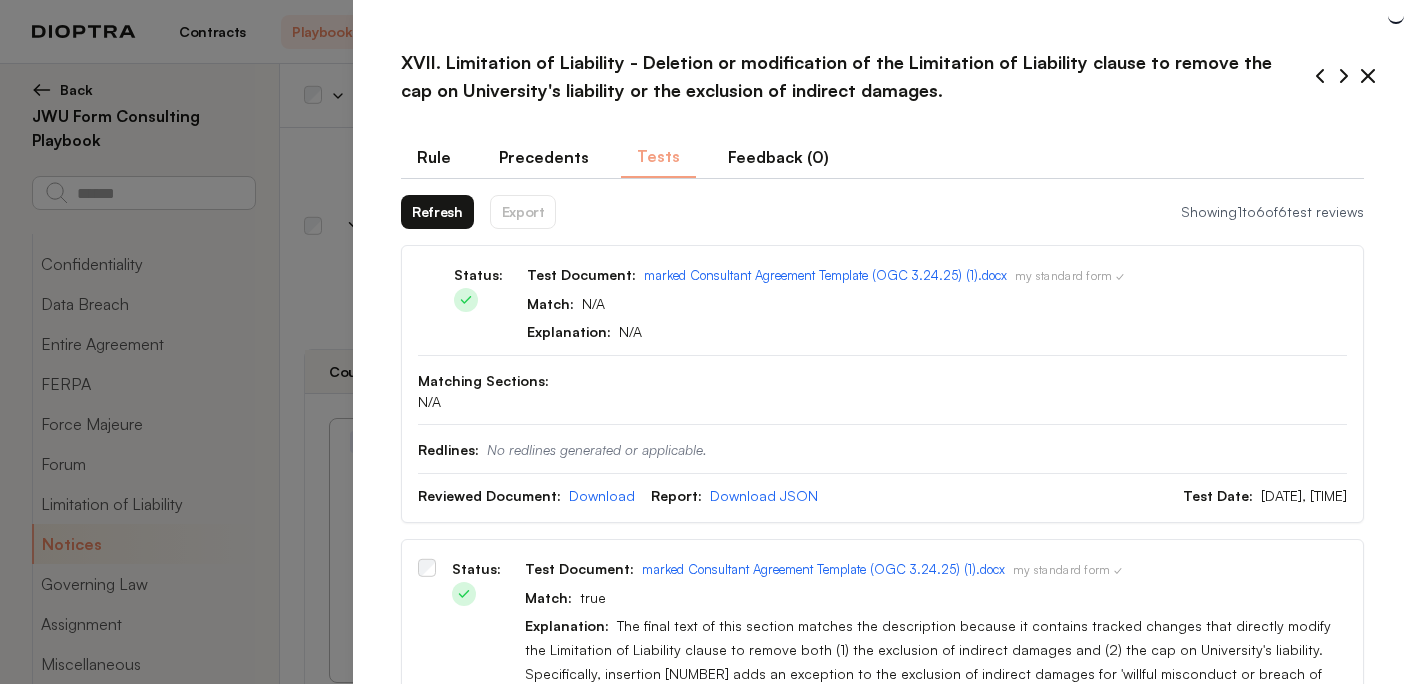 click on "Refresh Export Showing 1 to 6 of 6 test reviews" at bounding box center [882, 212] 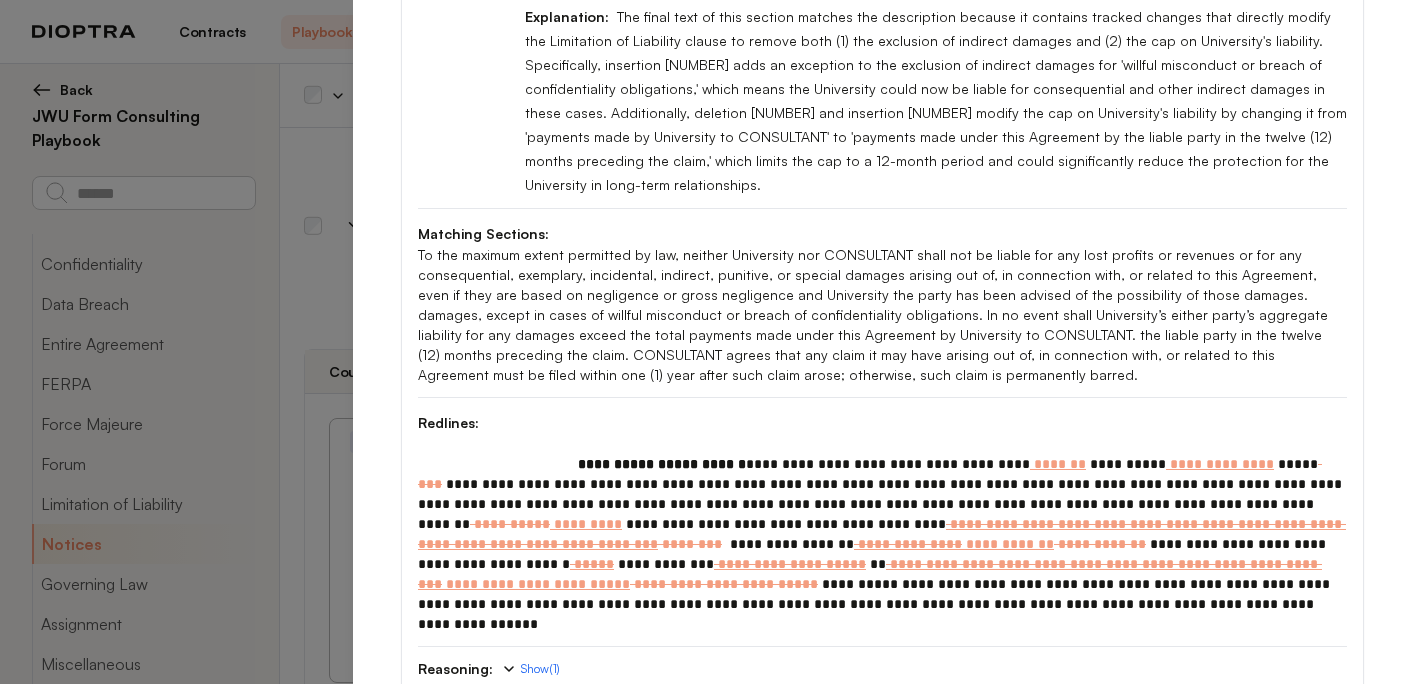 scroll, scrollTop: 0, scrollLeft: 0, axis: both 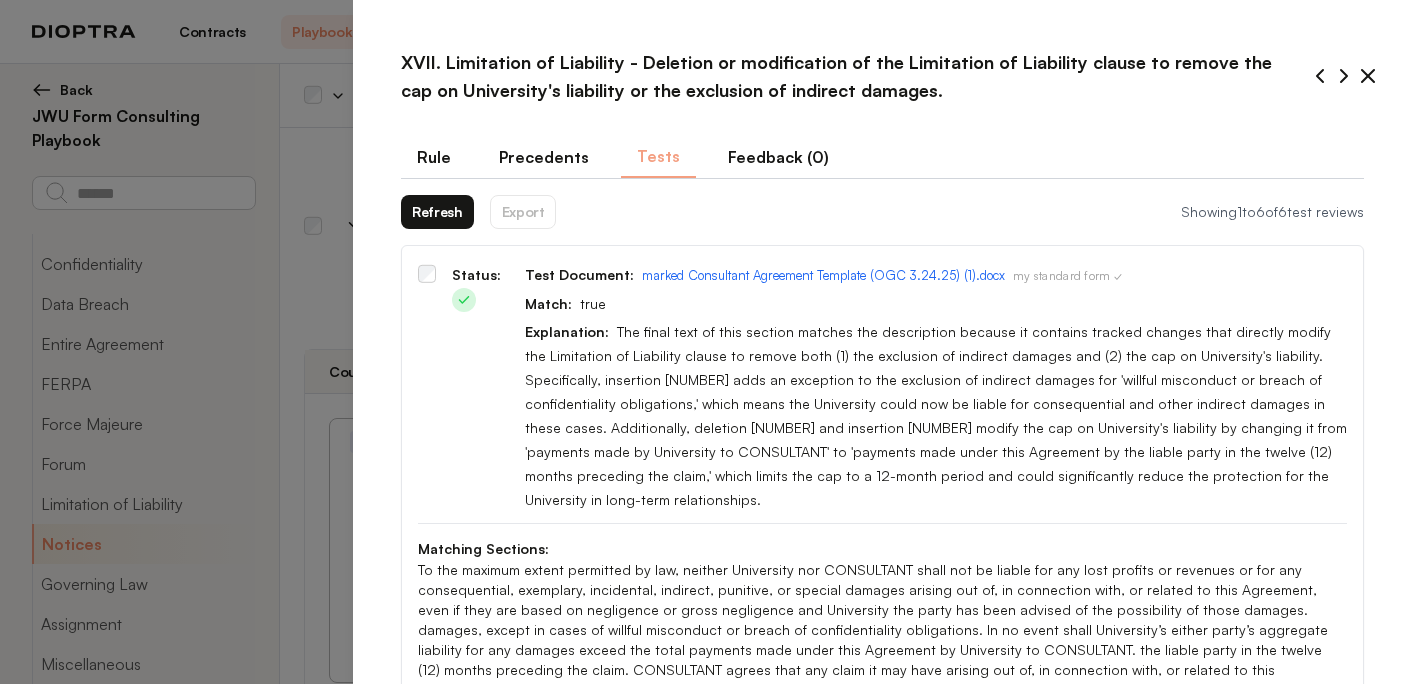 click on "Rule" at bounding box center (434, 157) 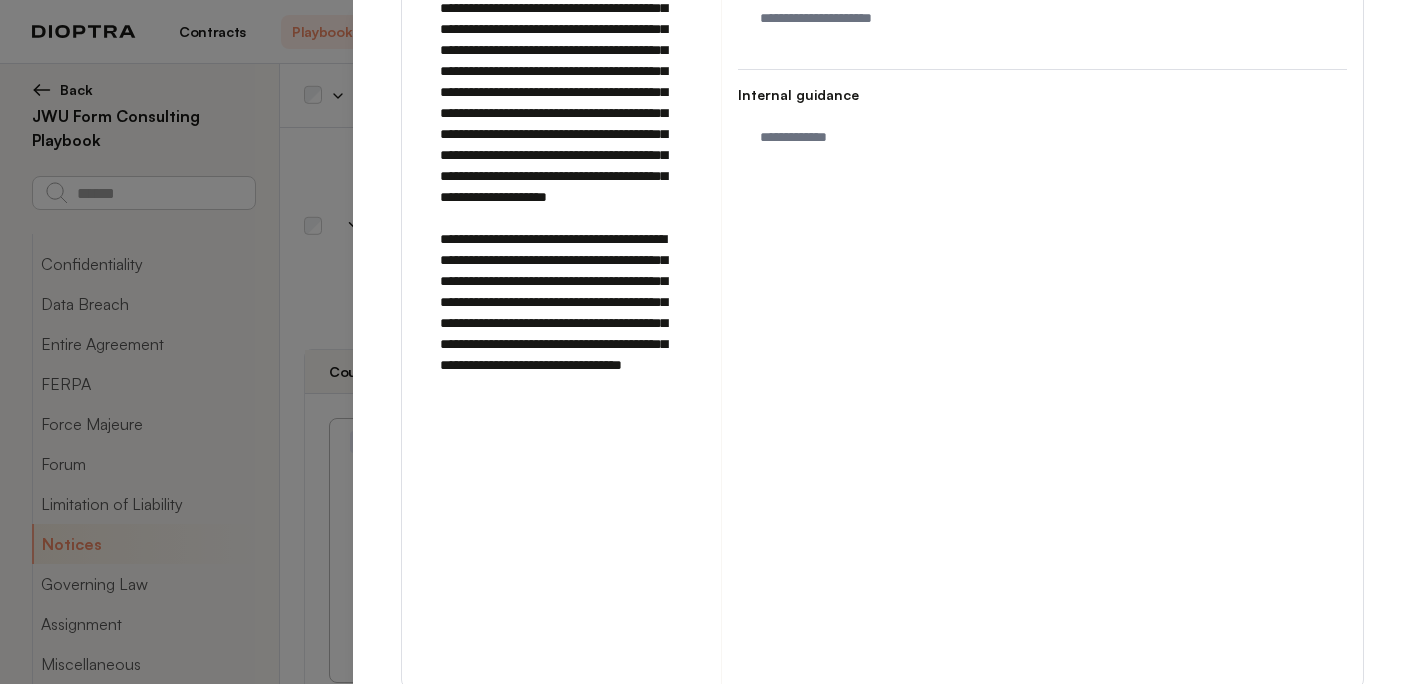 scroll, scrollTop: 923, scrollLeft: 0, axis: vertical 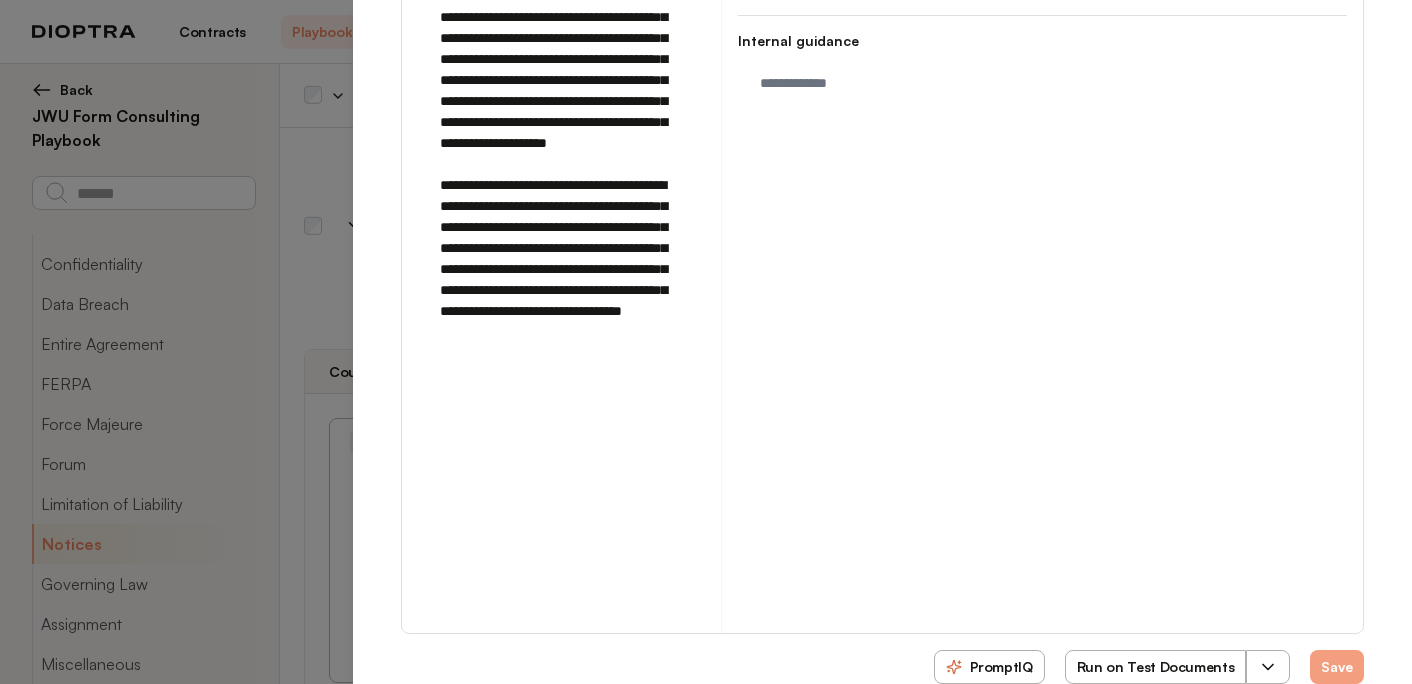 click 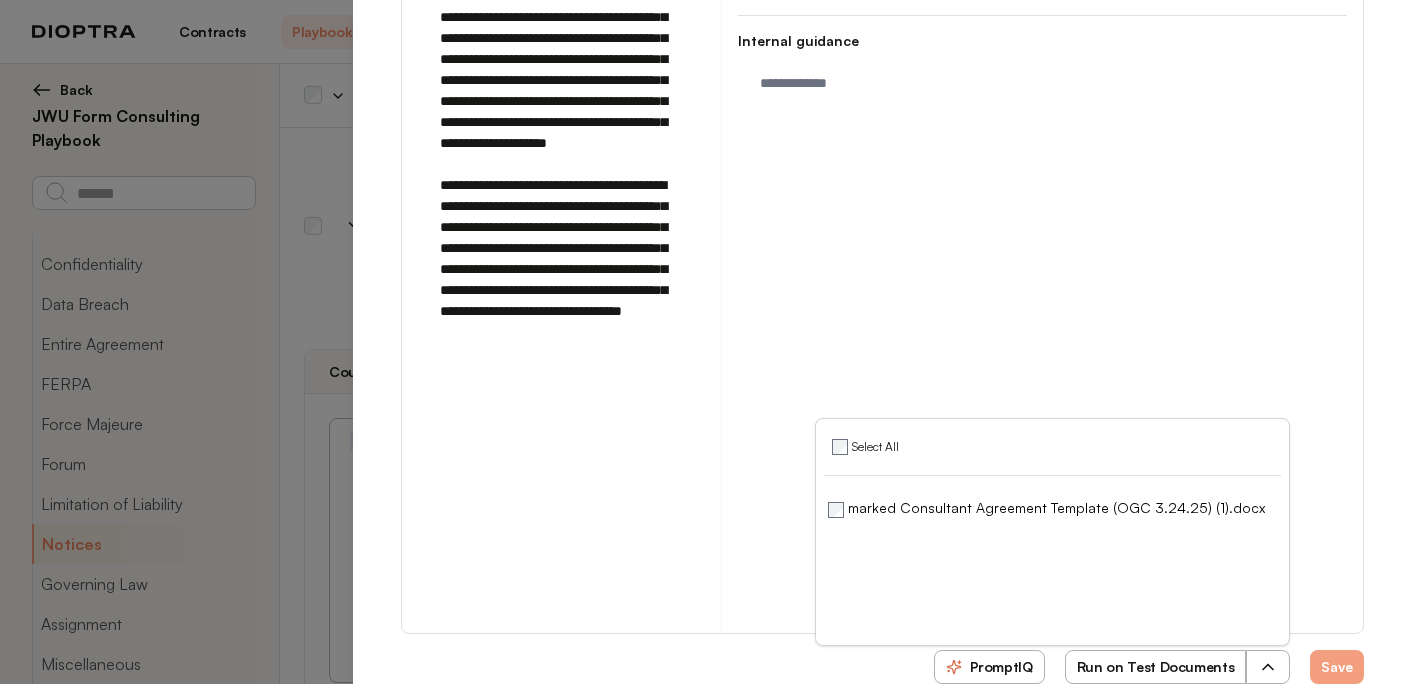 click on "**********" at bounding box center [1042, -47] 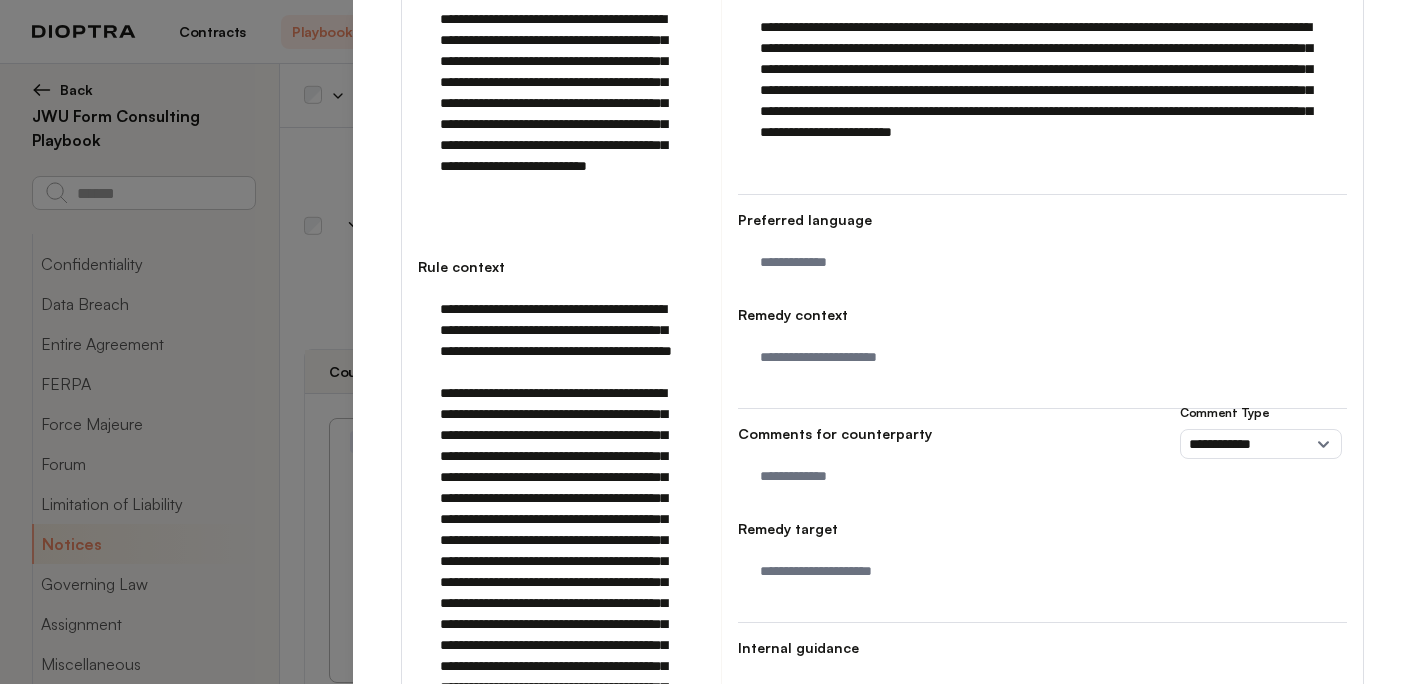 scroll, scrollTop: 0, scrollLeft: 0, axis: both 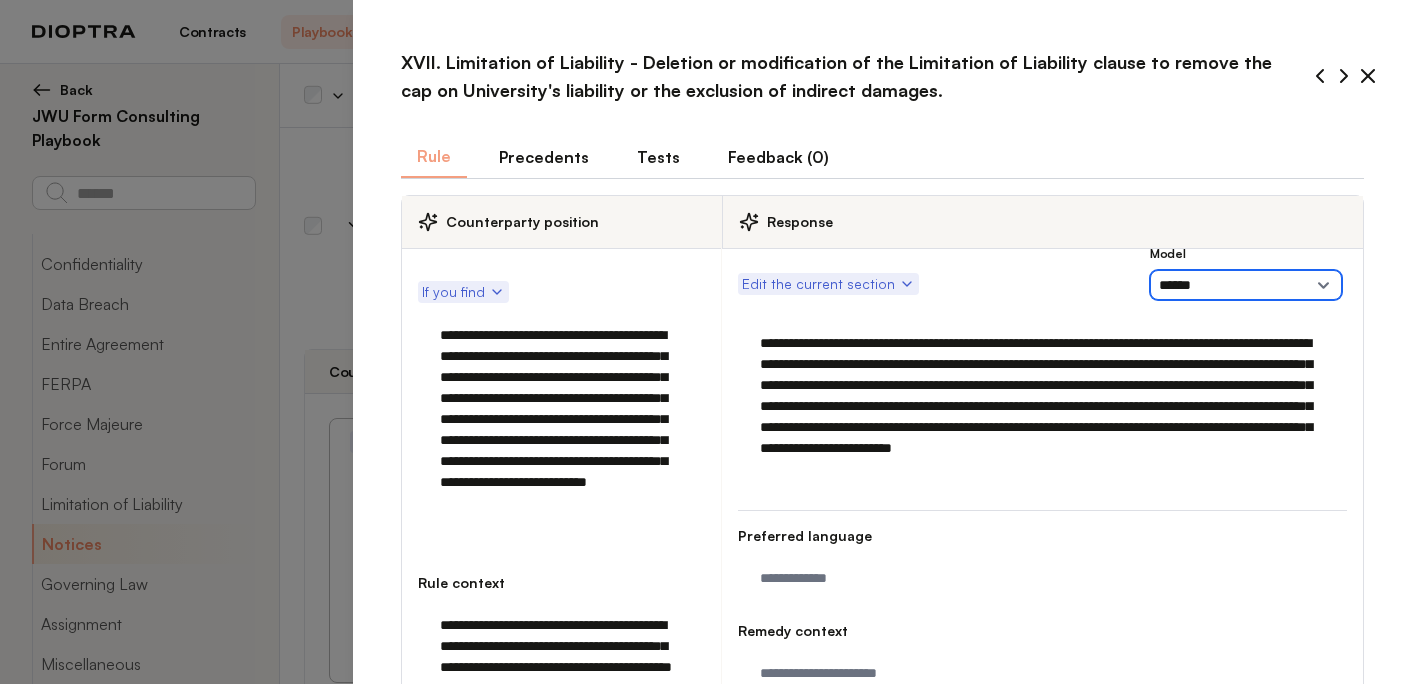 click on "**********" at bounding box center (1246, 285) 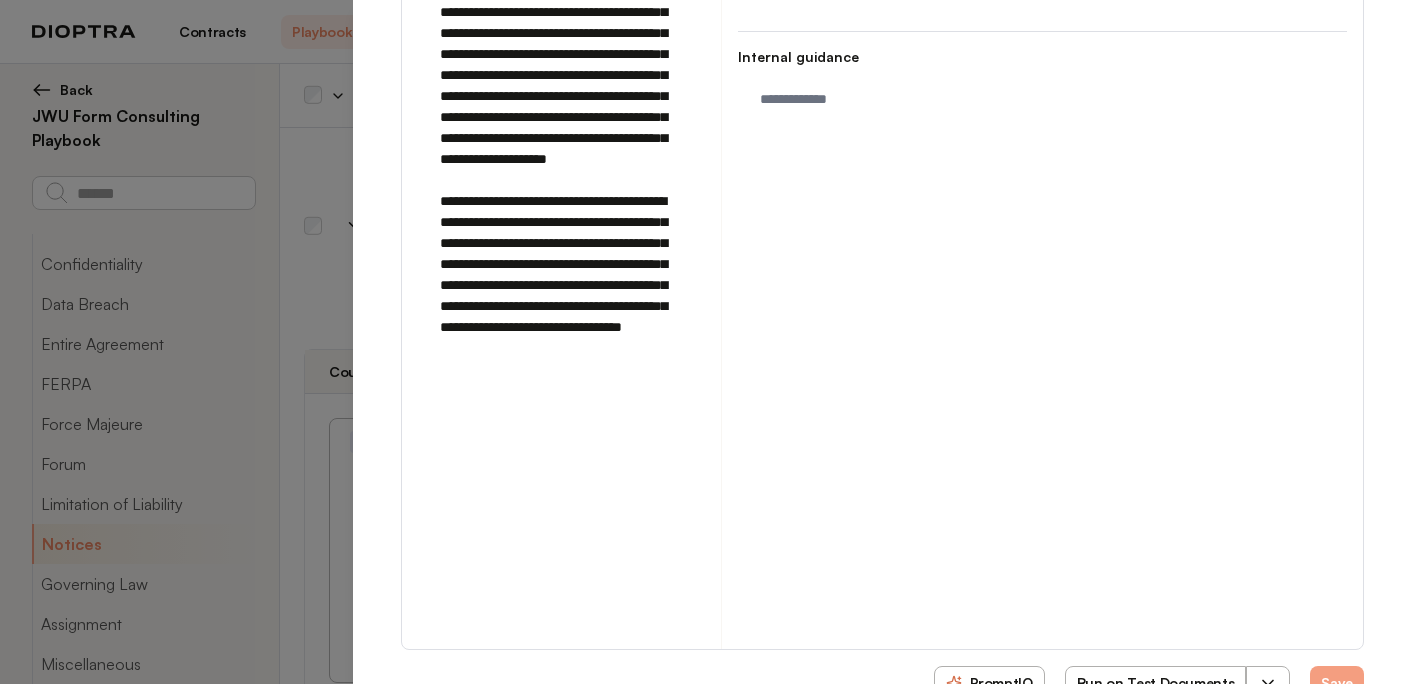 scroll, scrollTop: 923, scrollLeft: 0, axis: vertical 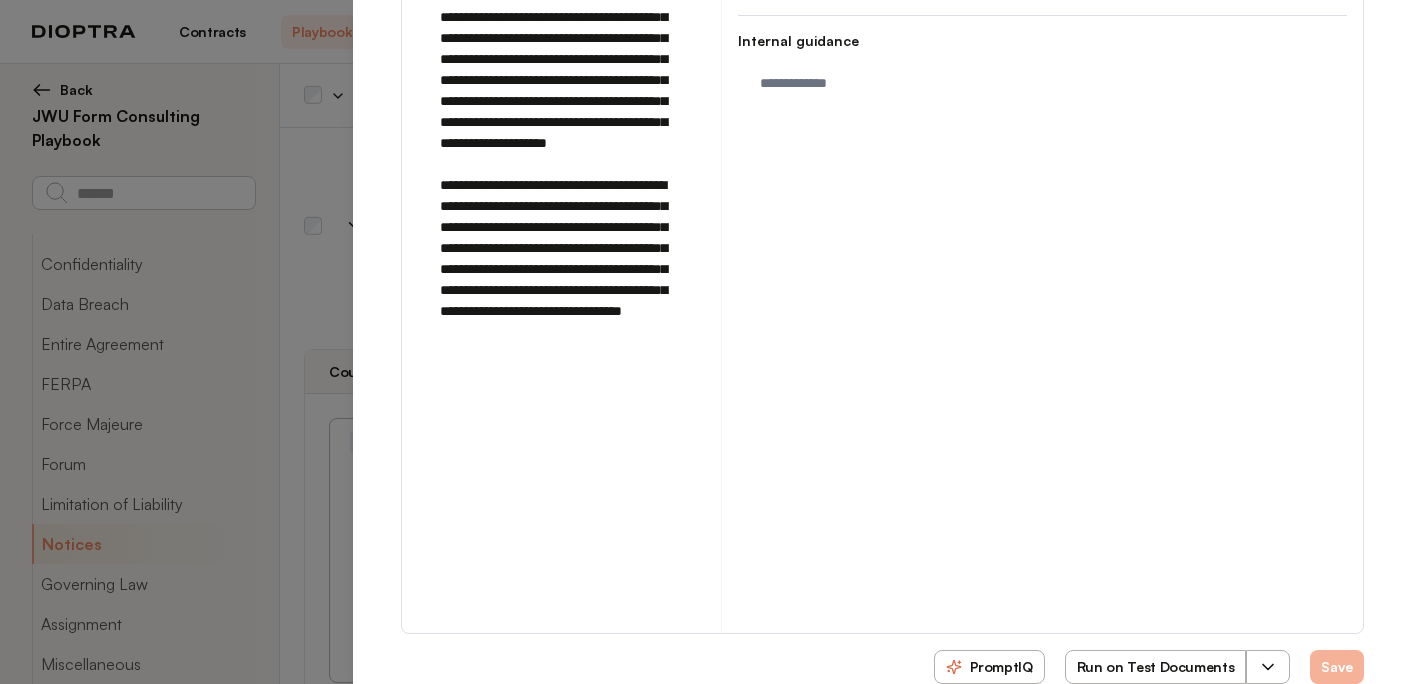 click on "Save" at bounding box center [1337, 667] 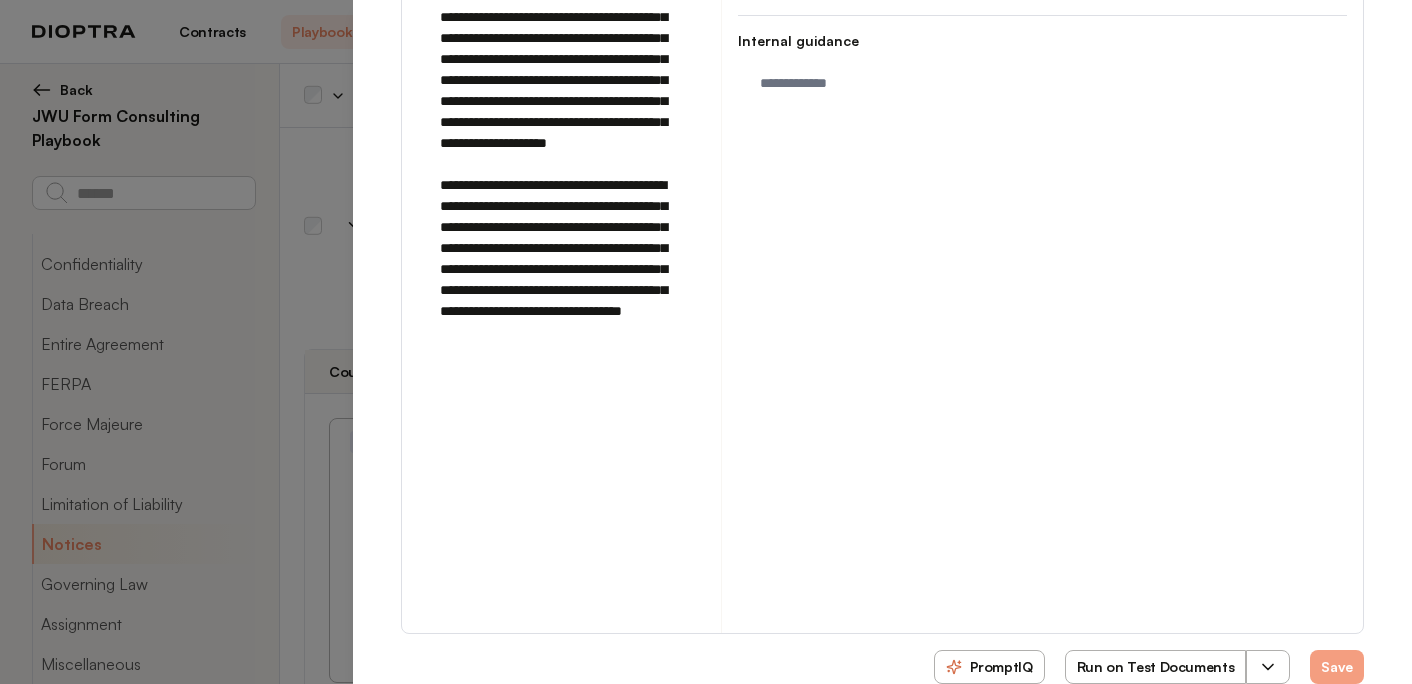 click on "Run on Test Documents" at bounding box center (1156, 667) 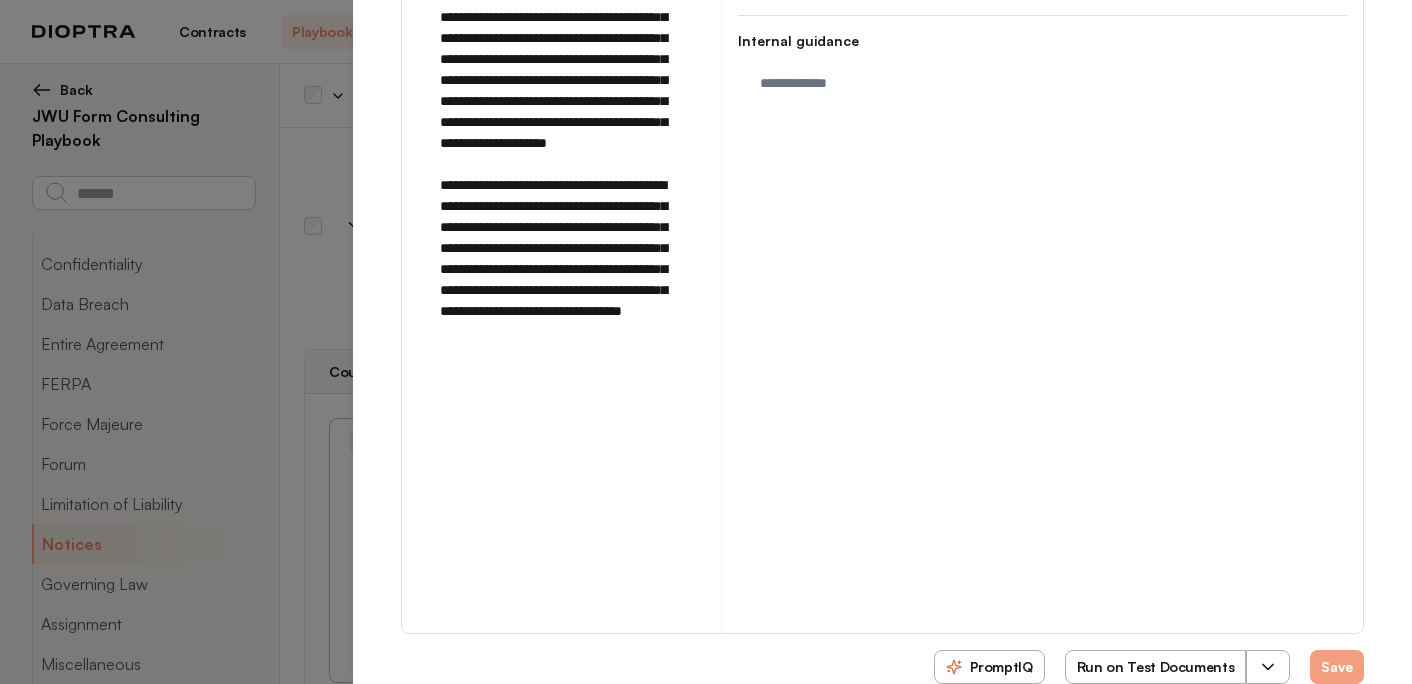 scroll, scrollTop: 0, scrollLeft: 0, axis: both 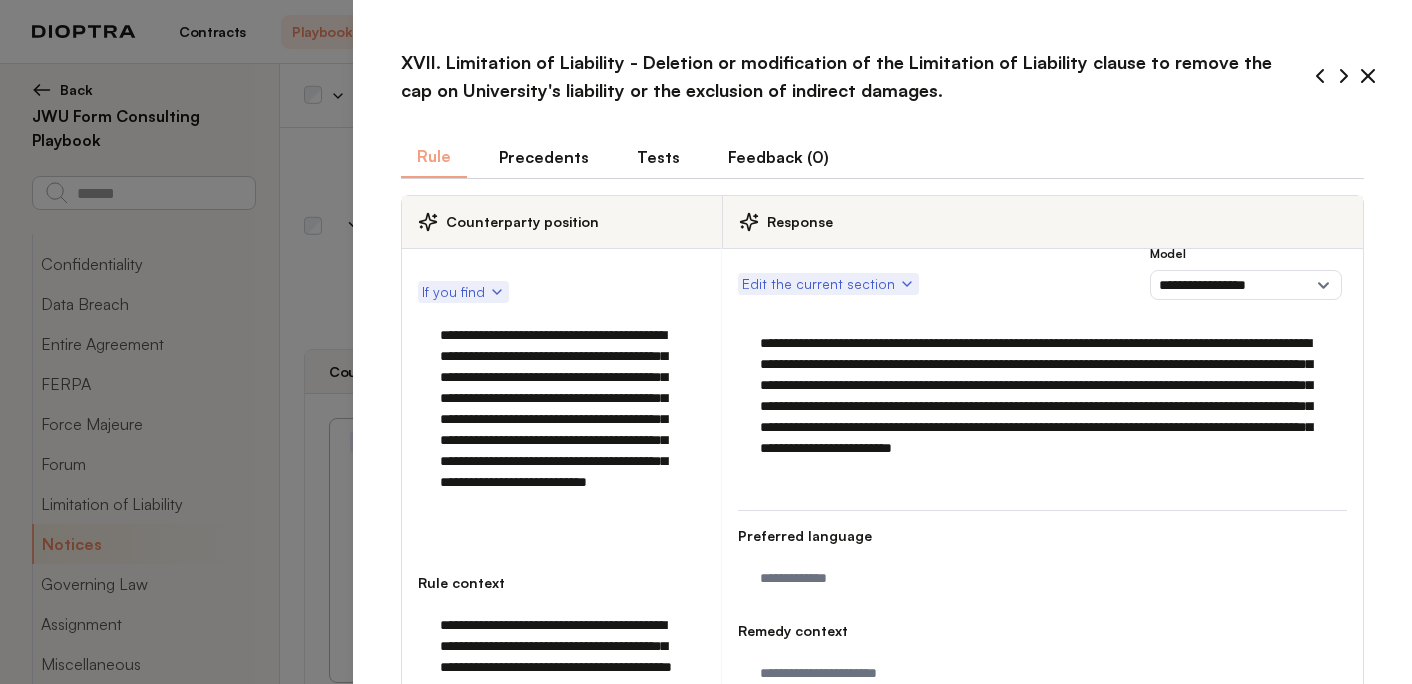 click on "Tests" at bounding box center (658, 157) 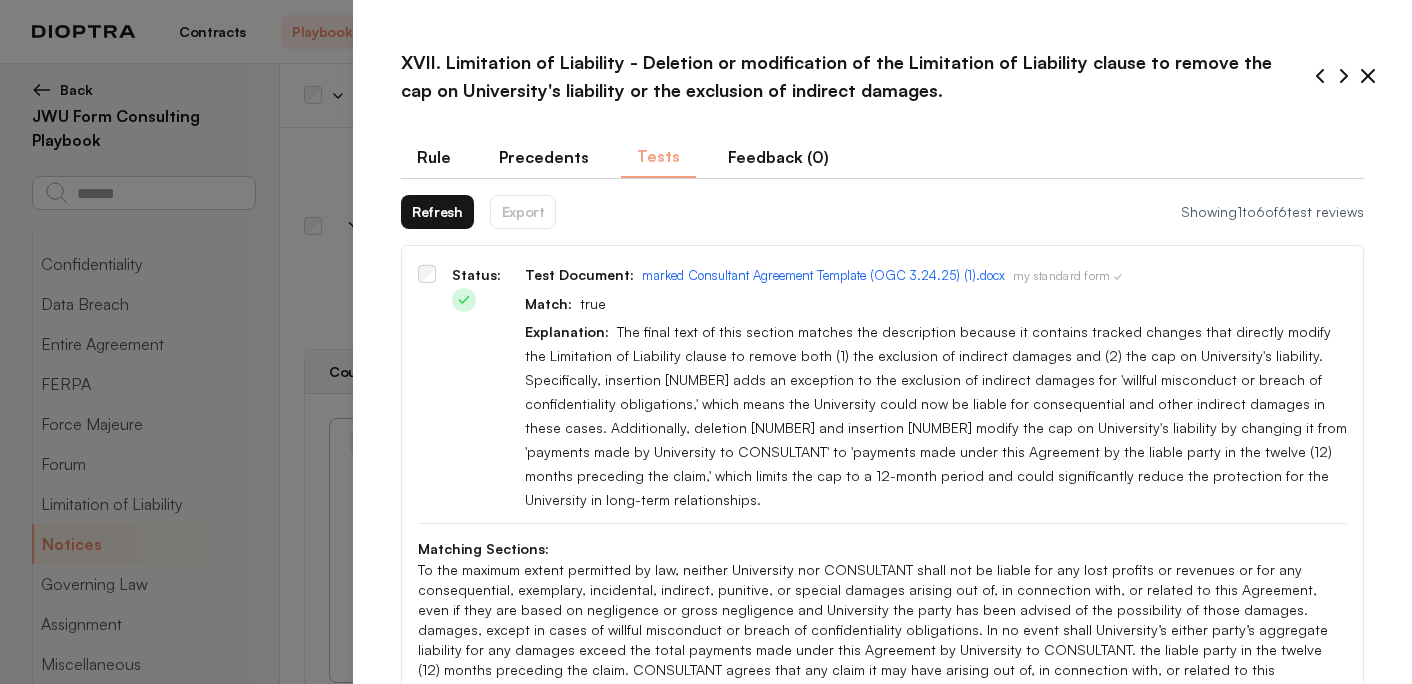 click on "Refresh" at bounding box center (437, 212) 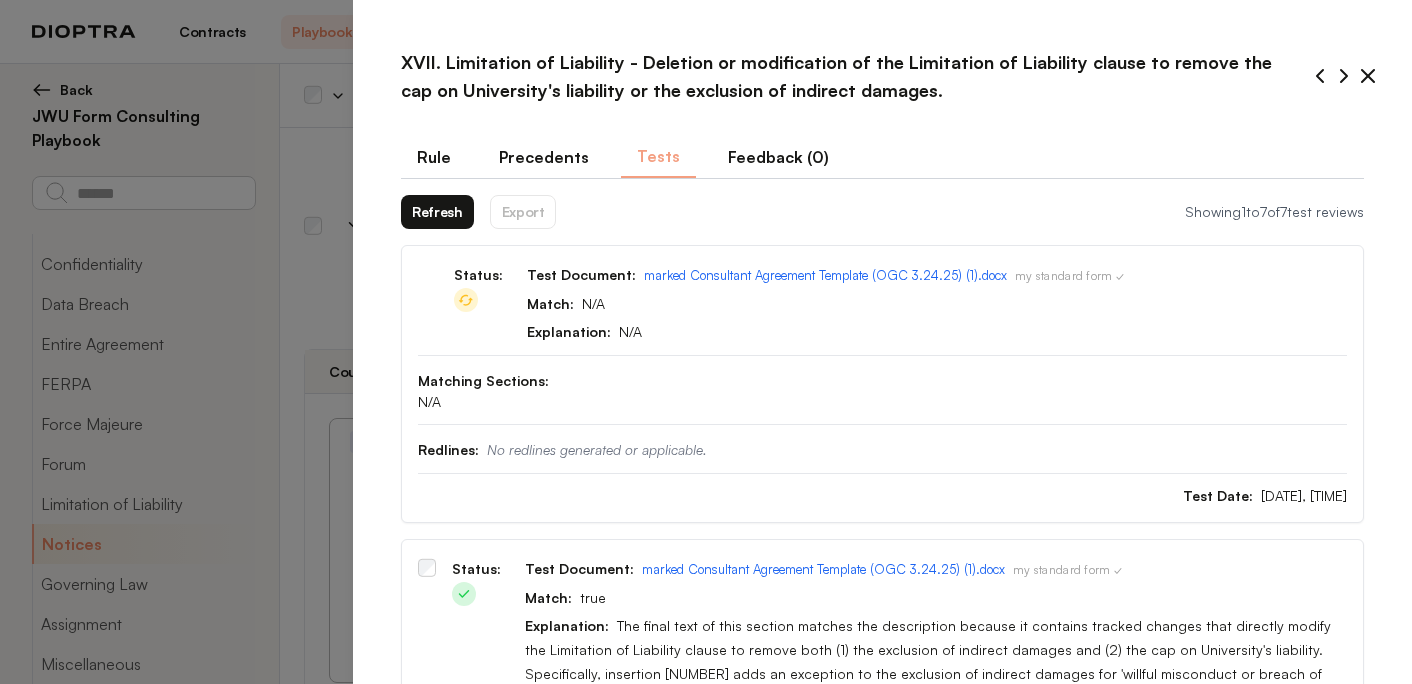 click on "Refresh" at bounding box center [437, 212] 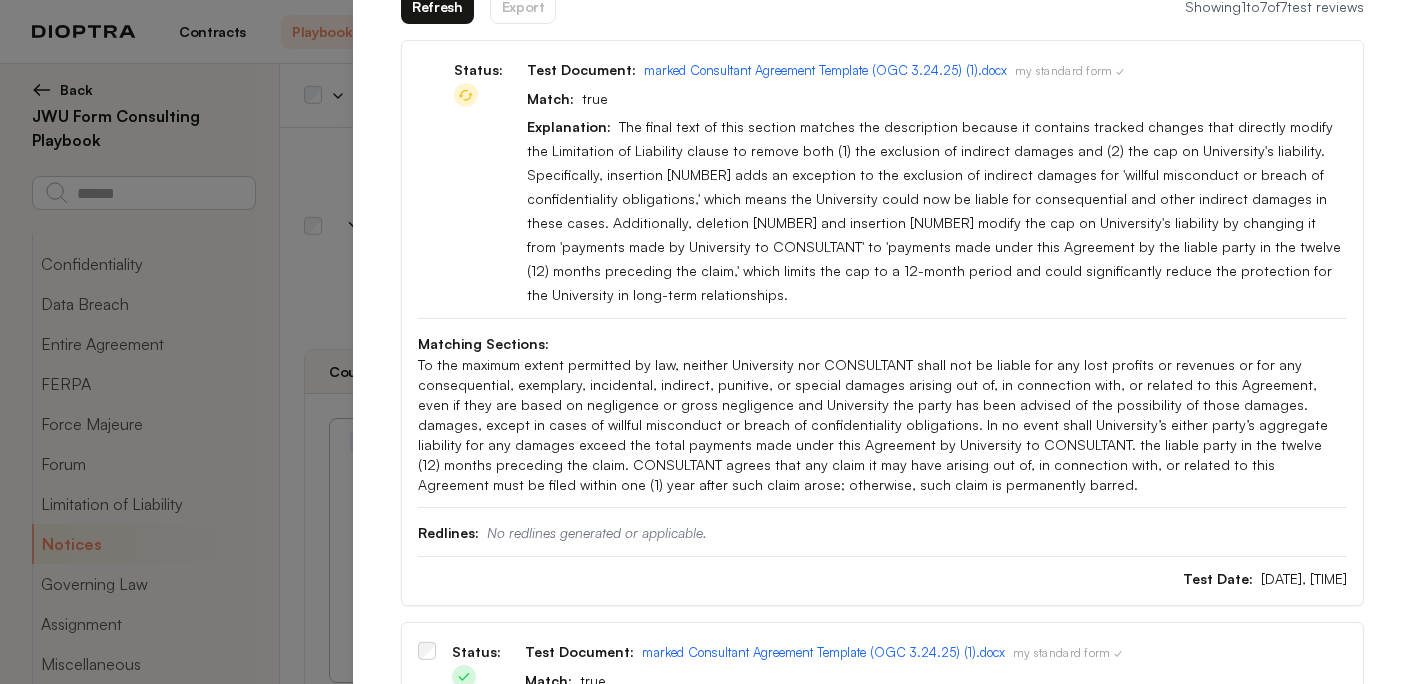 scroll, scrollTop: 143, scrollLeft: 0, axis: vertical 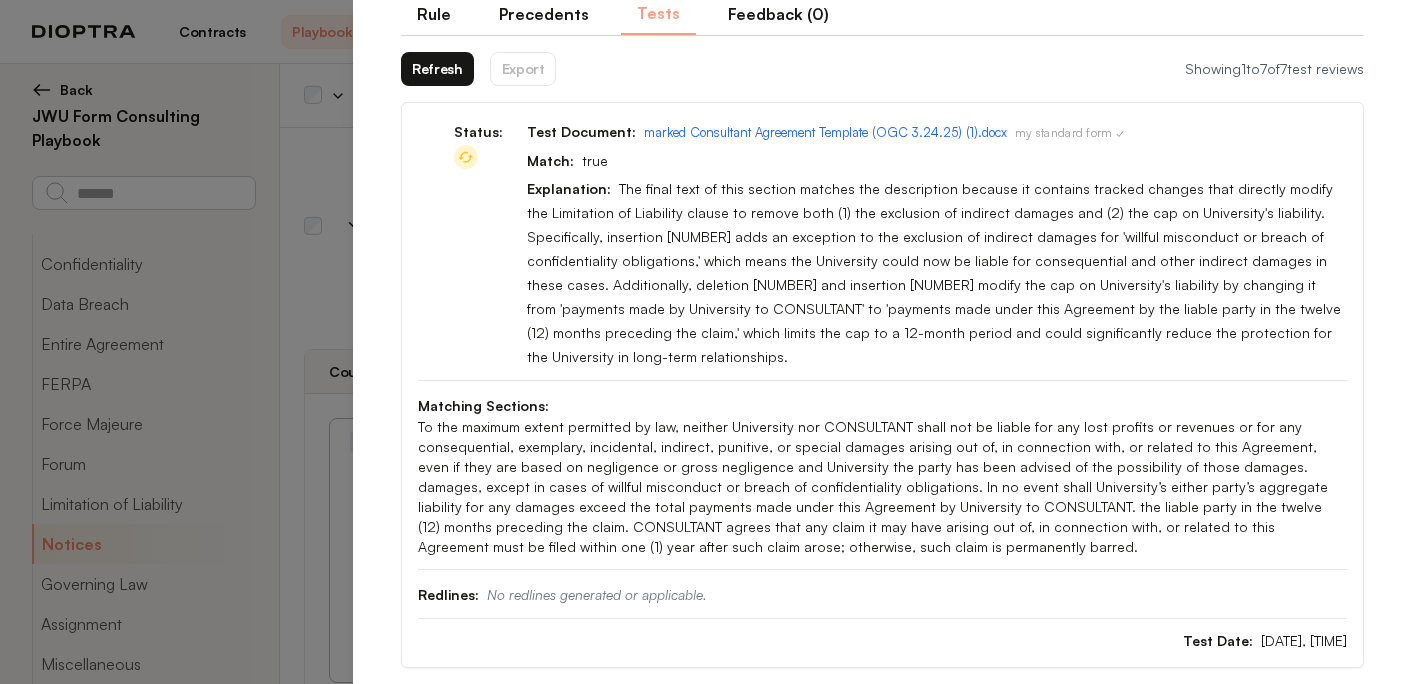 click on "Refresh" at bounding box center [437, 69] 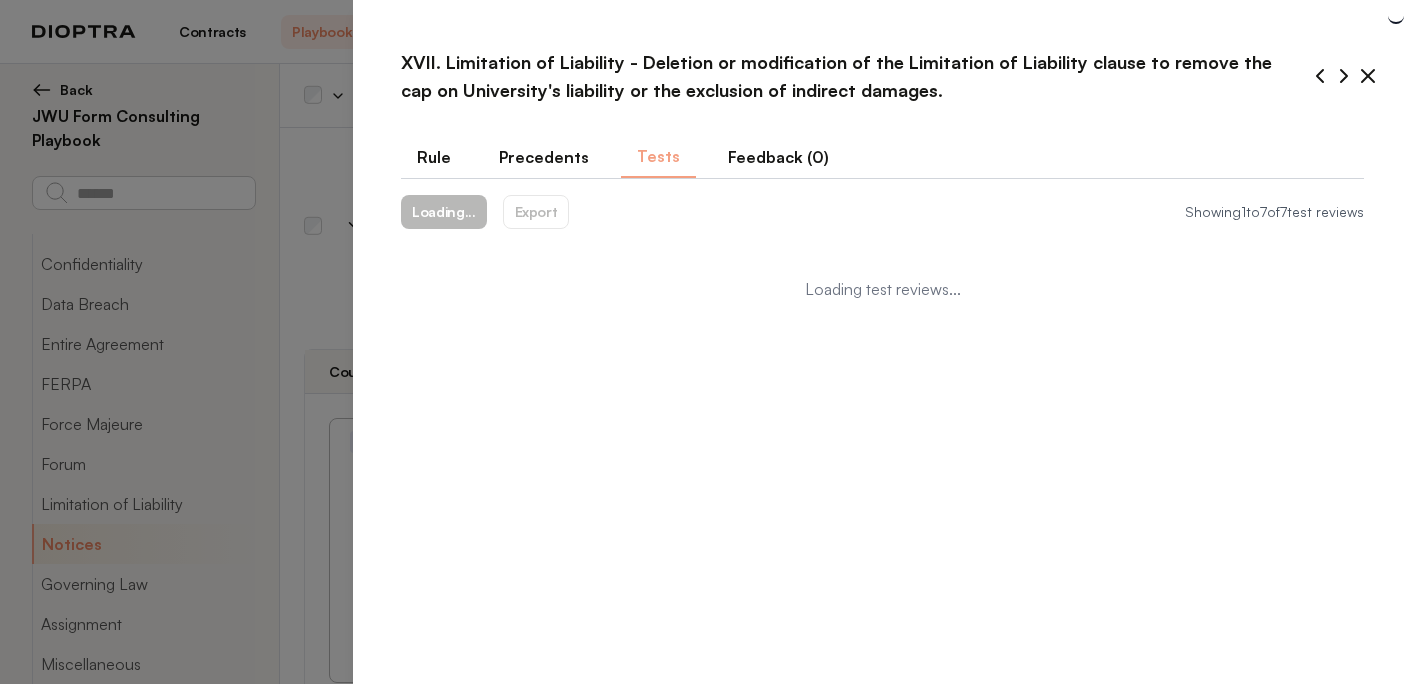 scroll, scrollTop: 0, scrollLeft: 0, axis: both 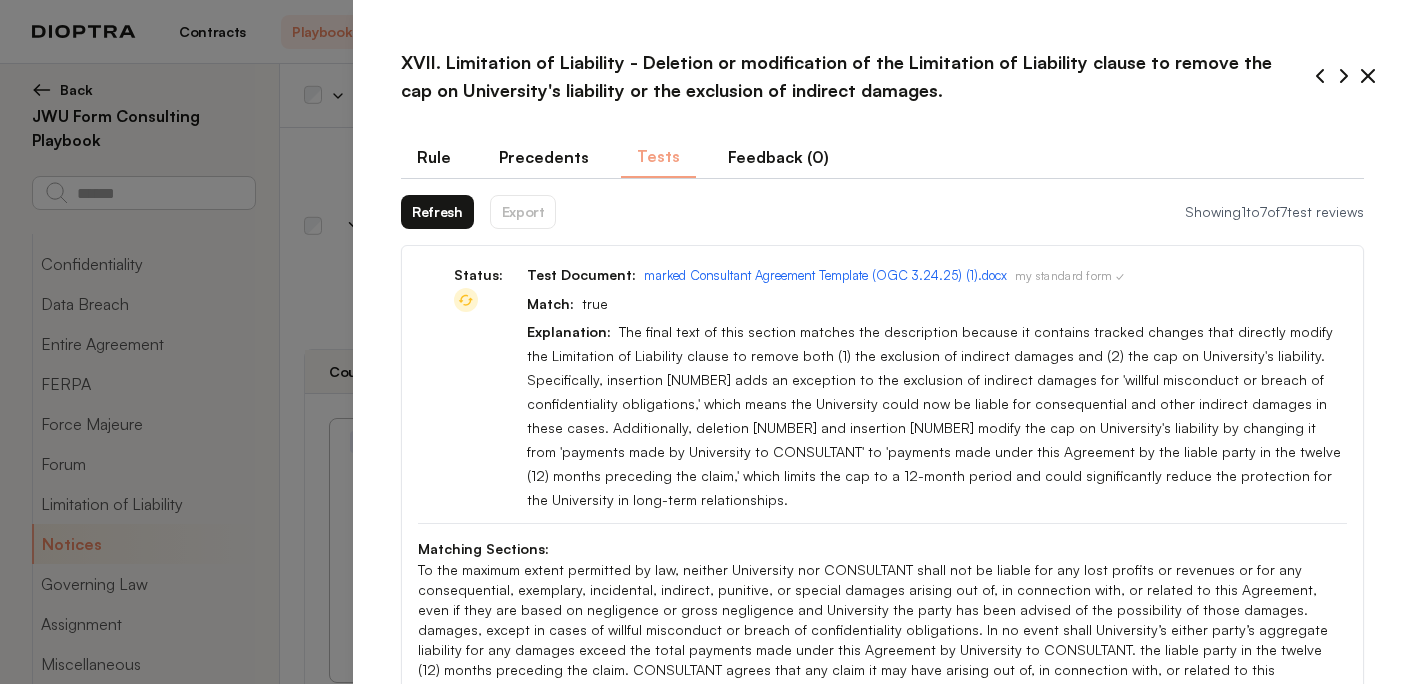 click on "Refresh" at bounding box center [437, 212] 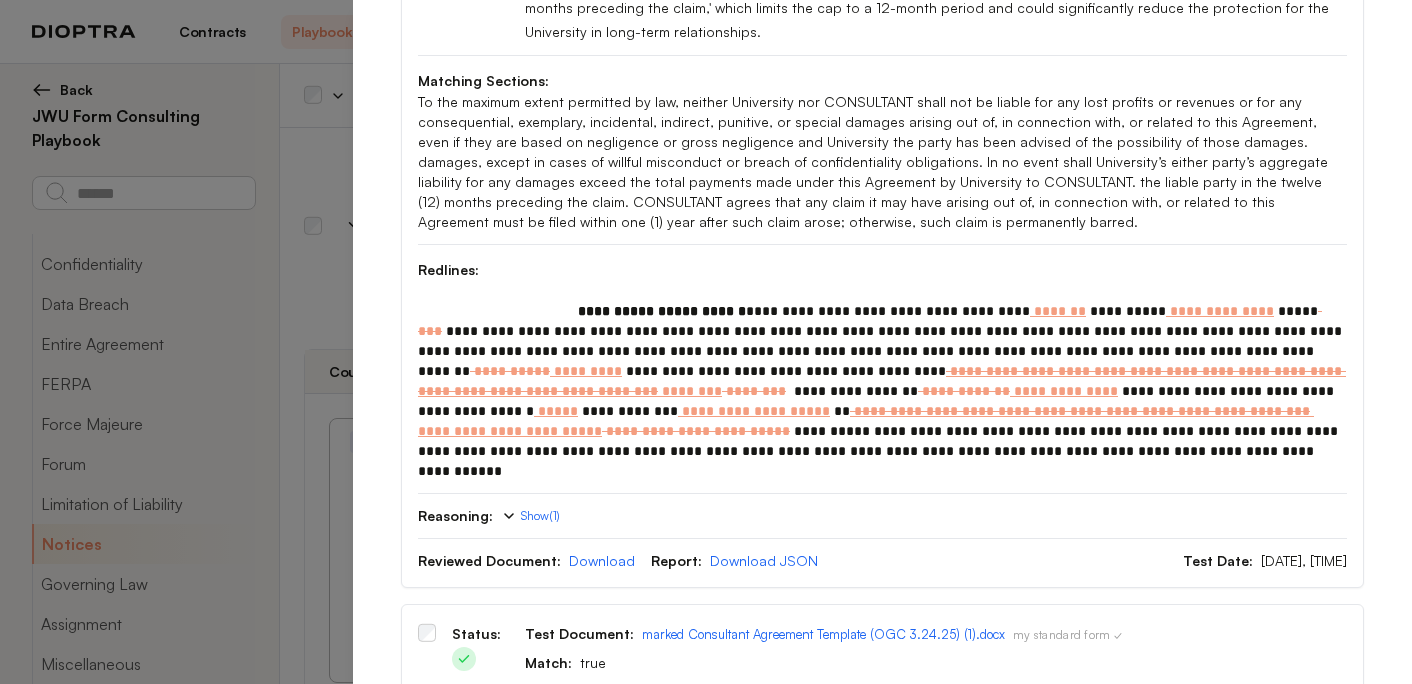 scroll, scrollTop: 0, scrollLeft: 0, axis: both 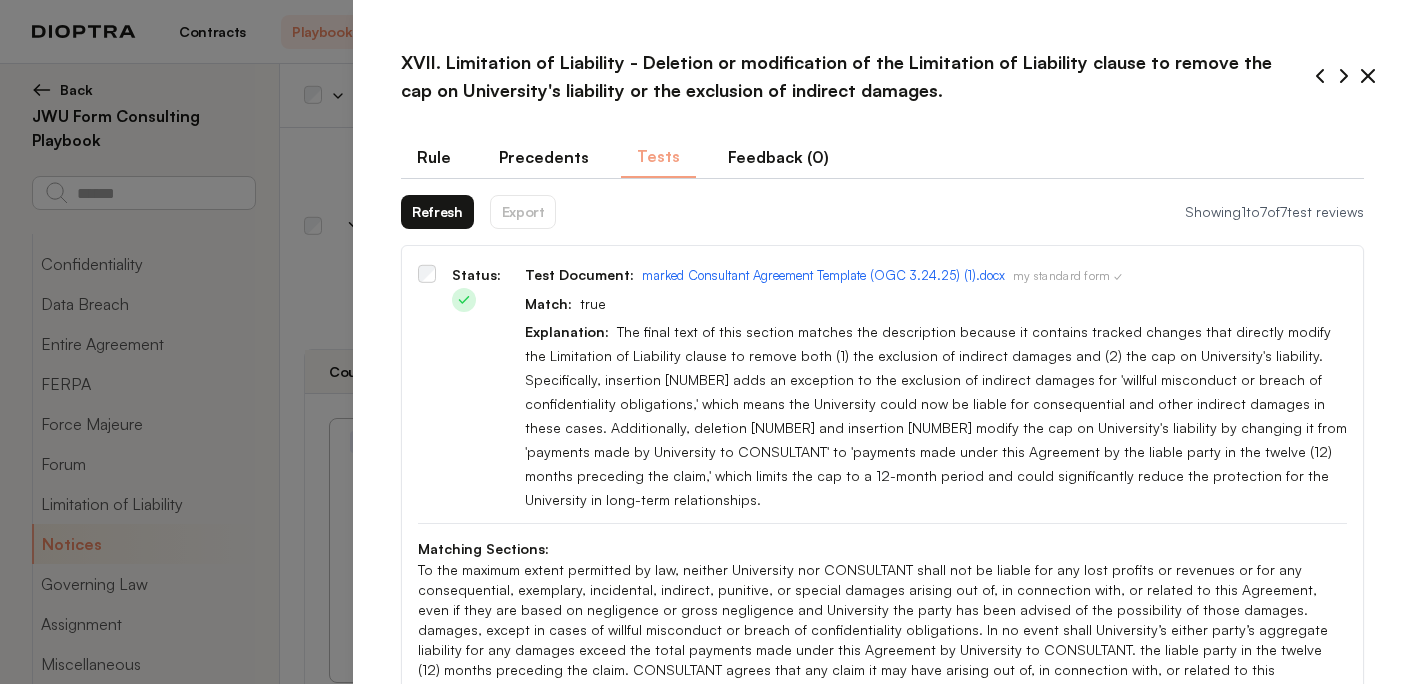click 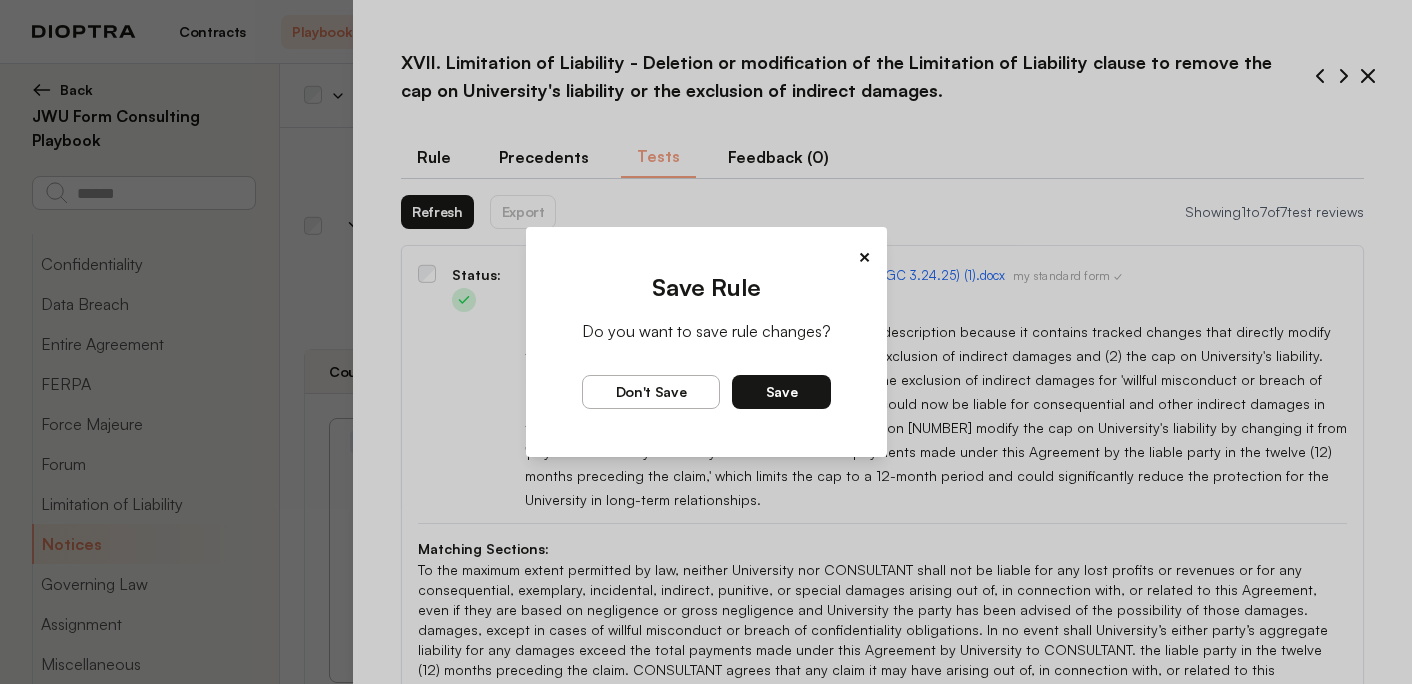 click on "Save" at bounding box center [782, 392] 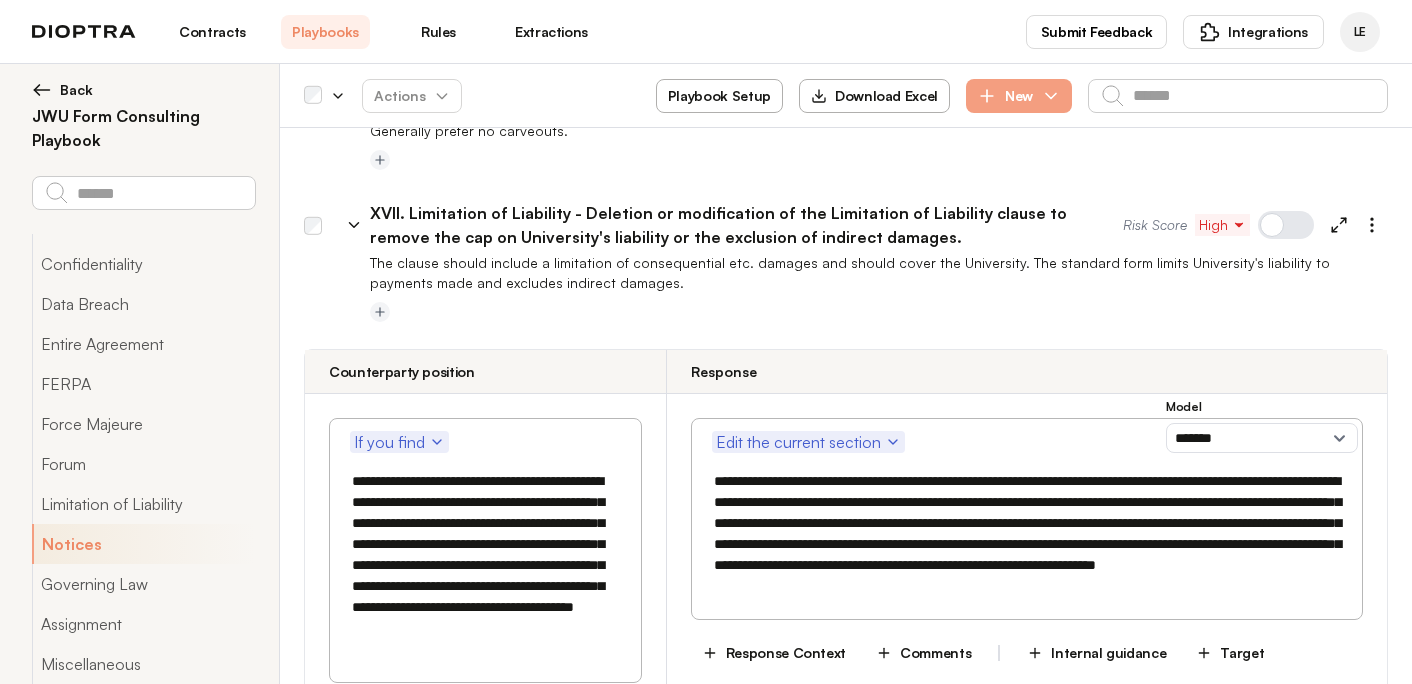 scroll, scrollTop: 3771, scrollLeft: 0, axis: vertical 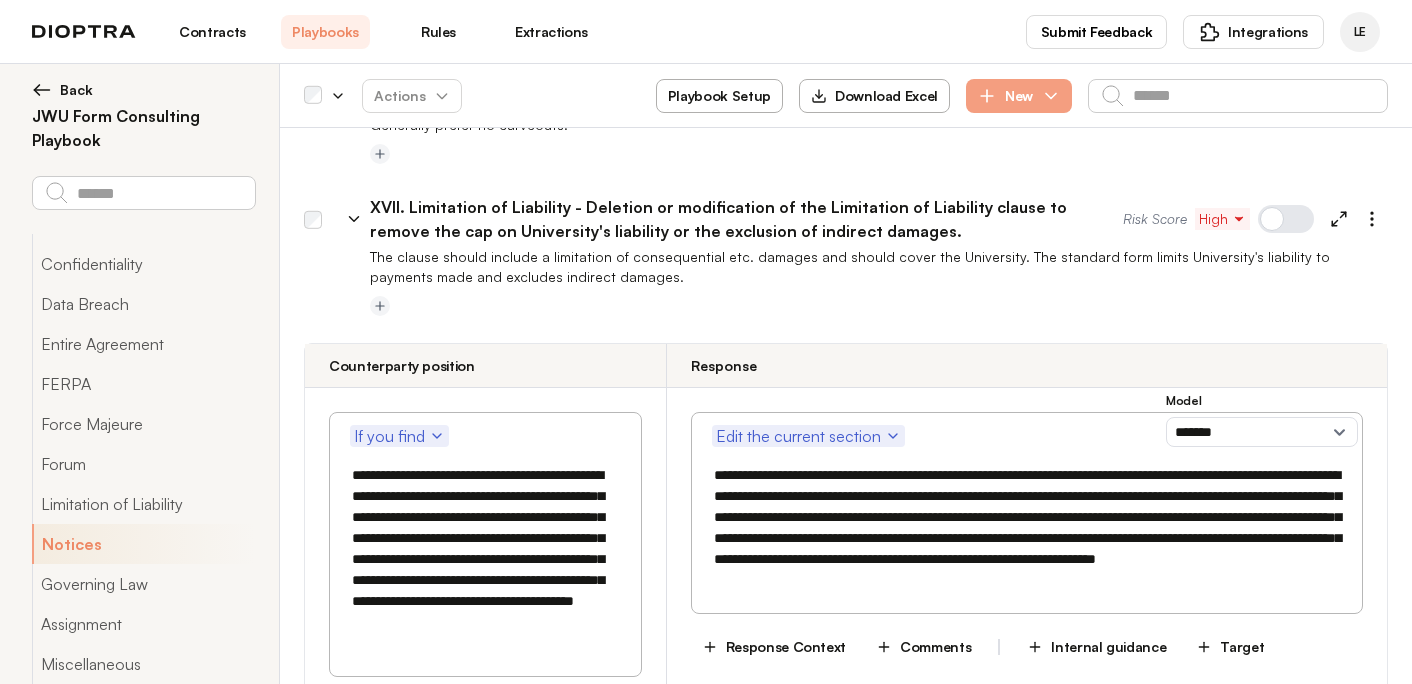 drag, startPoint x: 1070, startPoint y: 510, endPoint x: 1049, endPoint y: 506, distance: 21.377558 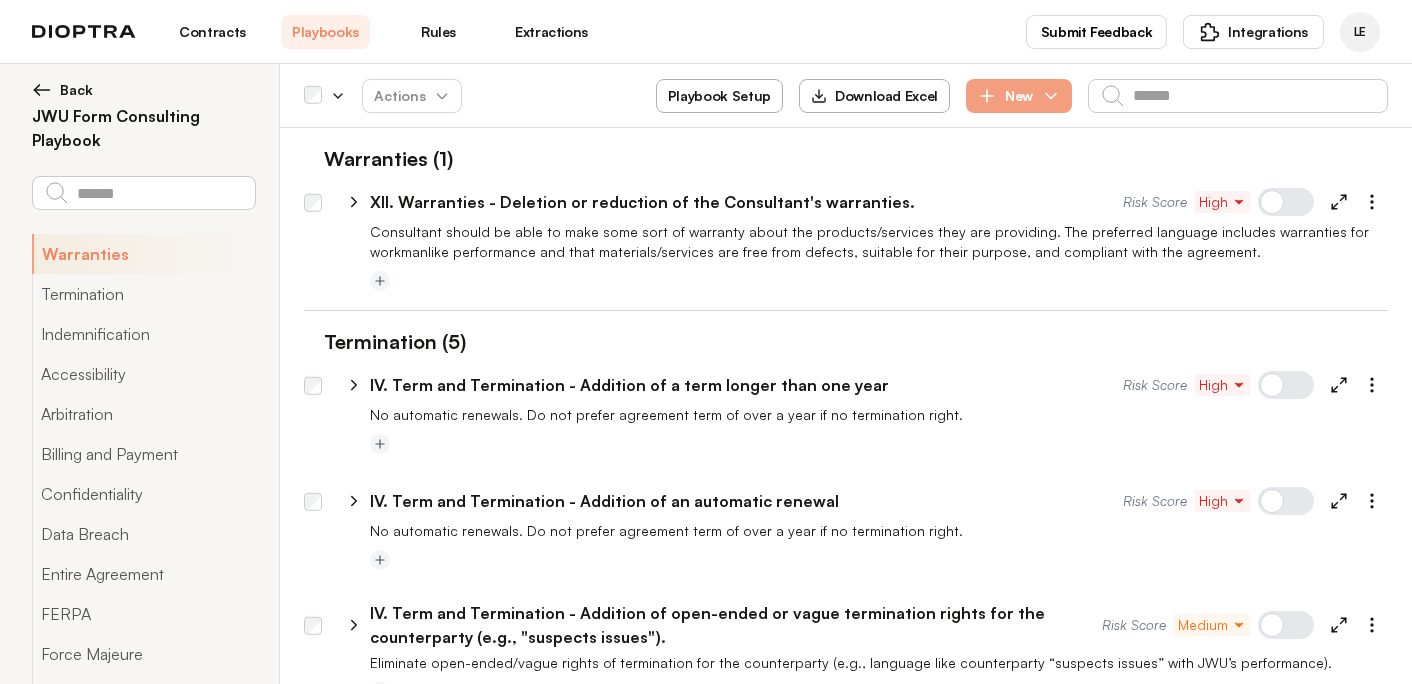 scroll, scrollTop: 0, scrollLeft: 0, axis: both 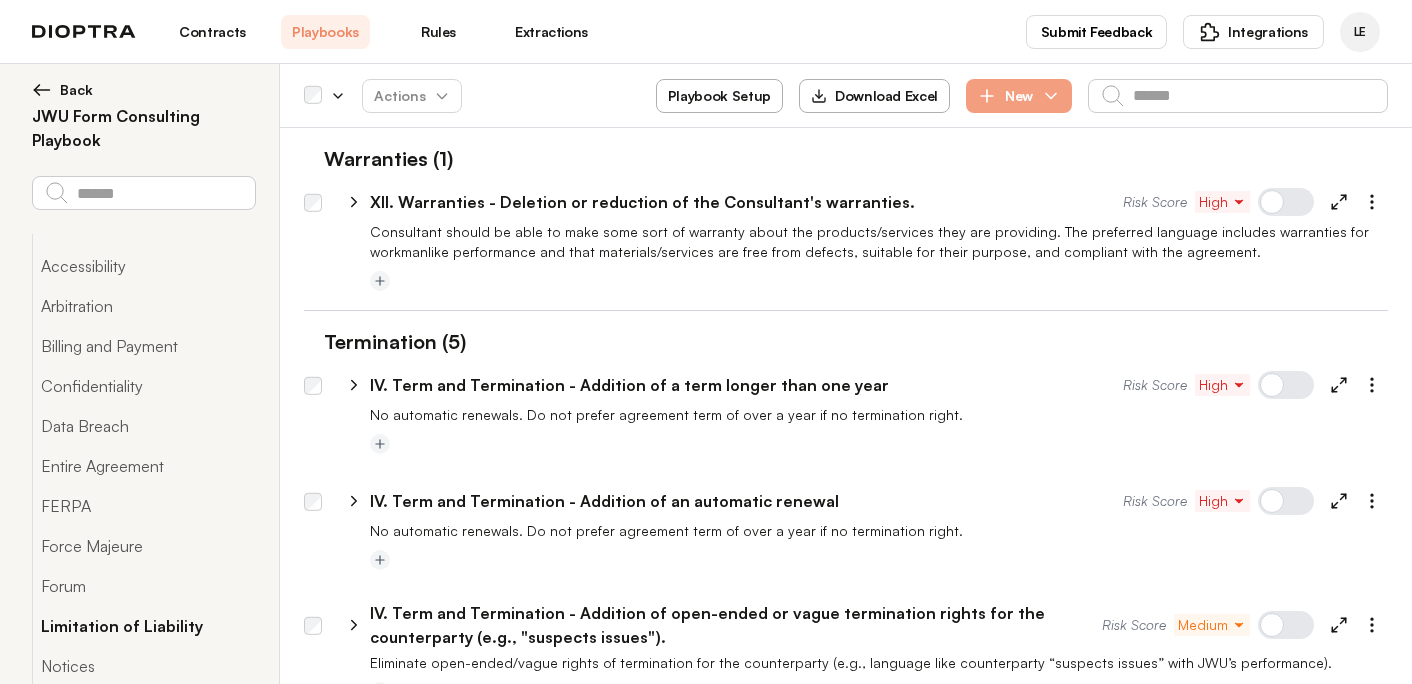 click on "Limitation of Liability" at bounding box center [143, 626] 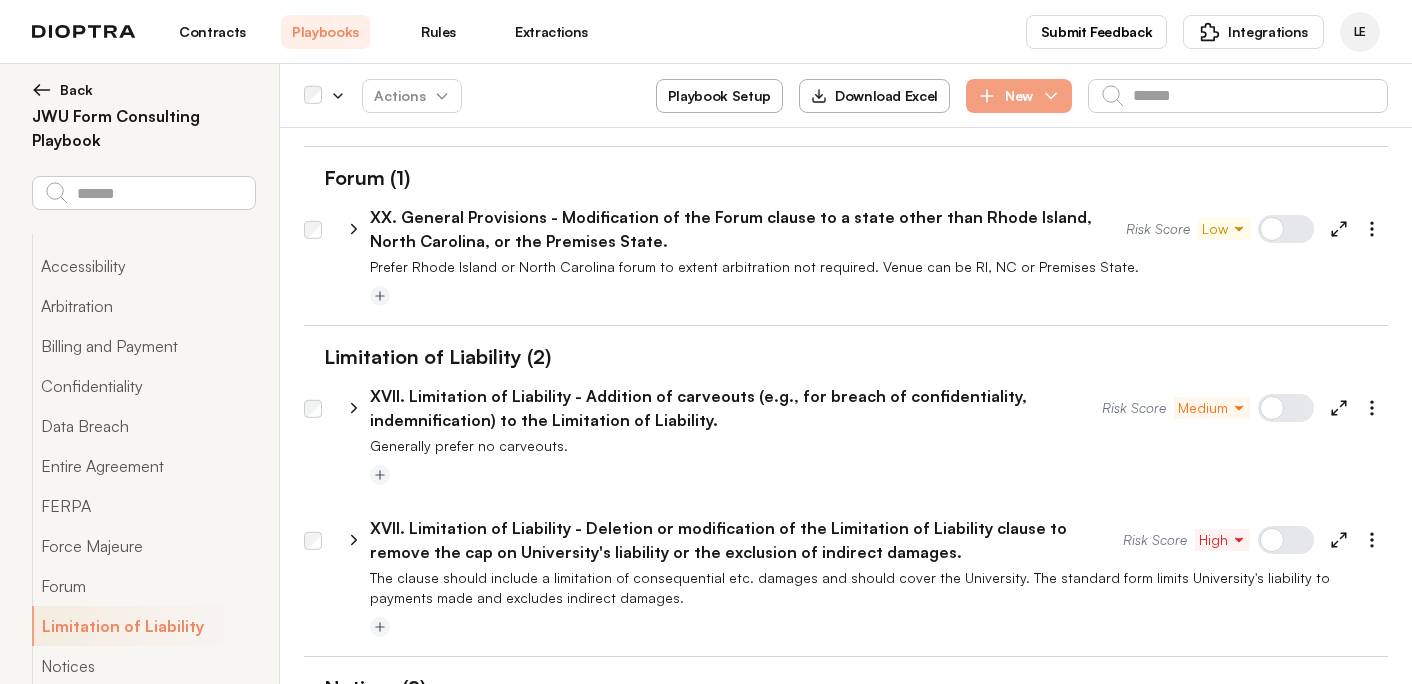 scroll, scrollTop: 3532, scrollLeft: 0, axis: vertical 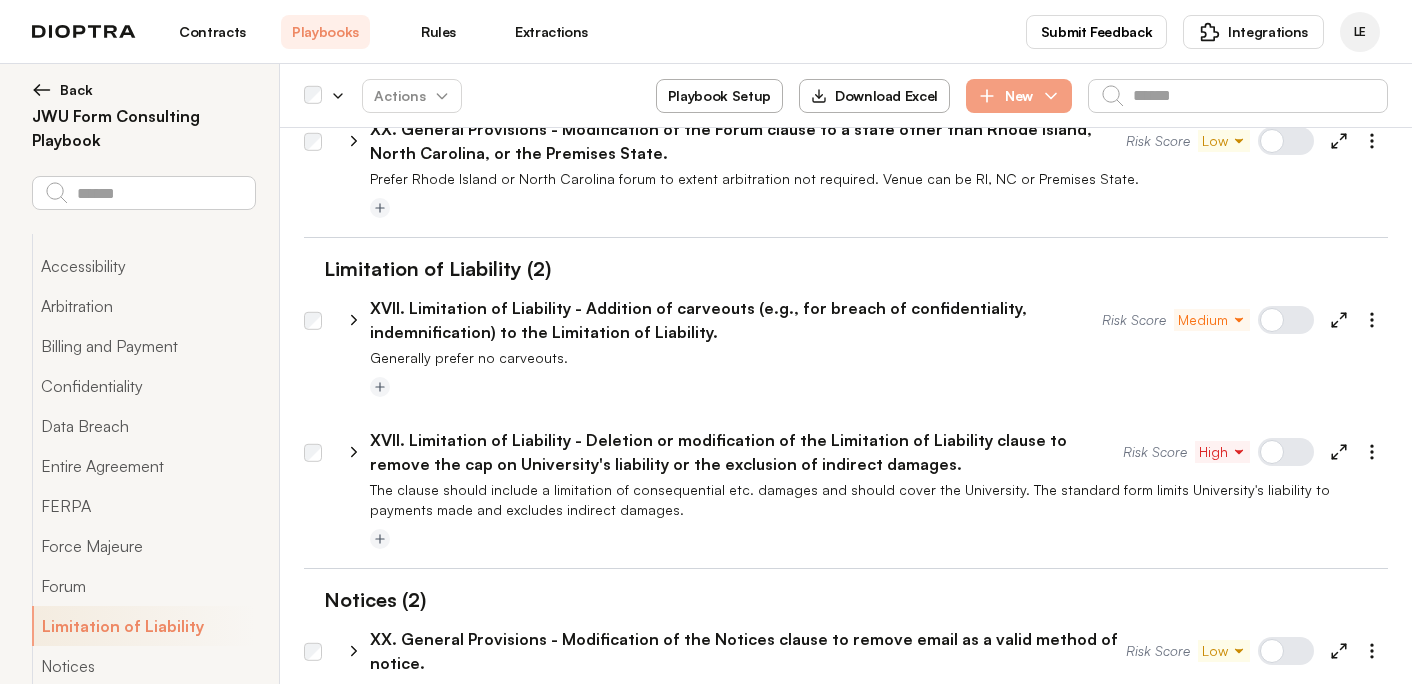 click 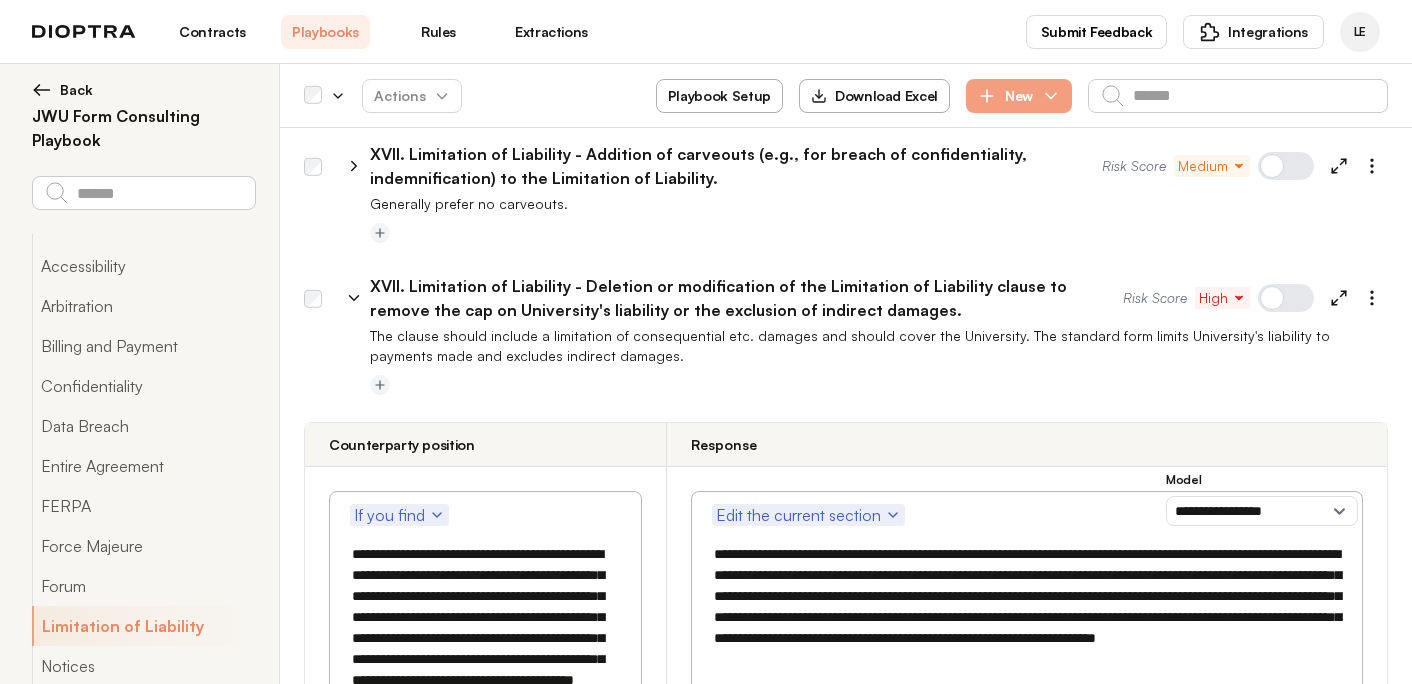 scroll, scrollTop: 3666, scrollLeft: 0, axis: vertical 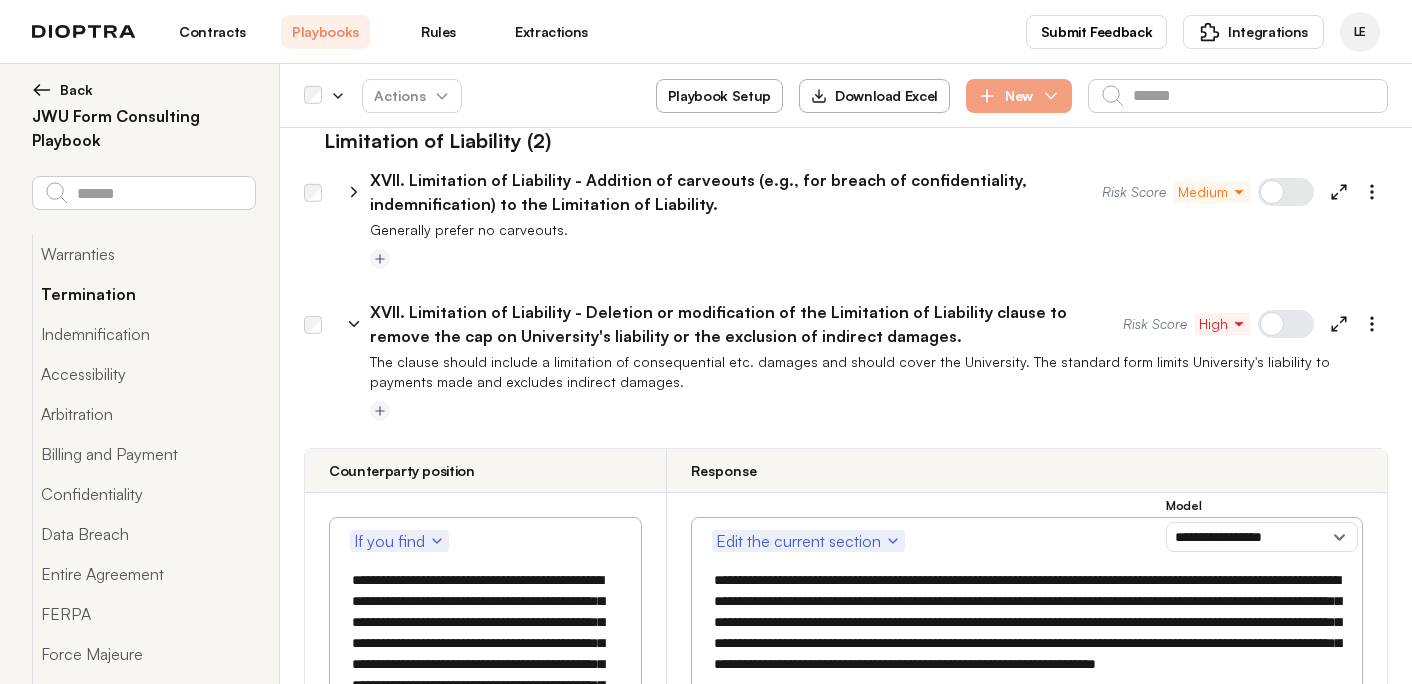 click on "Termination" at bounding box center (143, 294) 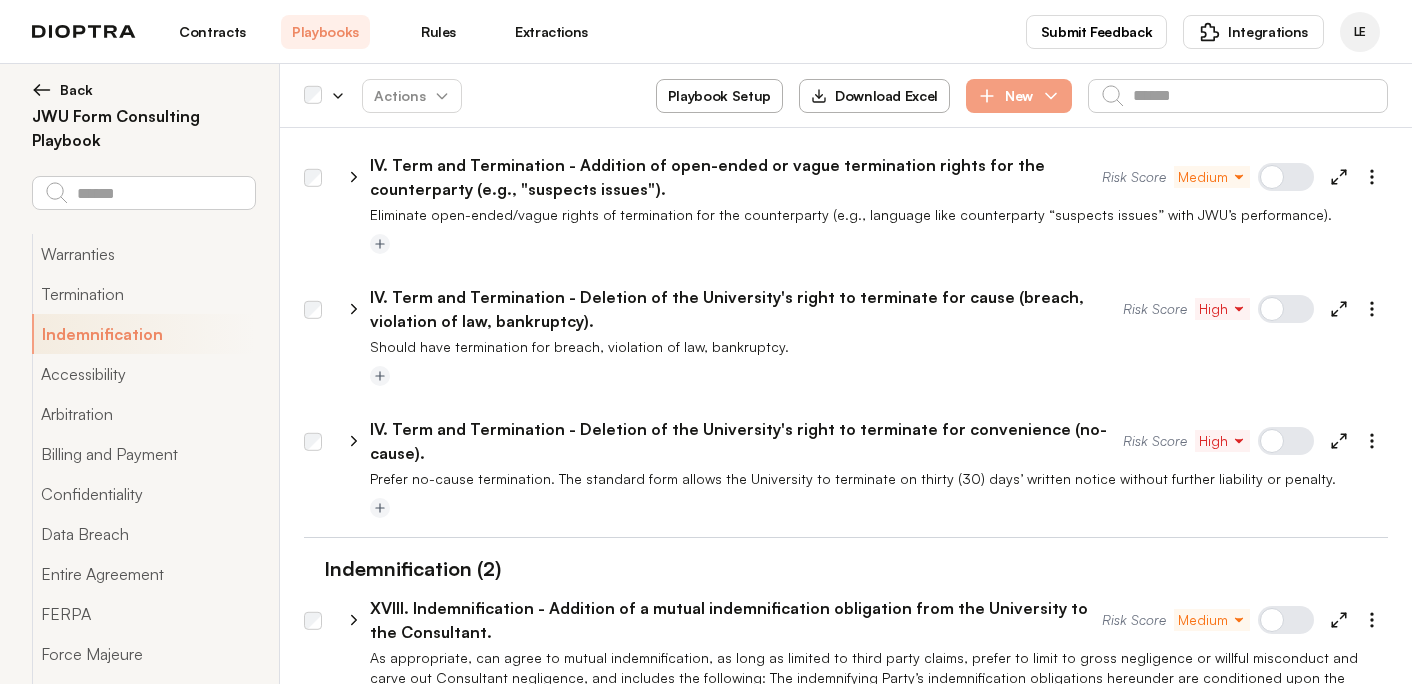 scroll, scrollTop: 449, scrollLeft: 0, axis: vertical 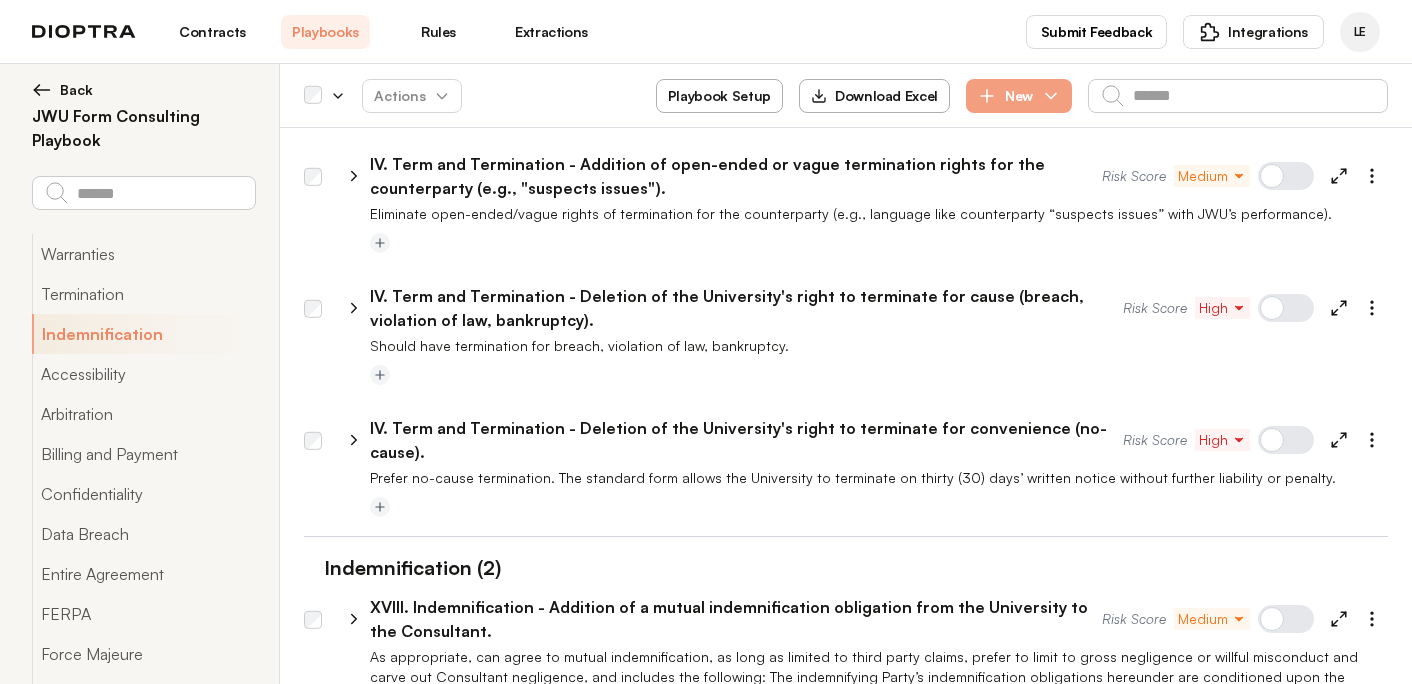 click 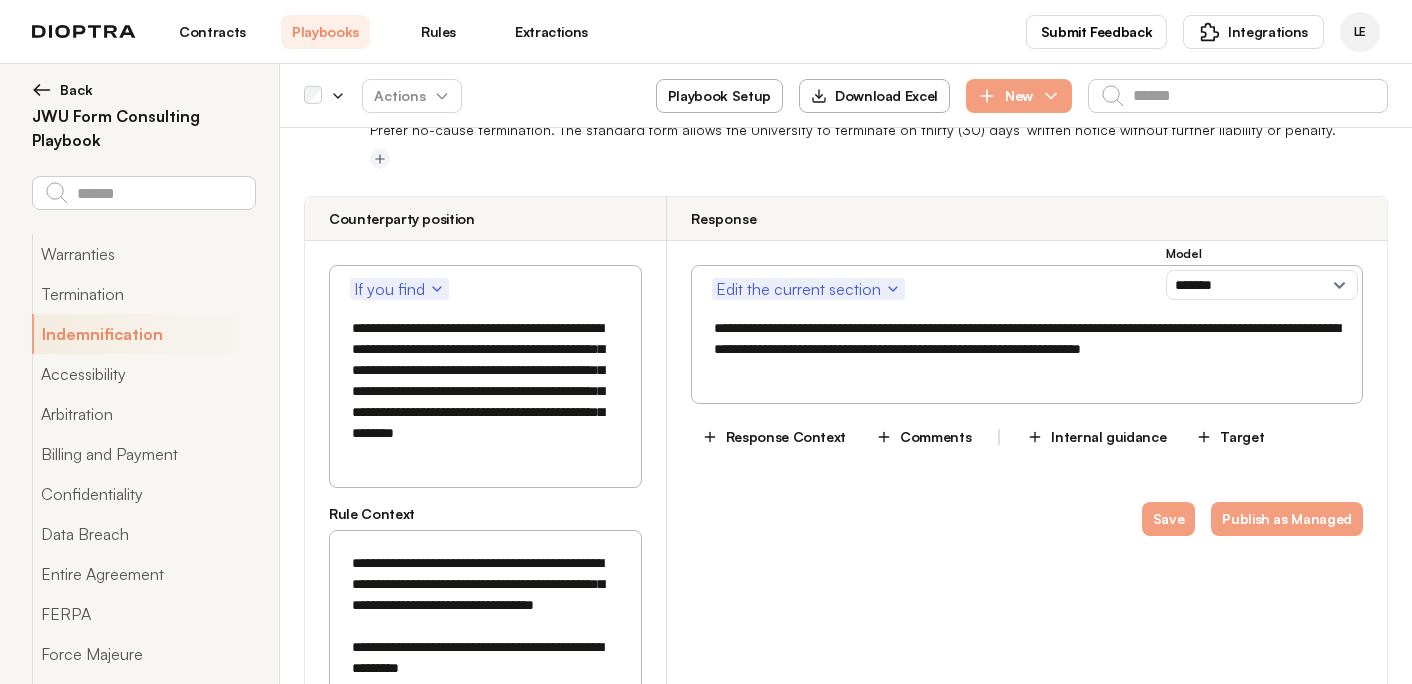 scroll, scrollTop: 824, scrollLeft: 0, axis: vertical 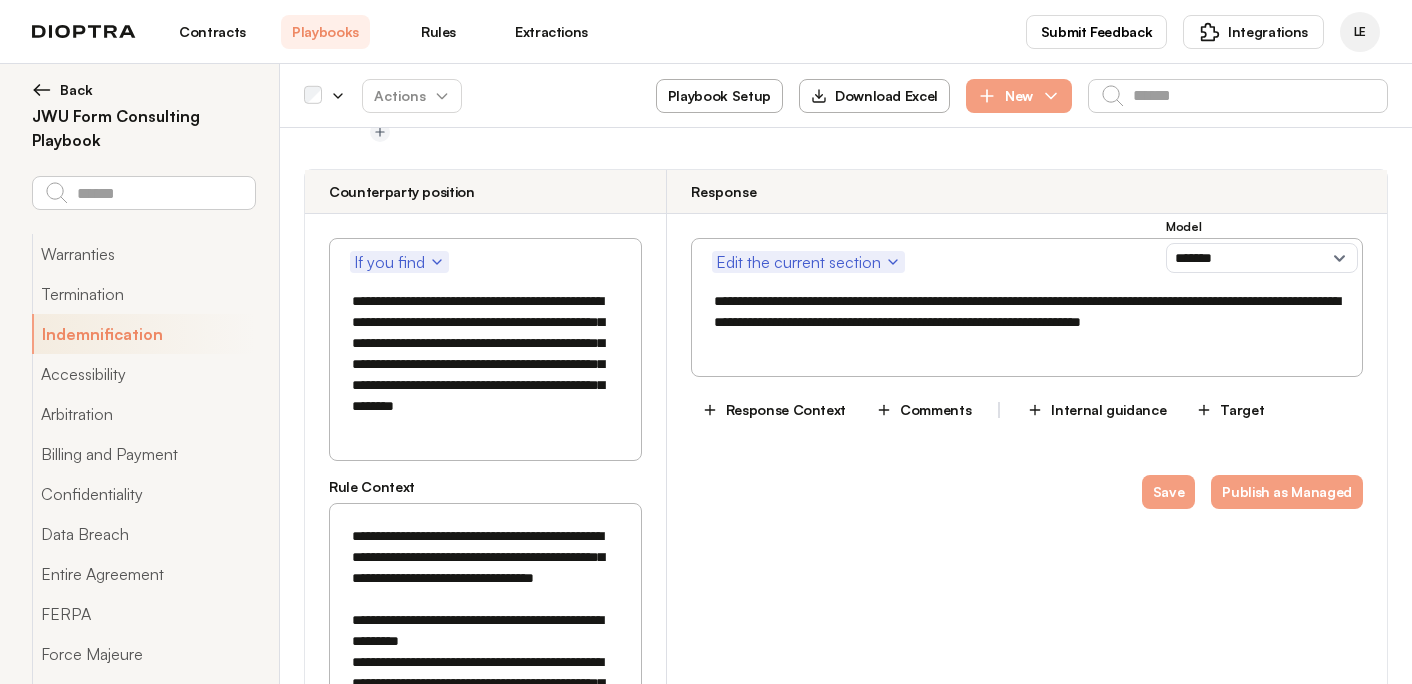 click on "**********" at bounding box center (1027, 312) 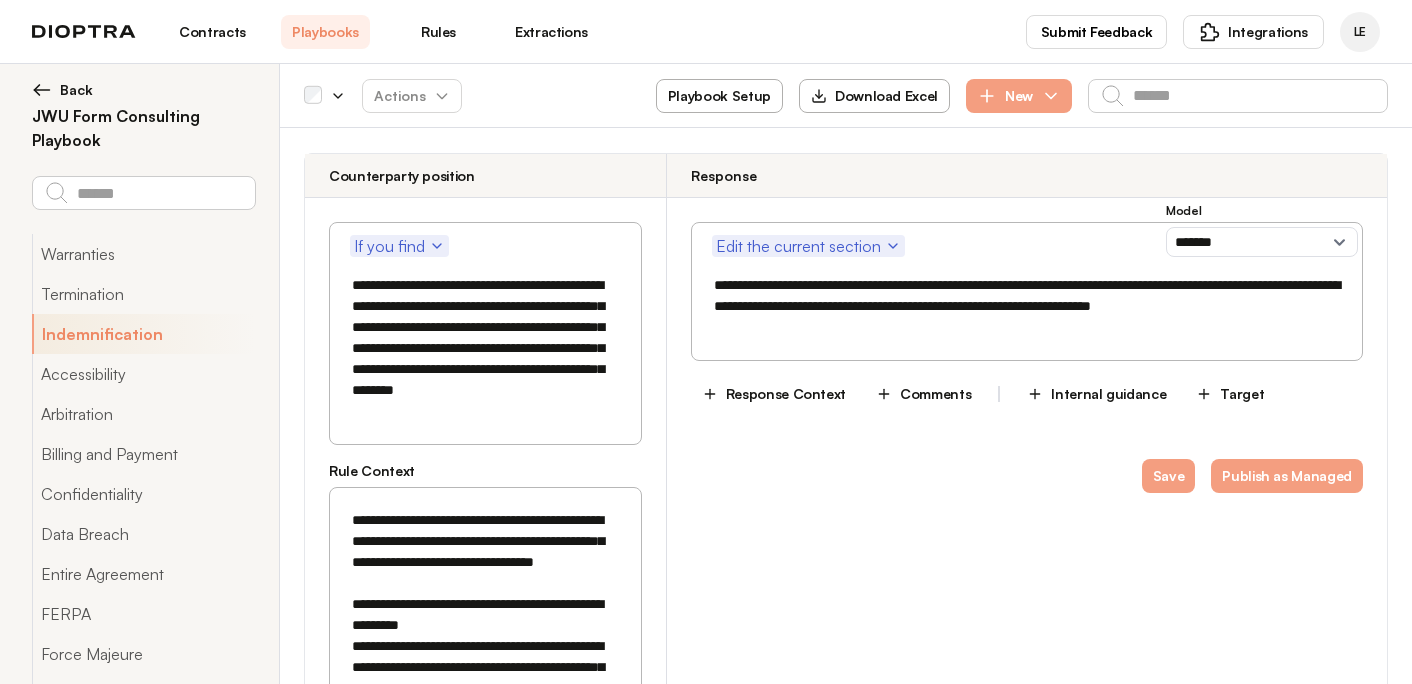 scroll, scrollTop: 841, scrollLeft: 0, axis: vertical 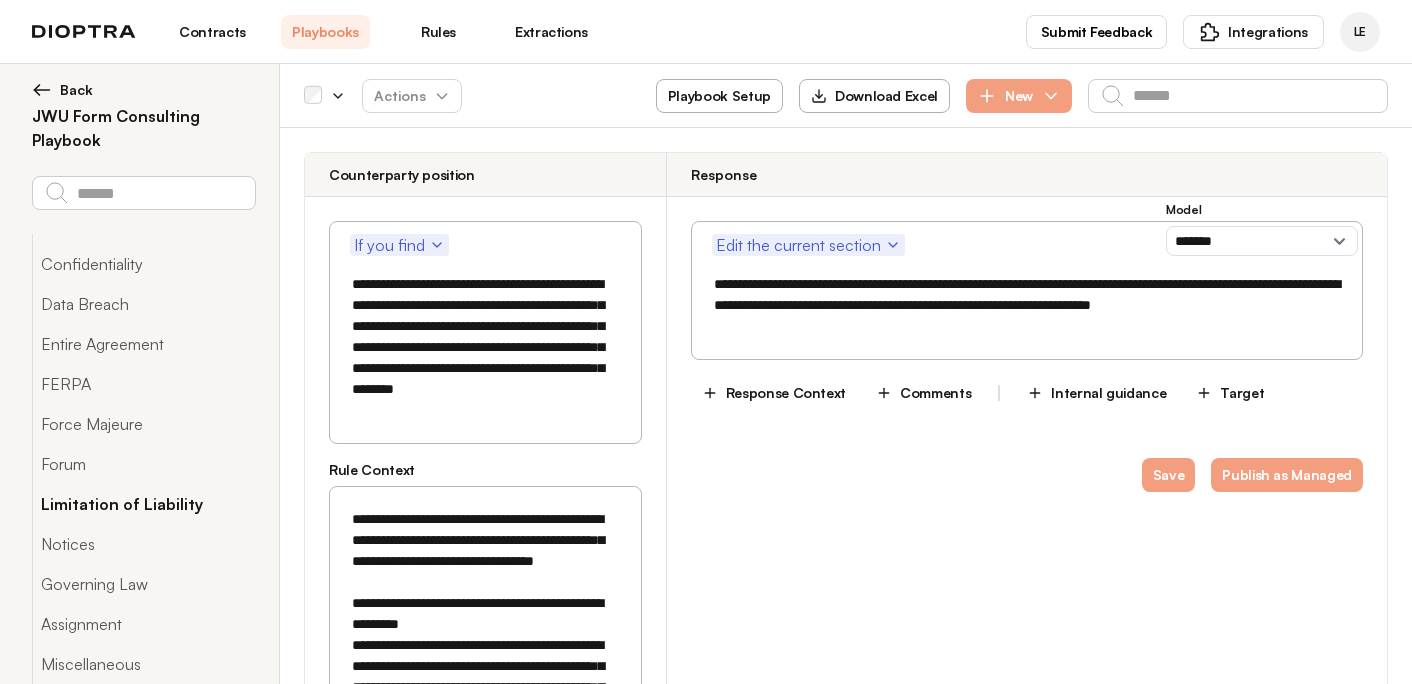 click on "Limitation of Liability" at bounding box center (143, 504) 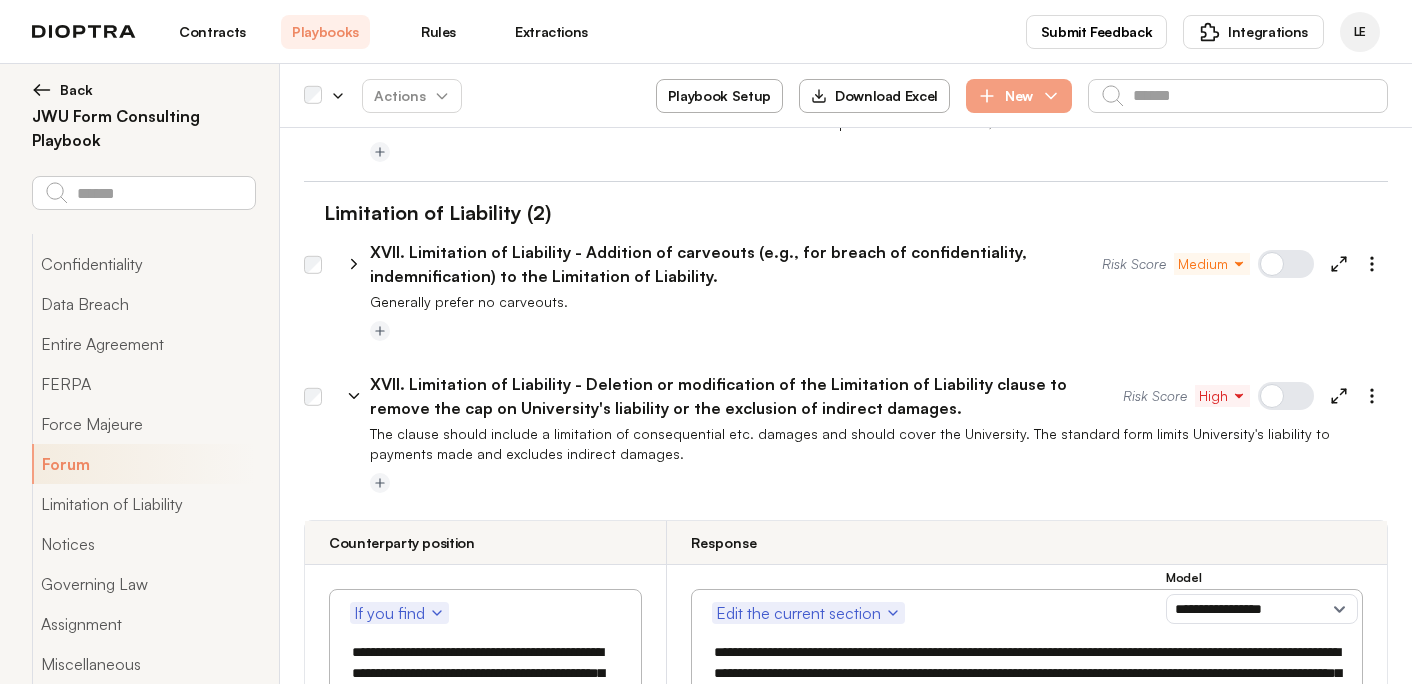 scroll, scrollTop: 5537, scrollLeft: 0, axis: vertical 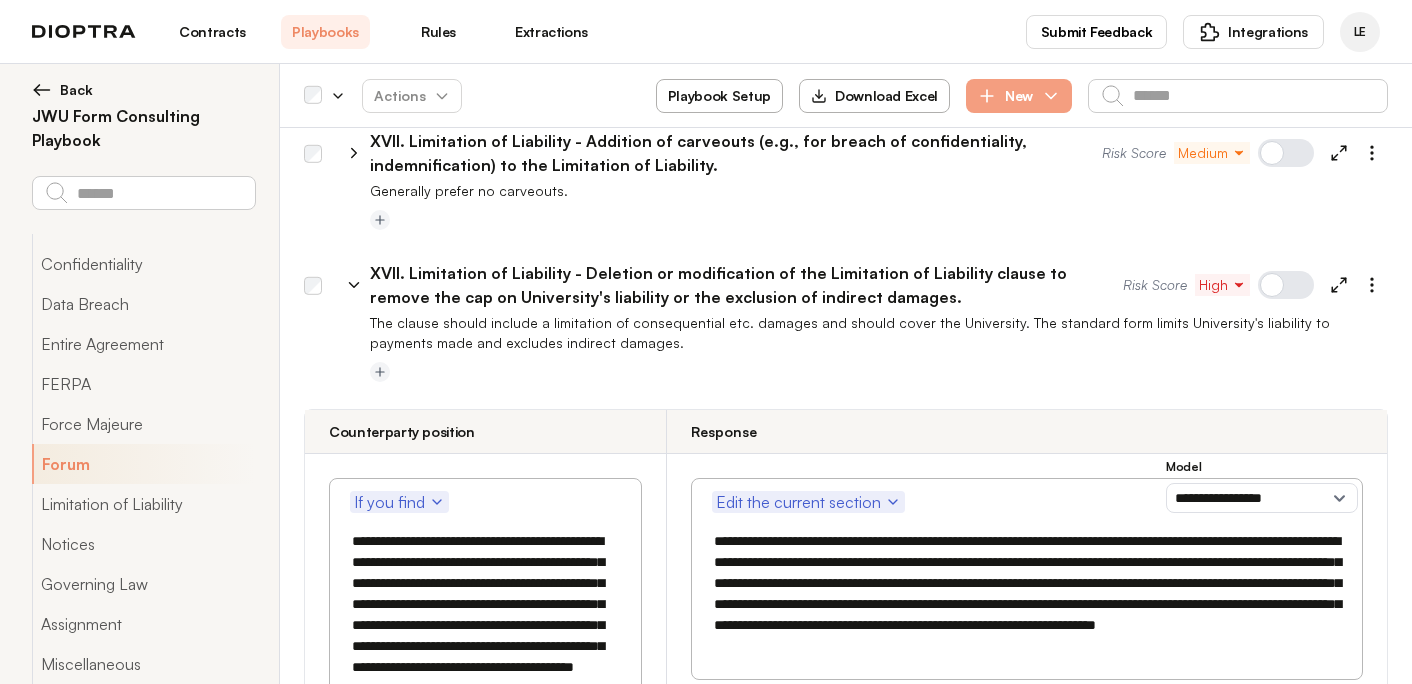 drag, startPoint x: 1057, startPoint y: 446, endPoint x: 909, endPoint y: 406, distance: 153.31015 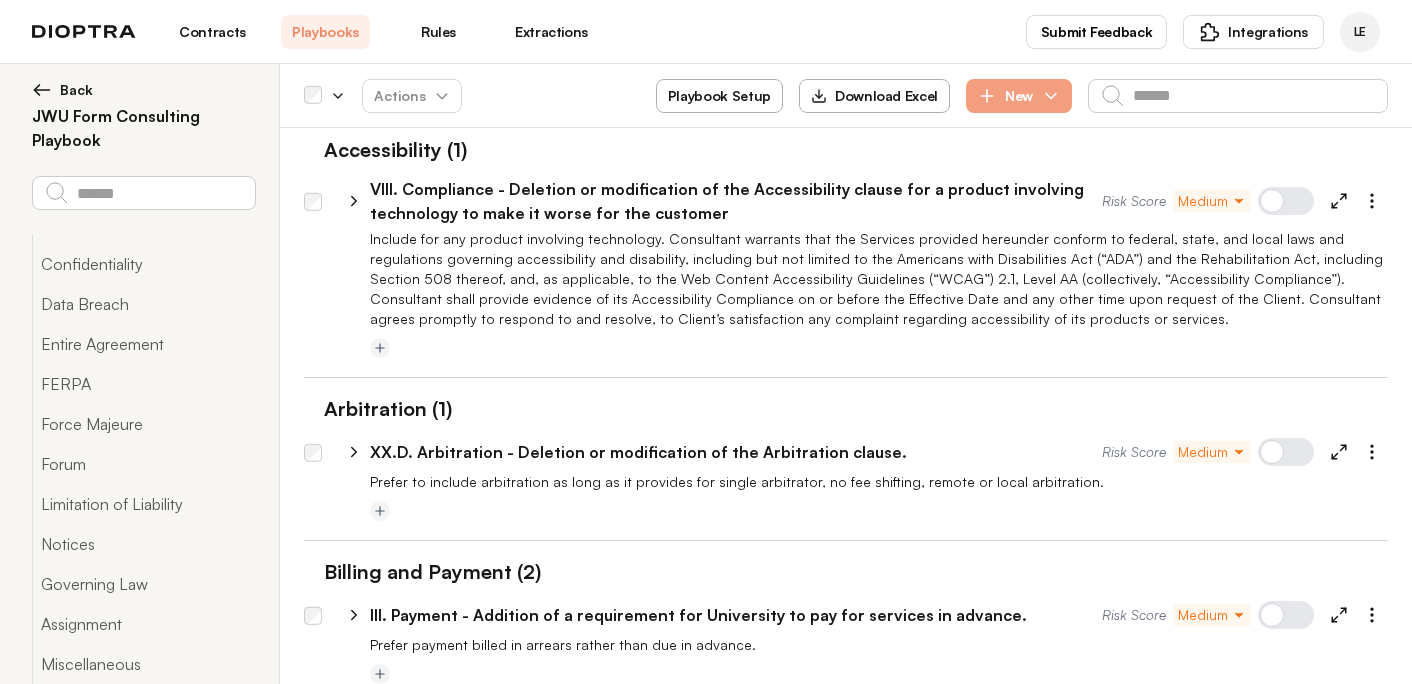 scroll, scrollTop: 3019, scrollLeft: 0, axis: vertical 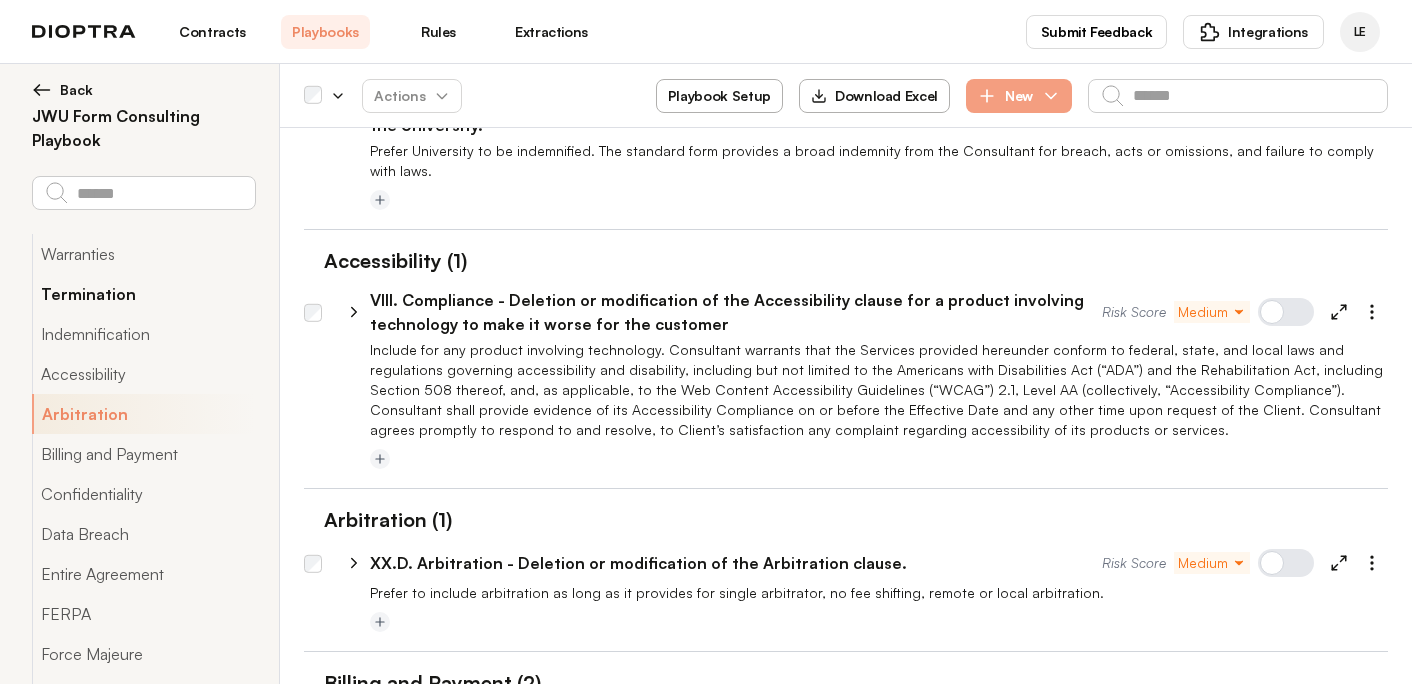click on "Termination" at bounding box center [143, 294] 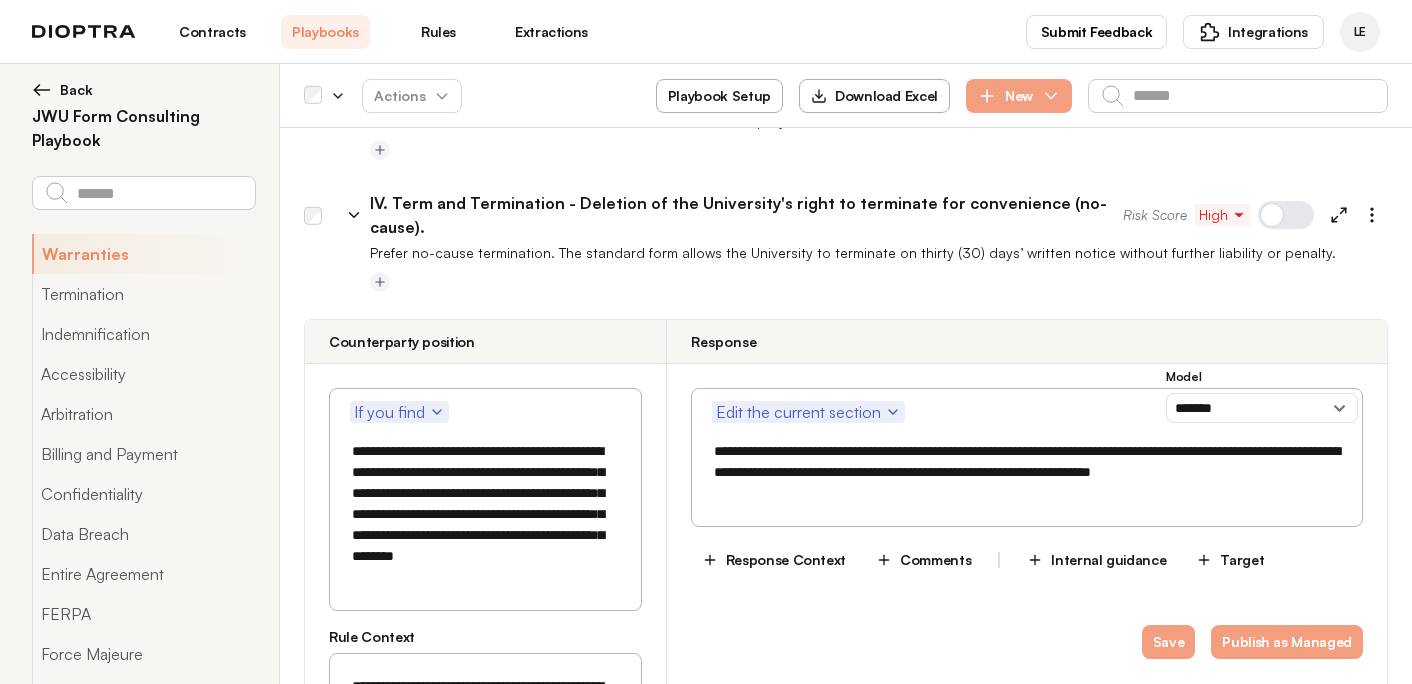 scroll, scrollTop: 680, scrollLeft: 0, axis: vertical 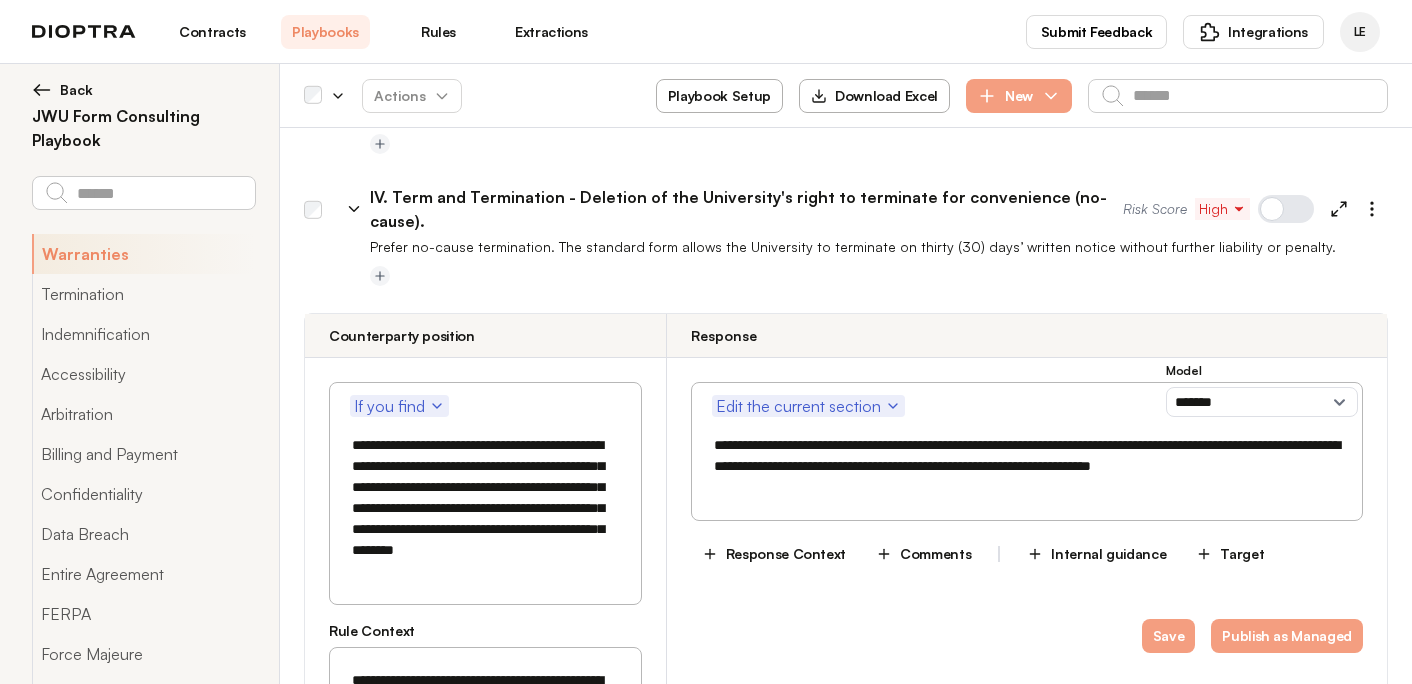 click on "**********" at bounding box center [1027, 456] 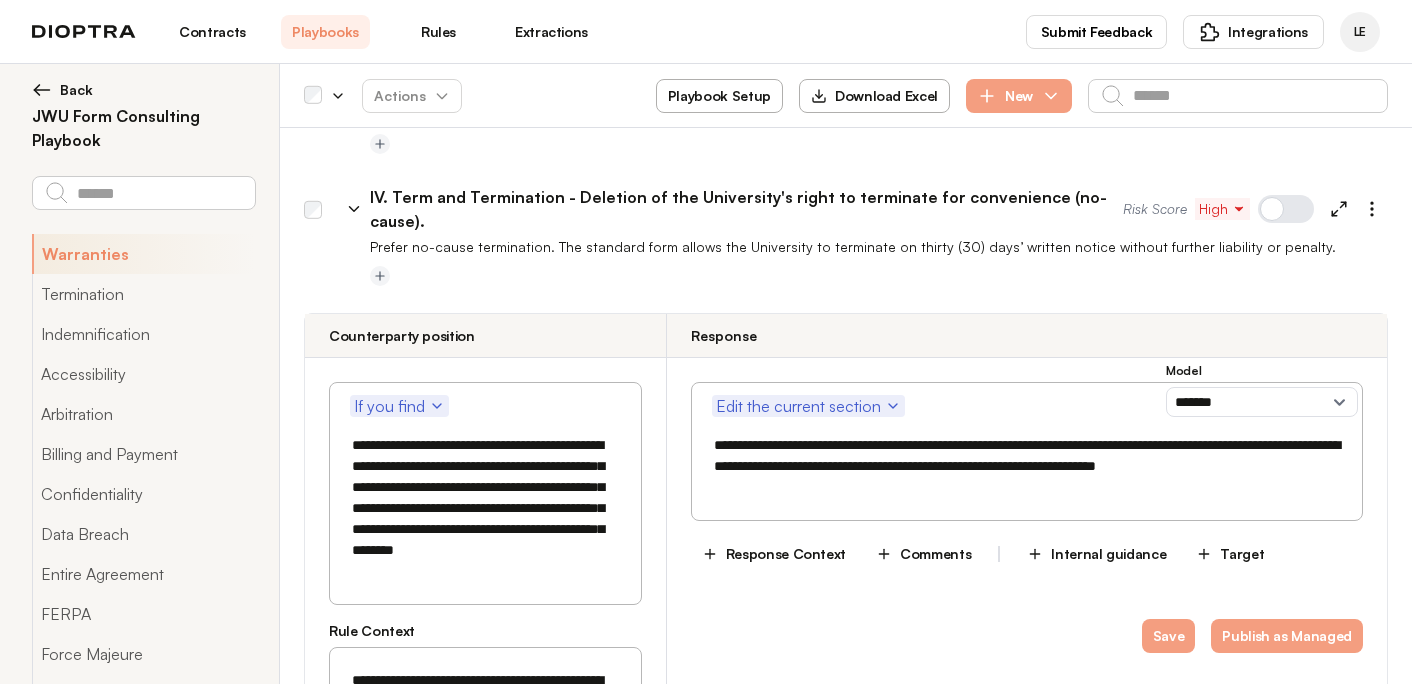 paste on "**********" 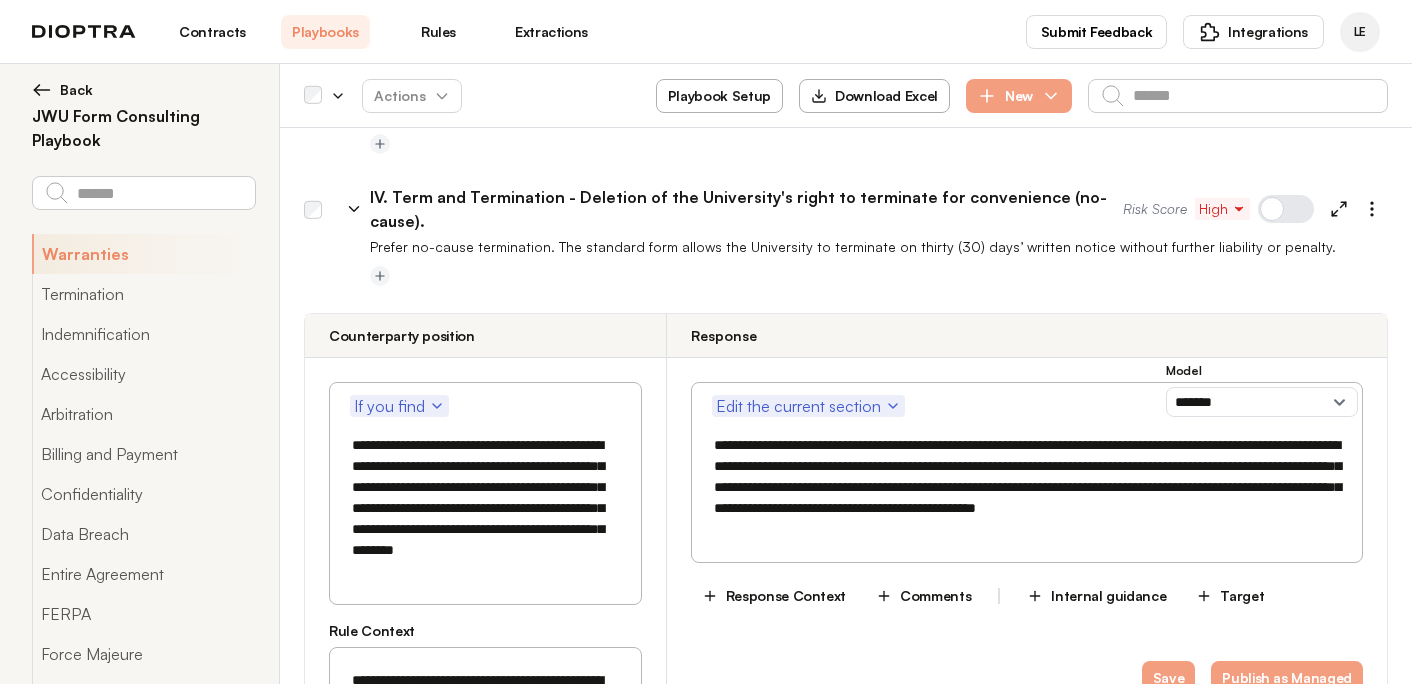 drag, startPoint x: 919, startPoint y: 448, endPoint x: 1283, endPoint y: 452, distance: 364.02197 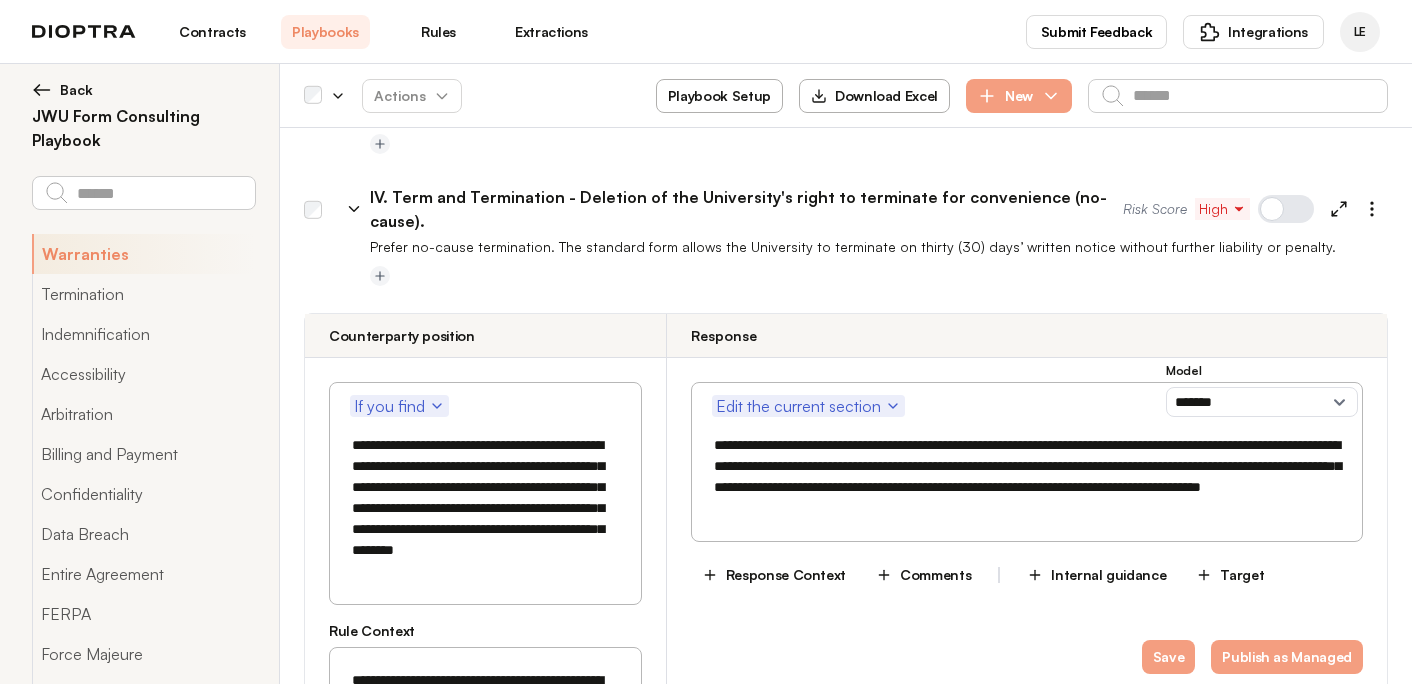 click on "**********" at bounding box center (1027, 477) 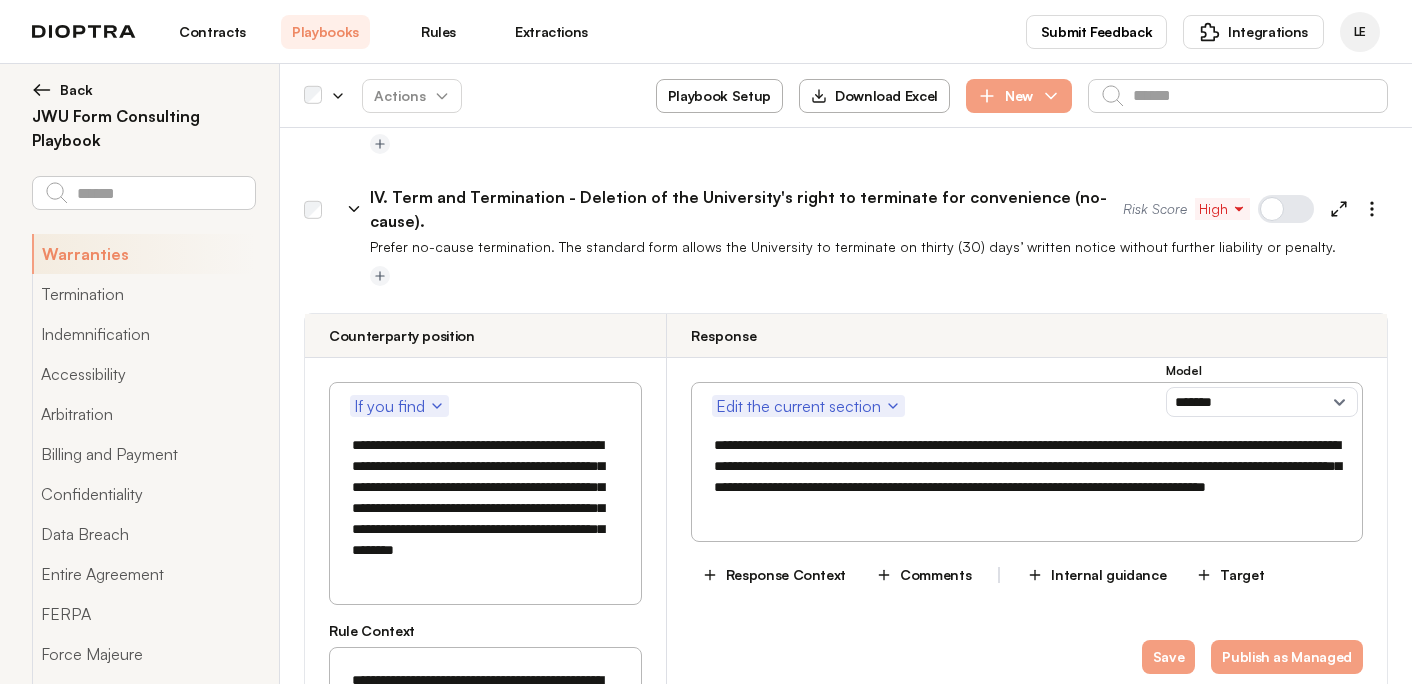 paste on "**********" 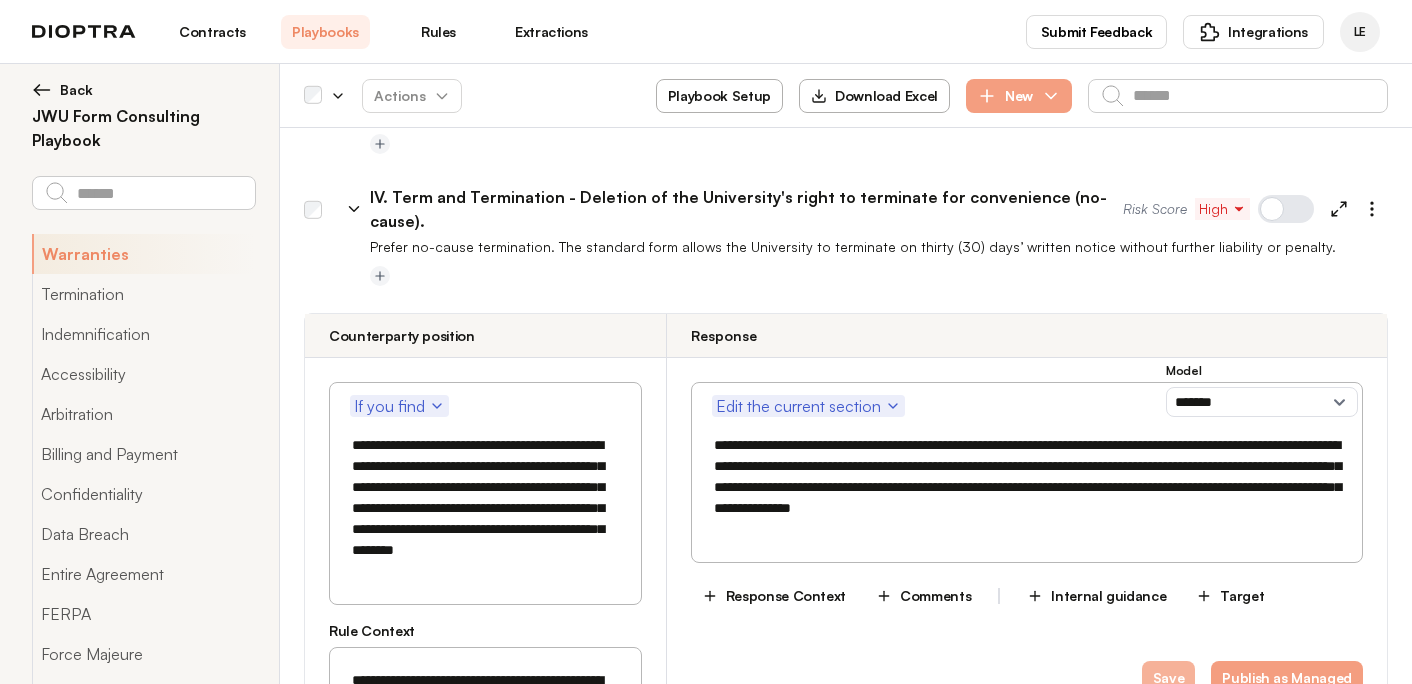 type on "**********" 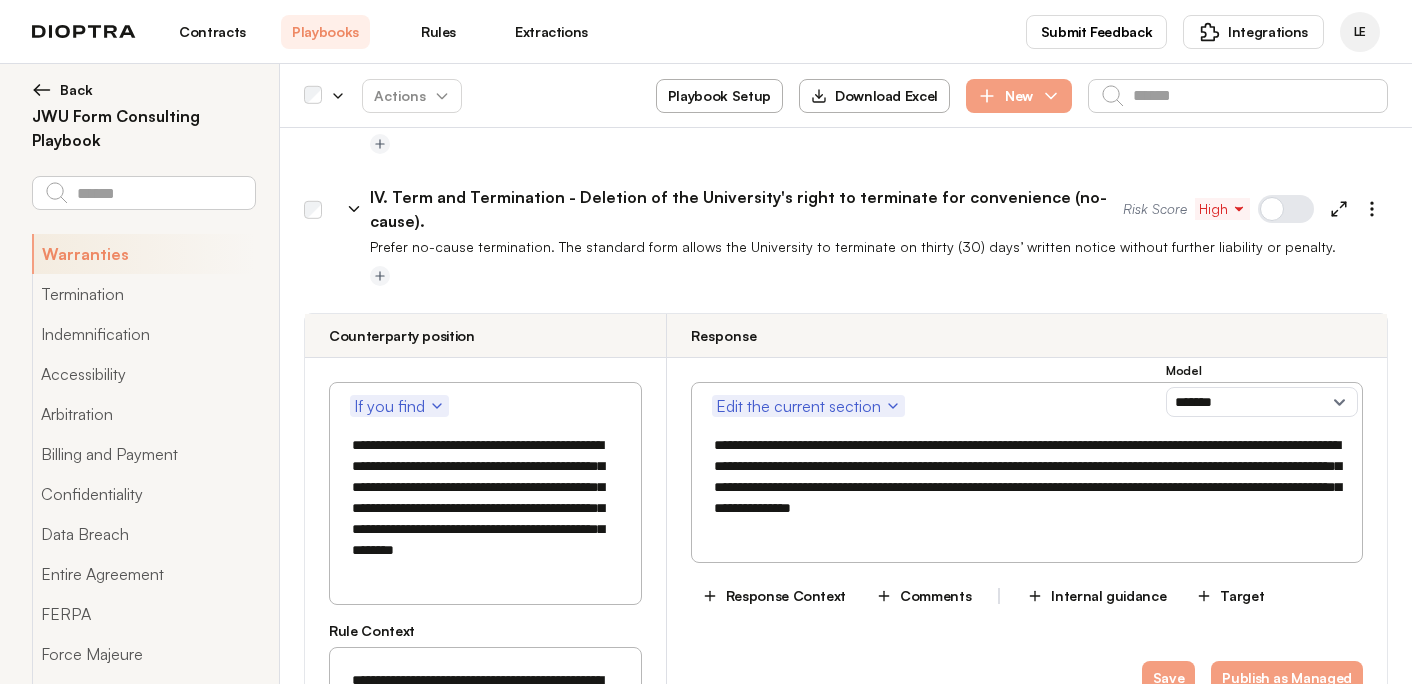 click 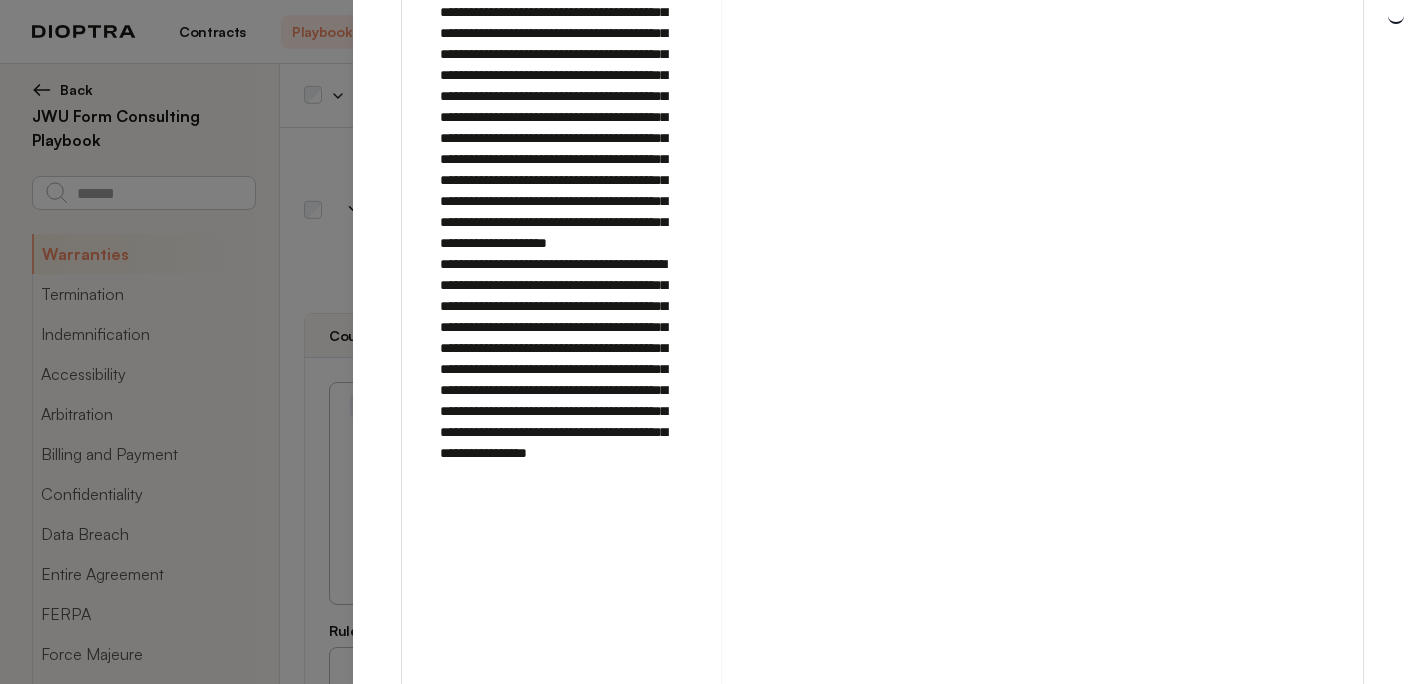 scroll, scrollTop: 1315, scrollLeft: 0, axis: vertical 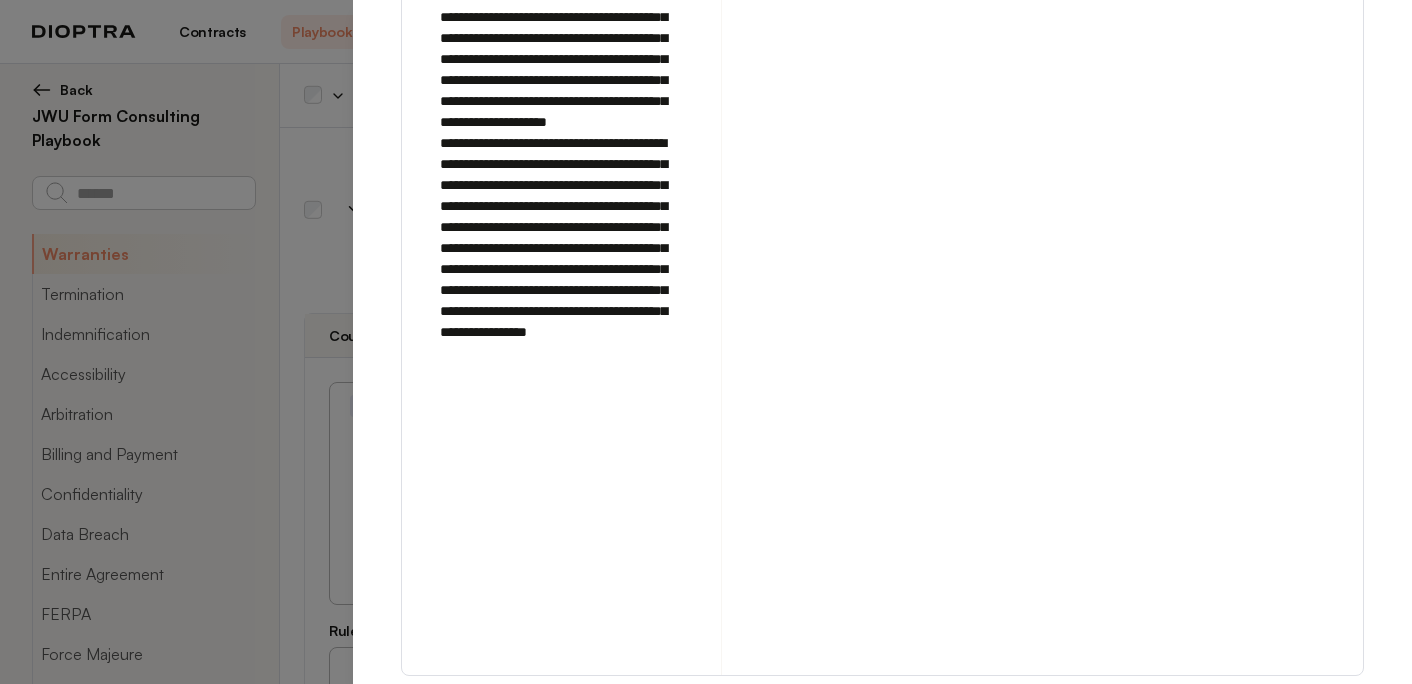 click 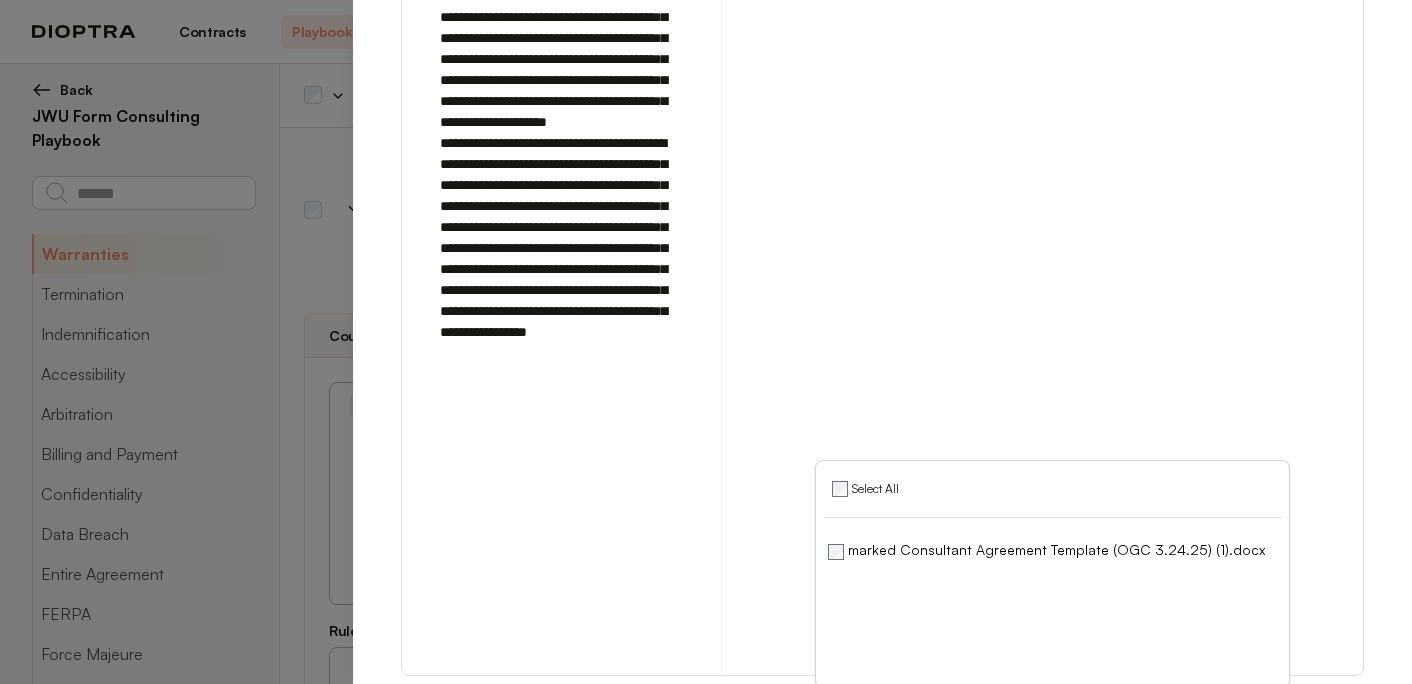 click on "Run on Test Documents" at bounding box center (1156, 709) 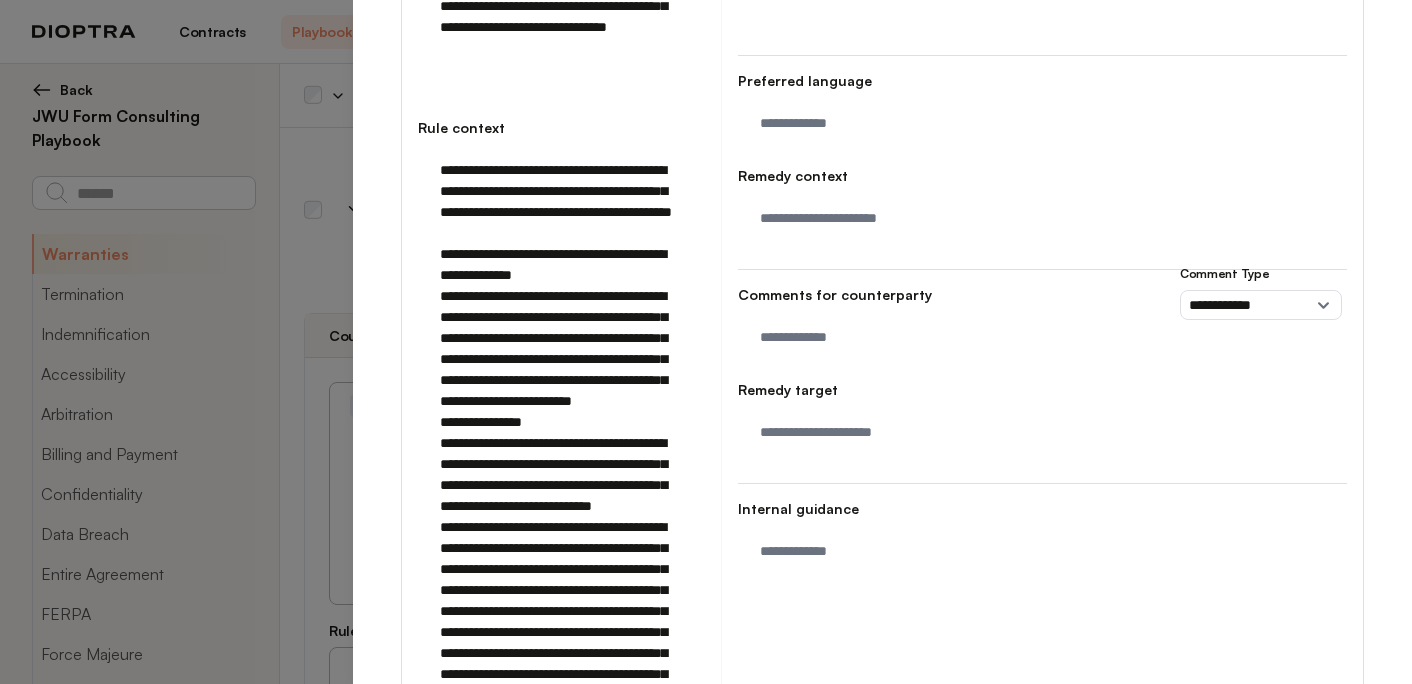 scroll, scrollTop: 0, scrollLeft: 0, axis: both 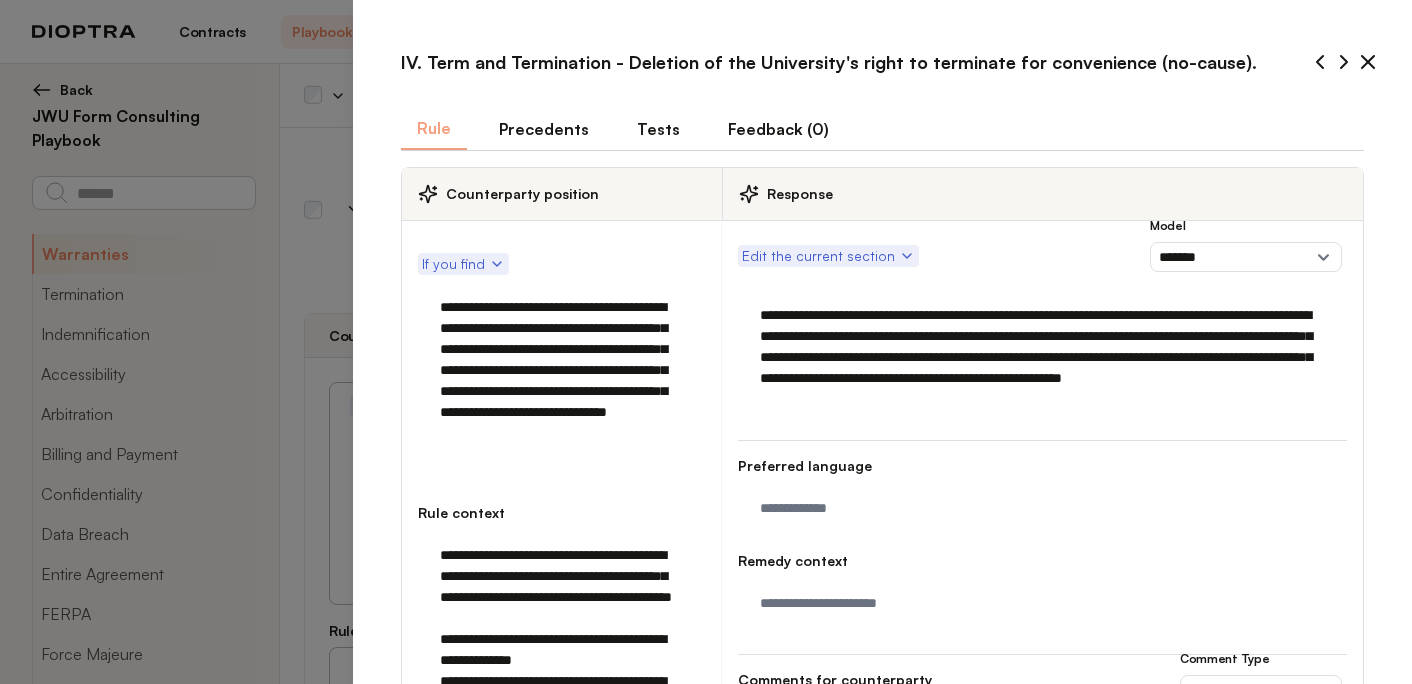 click on "Tests" at bounding box center [658, 129] 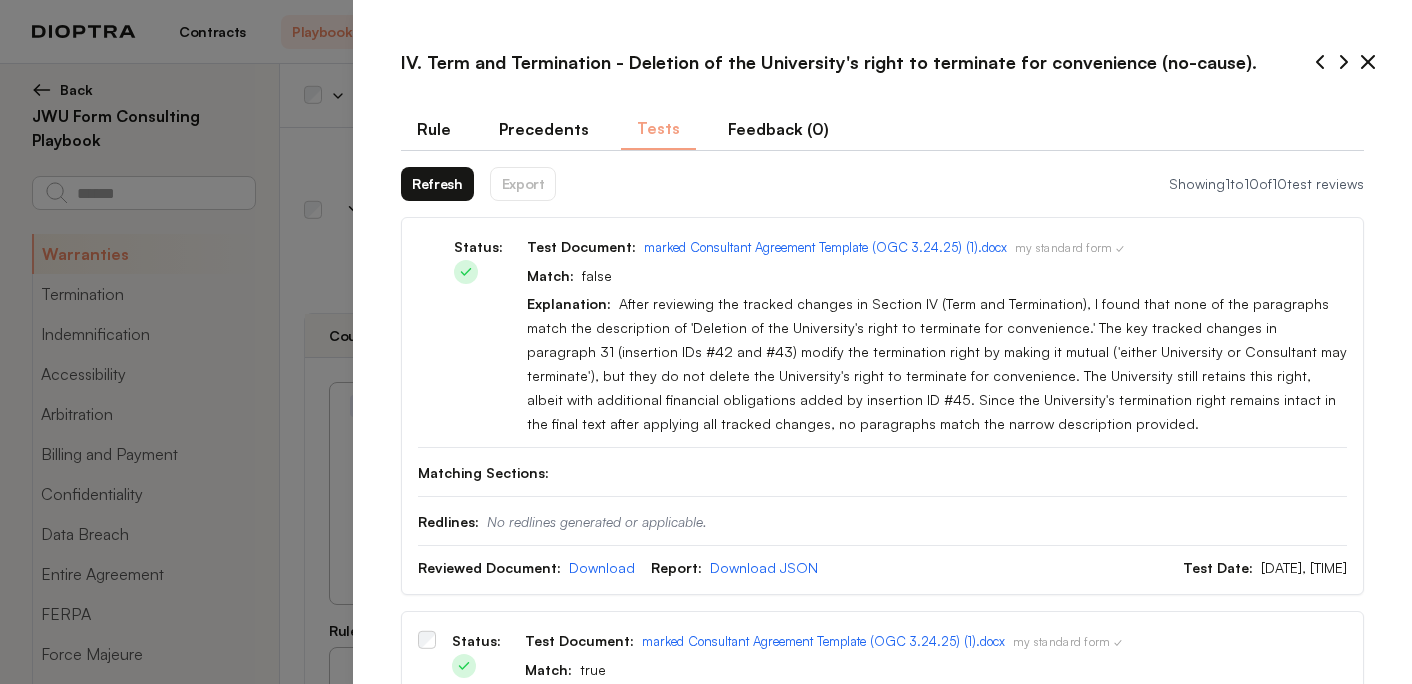 click on "Refresh" at bounding box center [437, 184] 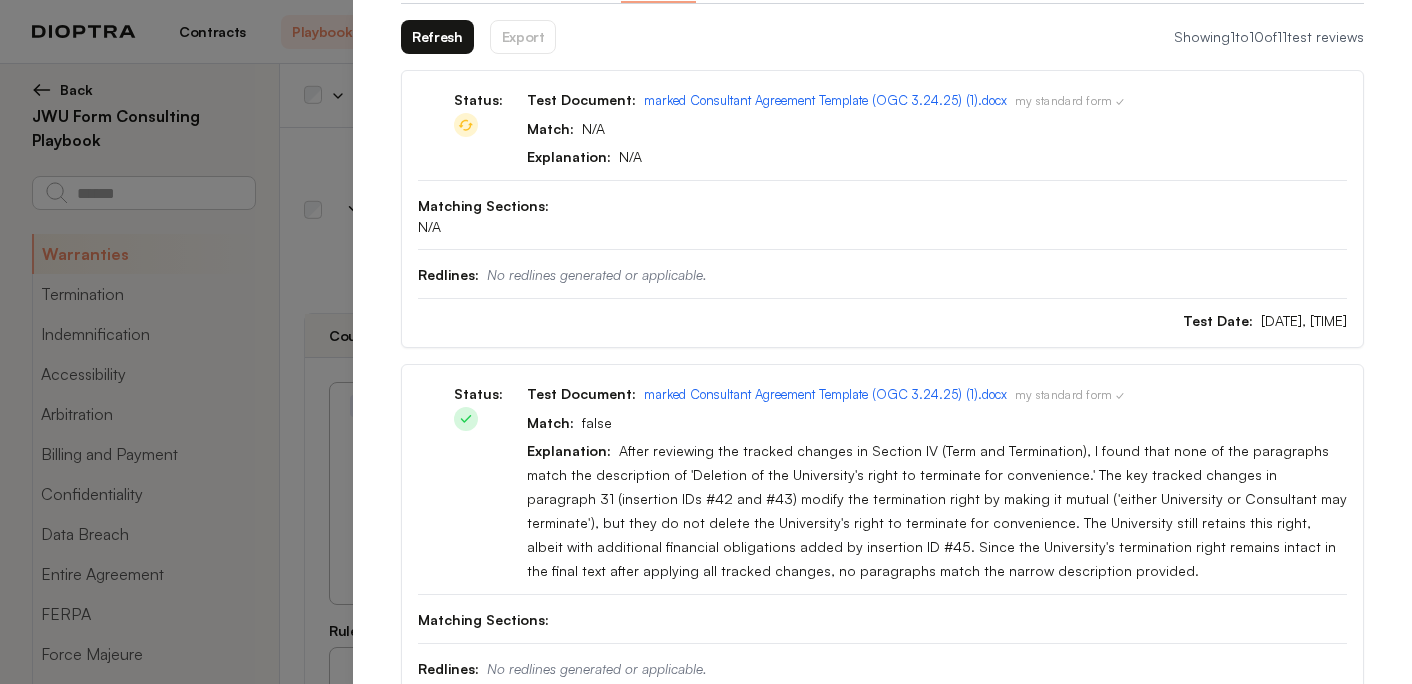 scroll, scrollTop: 117, scrollLeft: 0, axis: vertical 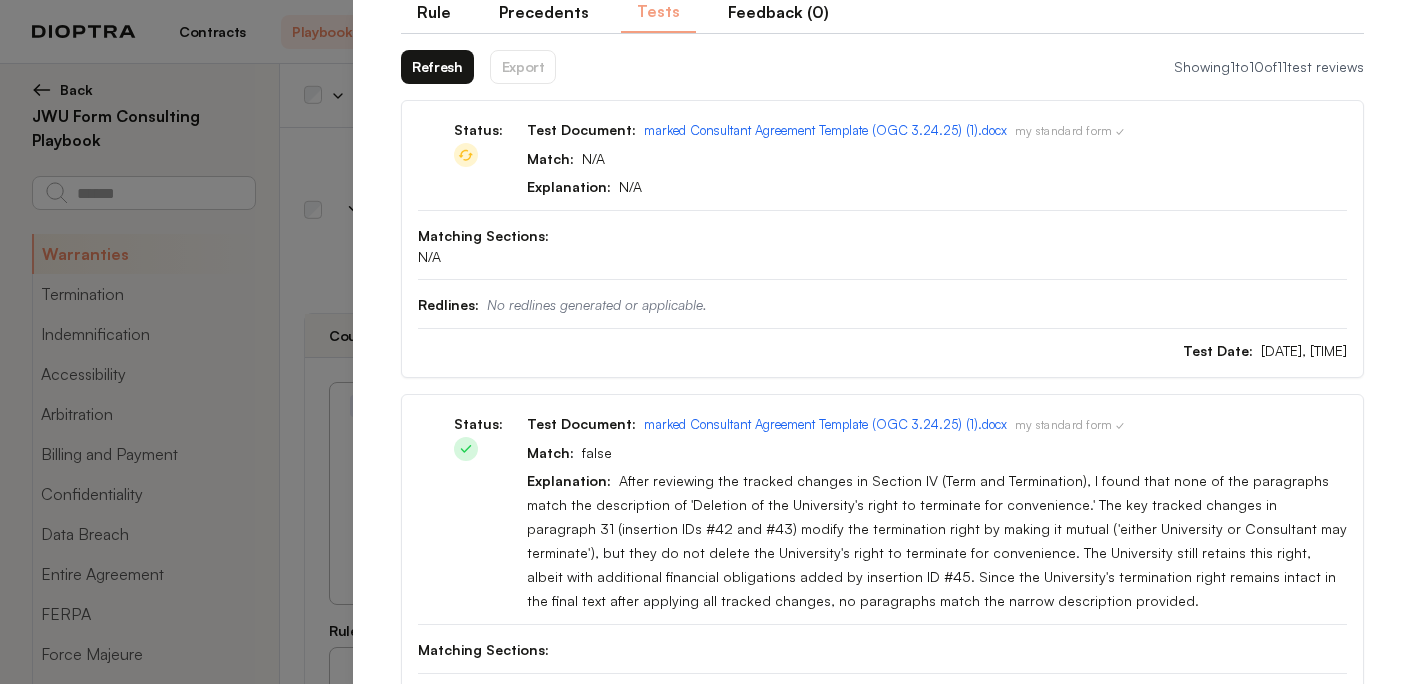 click on "Refresh" at bounding box center [437, 67] 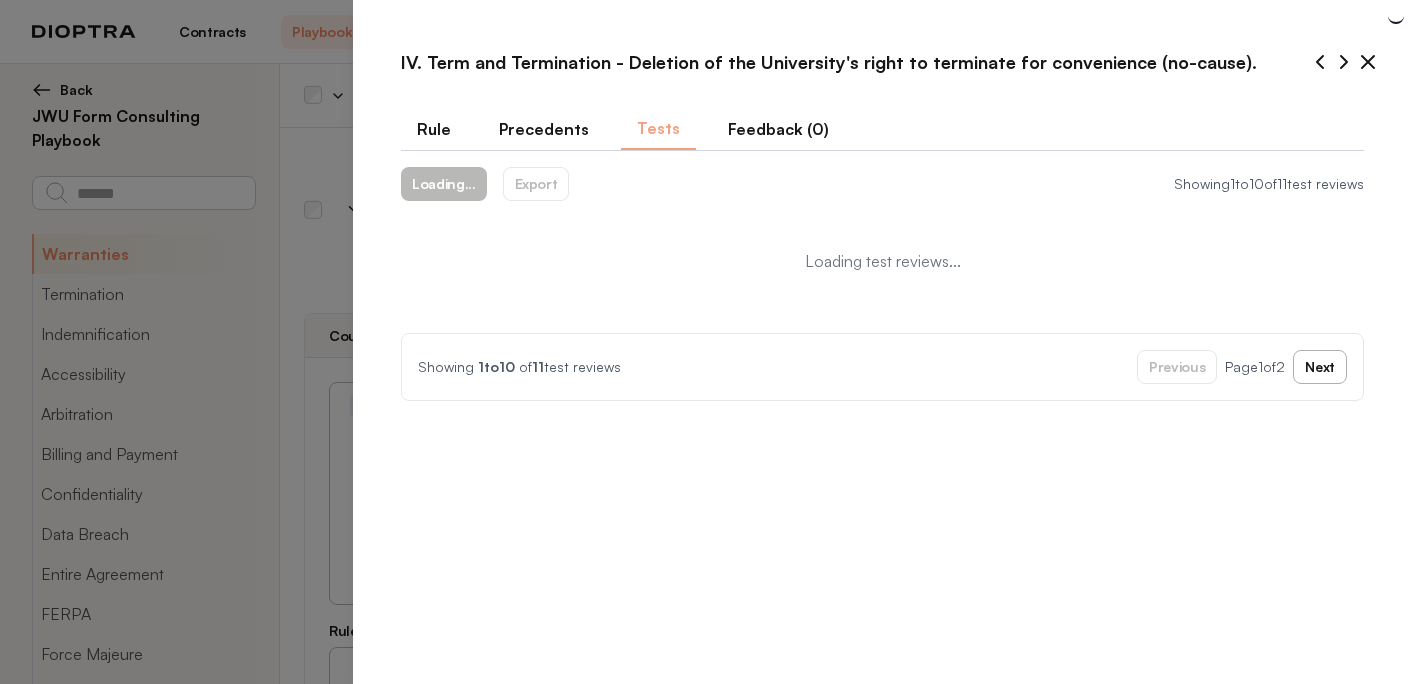 scroll, scrollTop: 0, scrollLeft: 0, axis: both 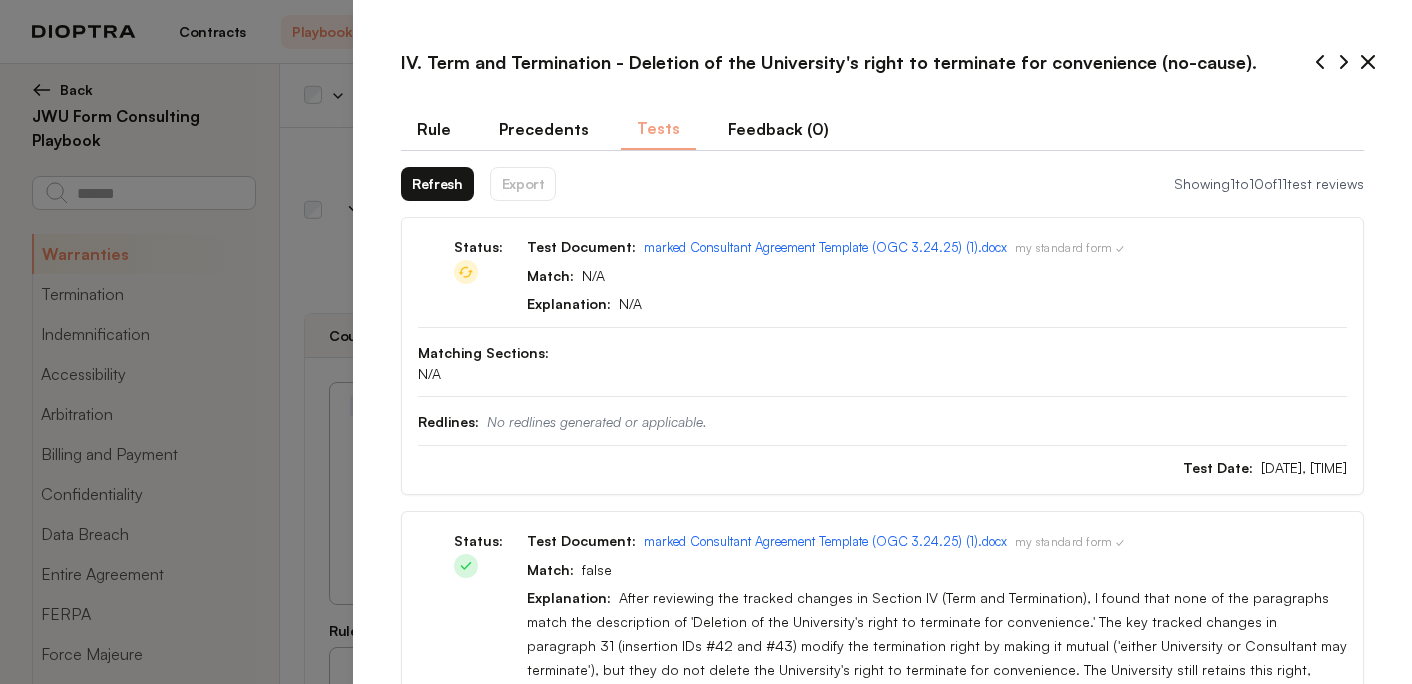 click on "Refresh" at bounding box center [437, 184] 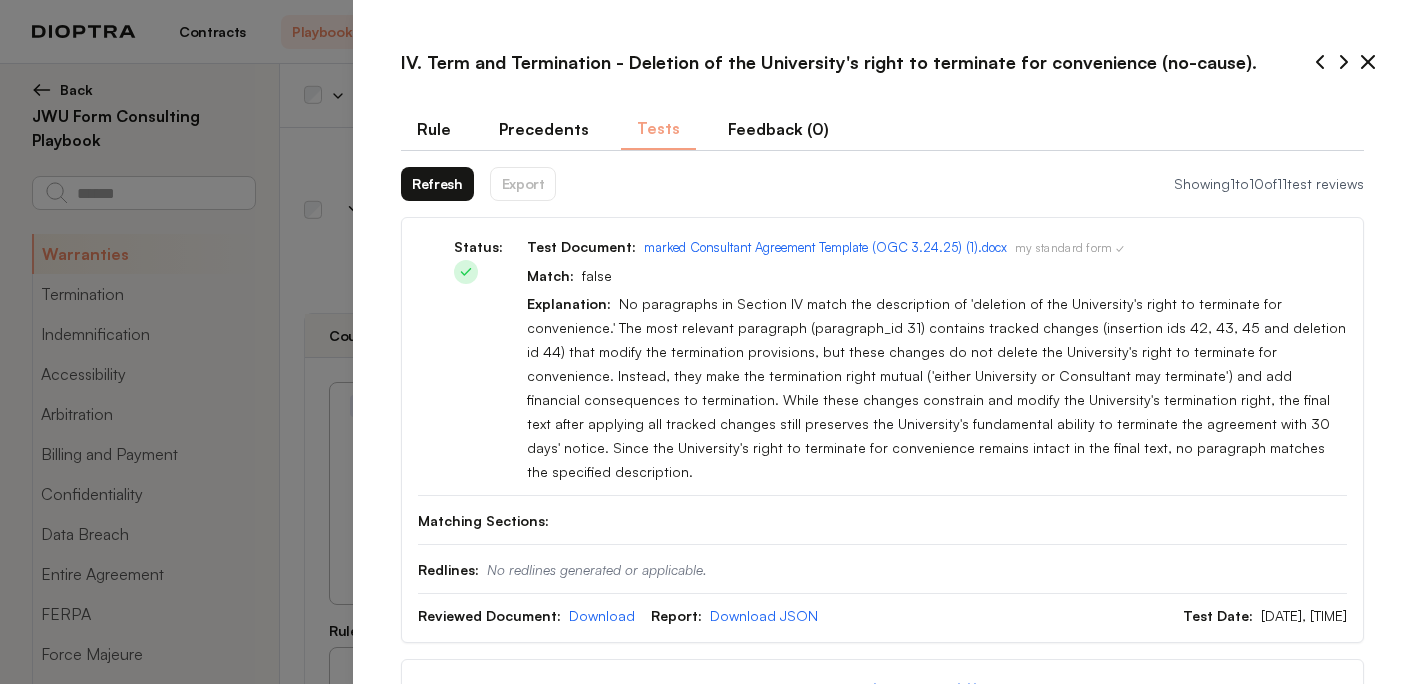 click 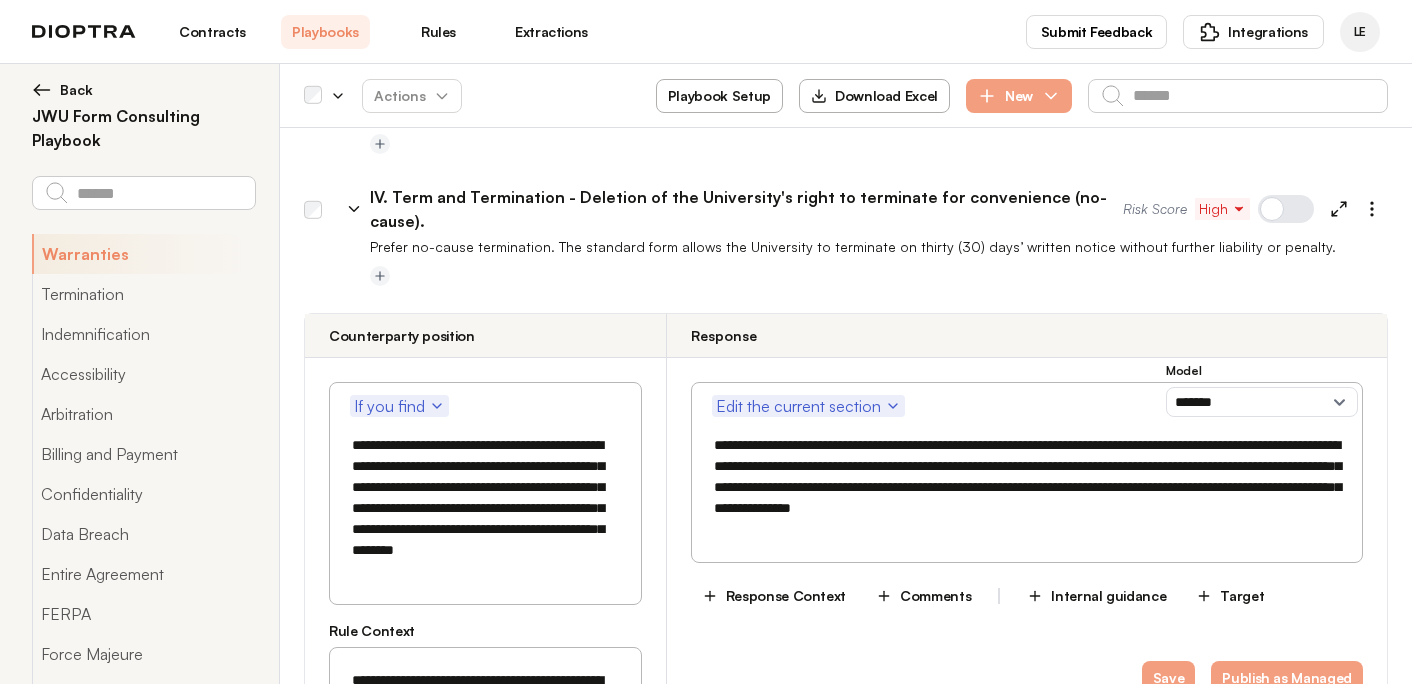 click 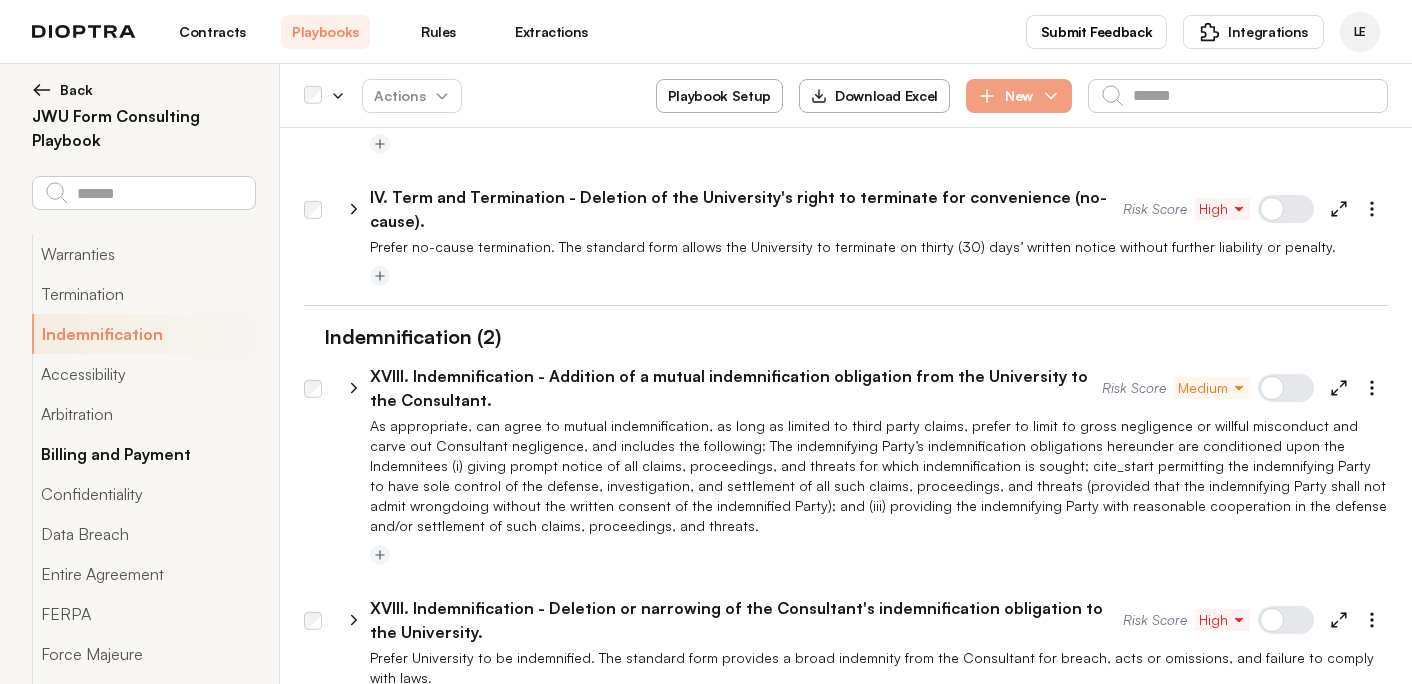 click on "Billing and Payment" at bounding box center (143, 454) 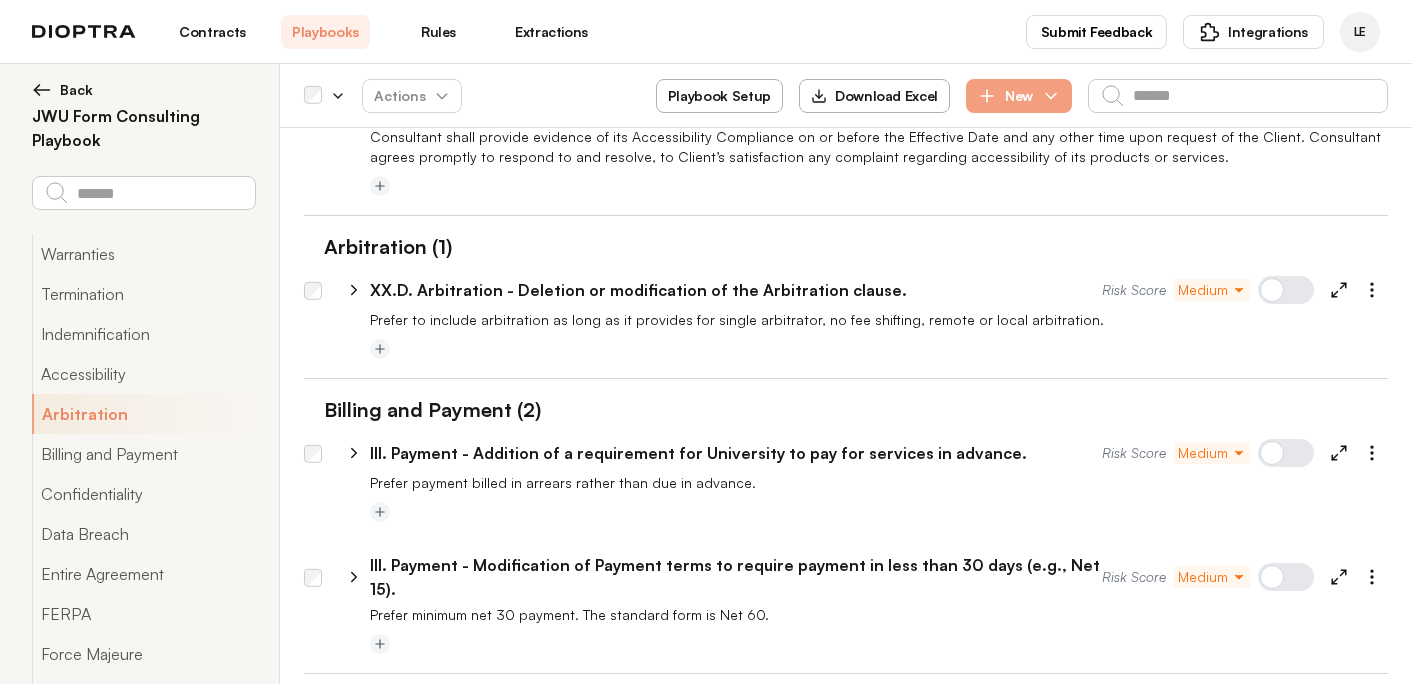 scroll, scrollTop: 1472, scrollLeft: 0, axis: vertical 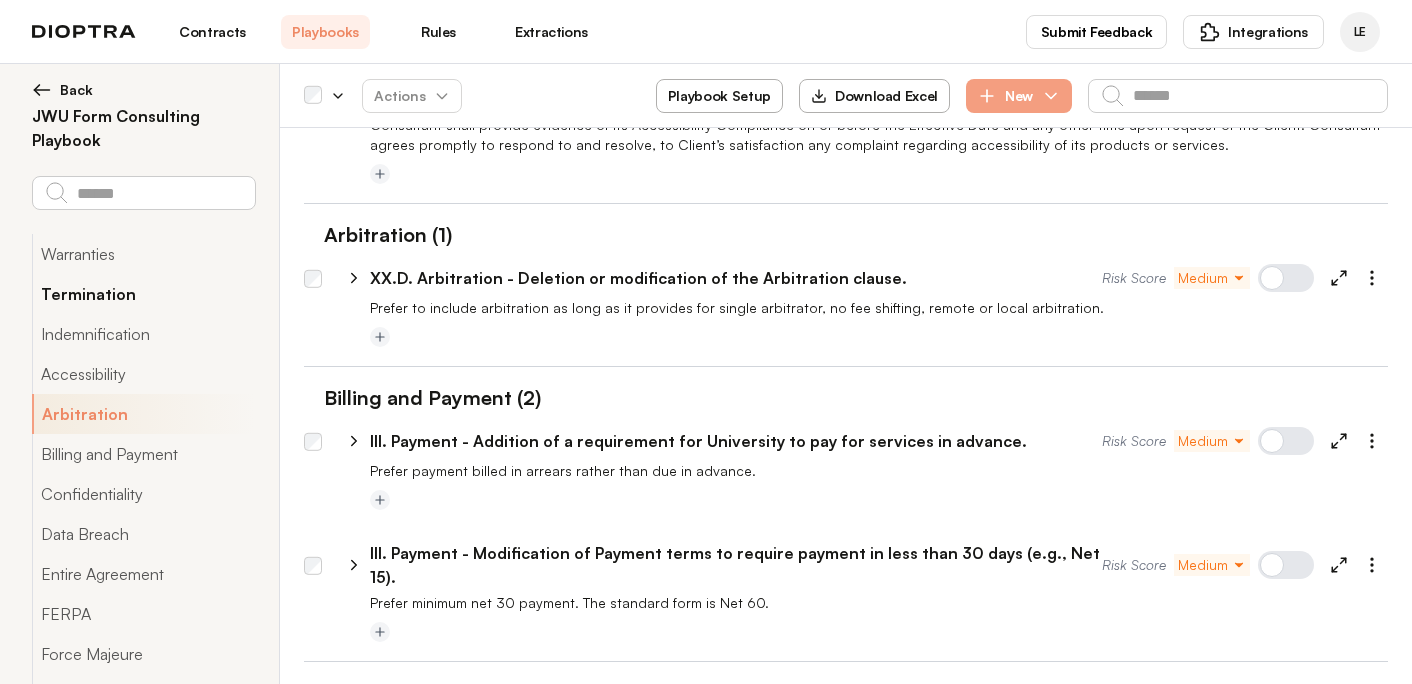 click on "Termination" at bounding box center (143, 294) 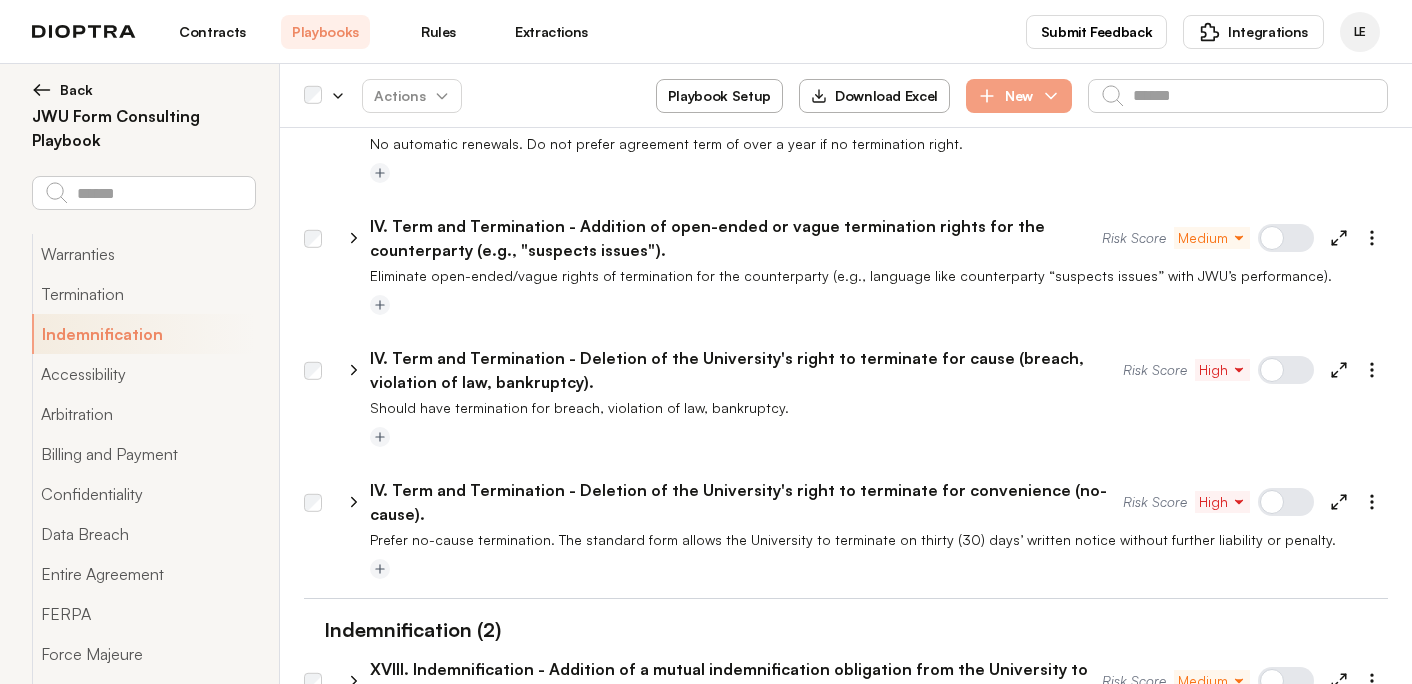scroll, scrollTop: 394, scrollLeft: 0, axis: vertical 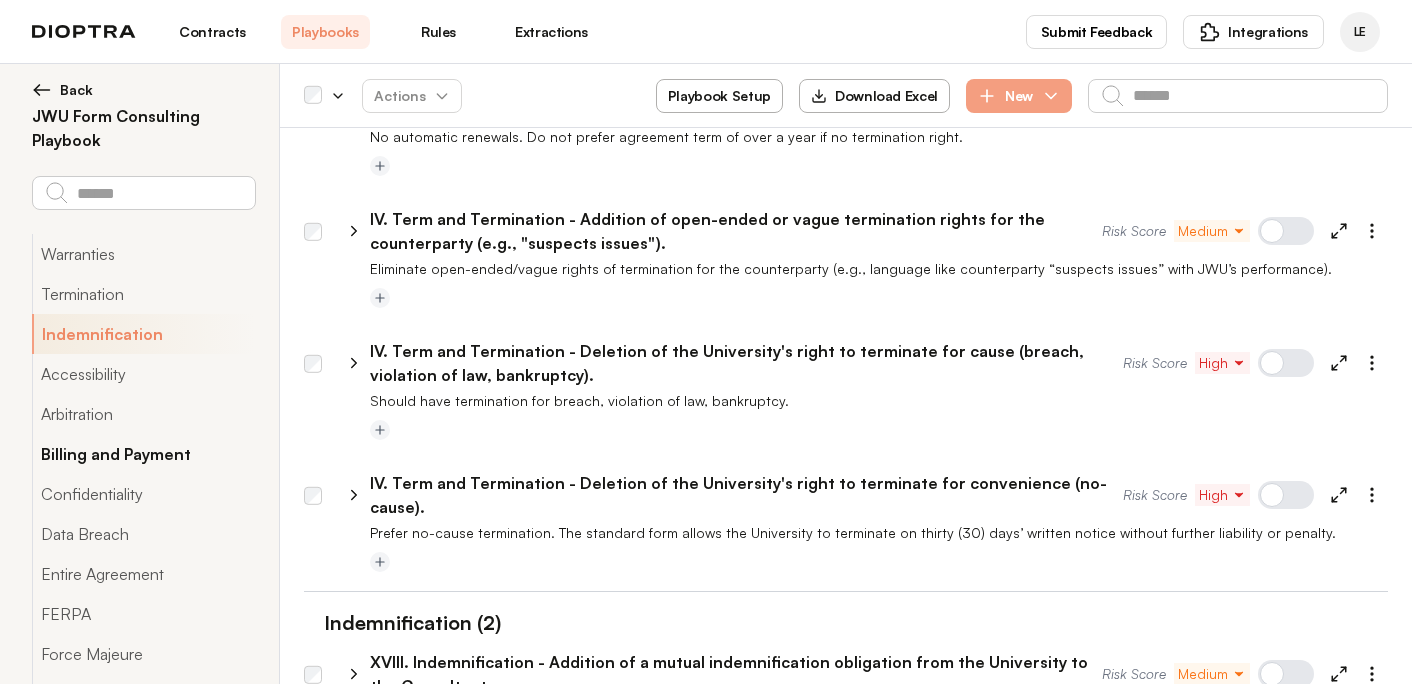 click on "Billing and Payment" at bounding box center [143, 454] 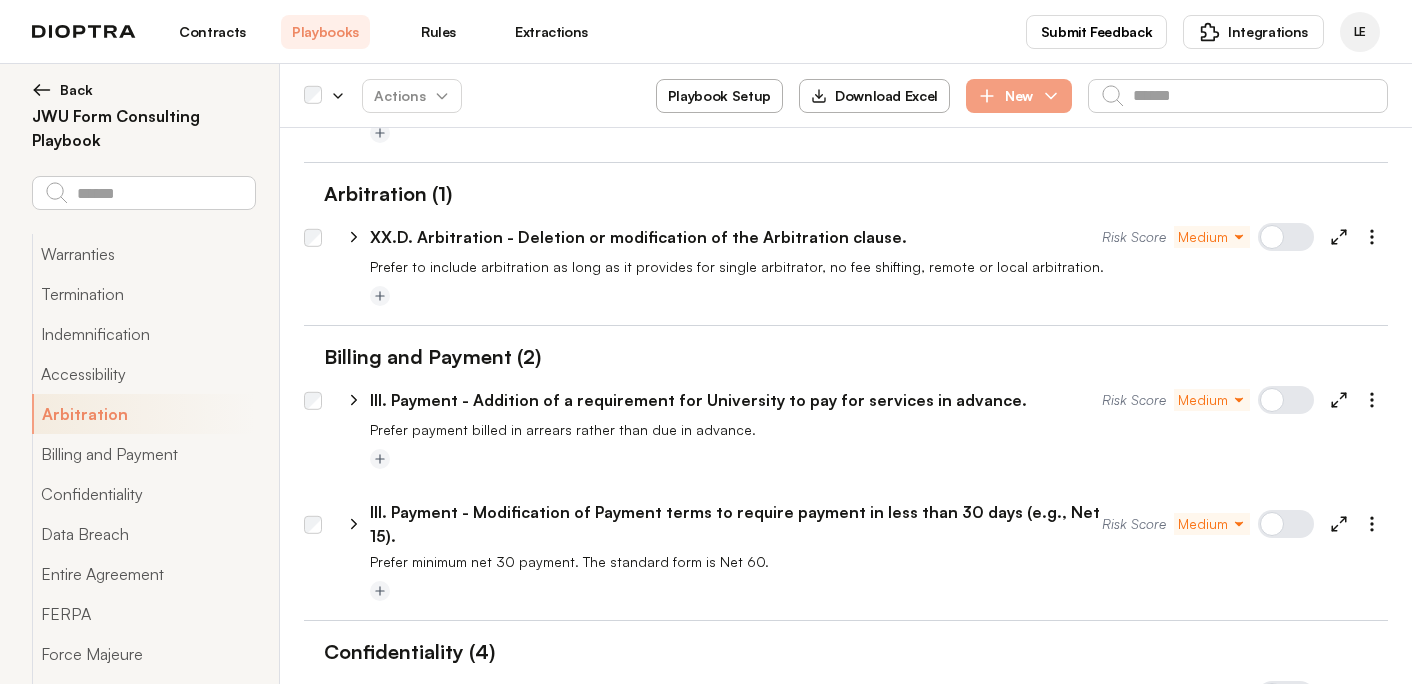 scroll, scrollTop: 1516, scrollLeft: 0, axis: vertical 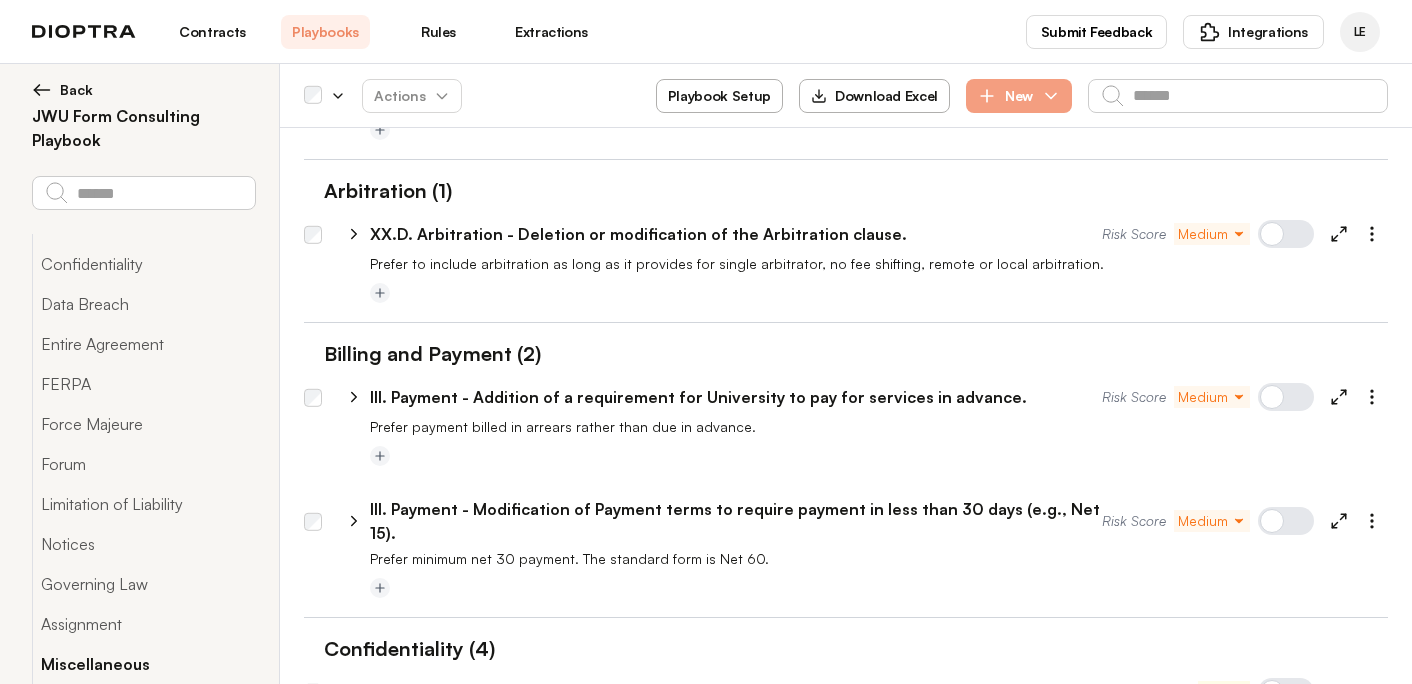click on "Miscellaneous" at bounding box center (143, 664) 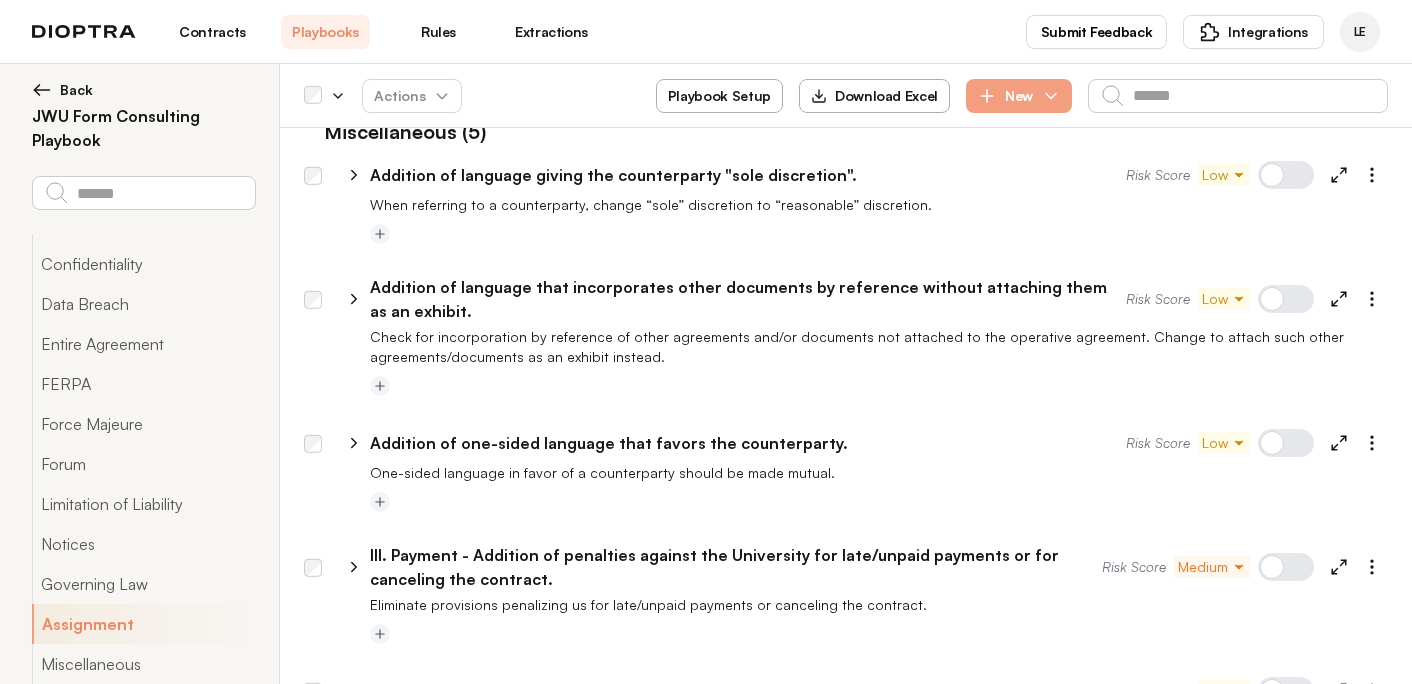scroll, scrollTop: 6067, scrollLeft: 0, axis: vertical 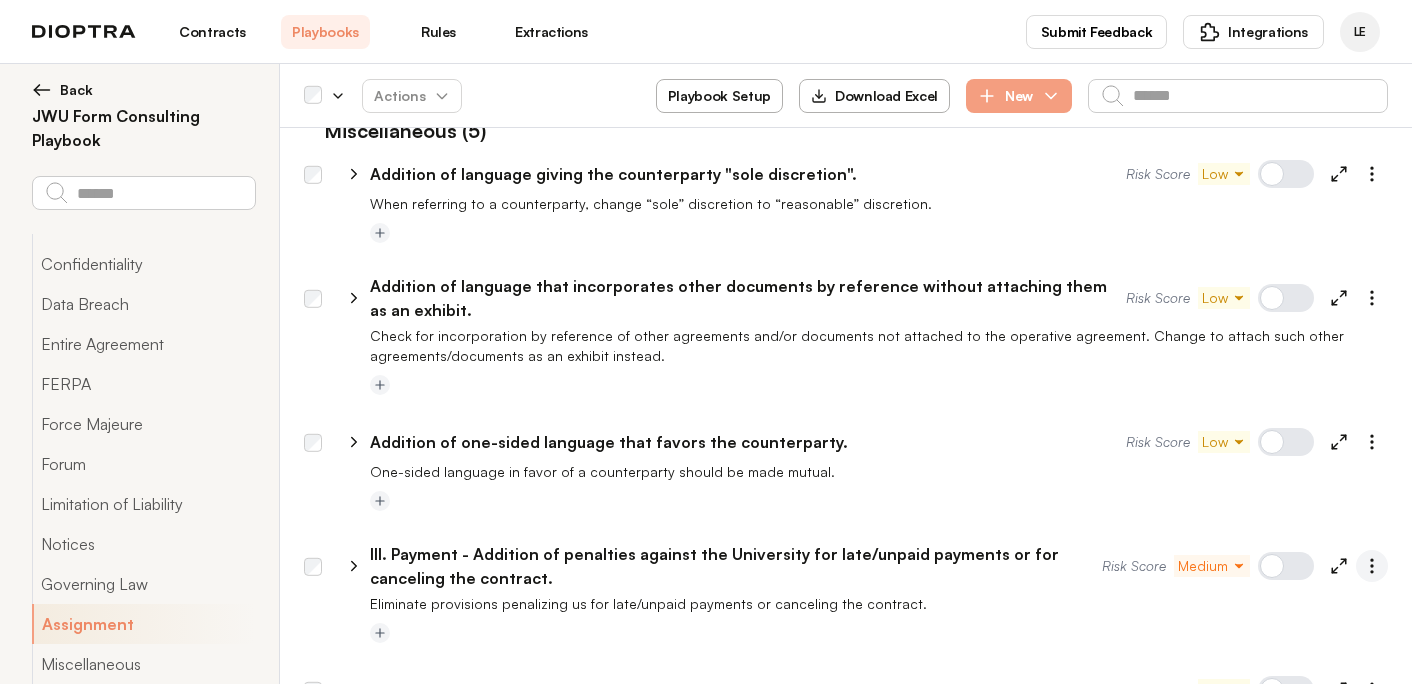 click 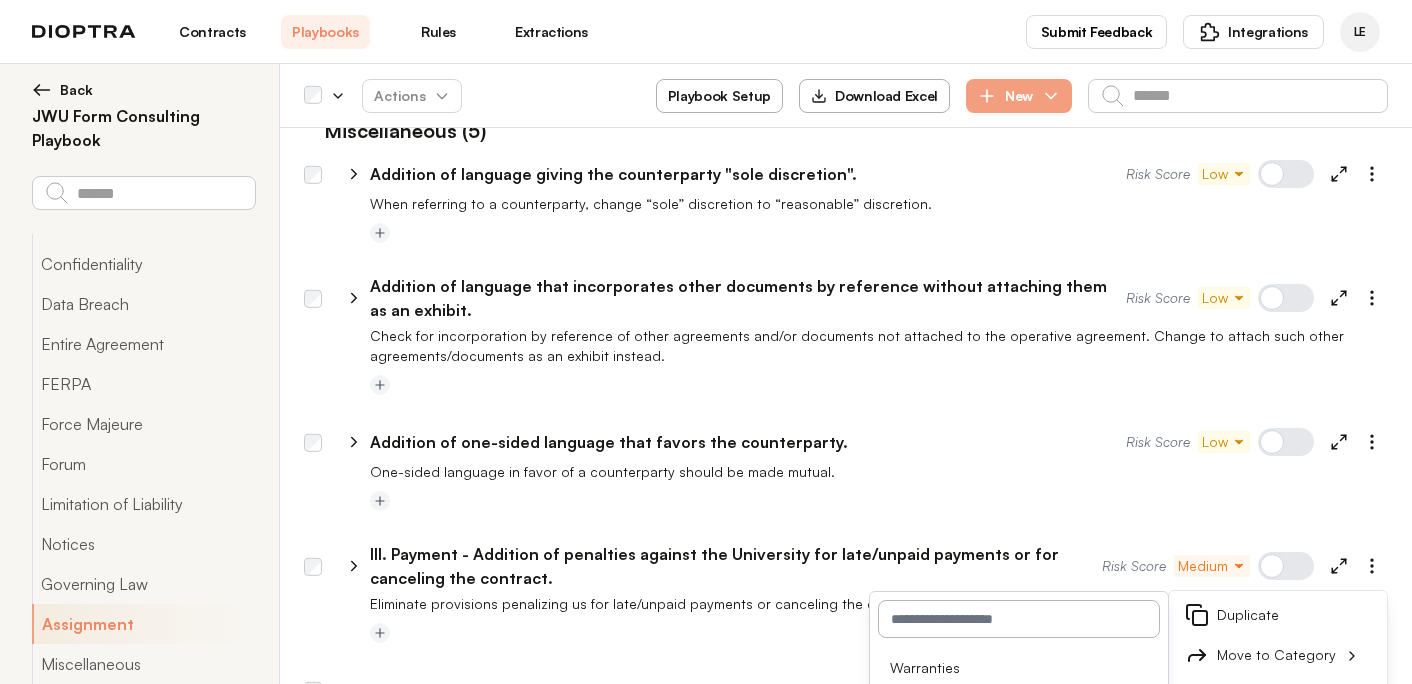 click at bounding box center (1019, 619) 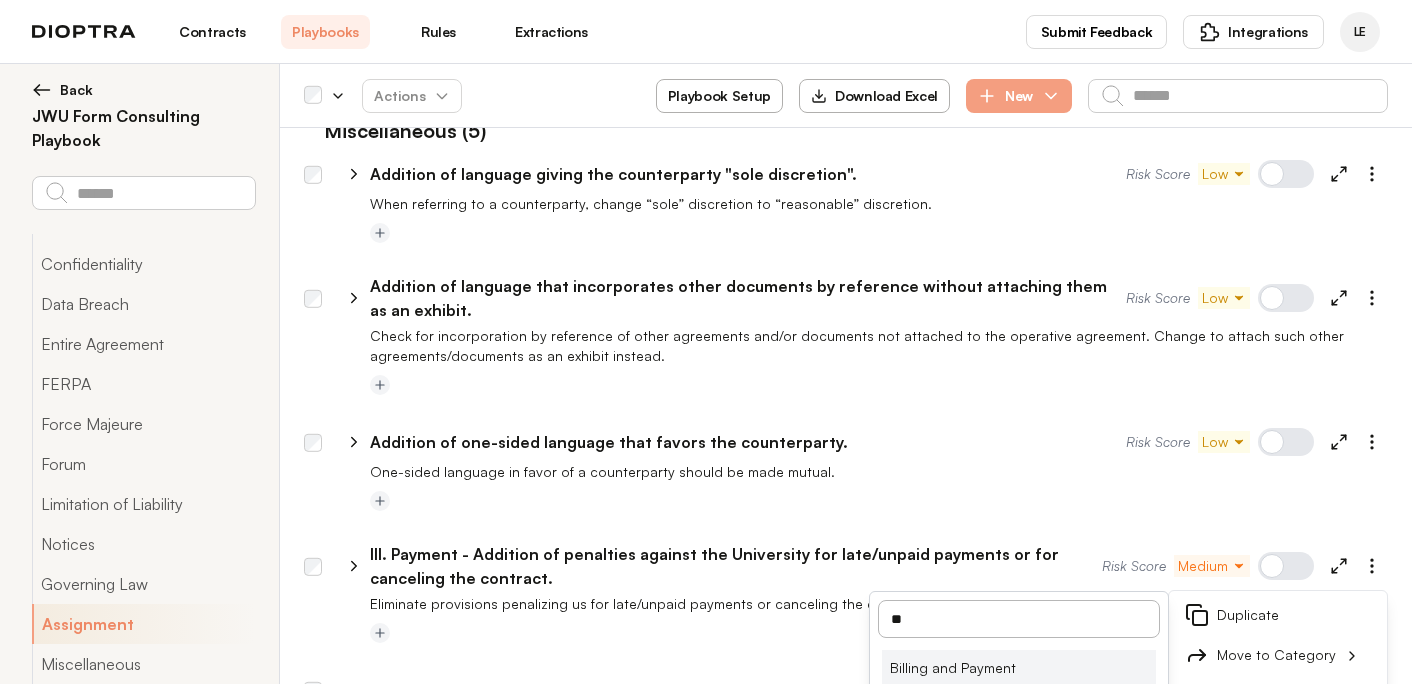 type on "**" 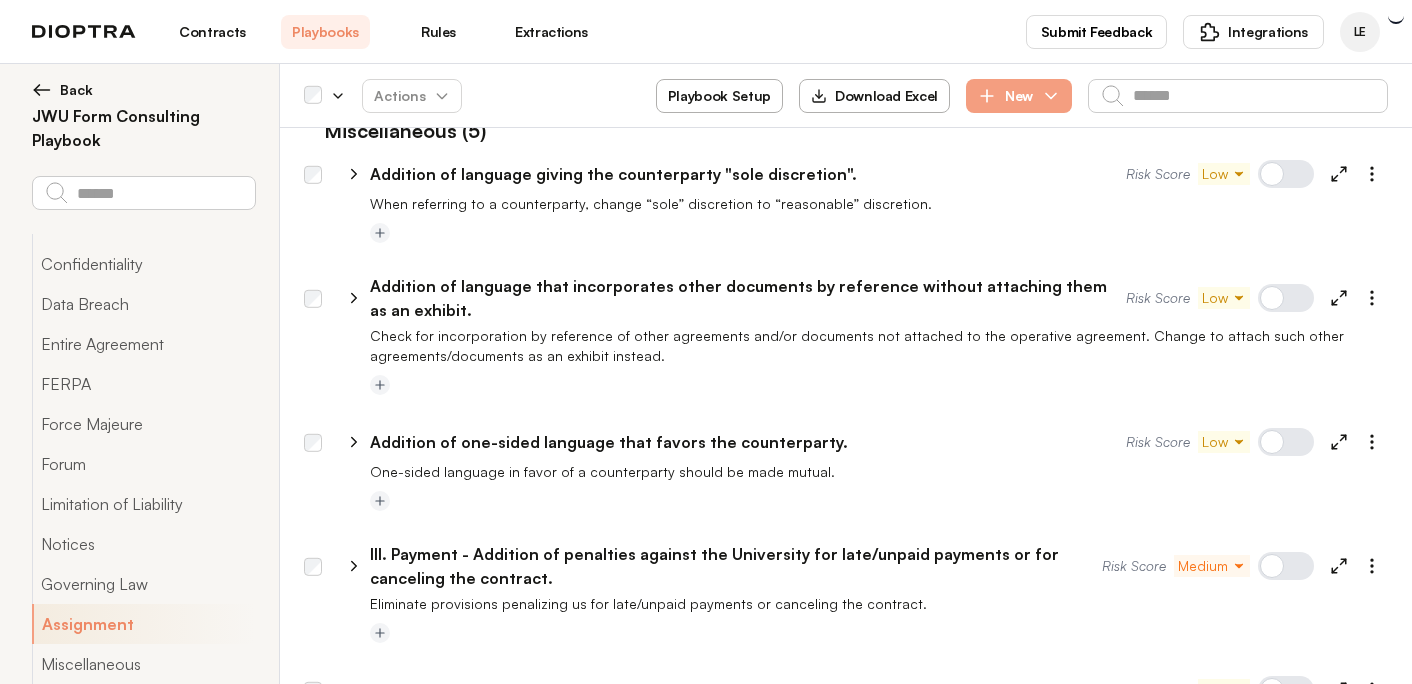 scroll, scrollTop: 6076, scrollLeft: 0, axis: vertical 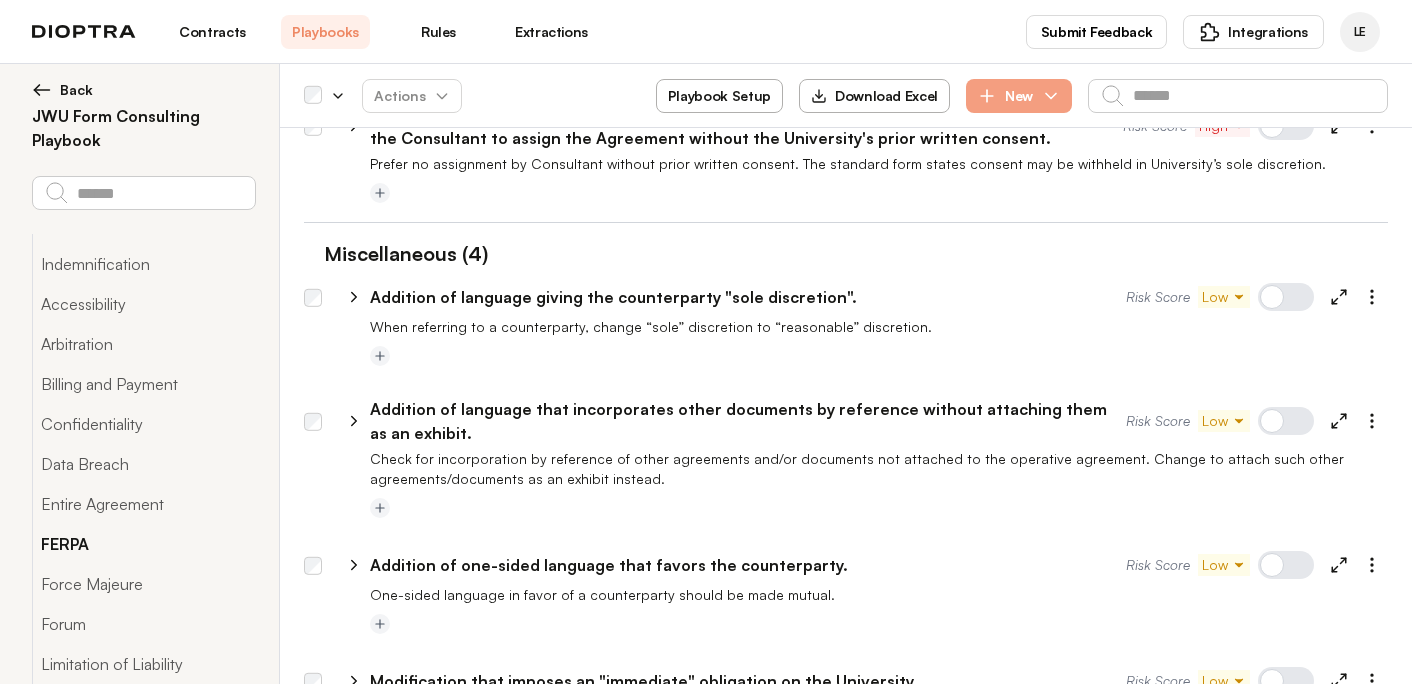 click on "Billing and Payment" at bounding box center (143, 384) 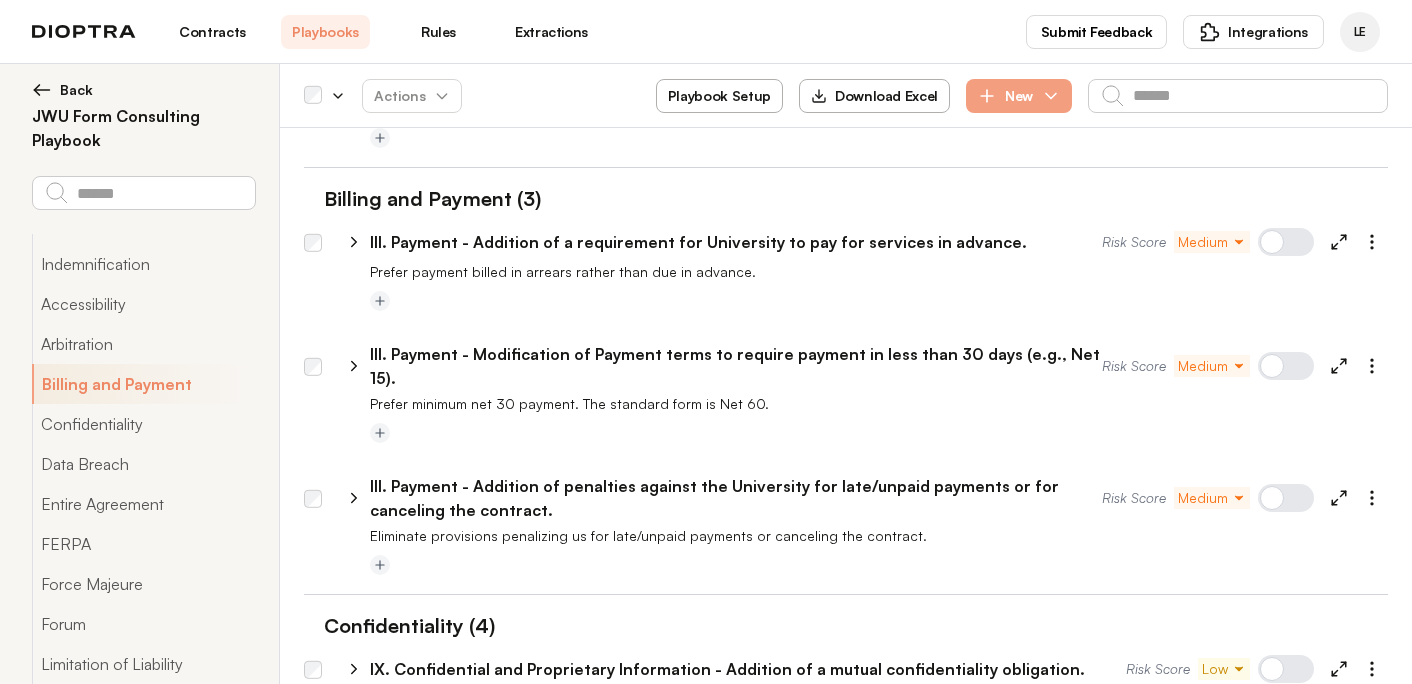scroll, scrollTop: 1681, scrollLeft: 0, axis: vertical 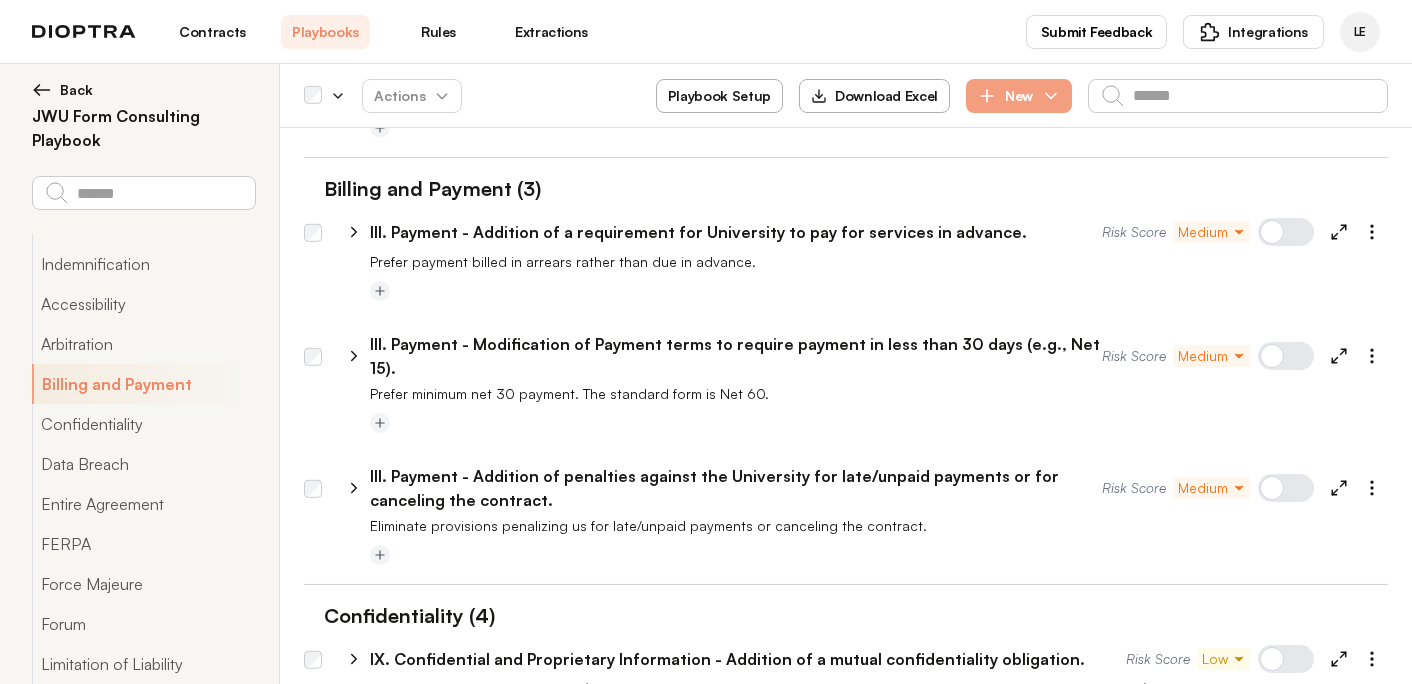 click 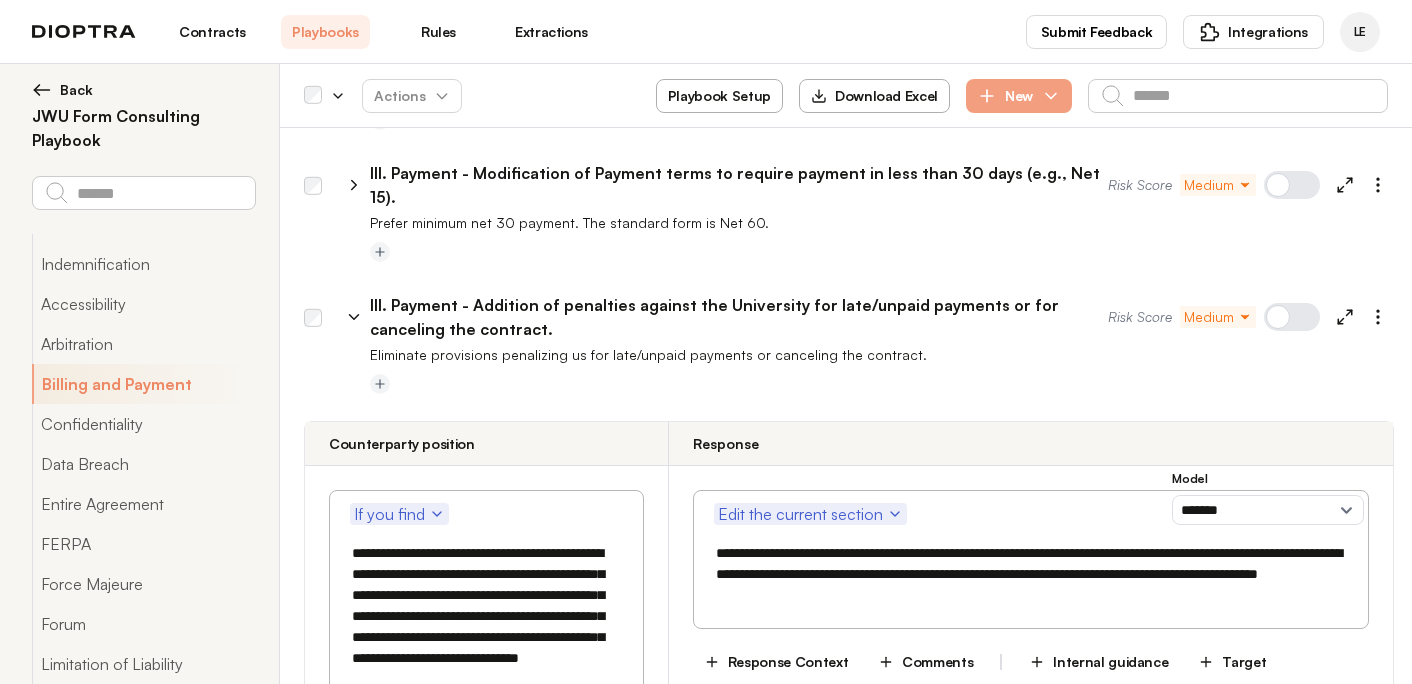 scroll, scrollTop: 2007, scrollLeft: 0, axis: vertical 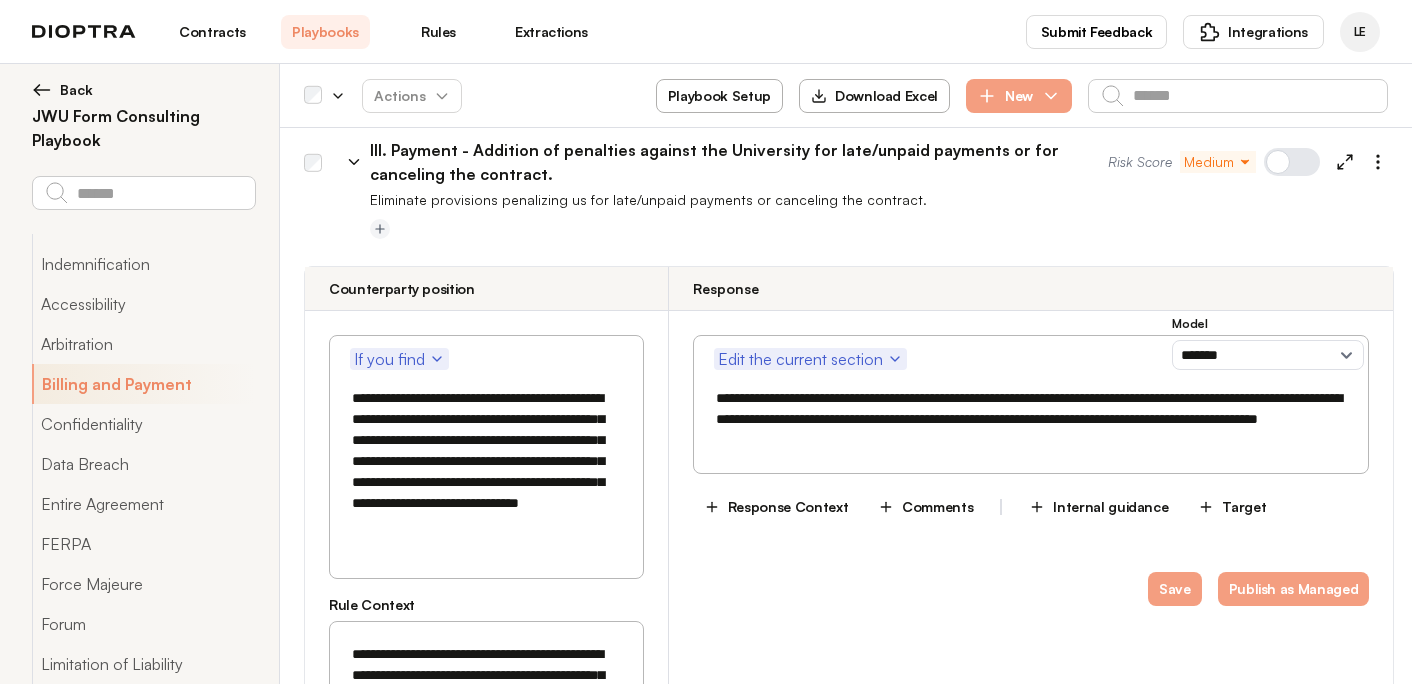 click on "**********" at bounding box center (1029, 419) 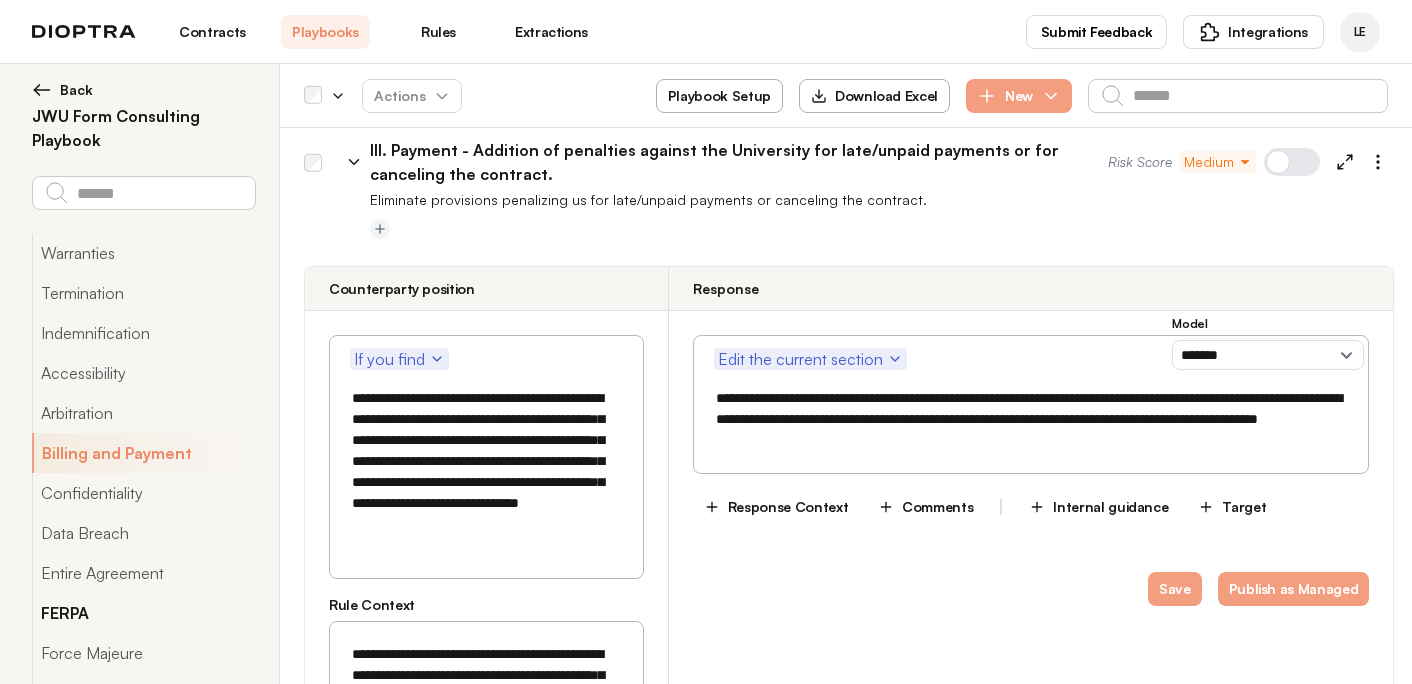 scroll, scrollTop: 0, scrollLeft: 0, axis: both 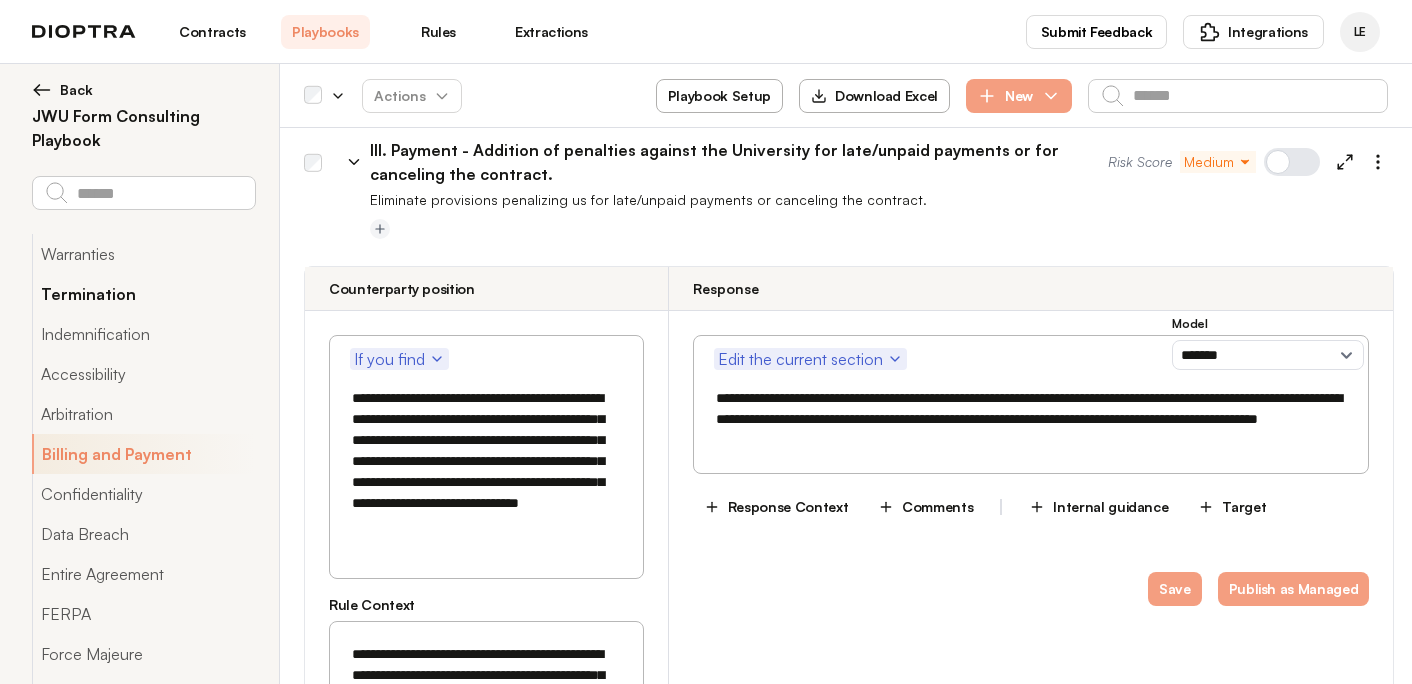 click on "Termination" at bounding box center [143, 294] 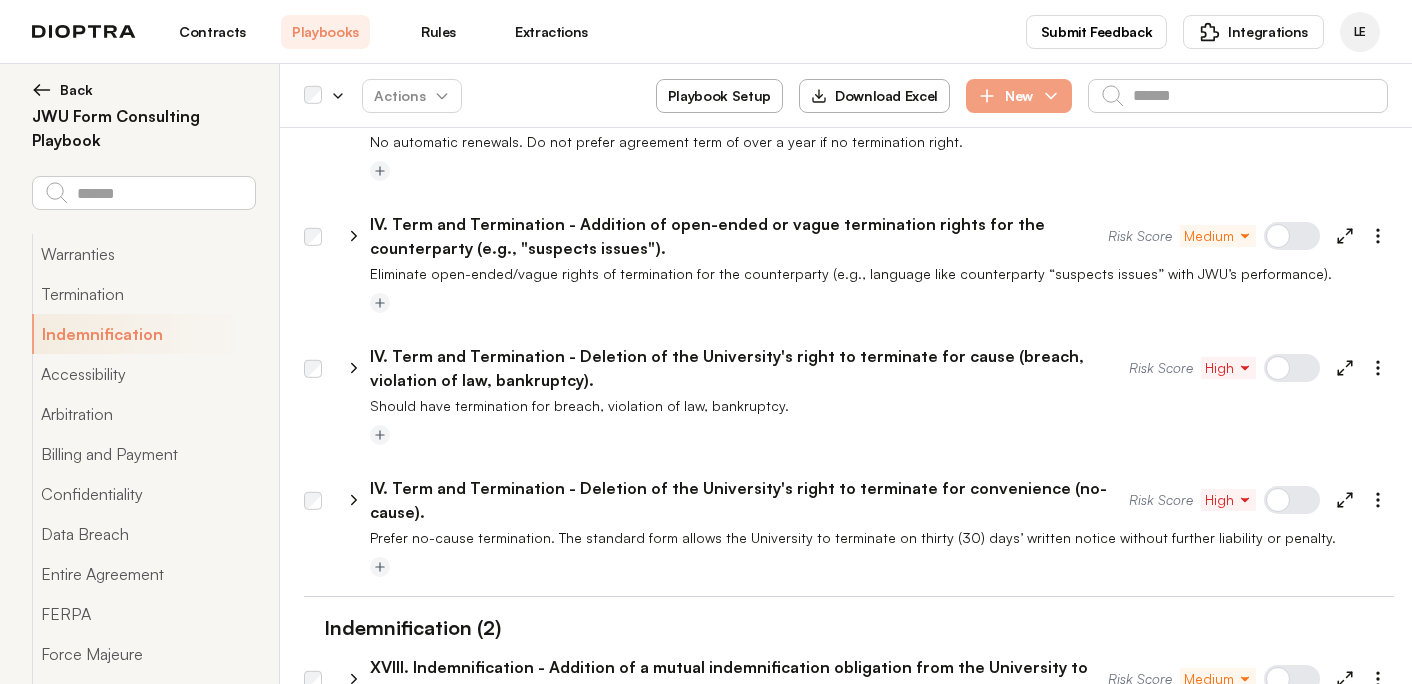 scroll, scrollTop: 410, scrollLeft: 0, axis: vertical 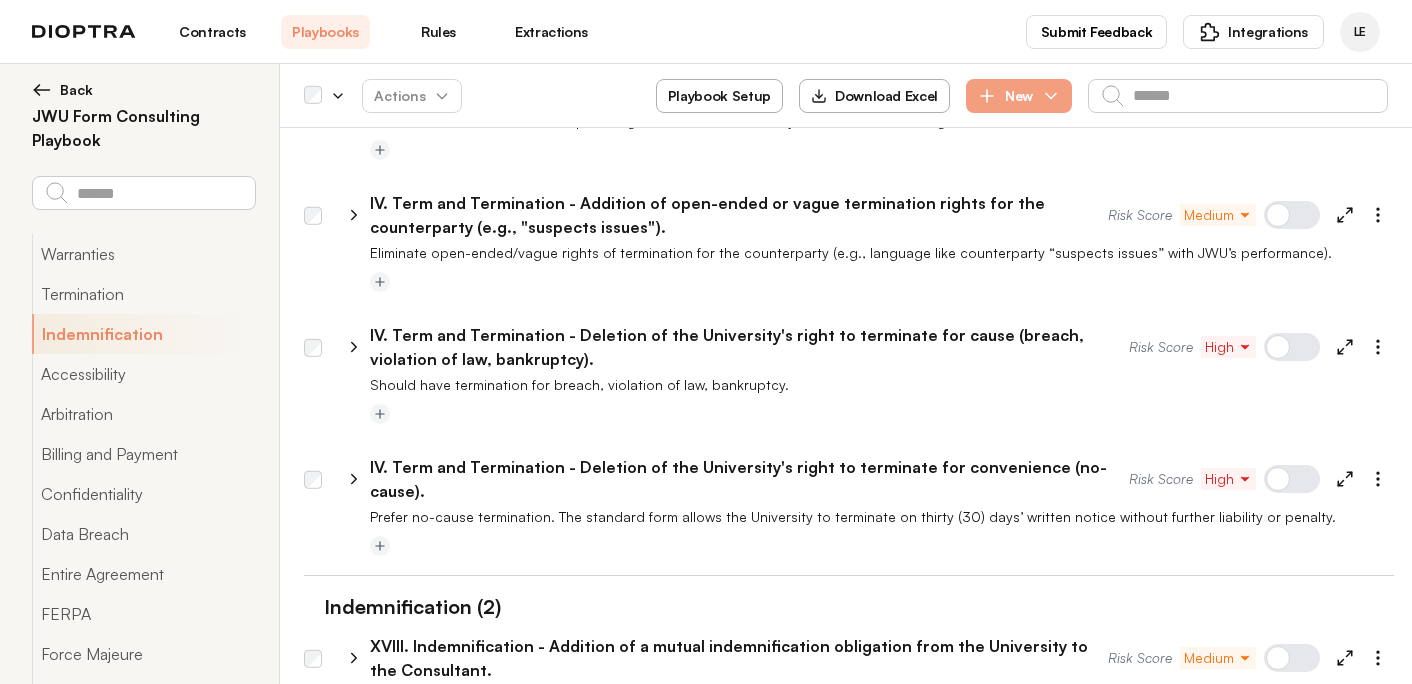 click 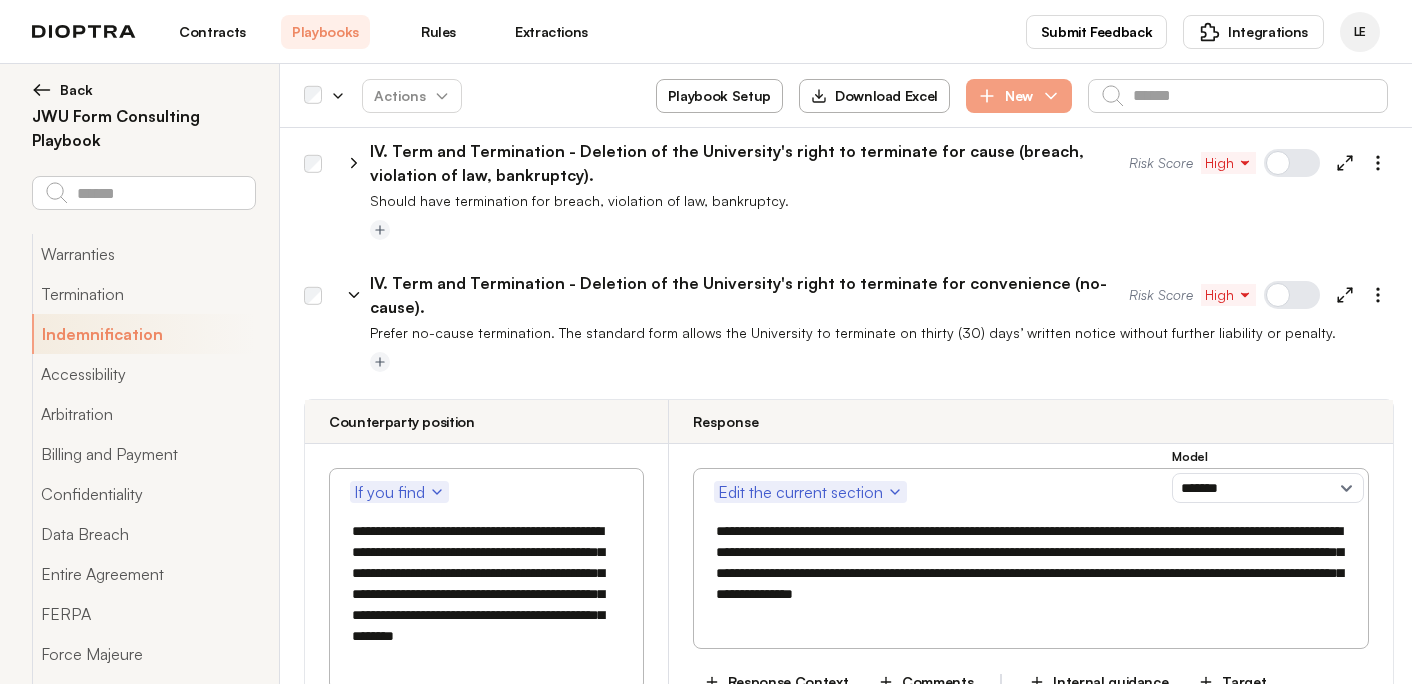 scroll, scrollTop: 740, scrollLeft: 0, axis: vertical 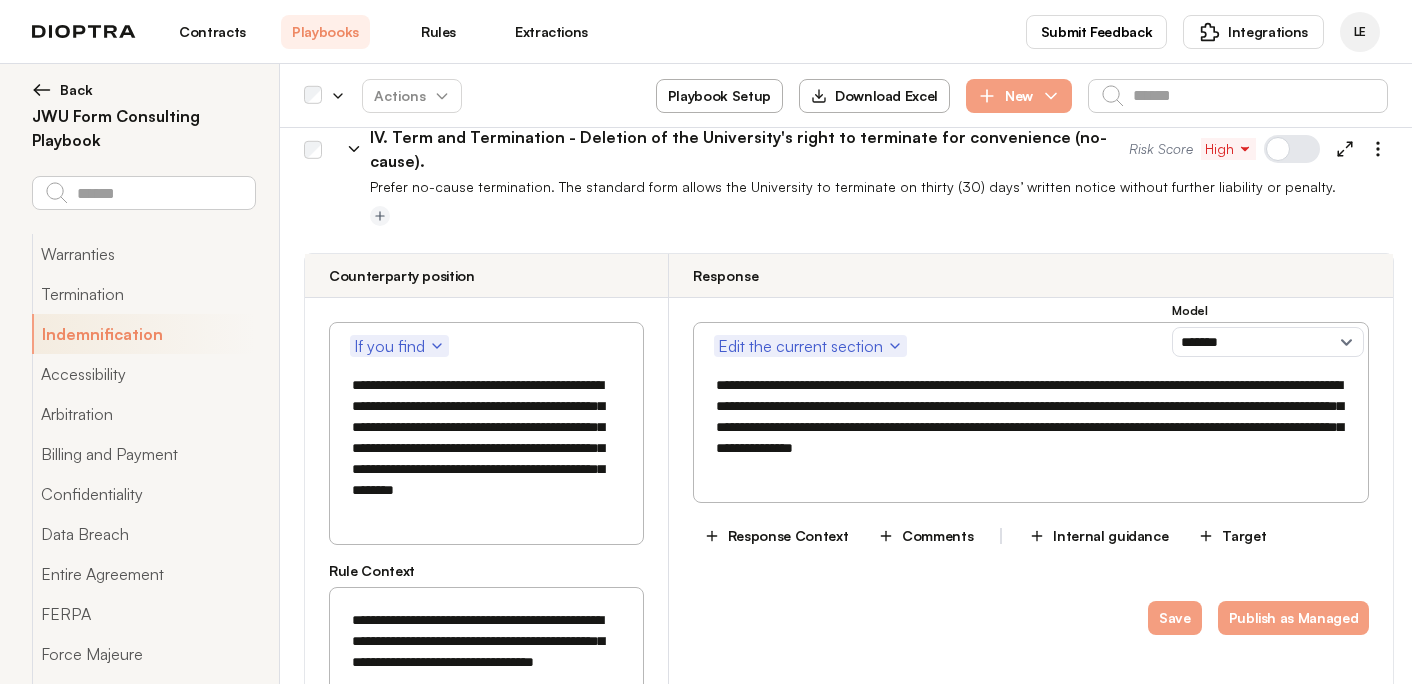 drag, startPoint x: 932, startPoint y: 412, endPoint x: 811, endPoint y: 432, distance: 122.641754 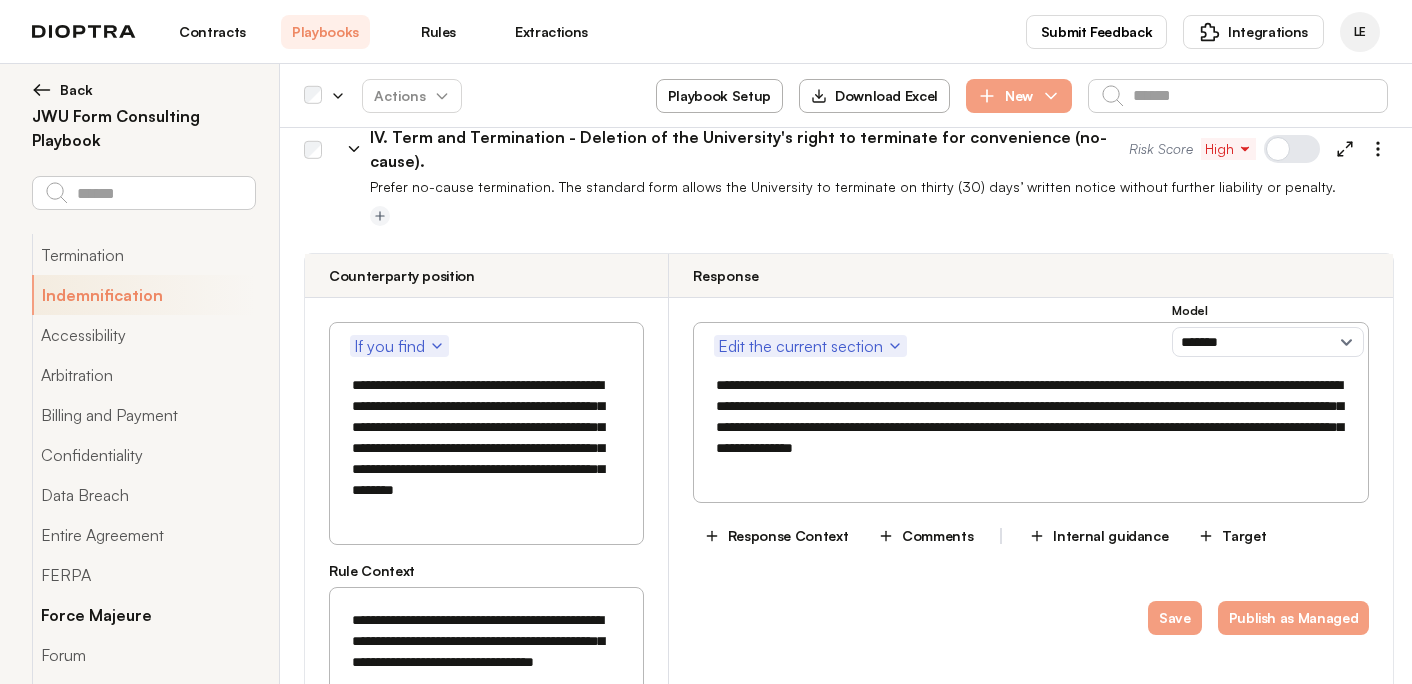 scroll, scrollTop: 31, scrollLeft: 0, axis: vertical 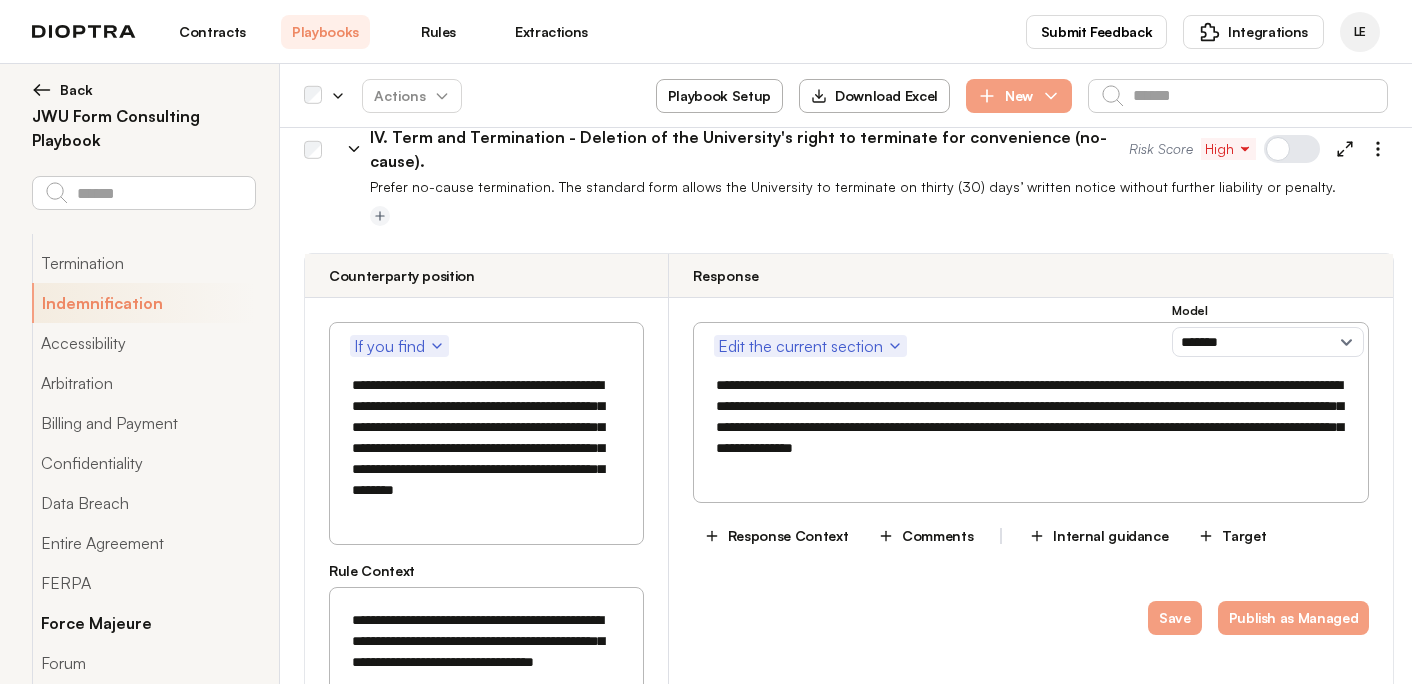 click on "Billing and Payment" at bounding box center (143, 423) 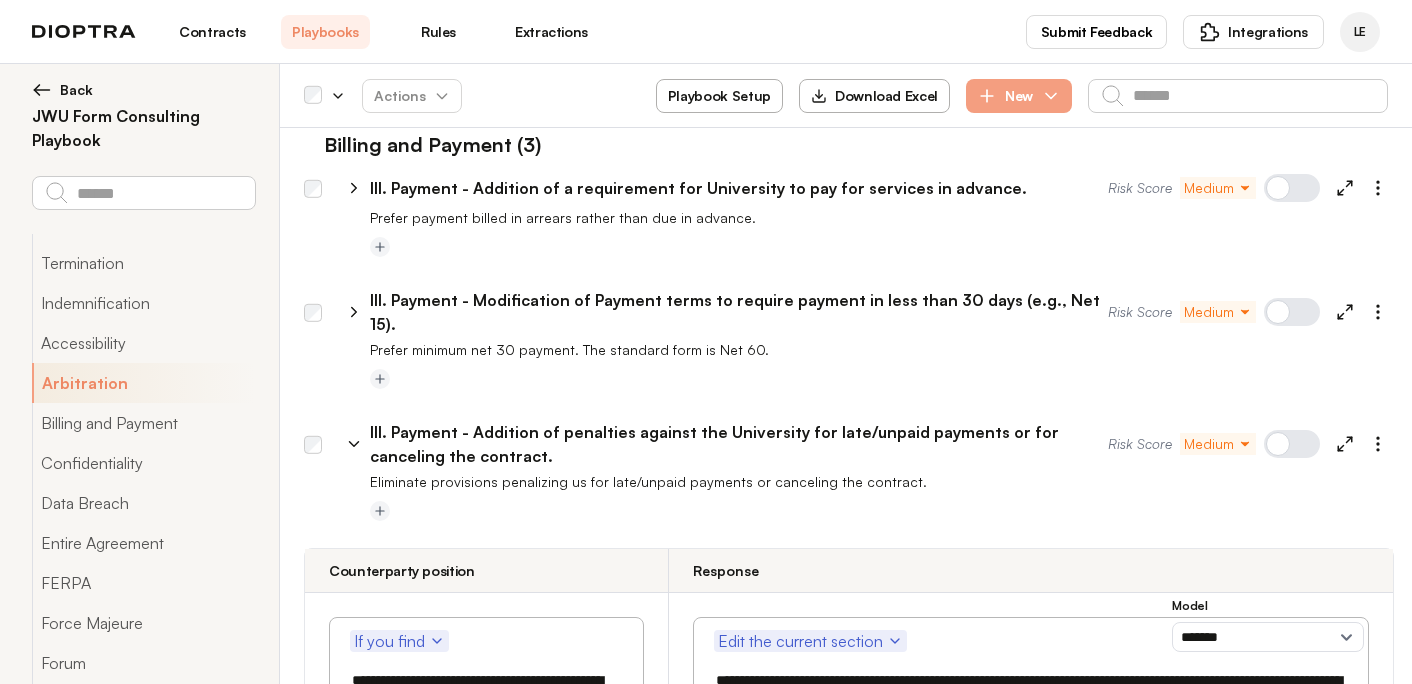 scroll, scrollTop: 3673, scrollLeft: 0, axis: vertical 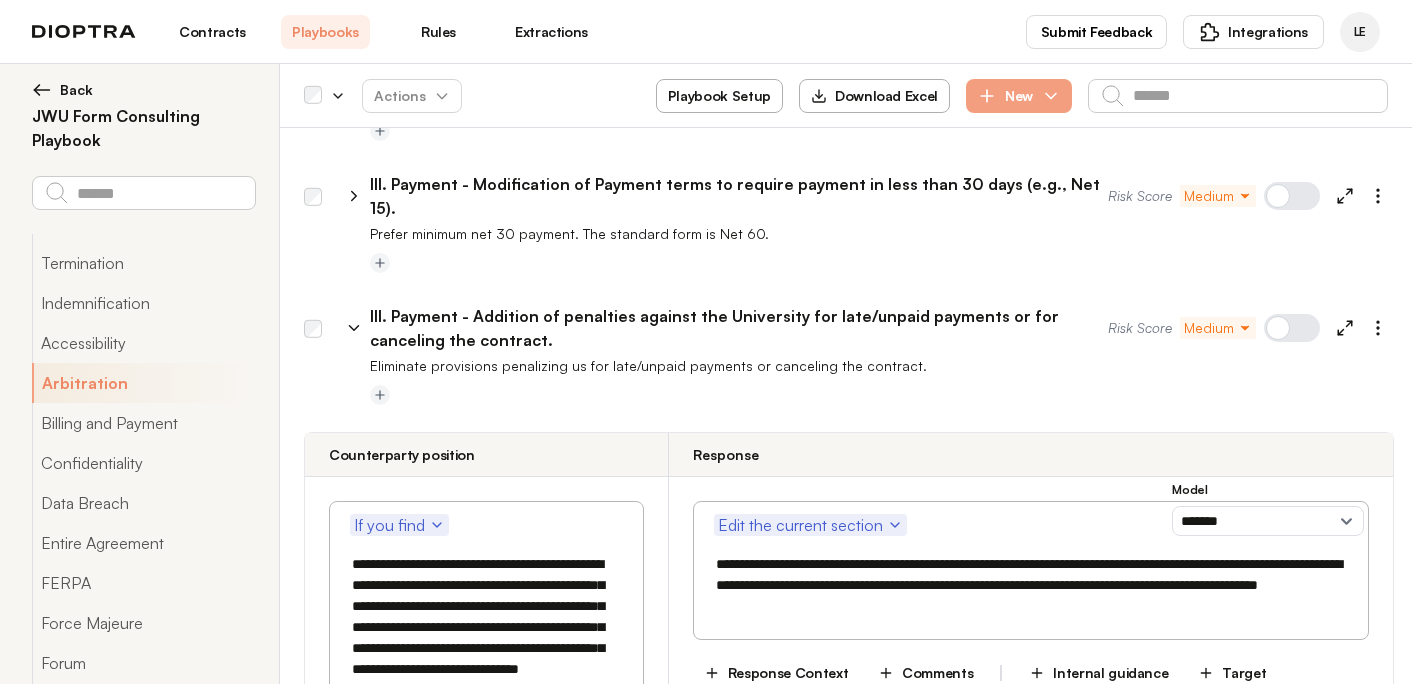 click on "**********" at bounding box center [1029, 585] 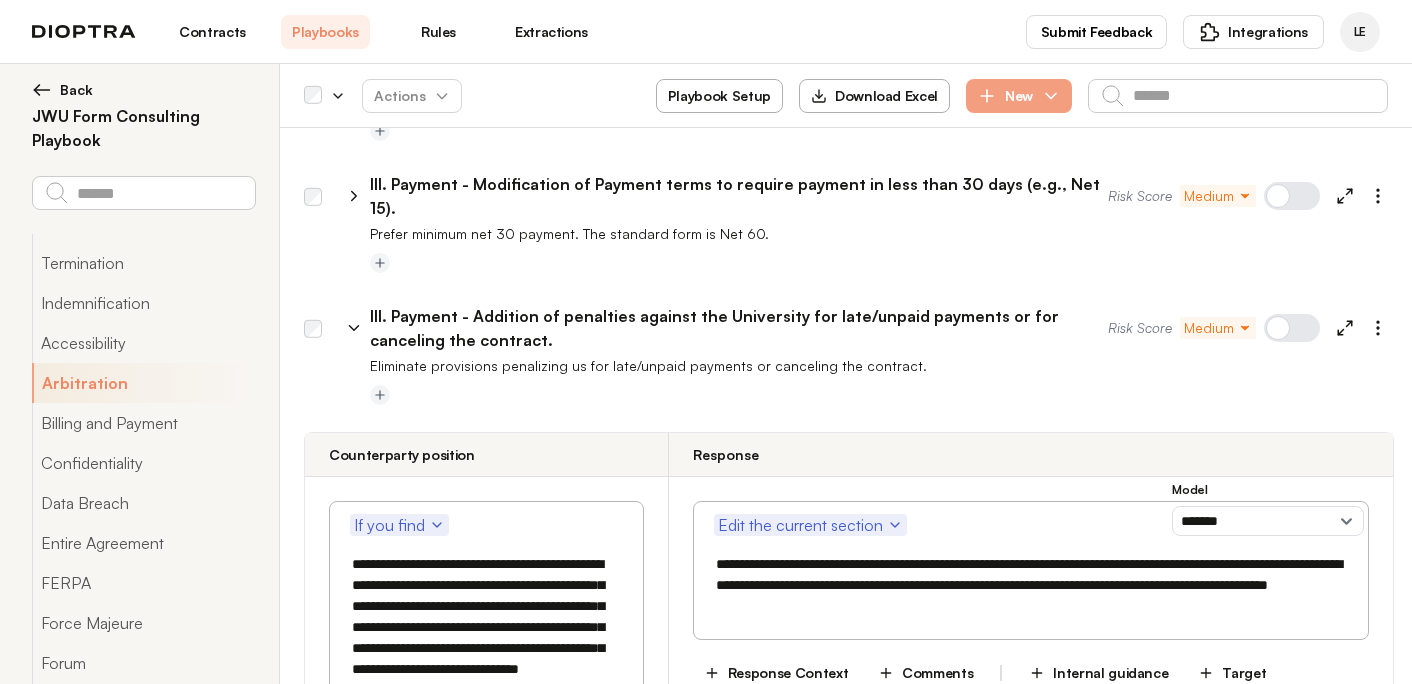 paste on "**********" 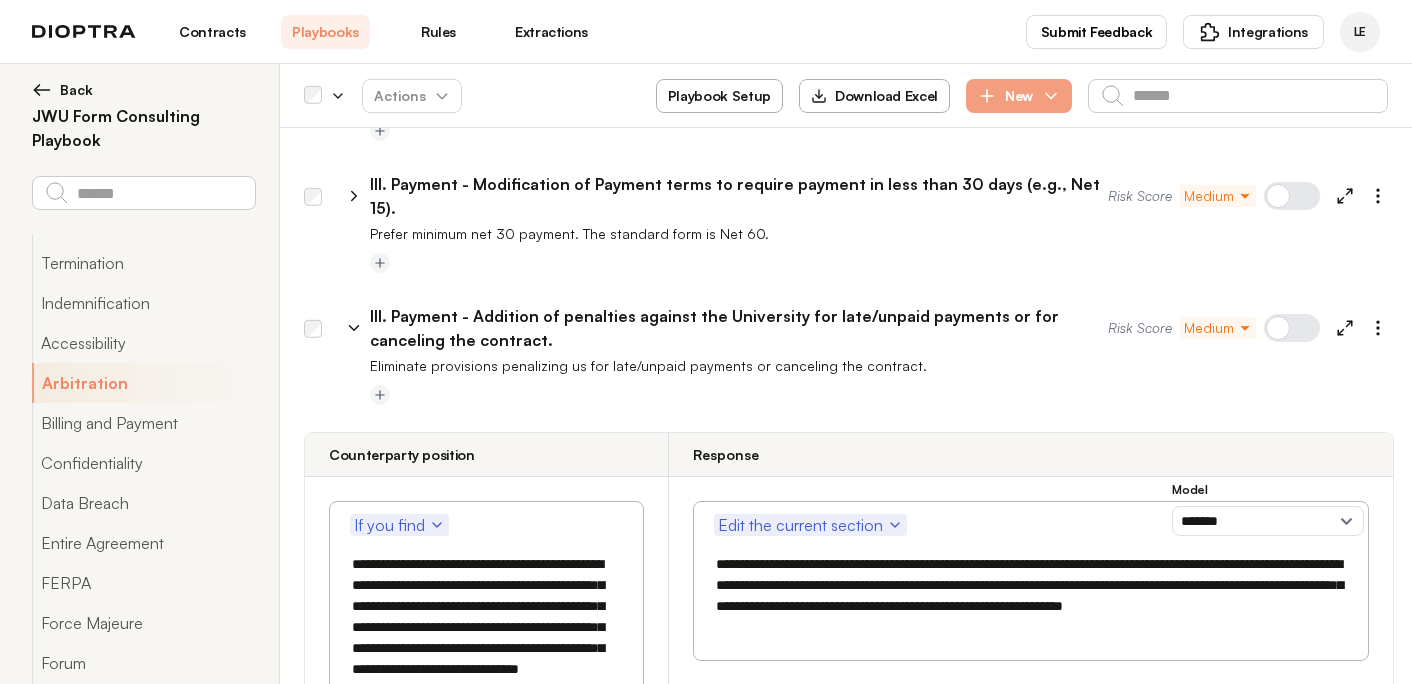 drag, startPoint x: 891, startPoint y: 408, endPoint x: 878, endPoint y: 431, distance: 26.41969 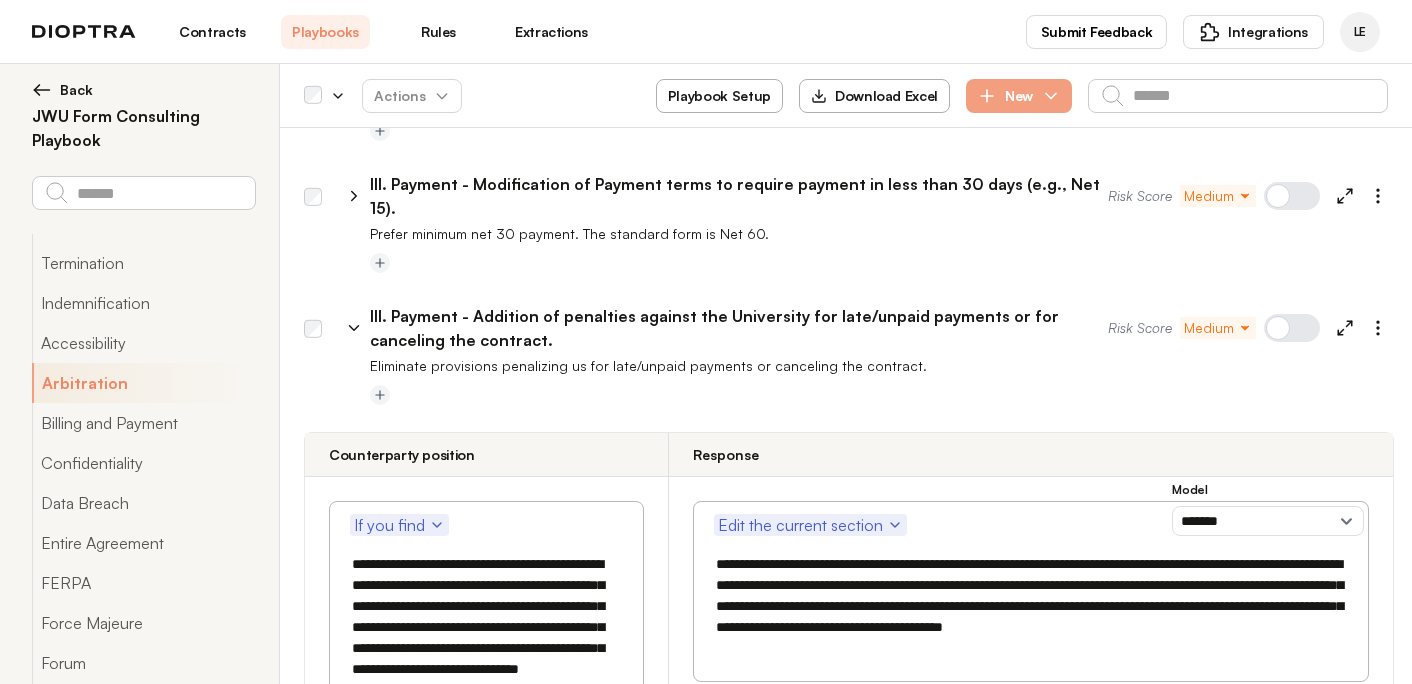 click on "Save" at bounding box center (1175, 797) 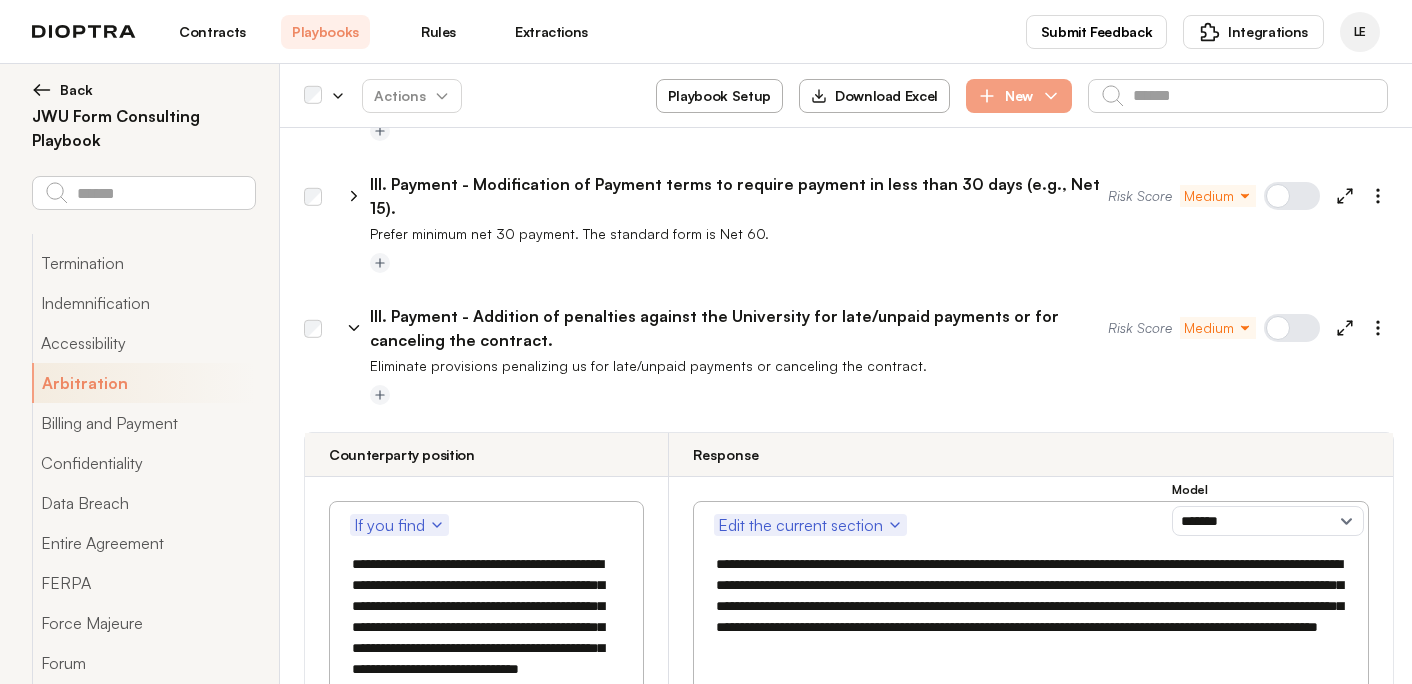 click on "Save" at bounding box center (1175, 818) 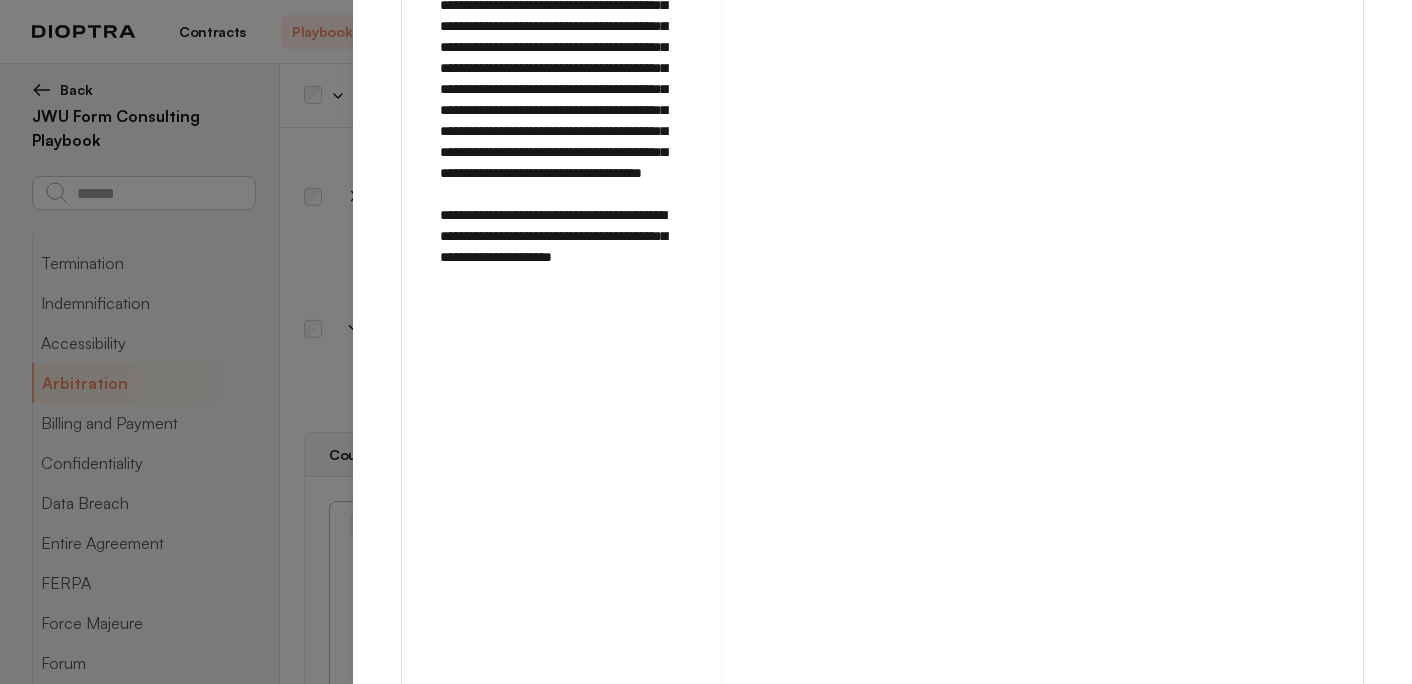 scroll, scrollTop: 2141, scrollLeft: 0, axis: vertical 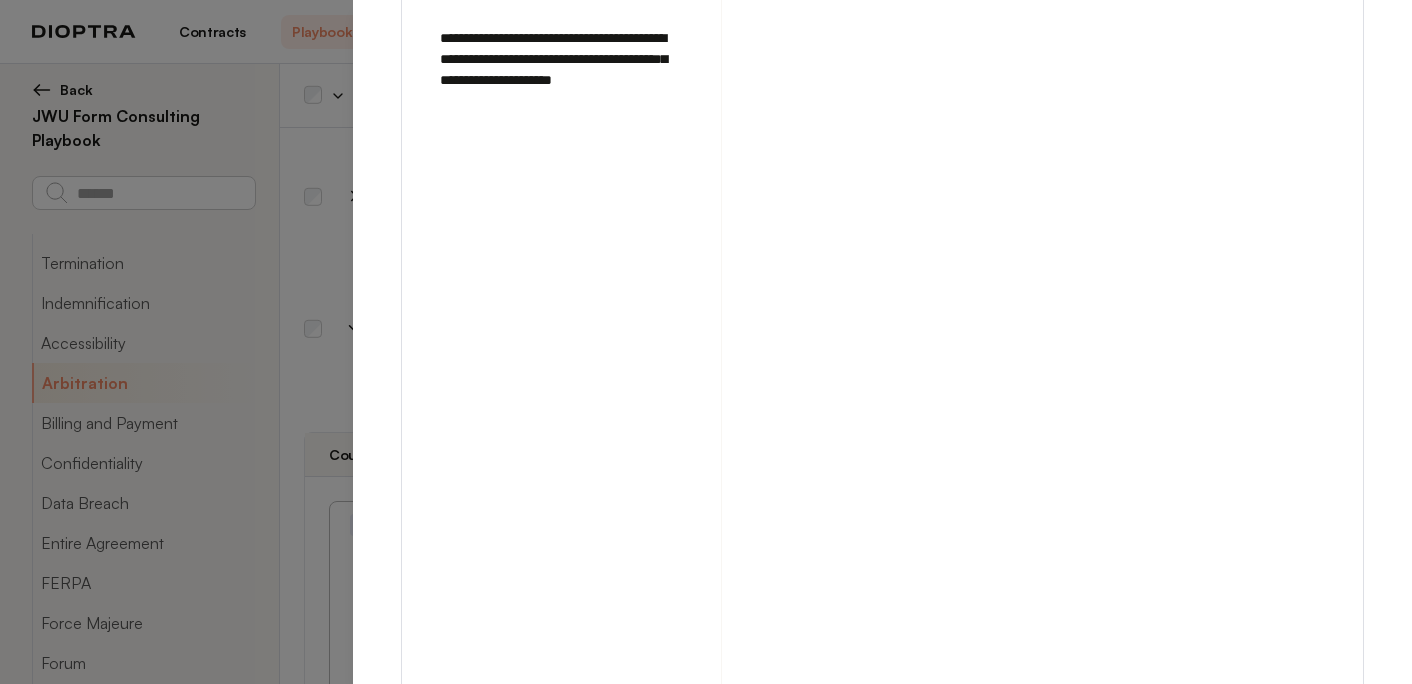 click 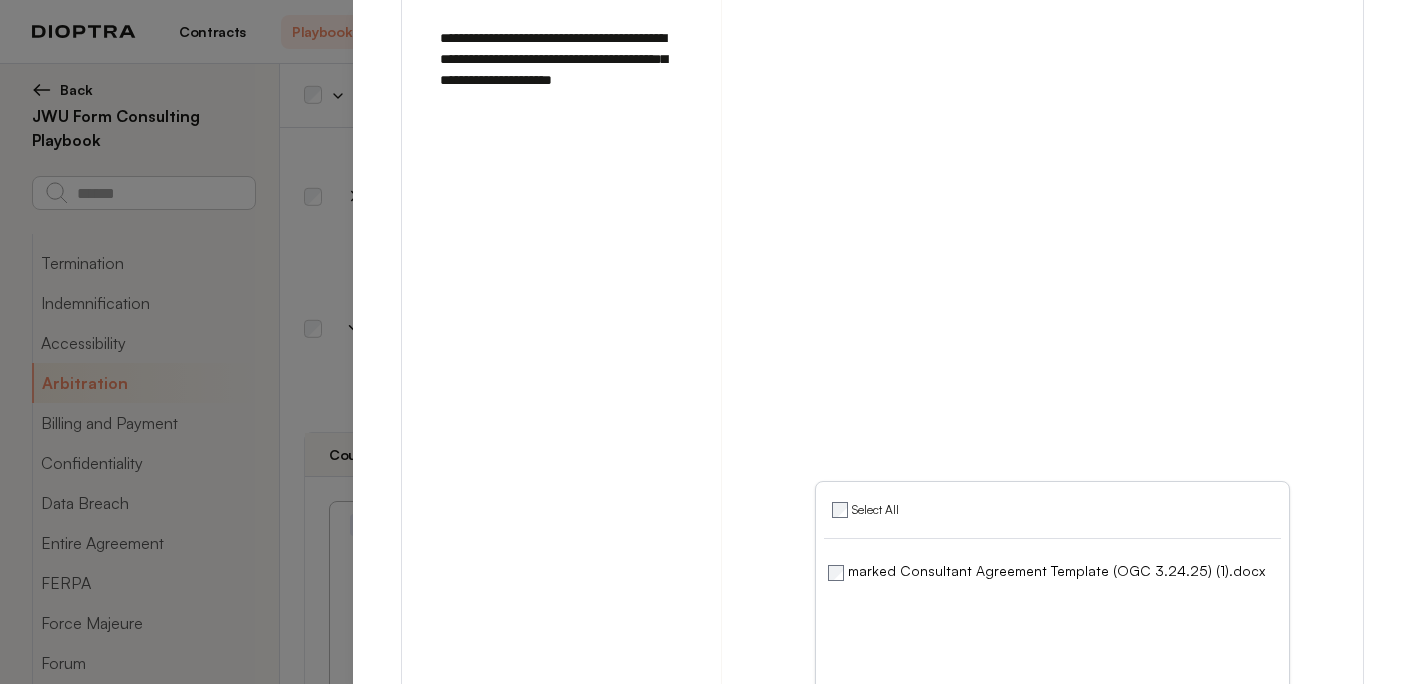 click on "Run on Test Documents" at bounding box center [1156, 730] 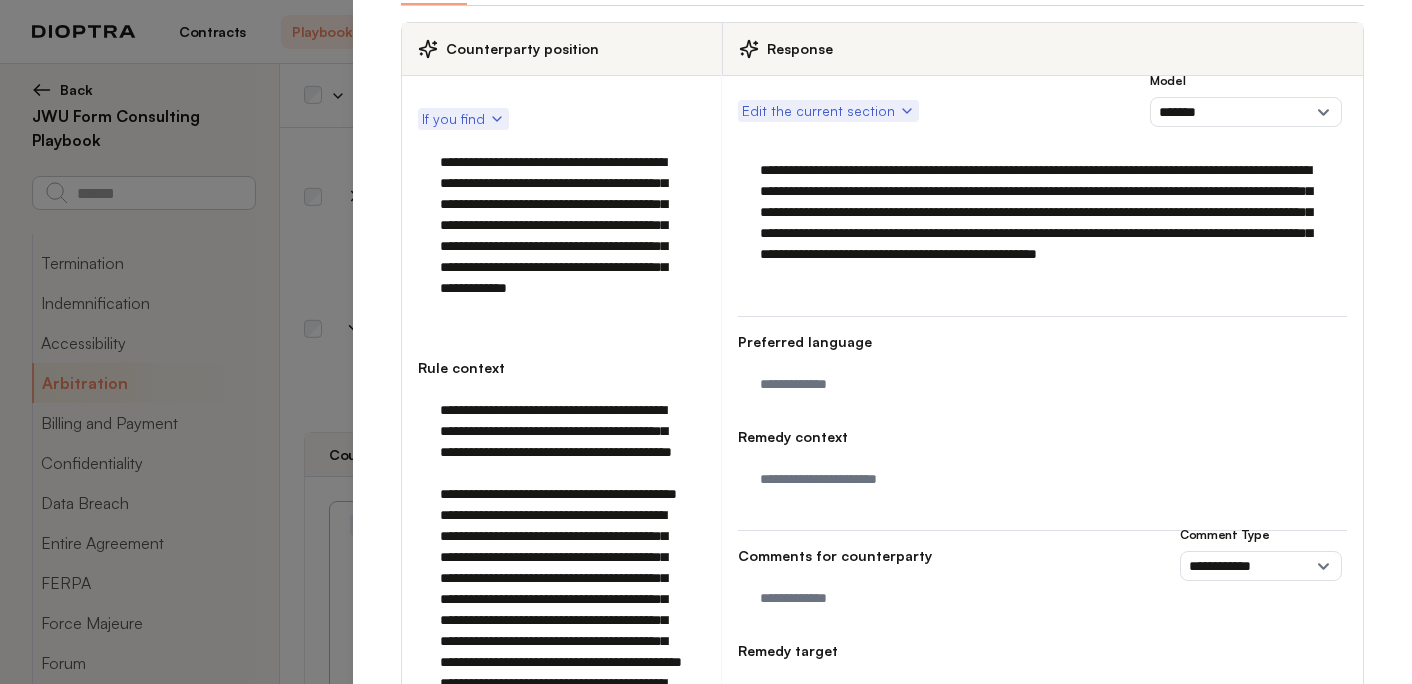 scroll, scrollTop: 0, scrollLeft: 0, axis: both 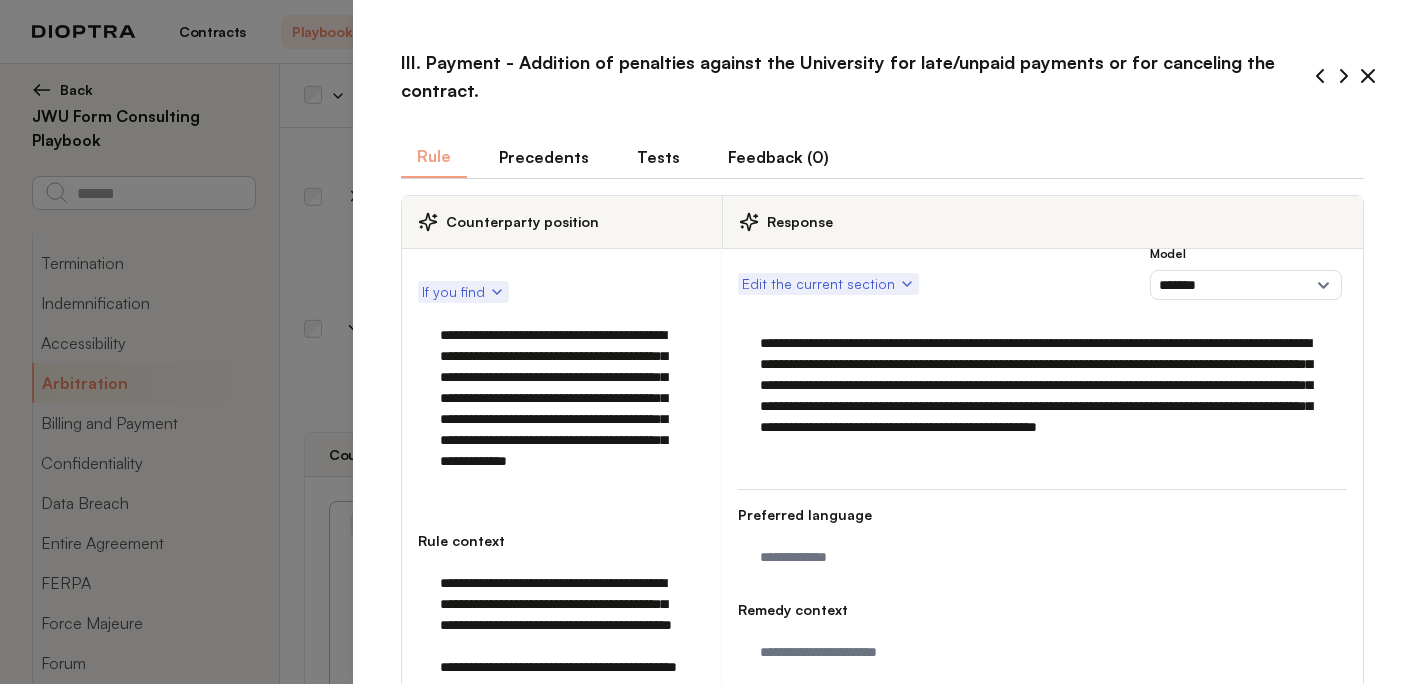 click on "Tests" at bounding box center [658, 157] 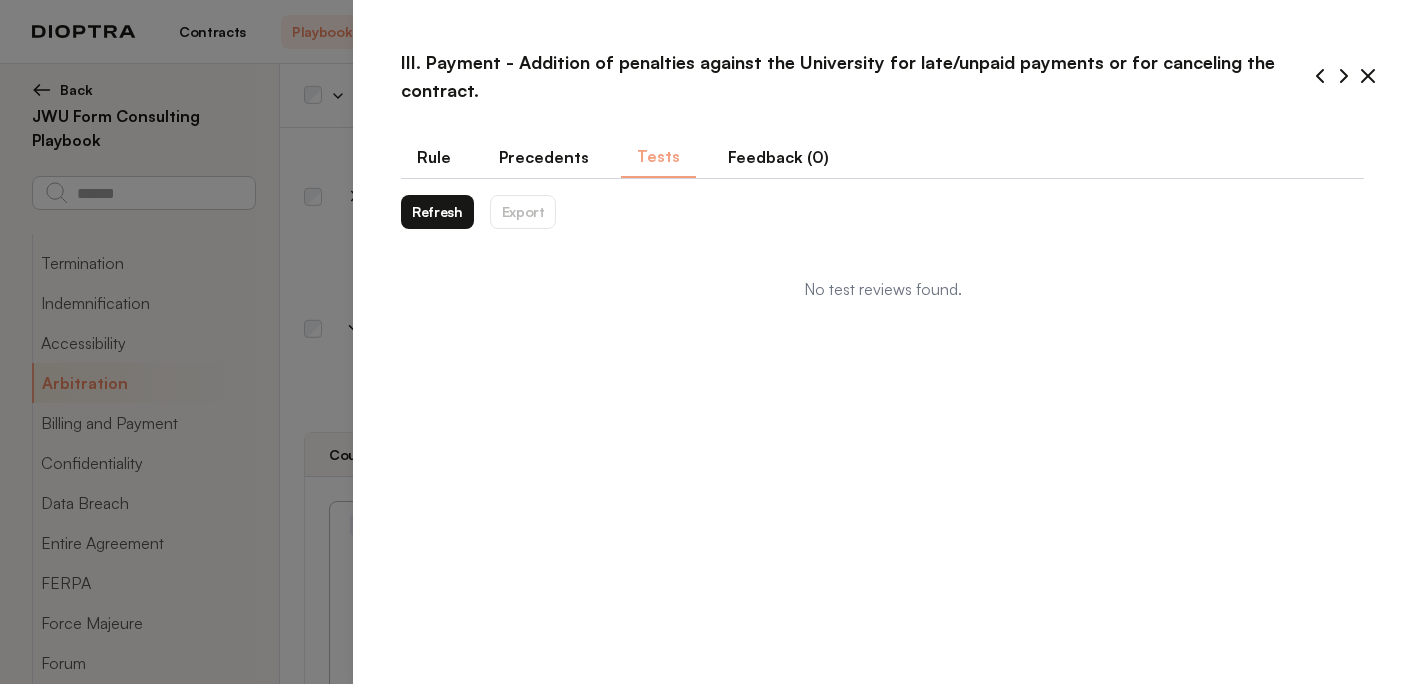 click on "Refresh" at bounding box center [437, 212] 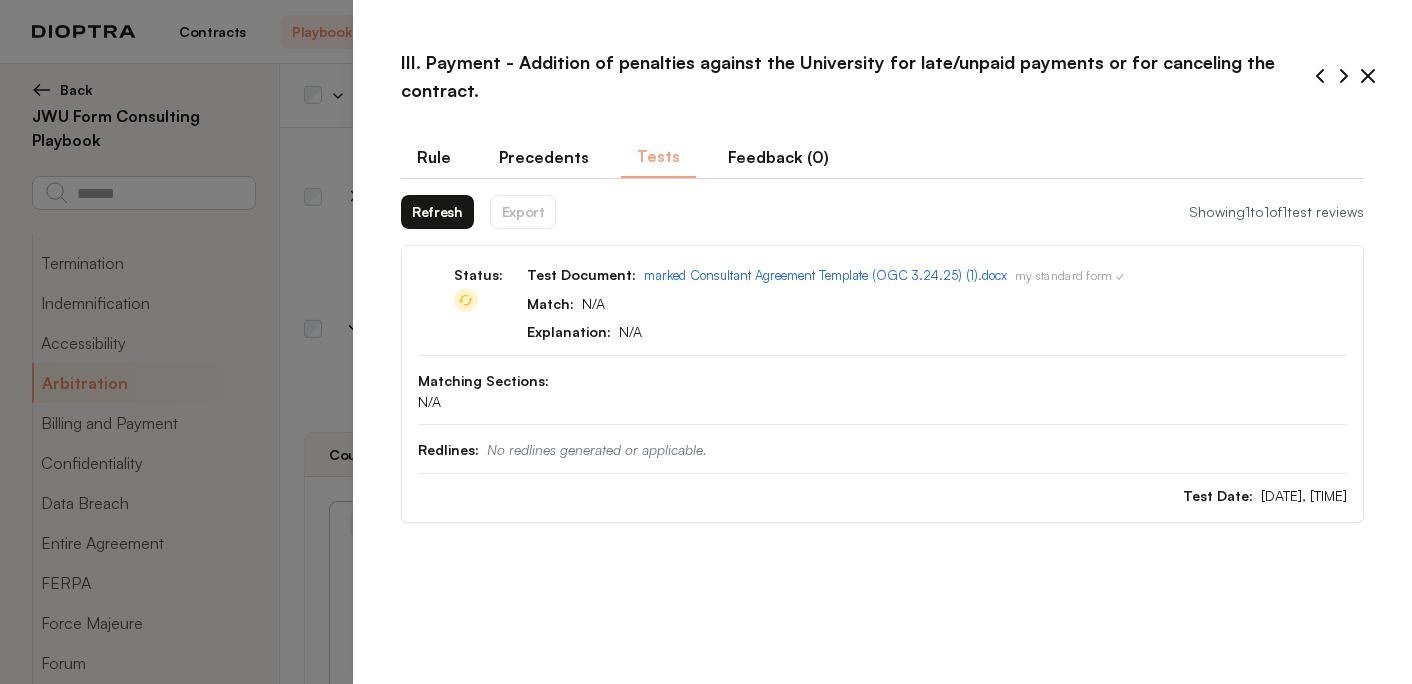 click on "Refresh" at bounding box center [437, 212] 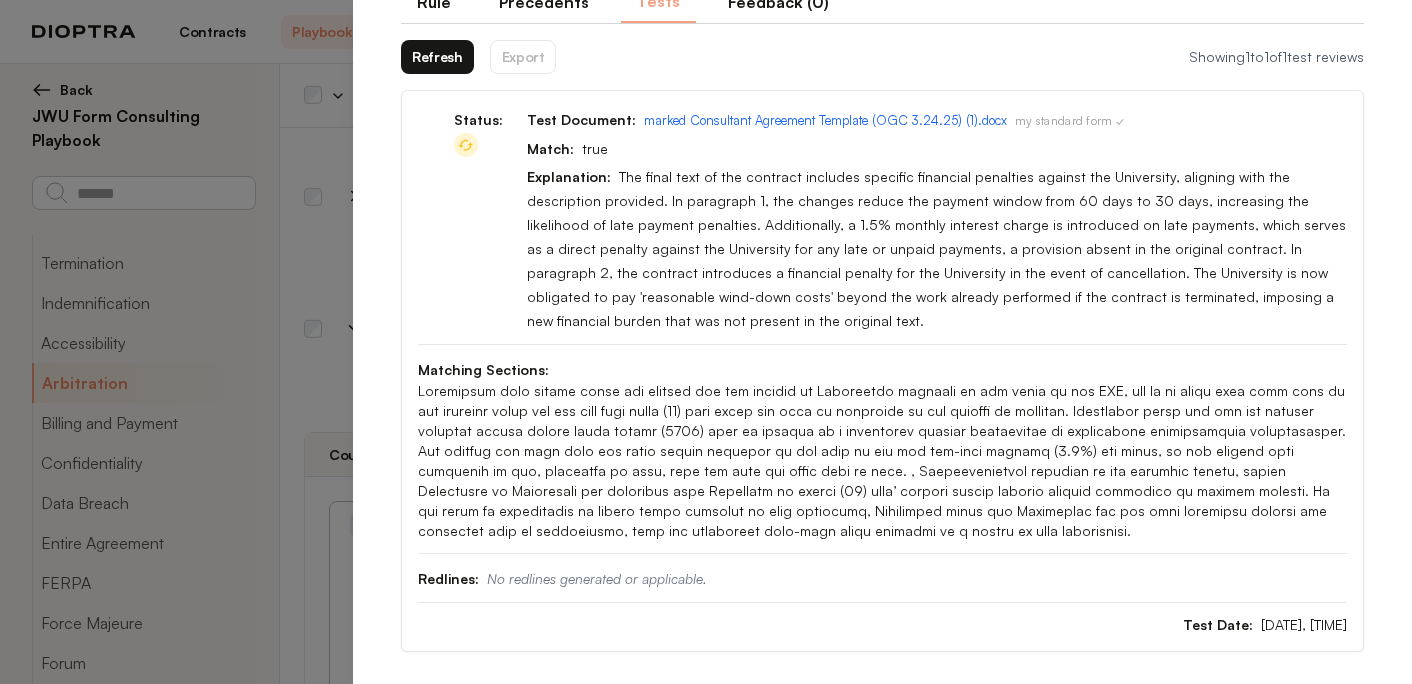 scroll, scrollTop: 77, scrollLeft: 0, axis: vertical 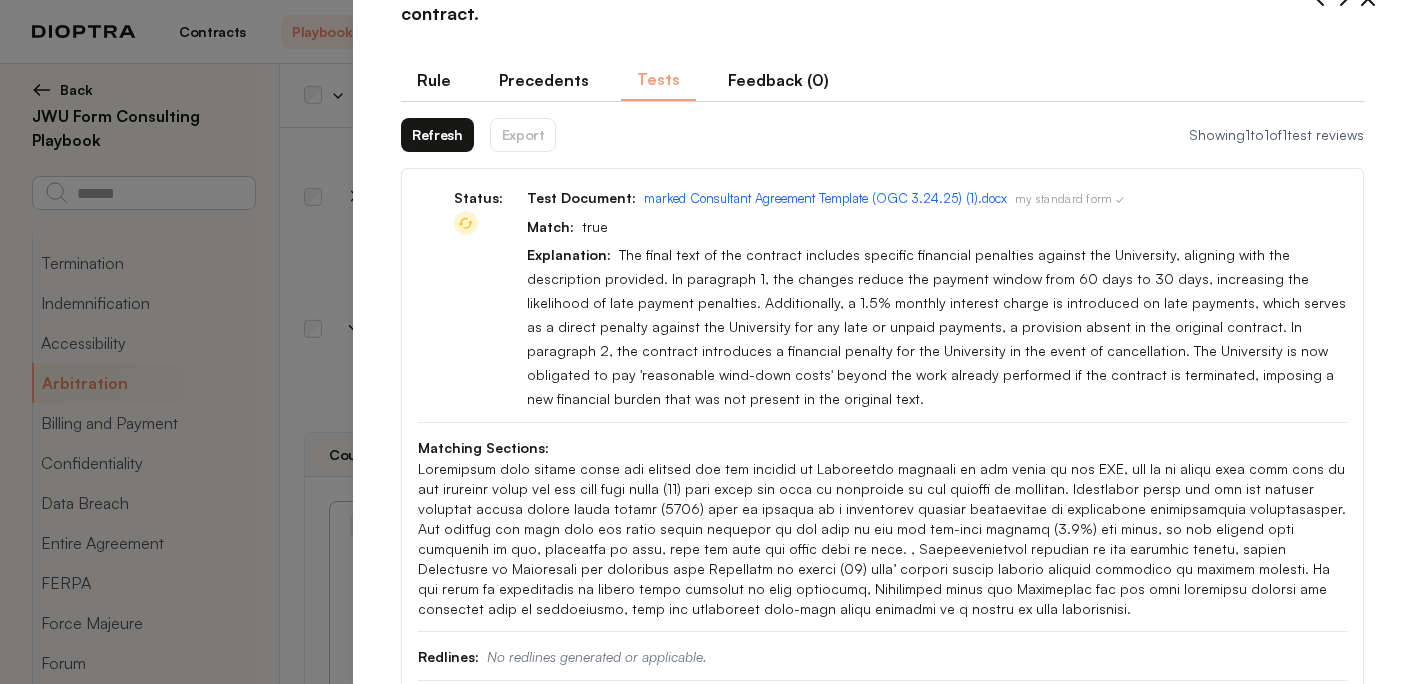 click on "Refresh" at bounding box center (437, 135) 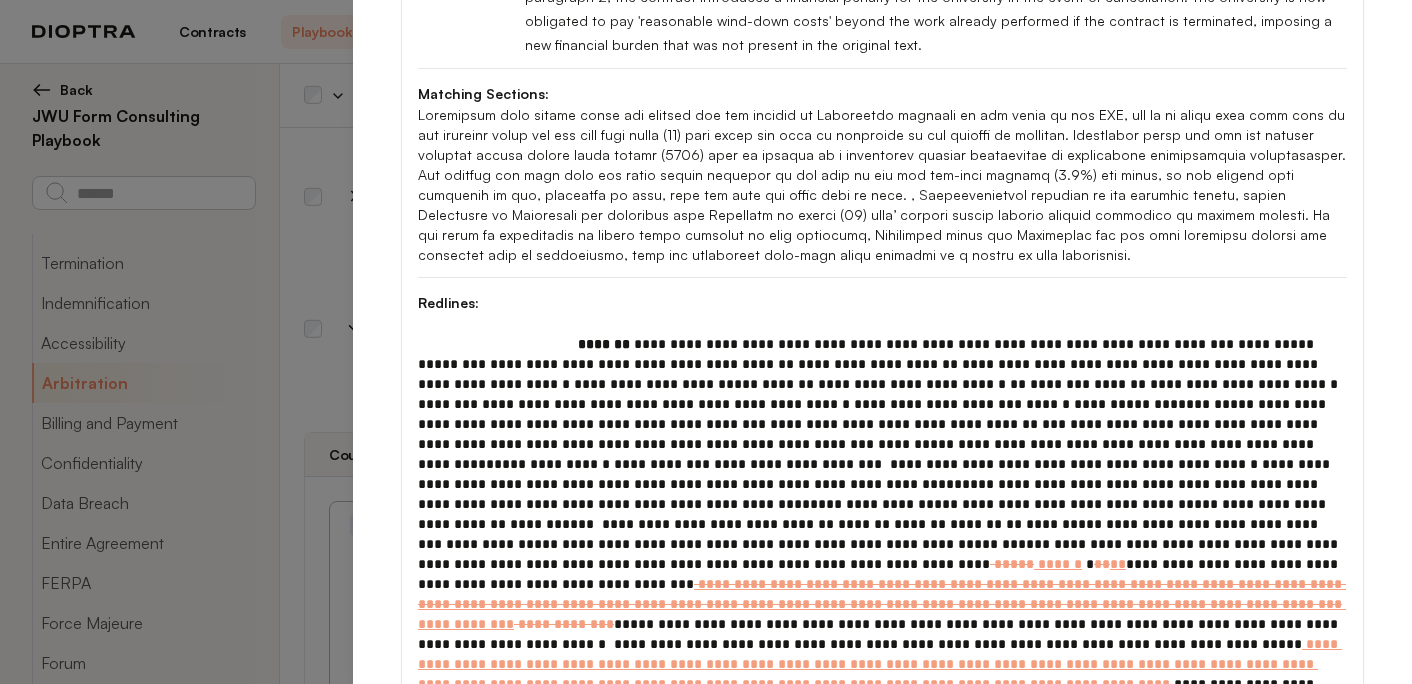 scroll, scrollTop: 444, scrollLeft: 0, axis: vertical 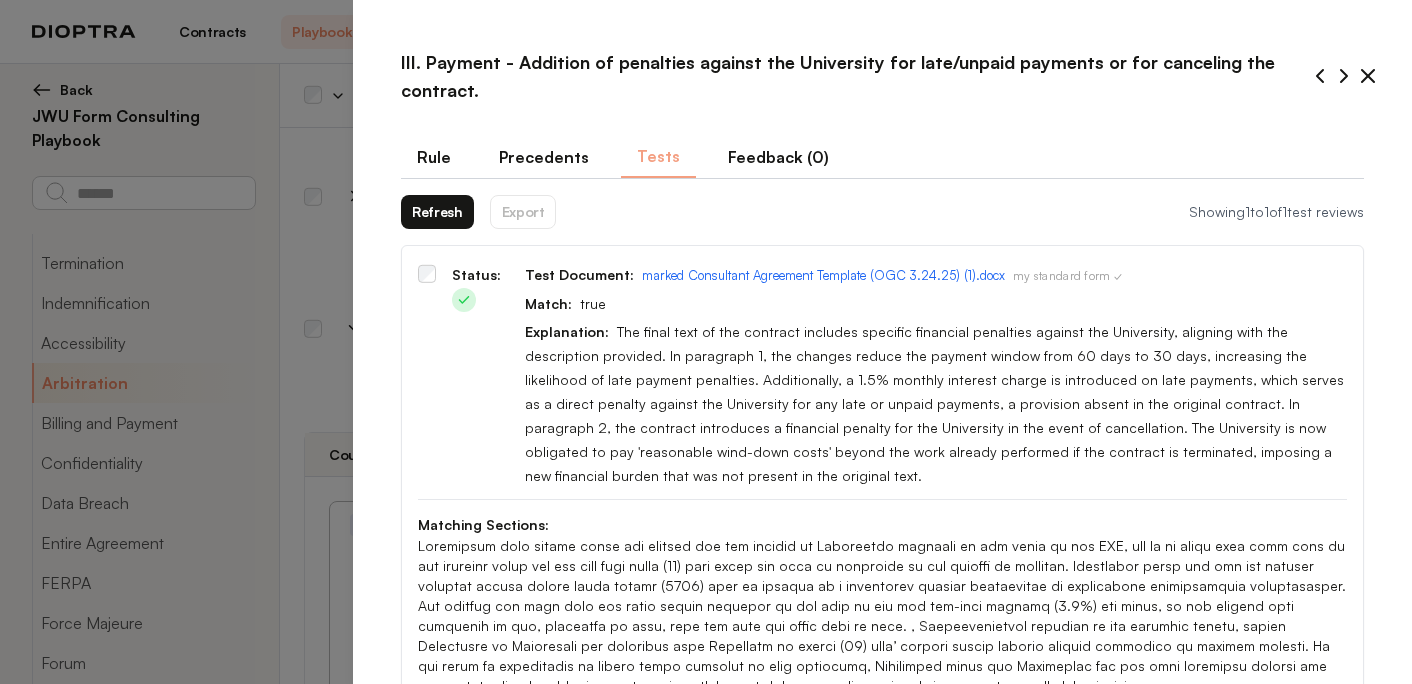 click on "Rule" at bounding box center [434, 157] 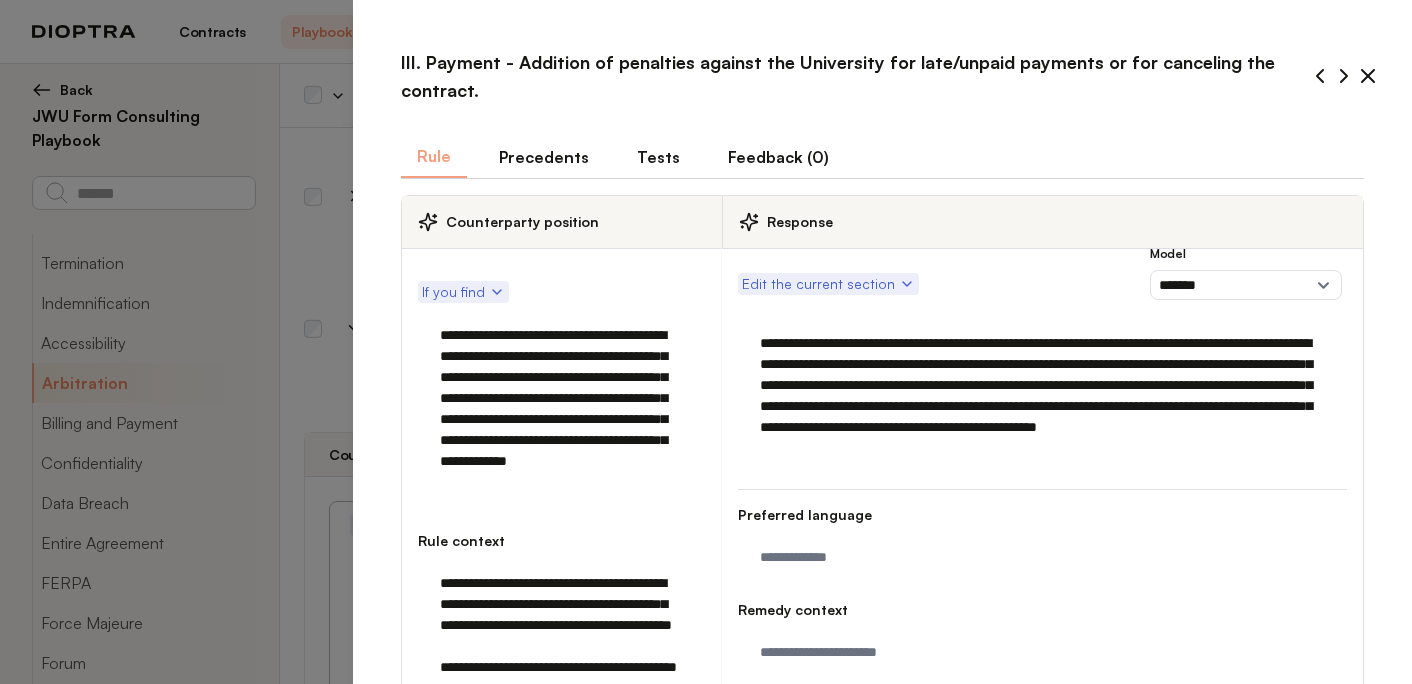click on "**********" at bounding box center [1042, 396] 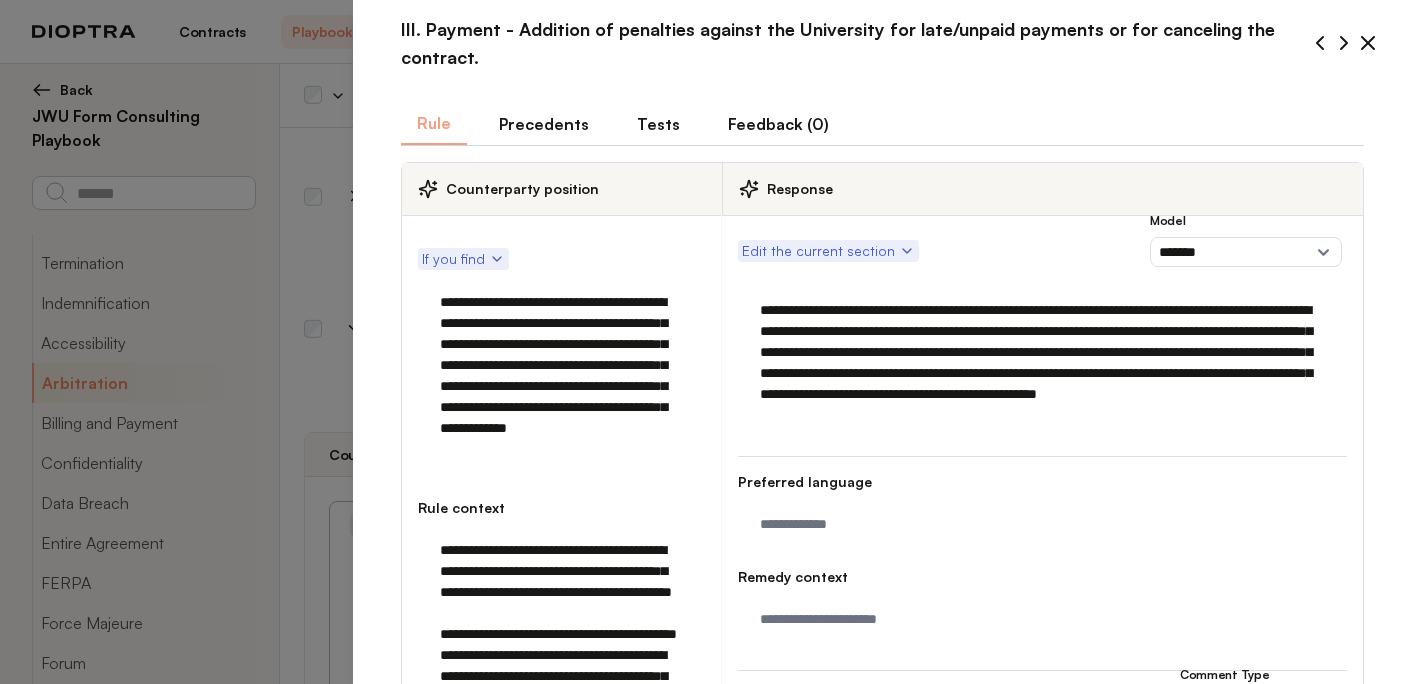 scroll, scrollTop: 35, scrollLeft: 0, axis: vertical 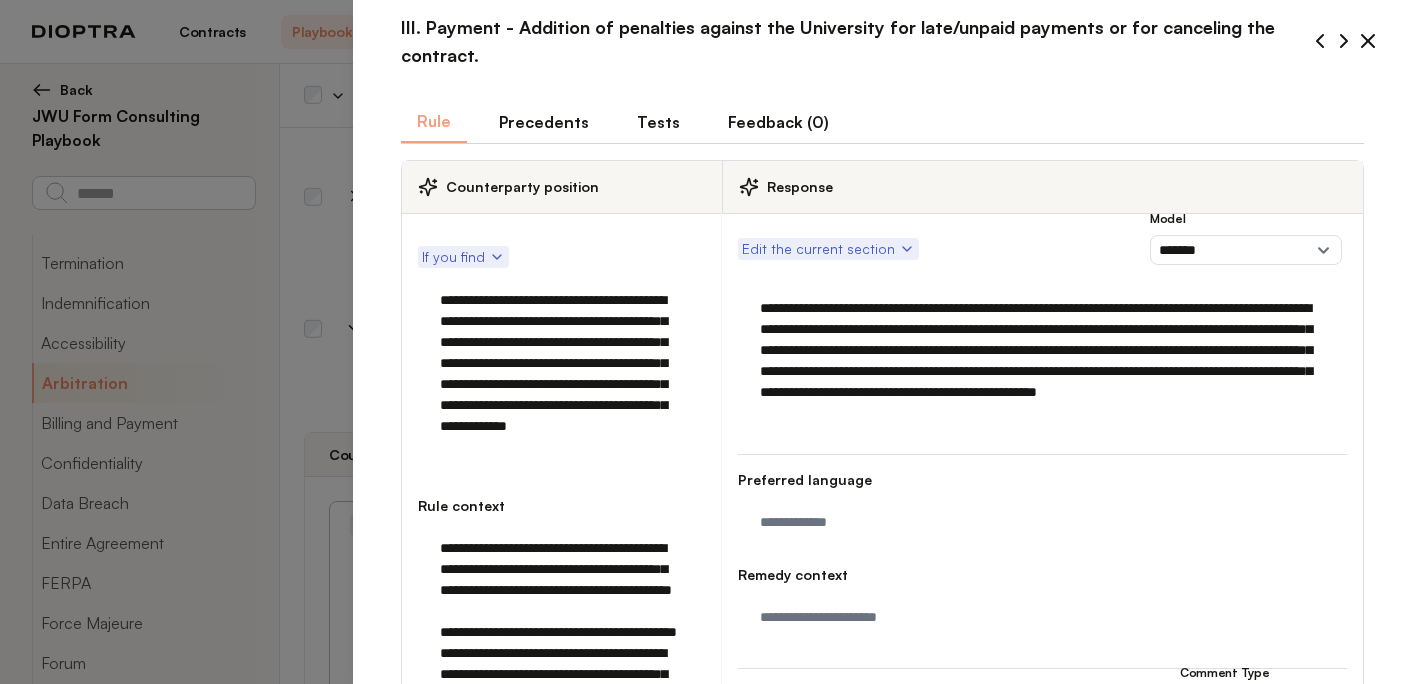 click on "**********" at bounding box center [561, 374] 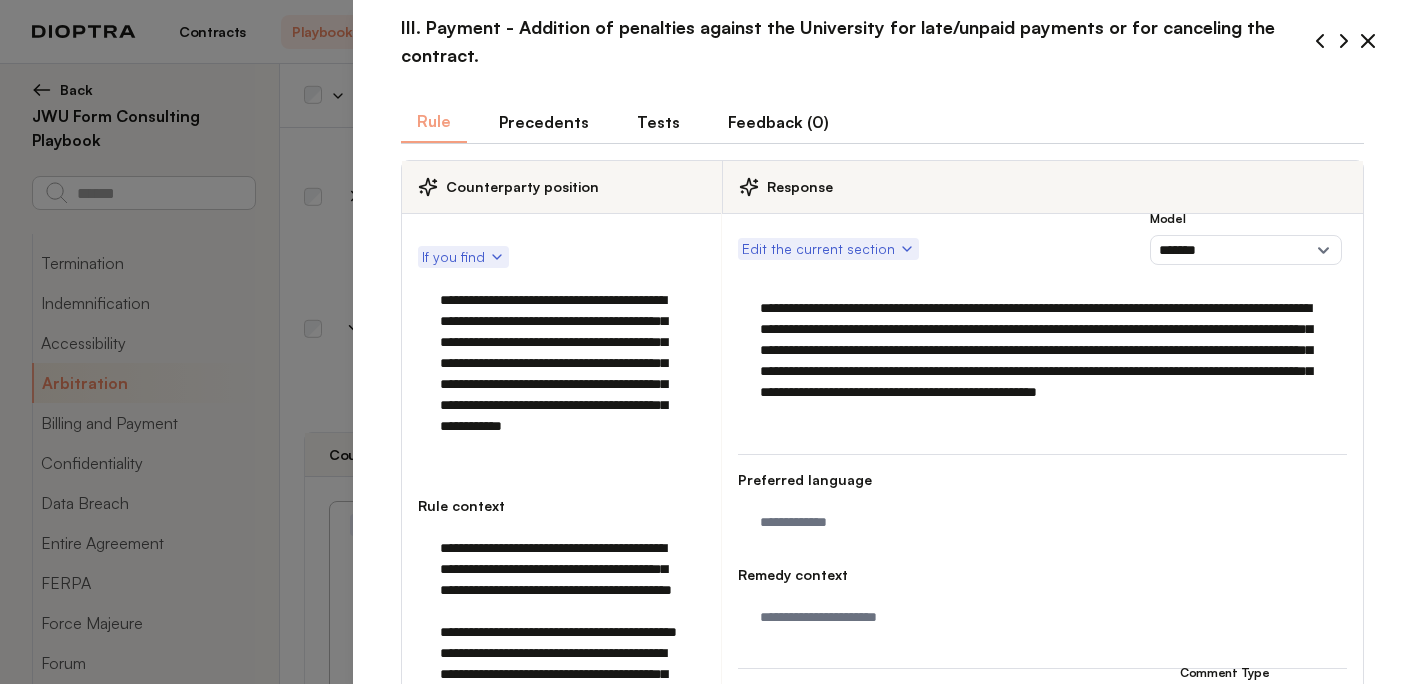 type on "**********" 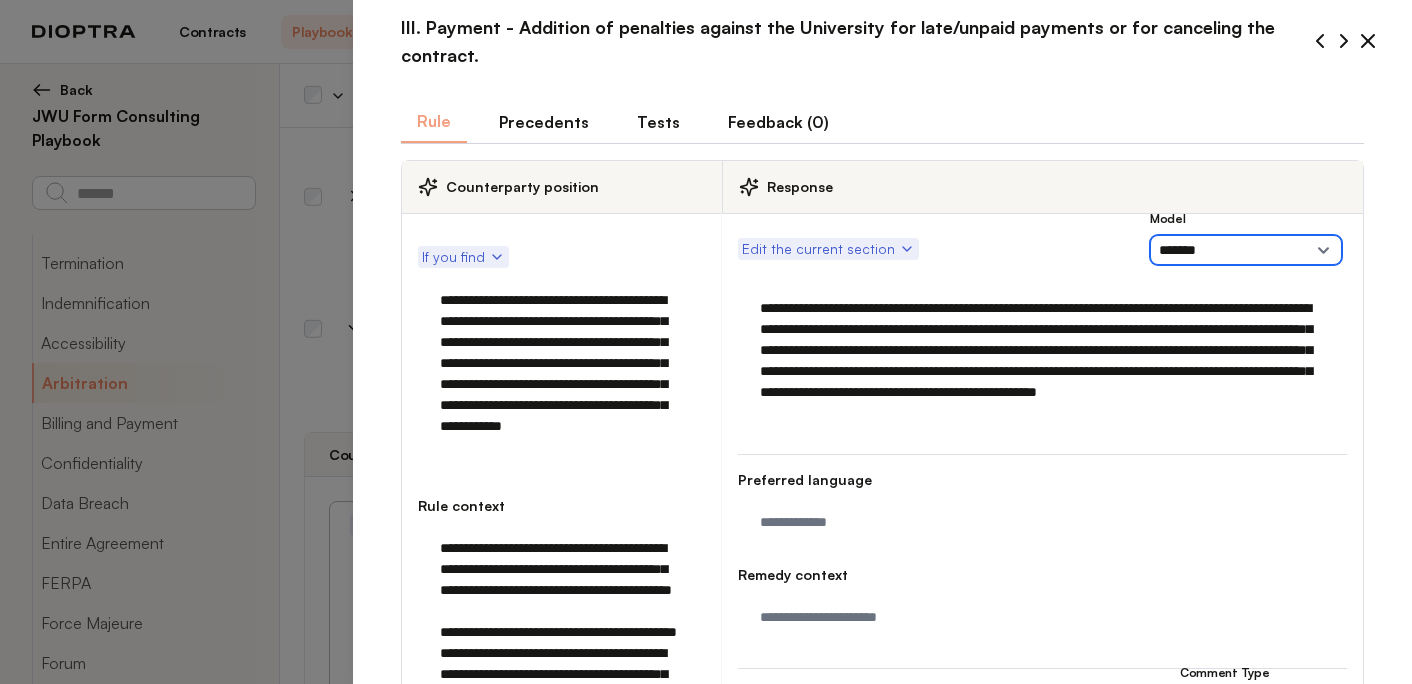 click on "**********" at bounding box center [1246, 250] 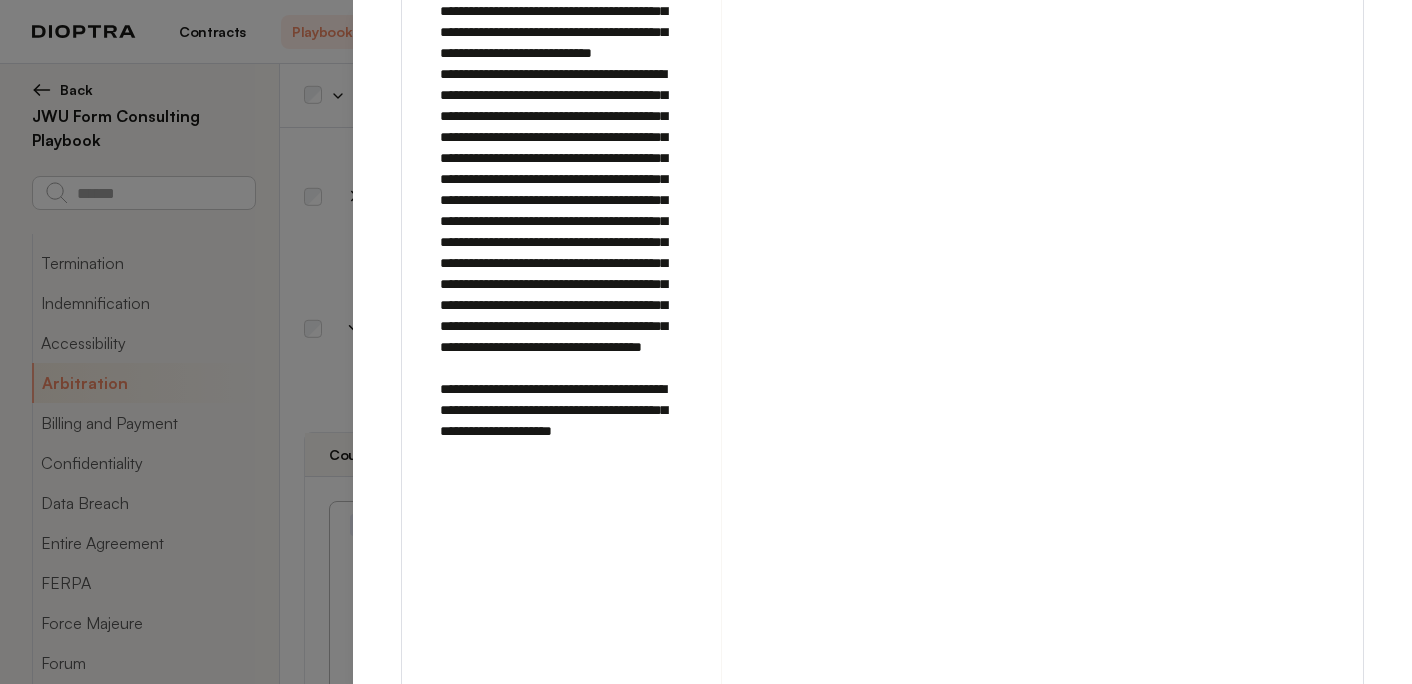 scroll, scrollTop: 2141, scrollLeft: 0, axis: vertical 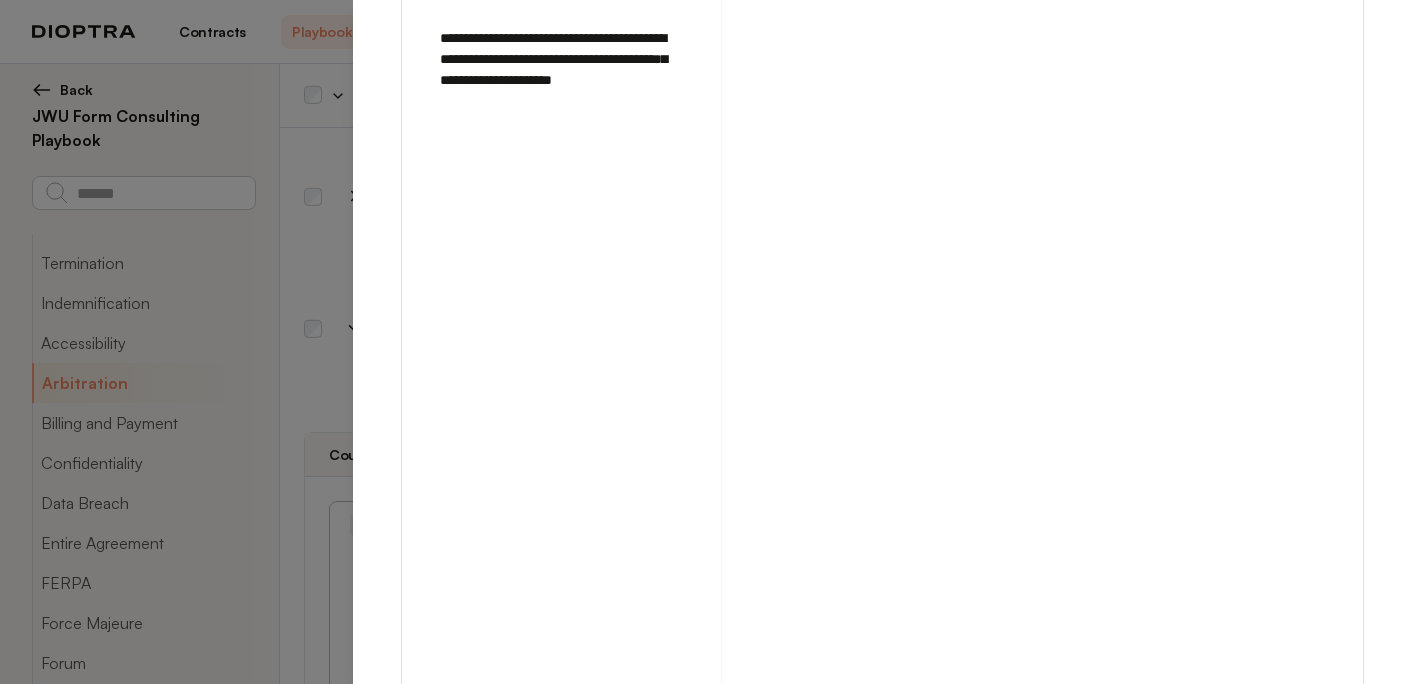 click on "Save" at bounding box center [1337, 730] 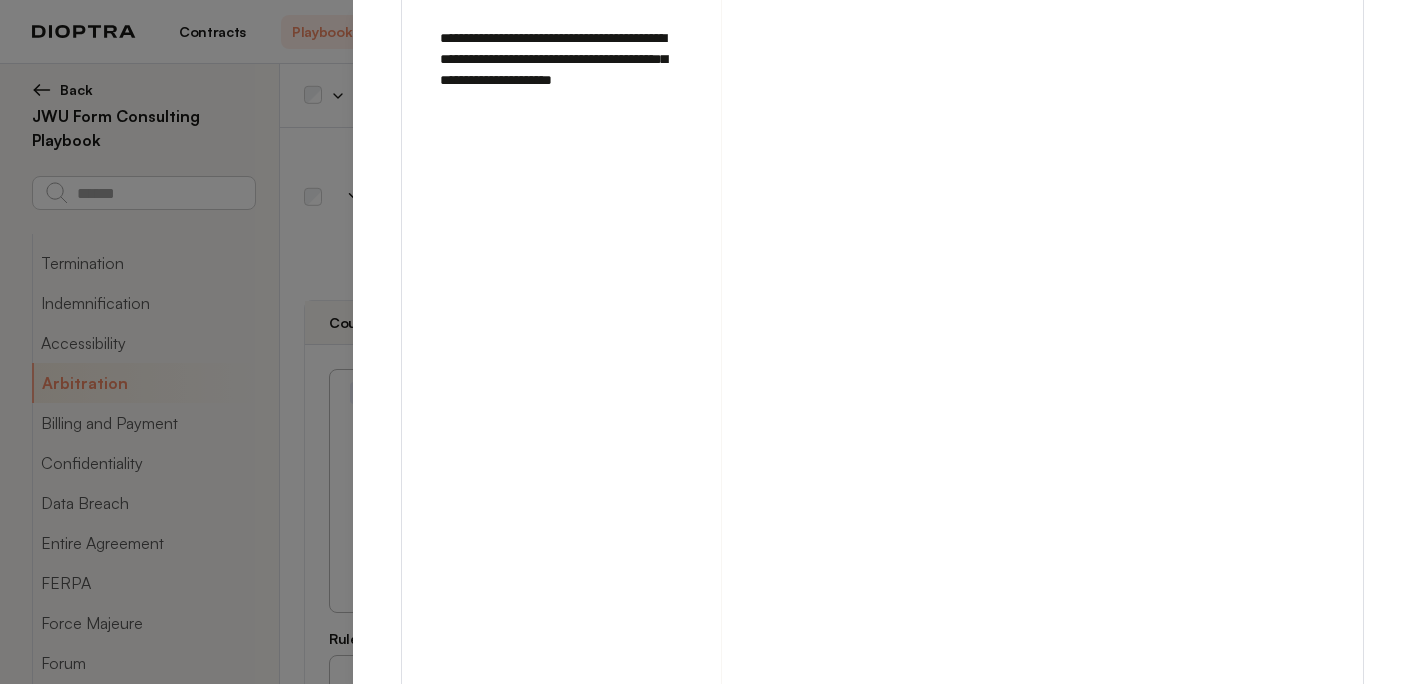 scroll, scrollTop: 3557, scrollLeft: 0, axis: vertical 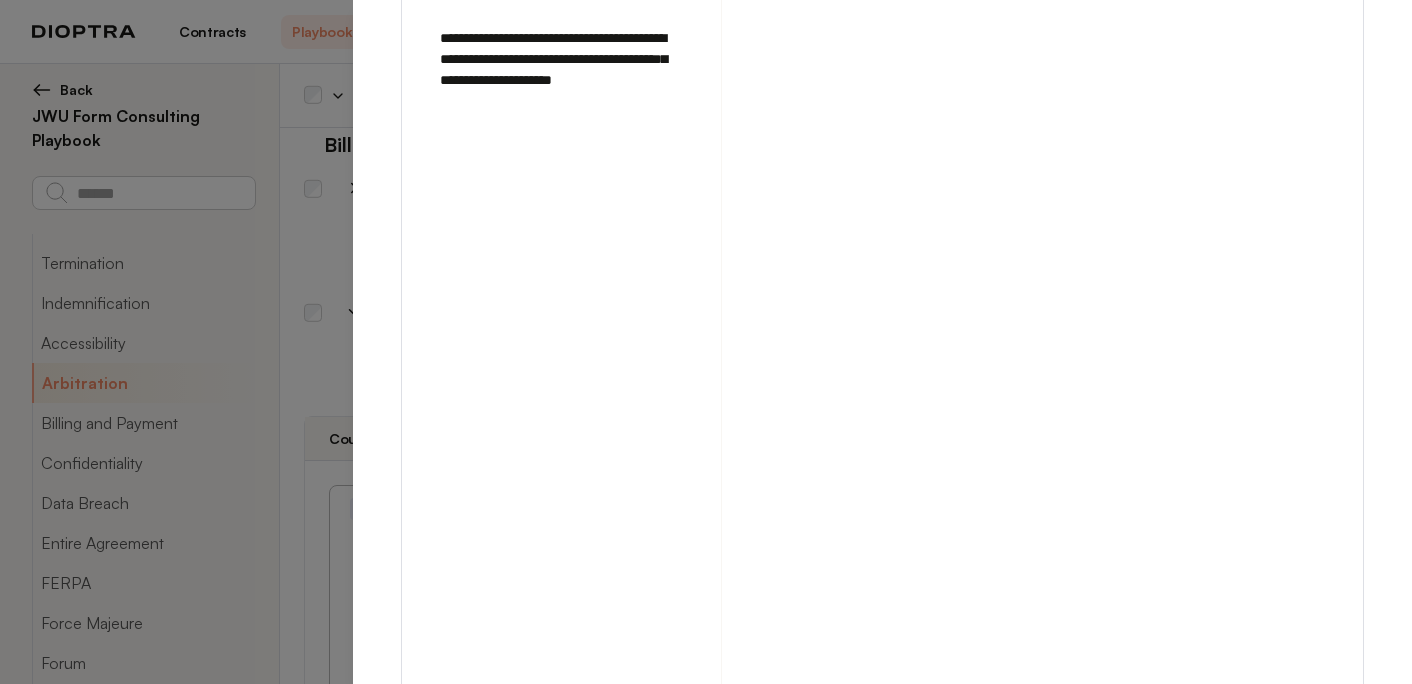 click on "Run on Test Documents" at bounding box center (1156, 730) 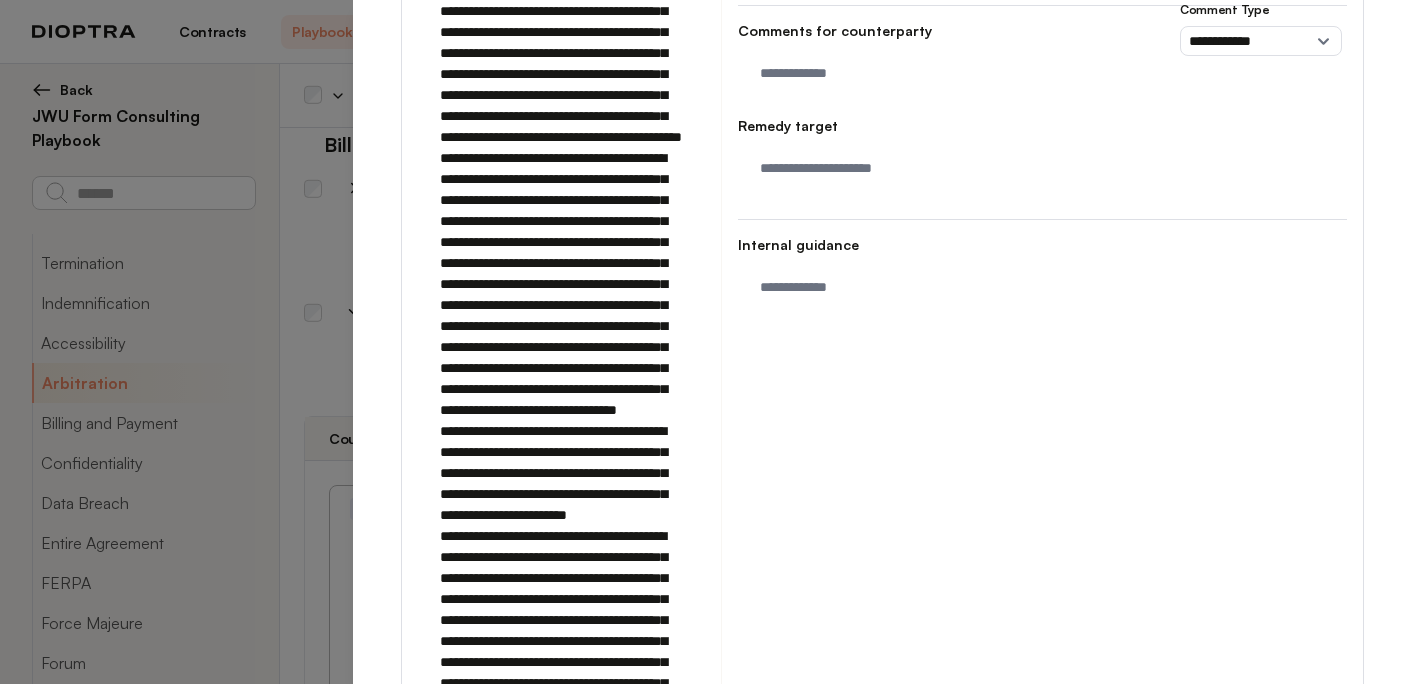 scroll, scrollTop: 0, scrollLeft: 0, axis: both 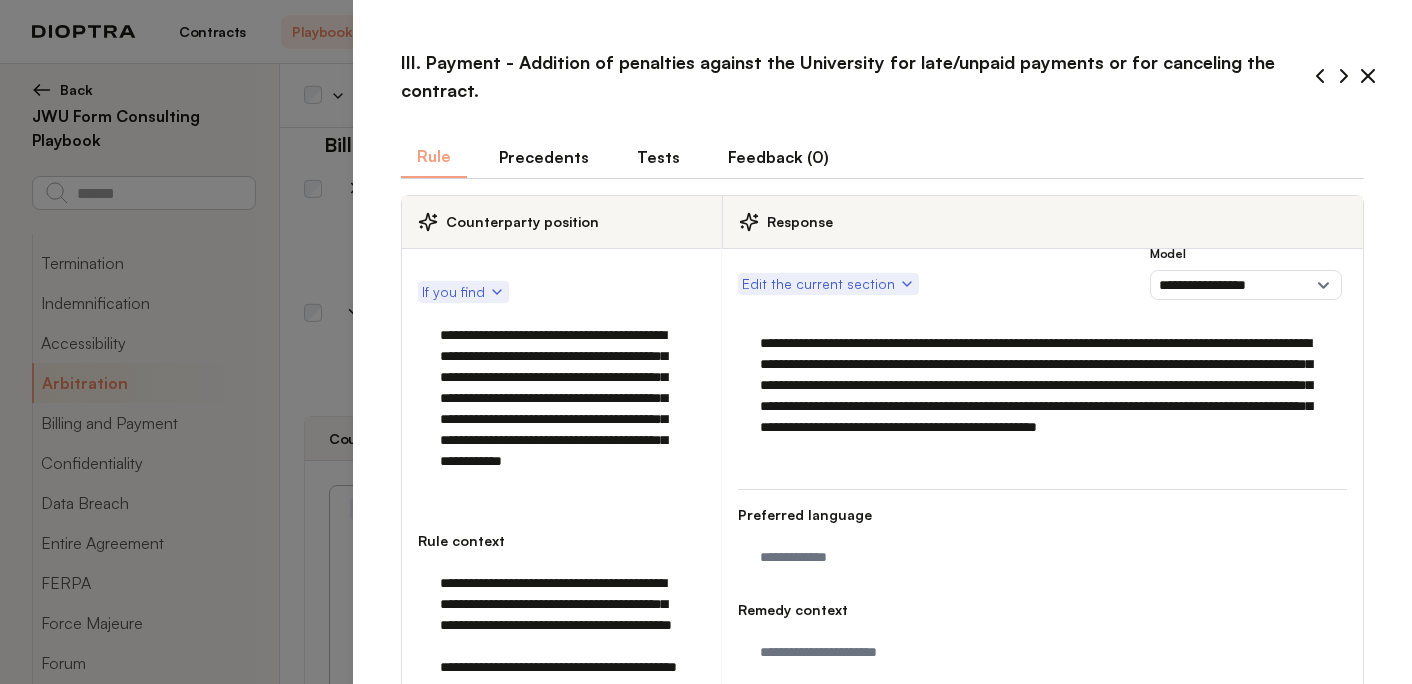 click on "Tests" at bounding box center [658, 157] 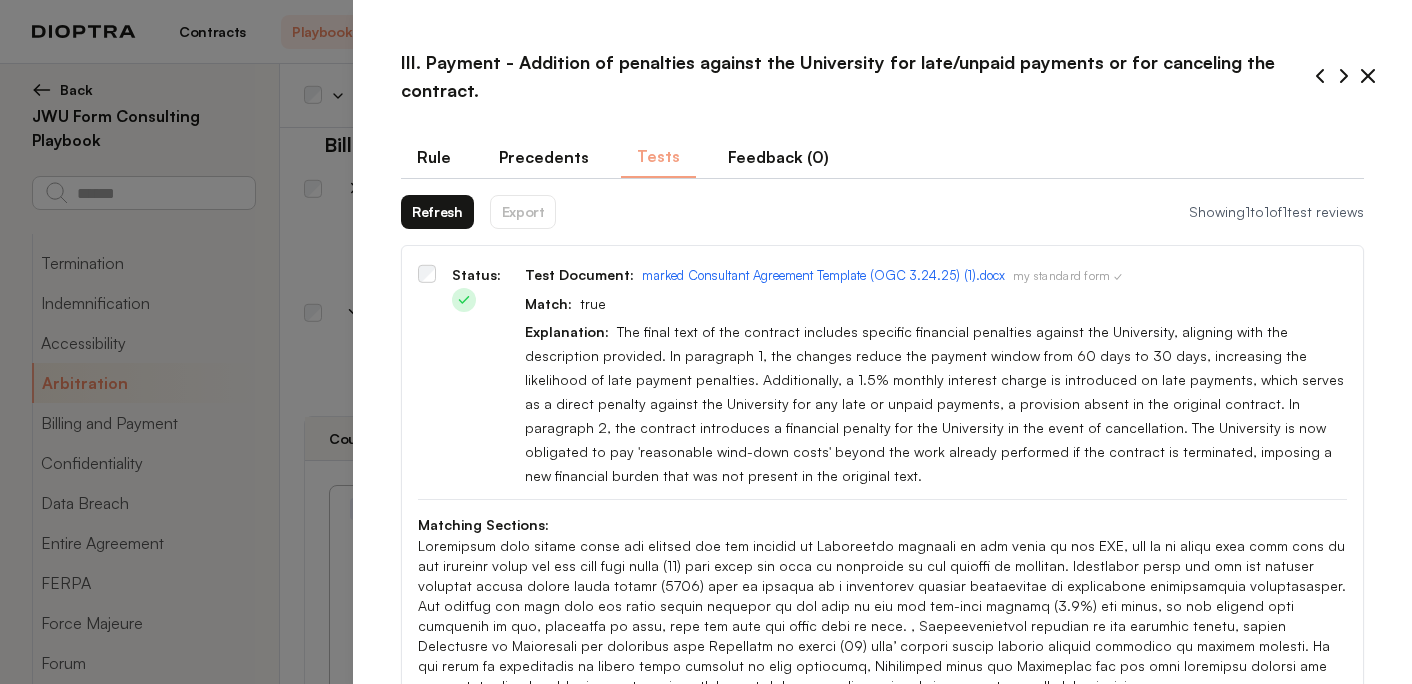 click on "Refresh" at bounding box center [437, 212] 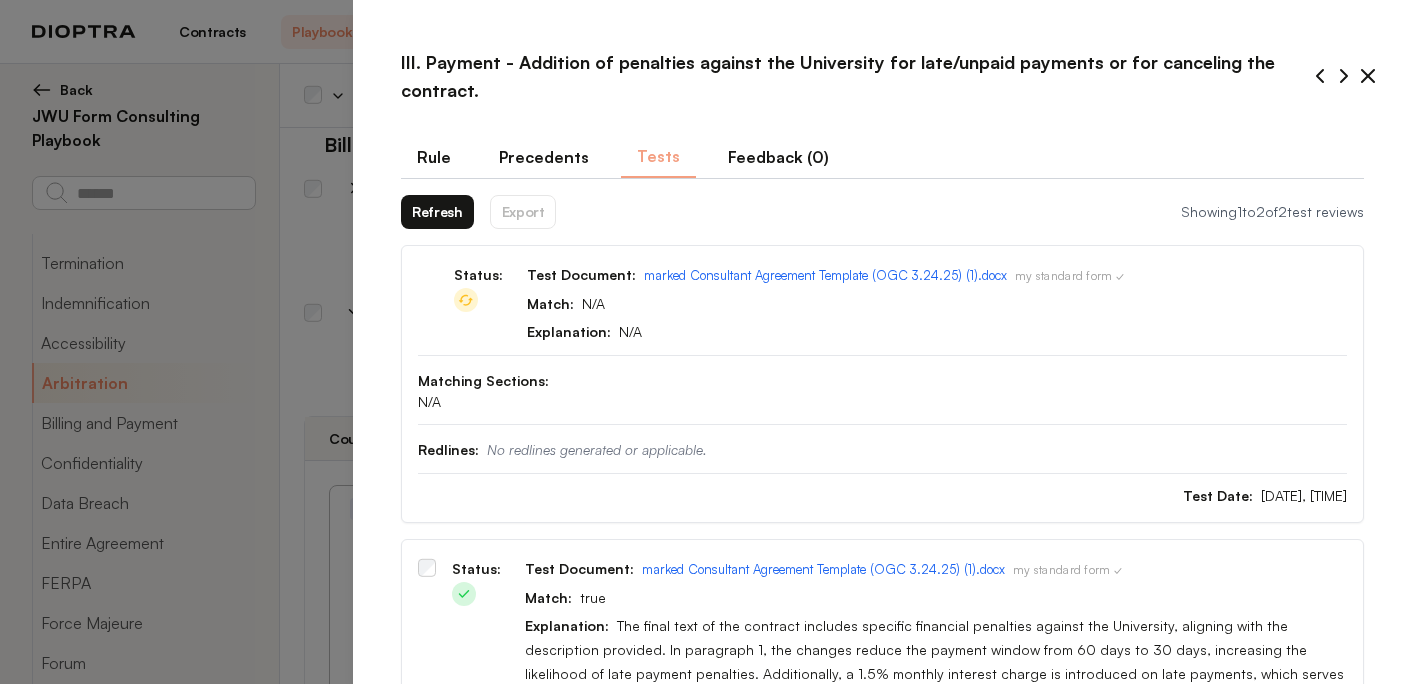 click on "Refresh" at bounding box center (437, 212) 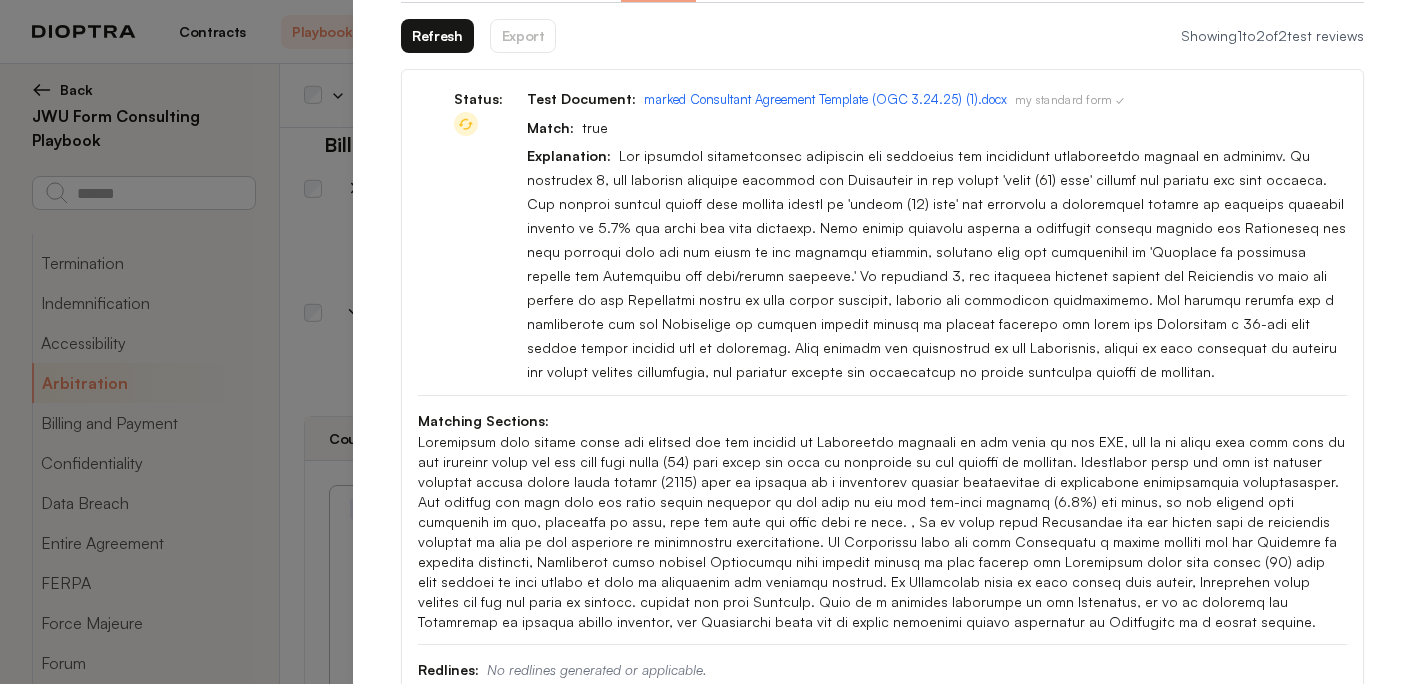 scroll, scrollTop: 163, scrollLeft: 0, axis: vertical 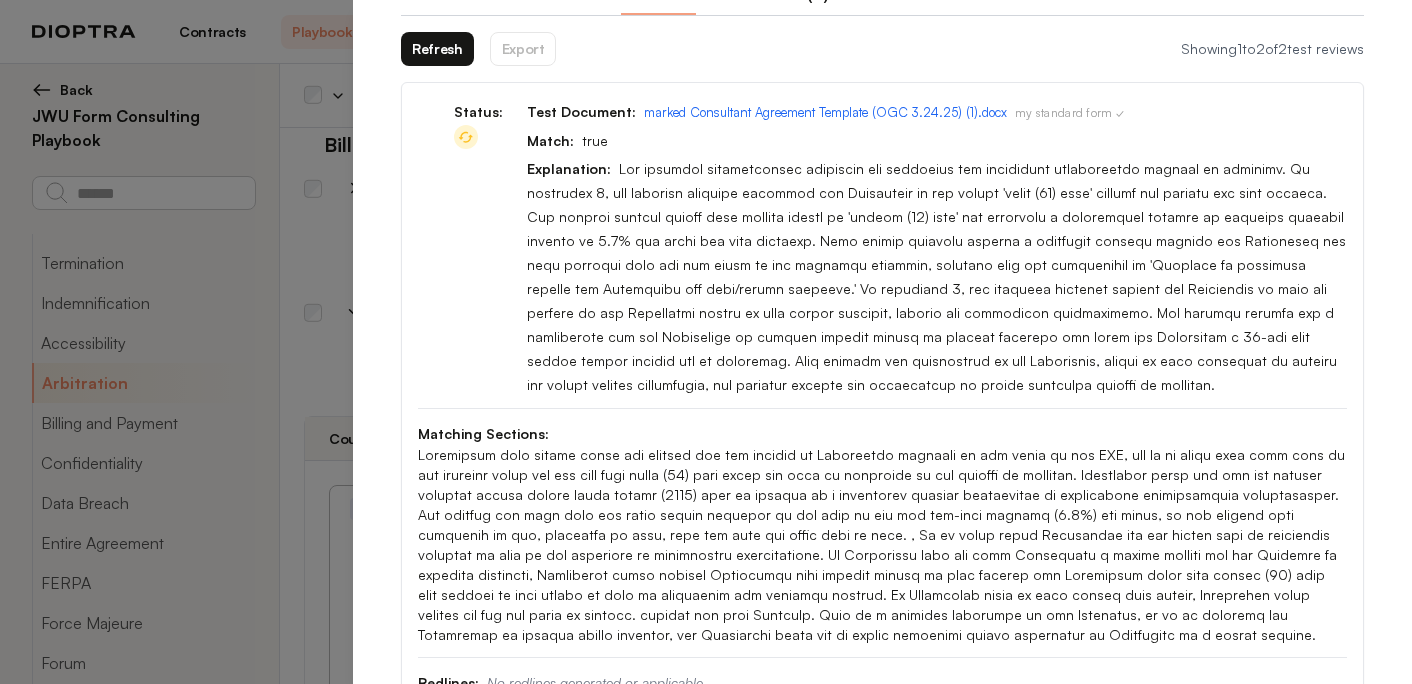 click on "Refresh" at bounding box center (437, 49) 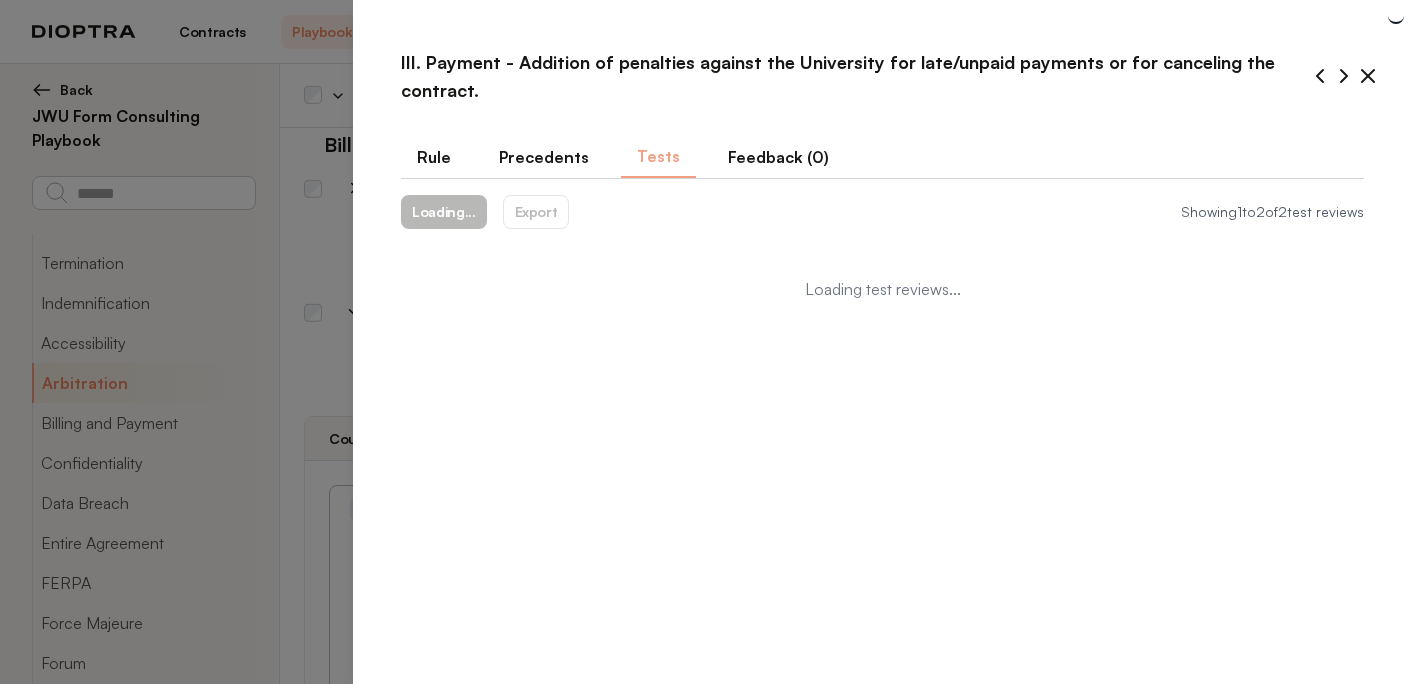 scroll, scrollTop: 0, scrollLeft: 0, axis: both 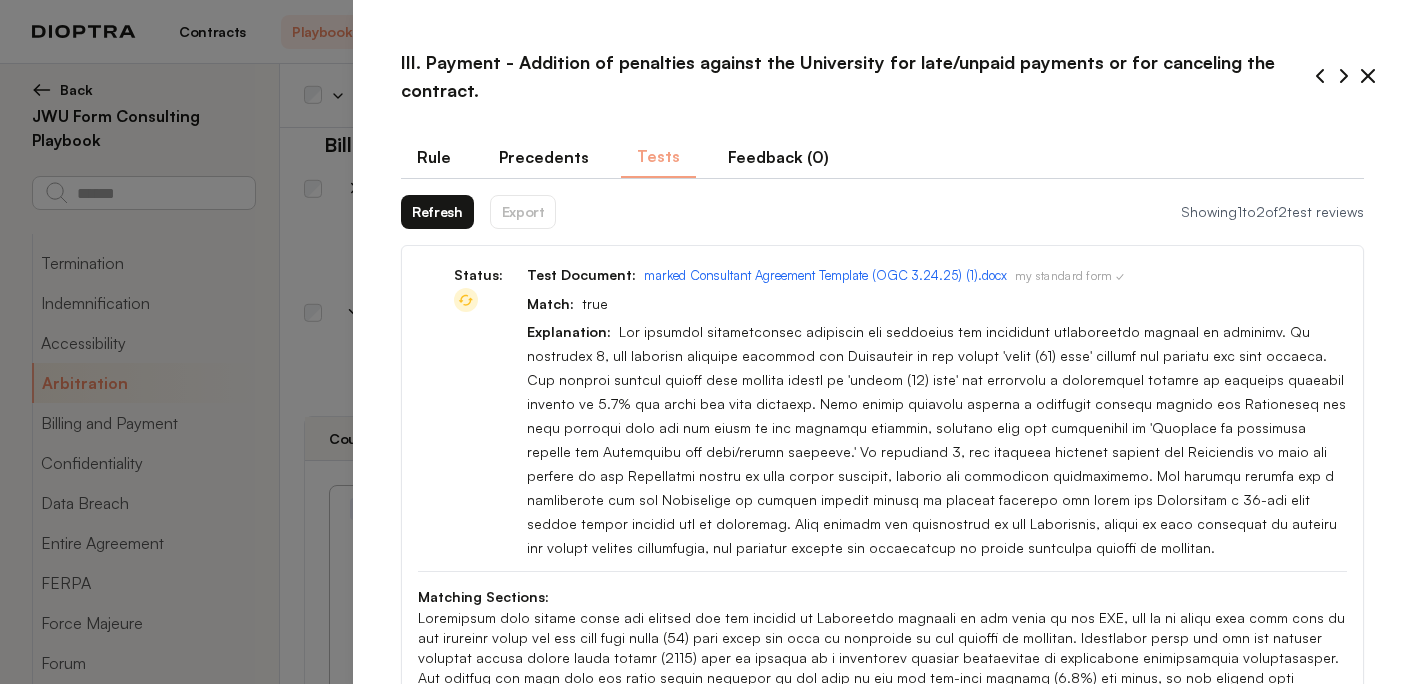 click on "Refresh" at bounding box center (437, 212) 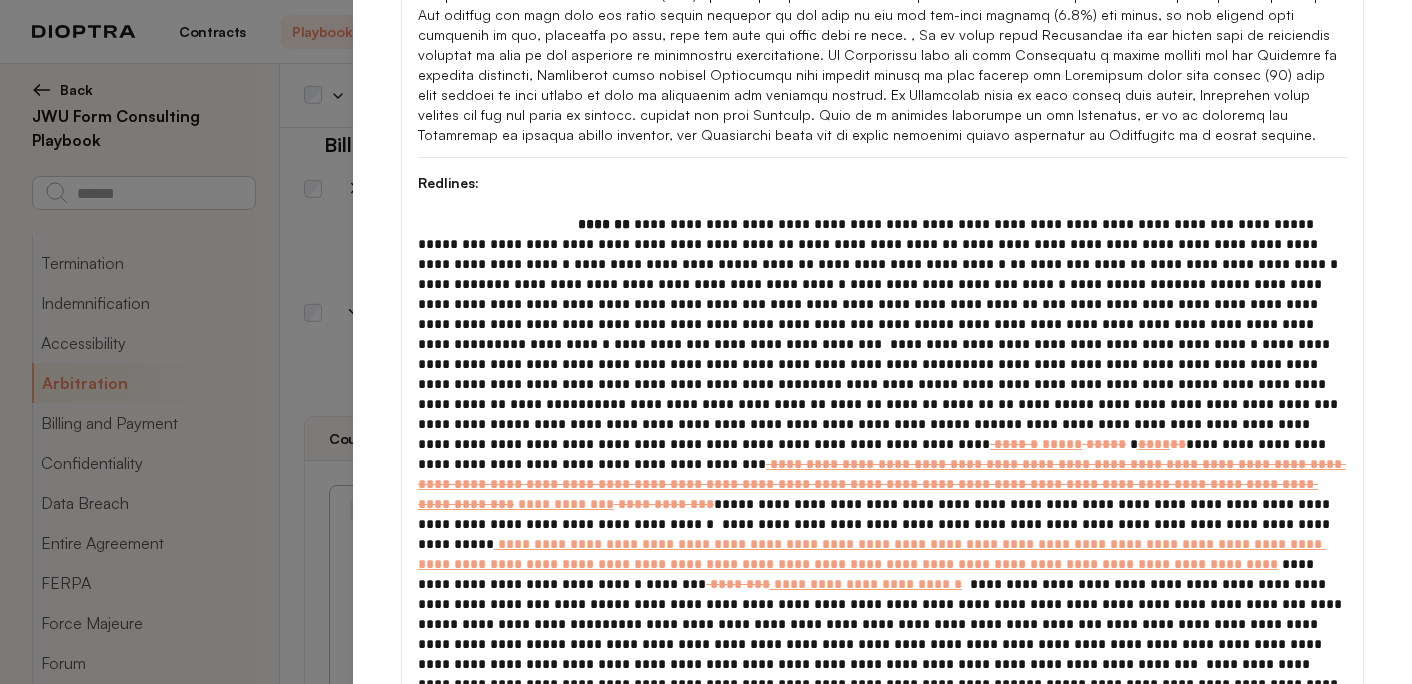 scroll, scrollTop: 665, scrollLeft: 0, axis: vertical 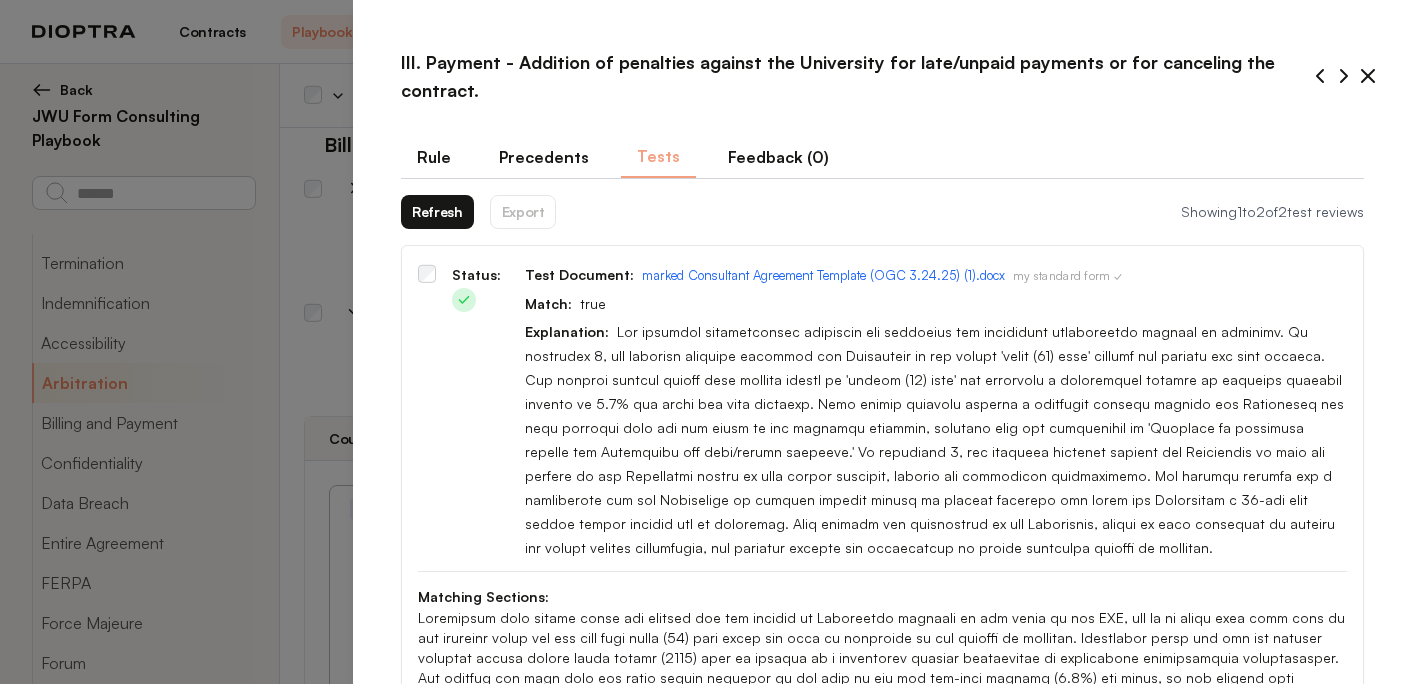 click on "Rule" at bounding box center [434, 157] 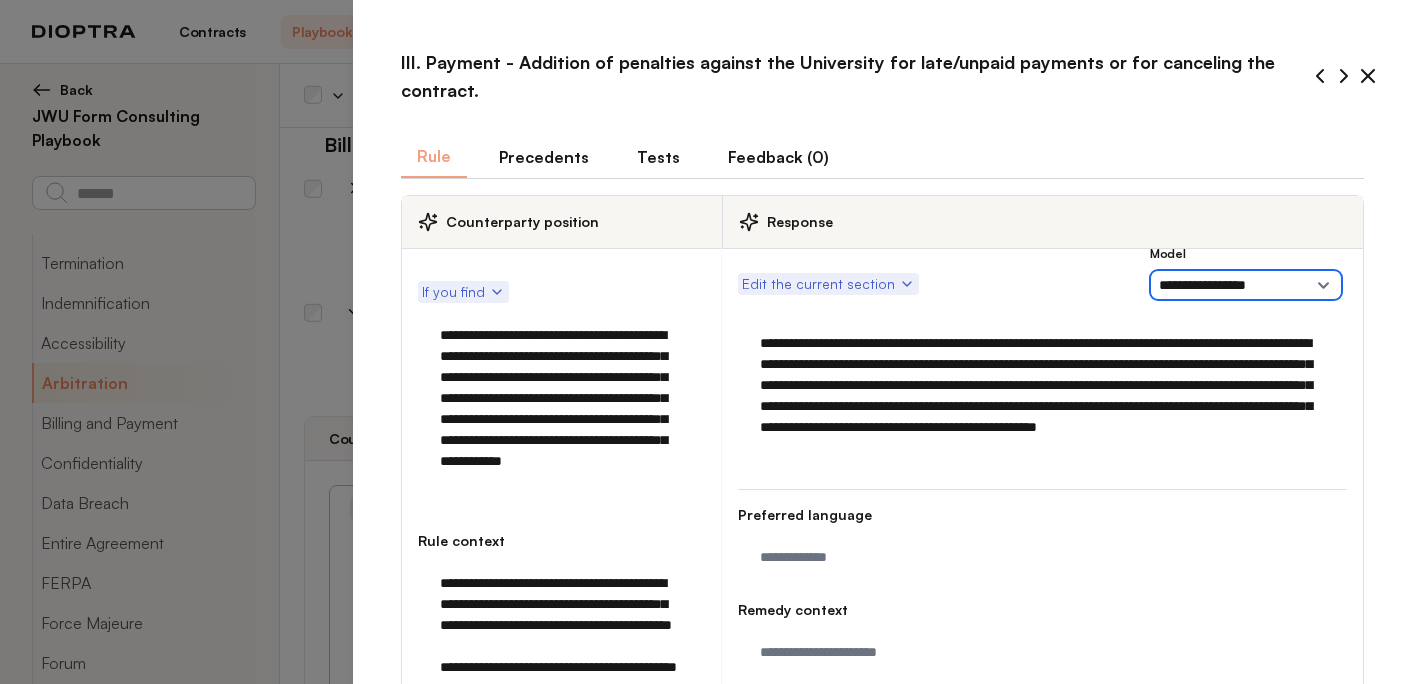 click on "**********" at bounding box center (1246, 285) 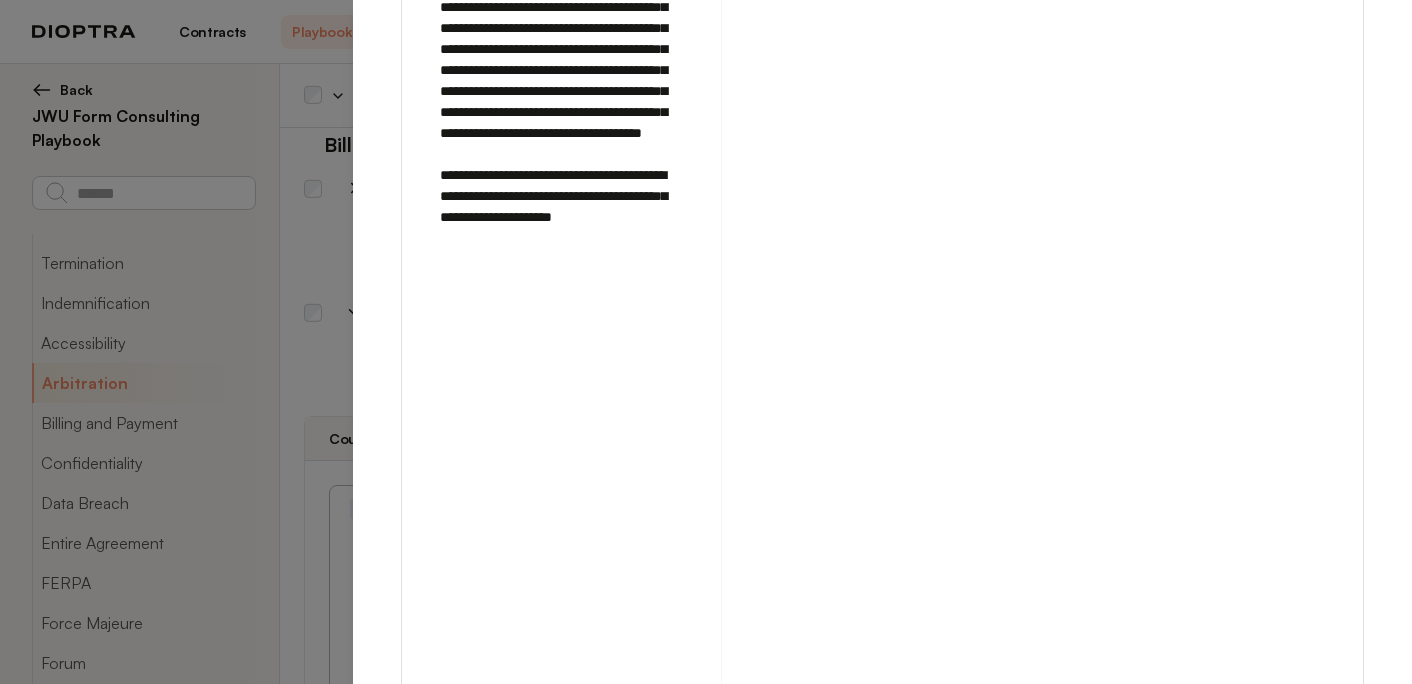 scroll, scrollTop: 2141, scrollLeft: 0, axis: vertical 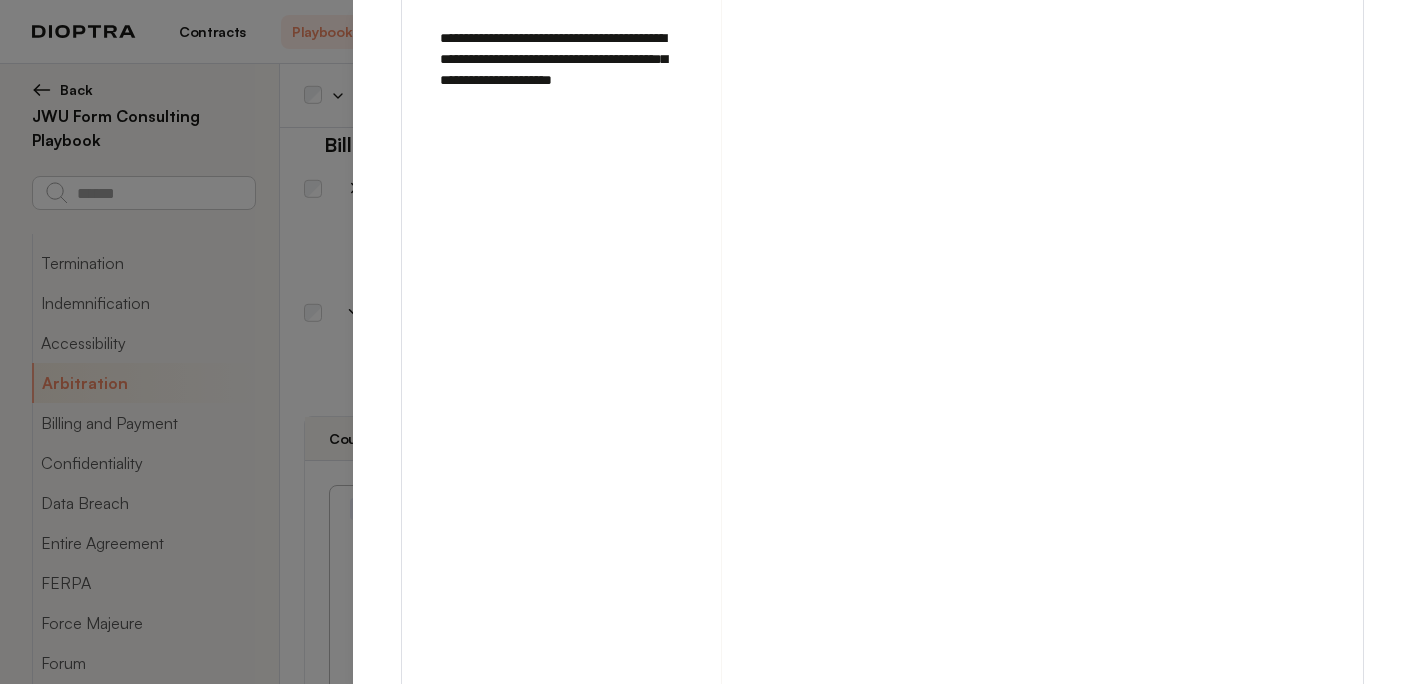 click on "Save" at bounding box center [1337, 730] 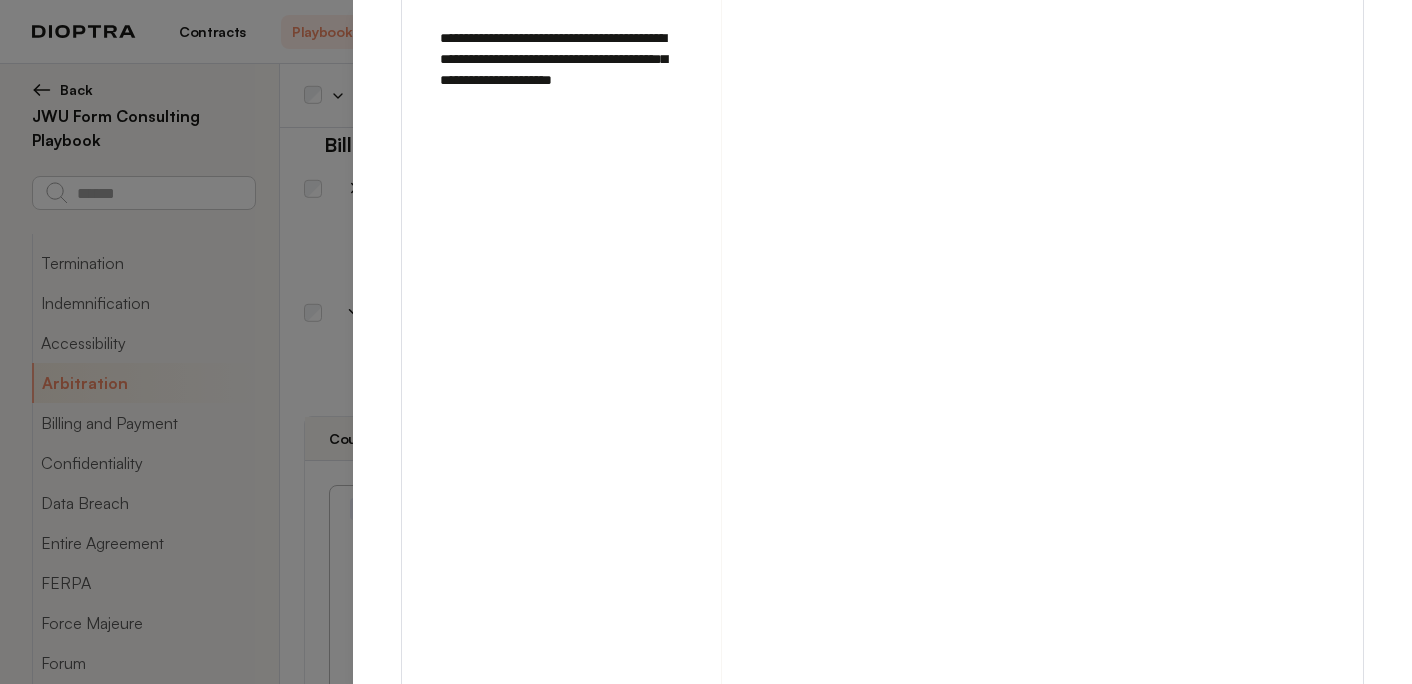 click on "Run on Test Documents" at bounding box center (1156, 730) 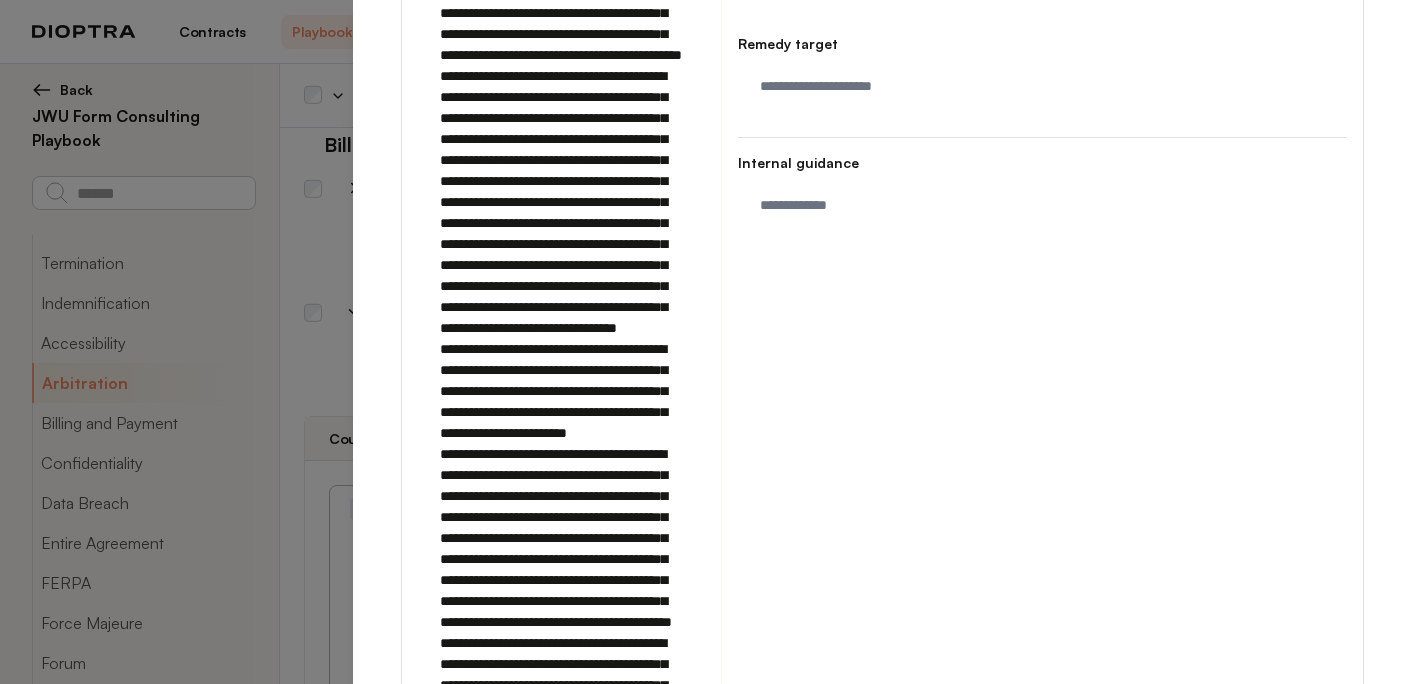 scroll, scrollTop: 0, scrollLeft: 0, axis: both 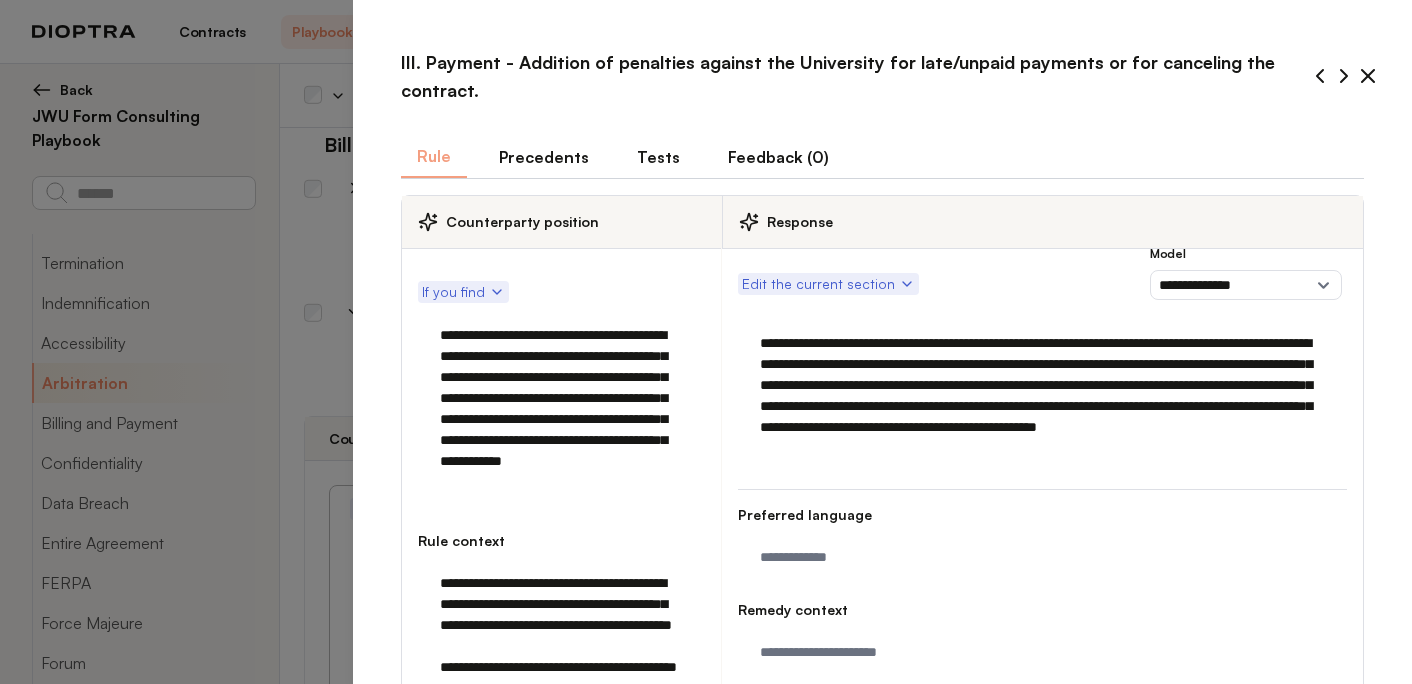 click on "Tests" at bounding box center [658, 157] 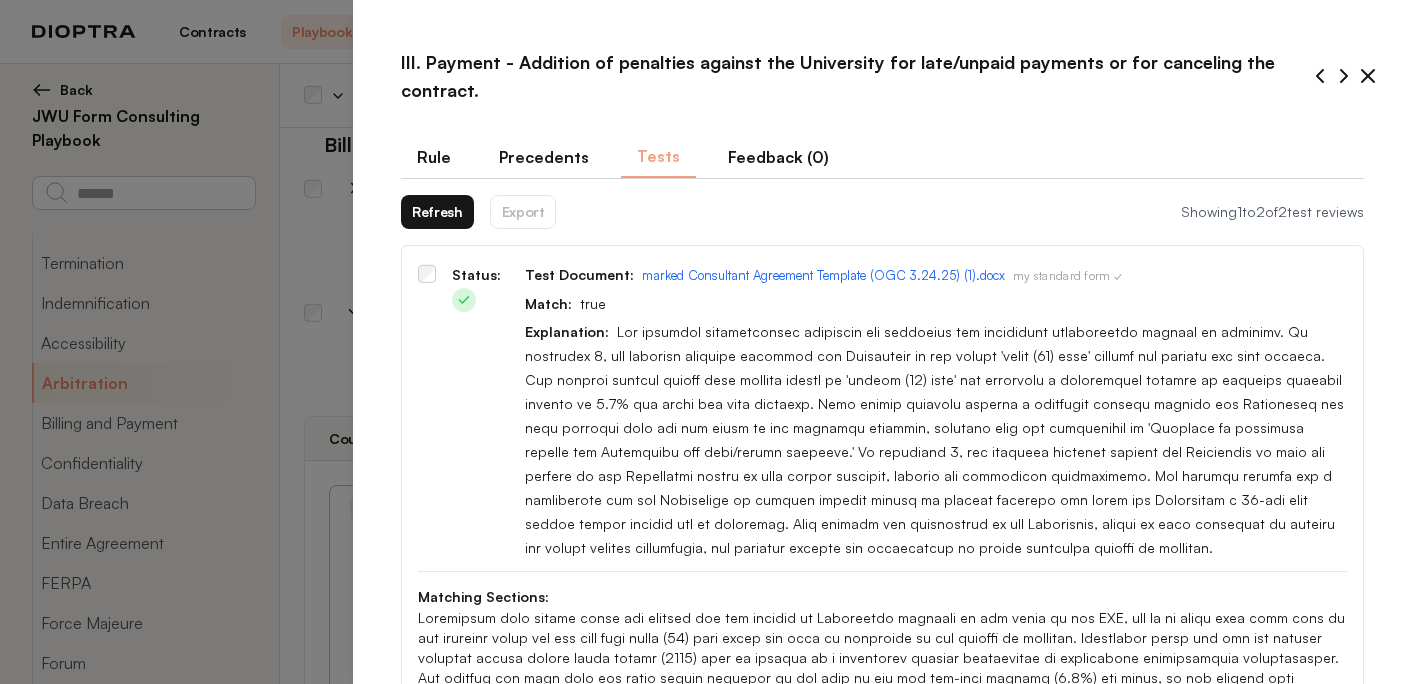 click on "Refresh" at bounding box center (437, 212) 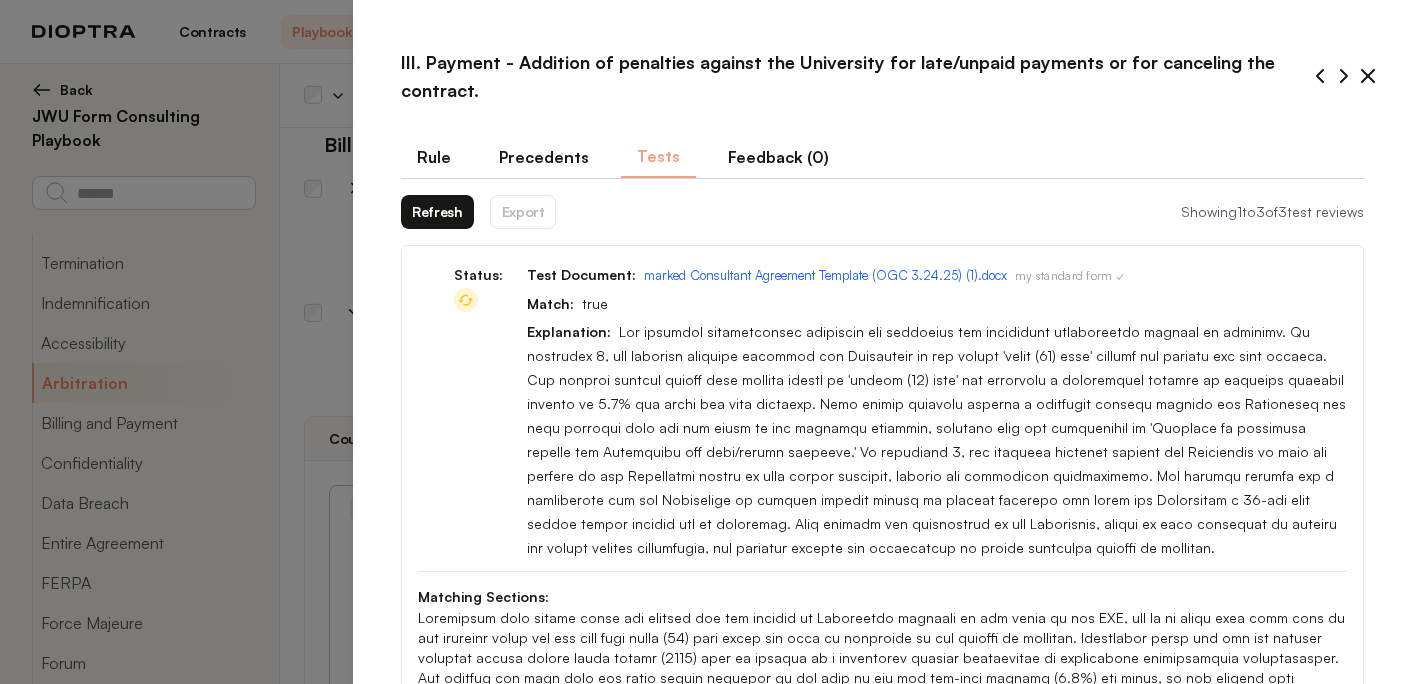 click on "Refresh" at bounding box center [437, 212] 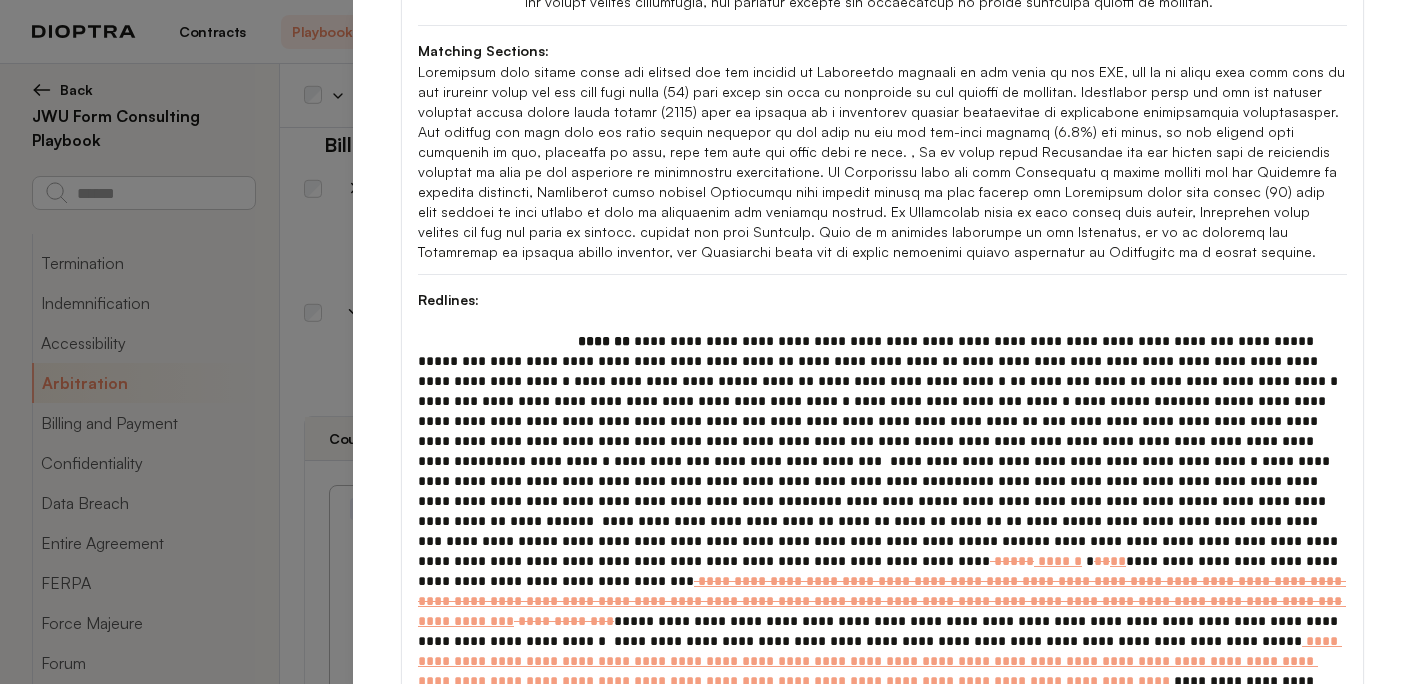 scroll, scrollTop: 563, scrollLeft: 0, axis: vertical 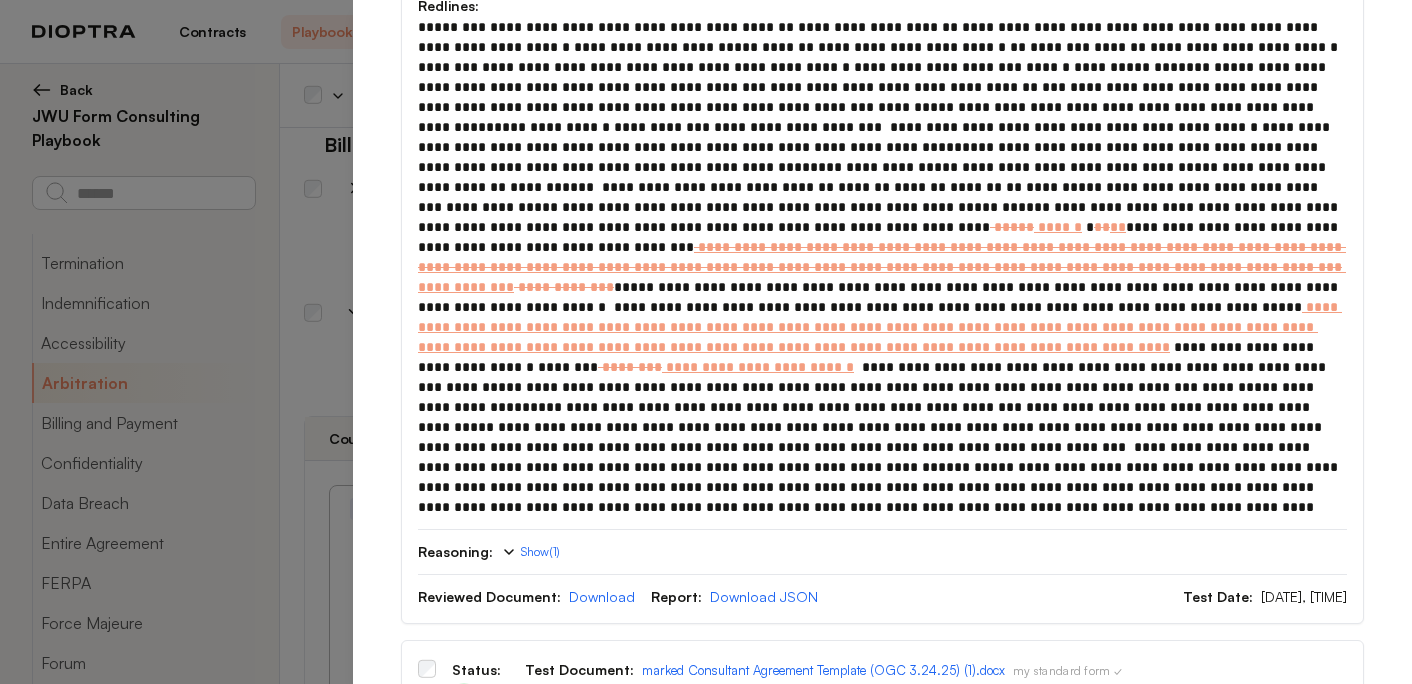 click on "**********" at bounding box center [872, 547] 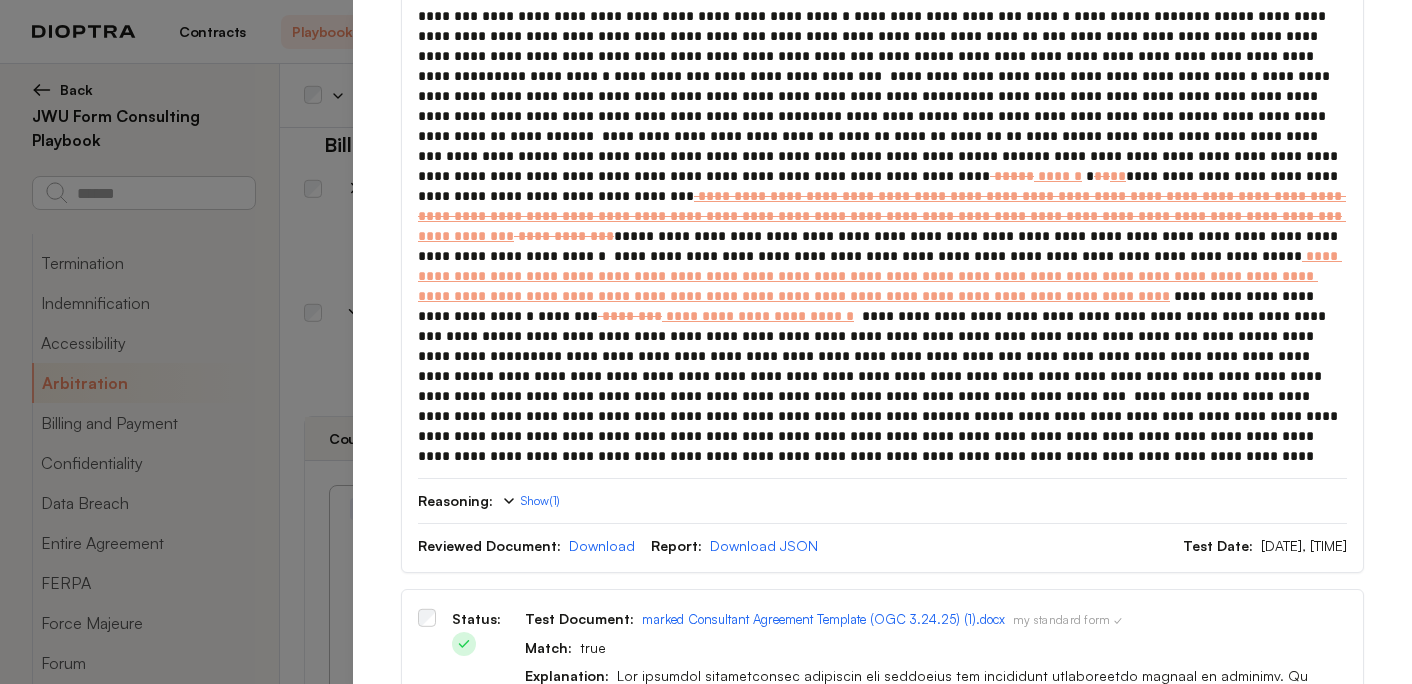 scroll, scrollTop: 896, scrollLeft: 0, axis: vertical 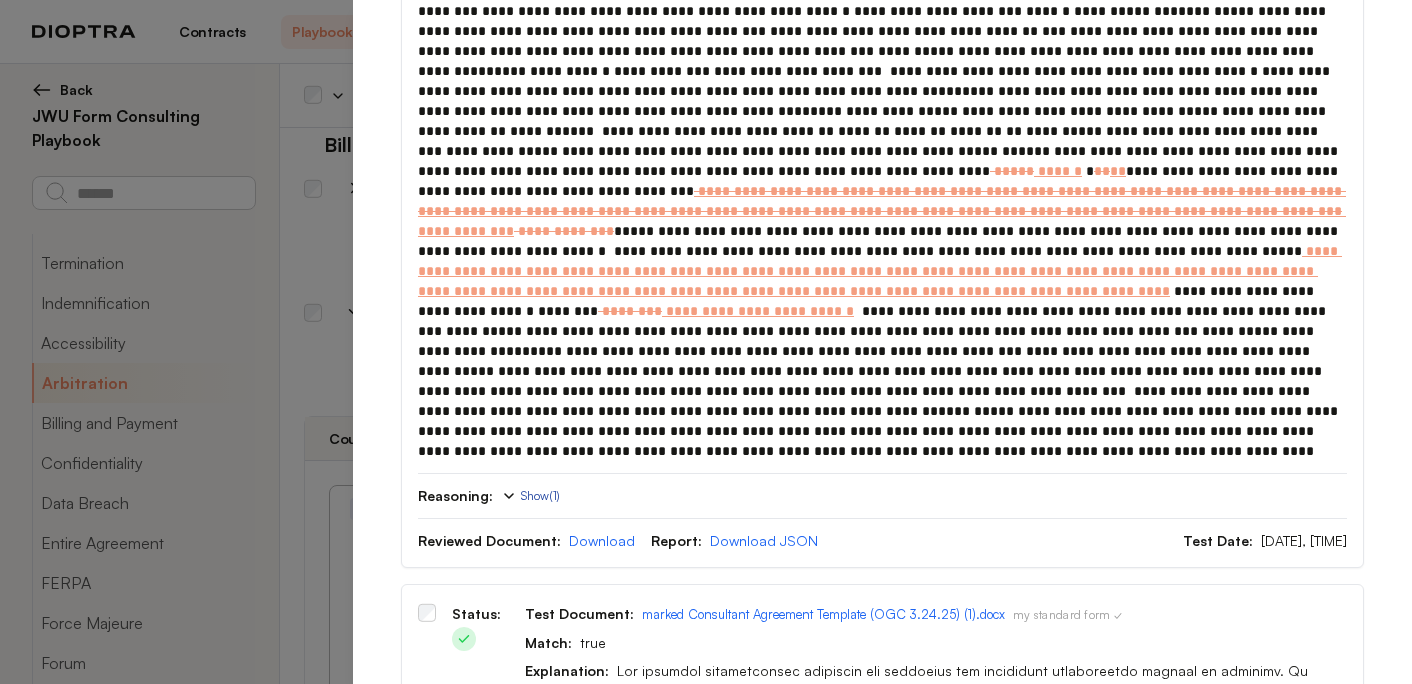 click on "Show  ( 1 )" at bounding box center [530, 496] 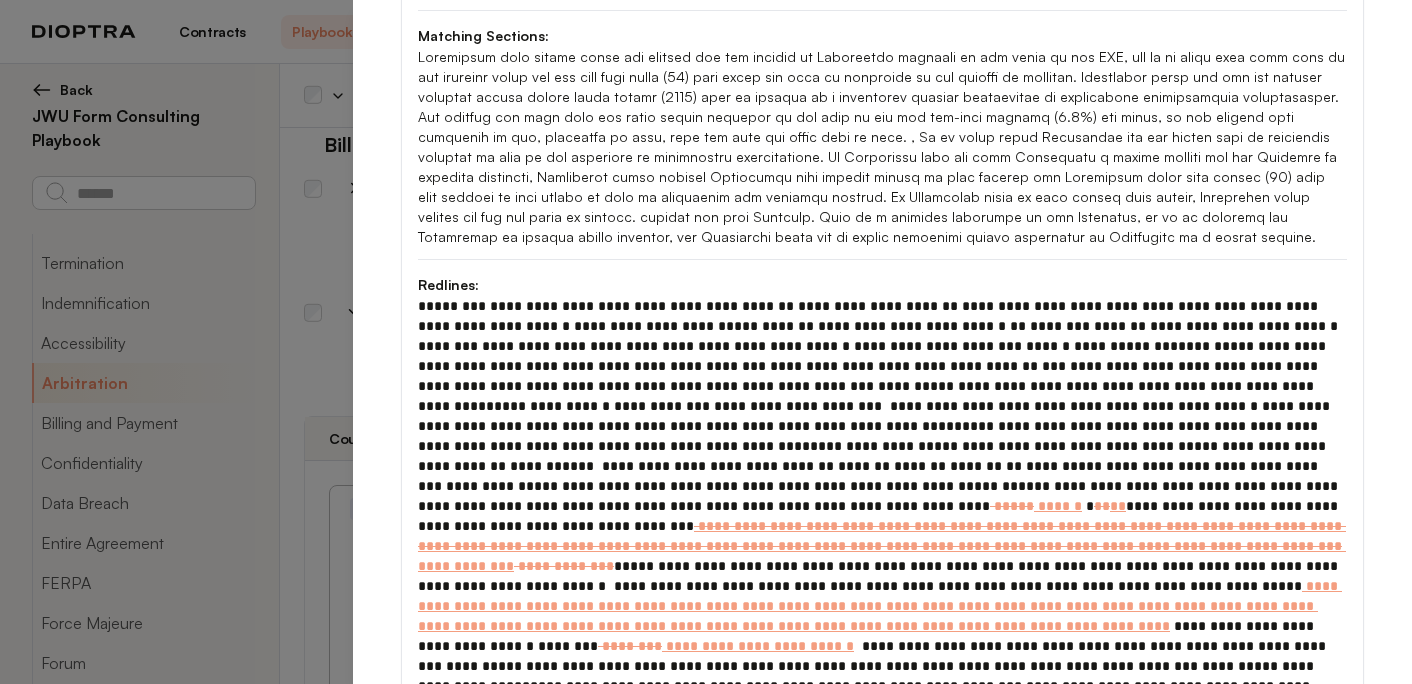 scroll, scrollTop: 484, scrollLeft: 0, axis: vertical 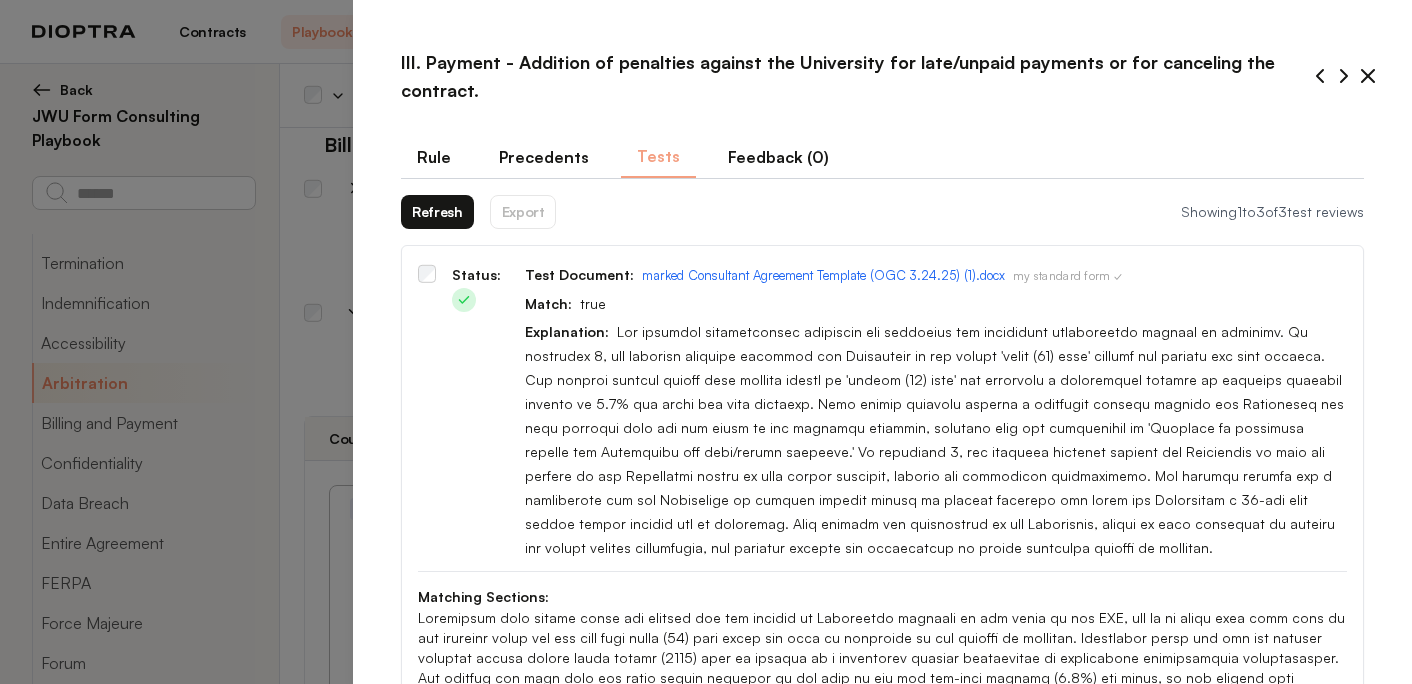 click on "Rule" at bounding box center [434, 157] 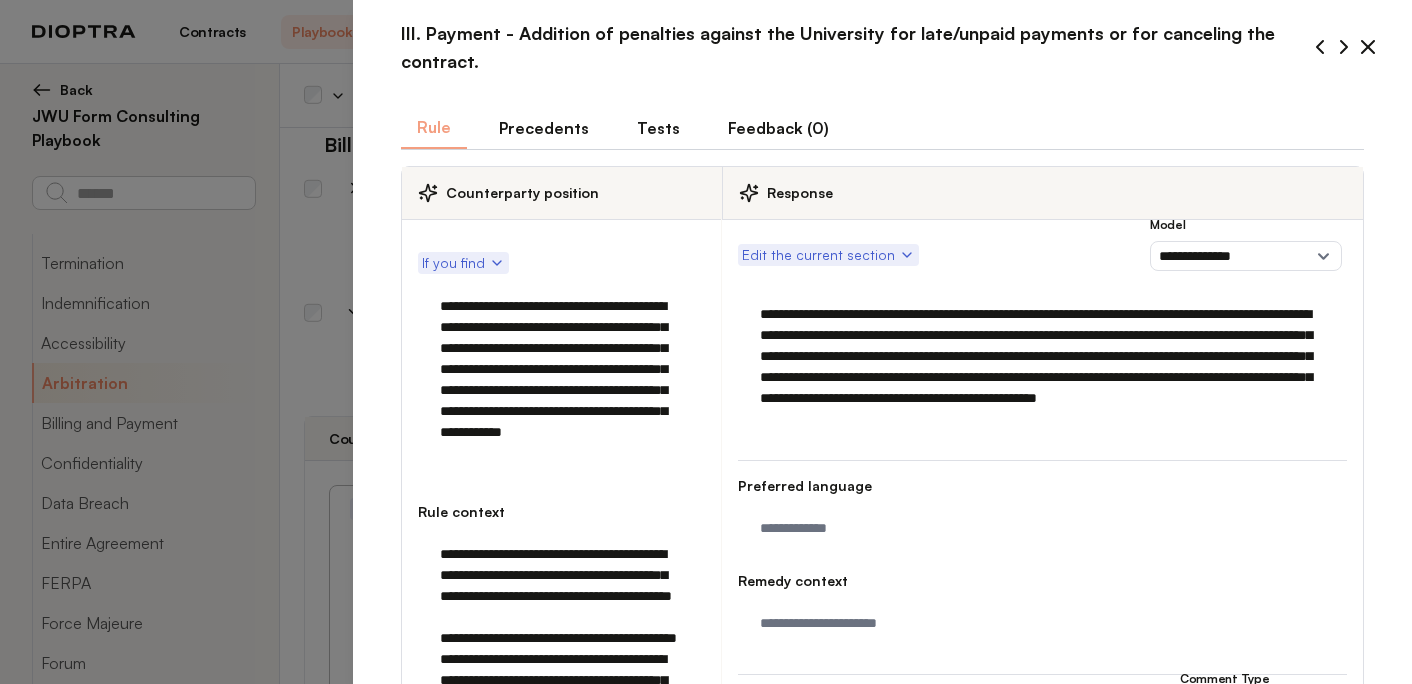 scroll, scrollTop: 0, scrollLeft: 0, axis: both 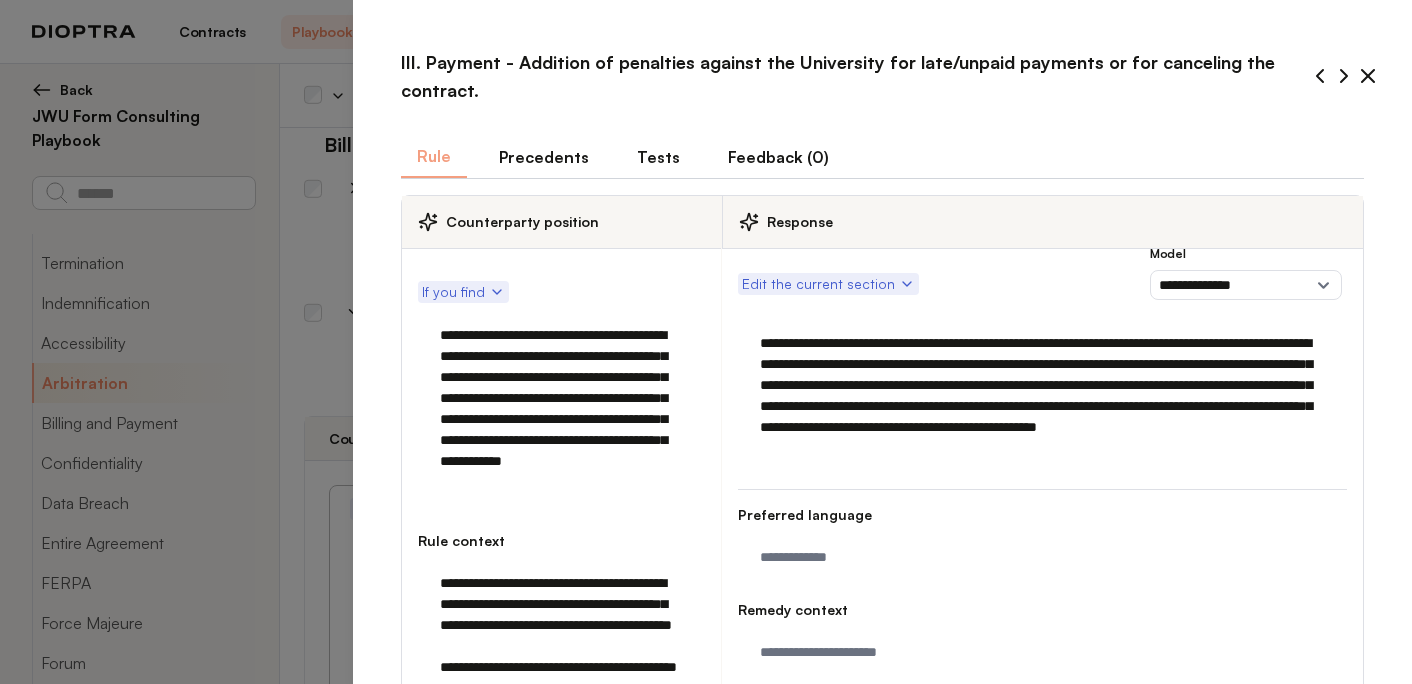 click 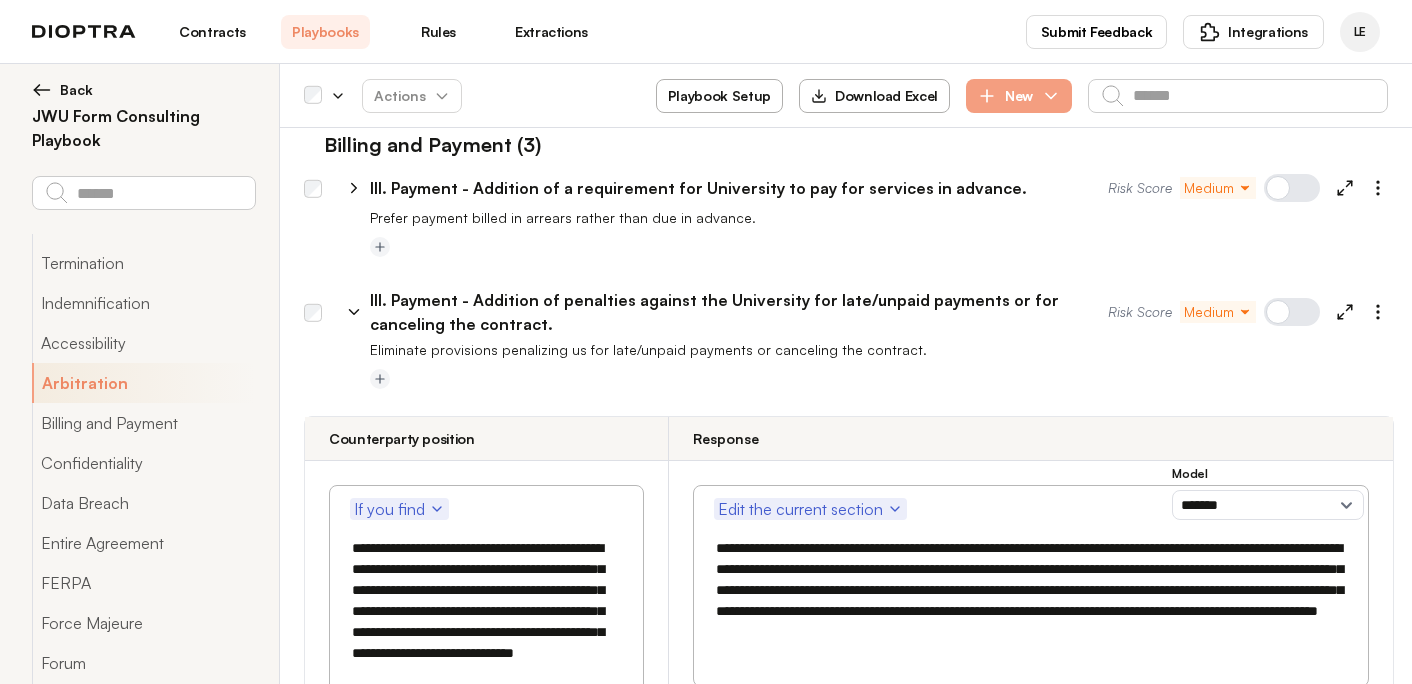 click 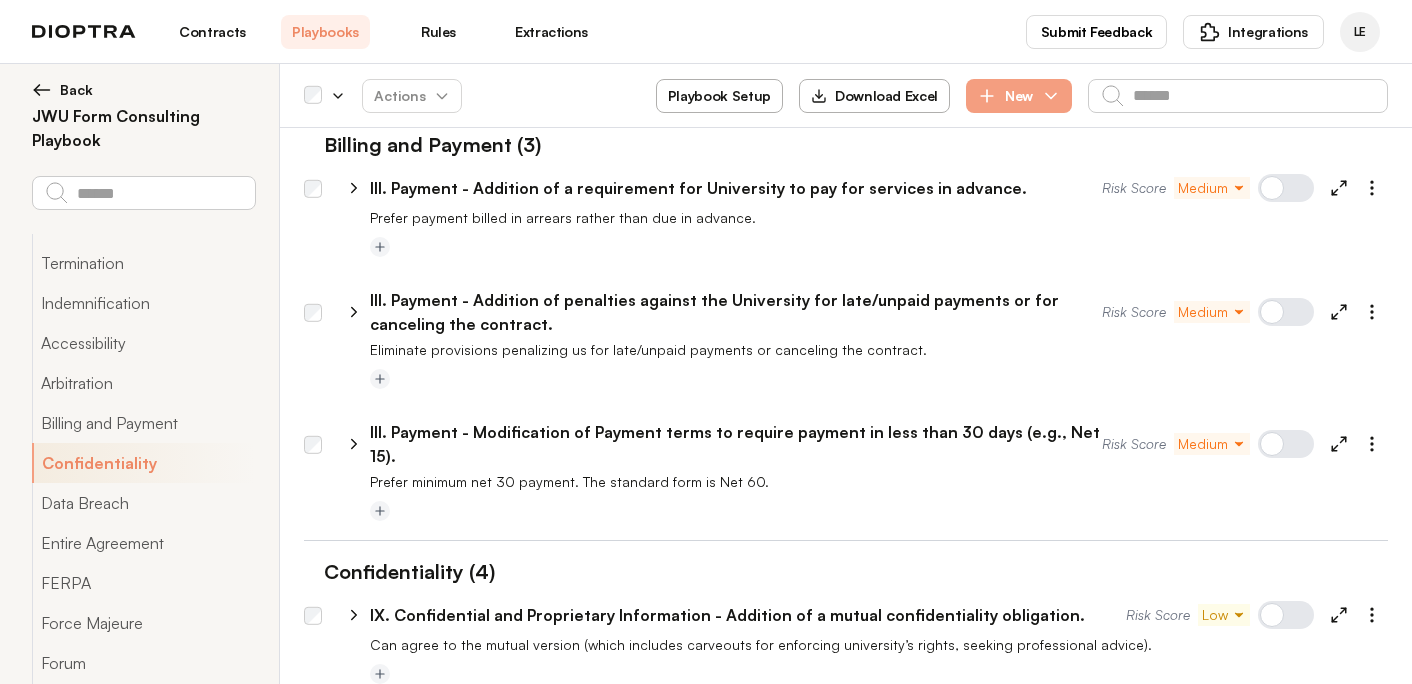 click 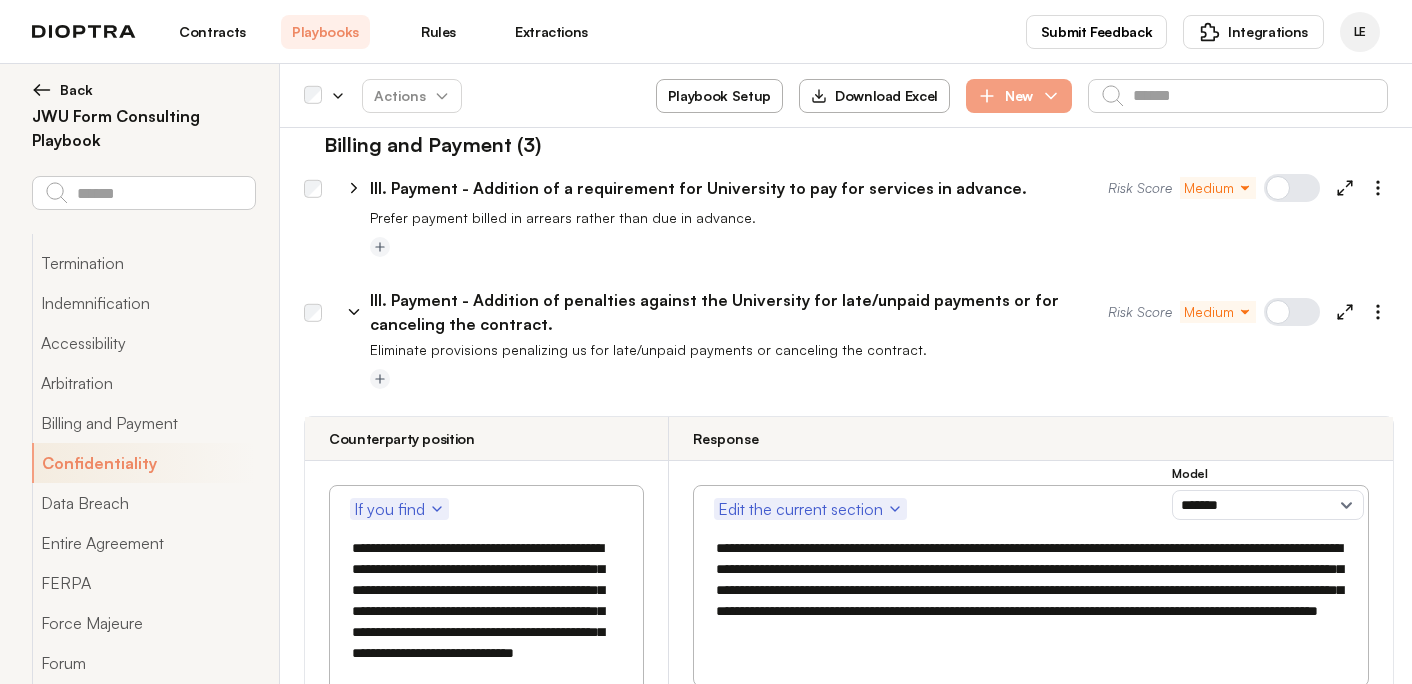 click on "**********" at bounding box center [1029, 590] 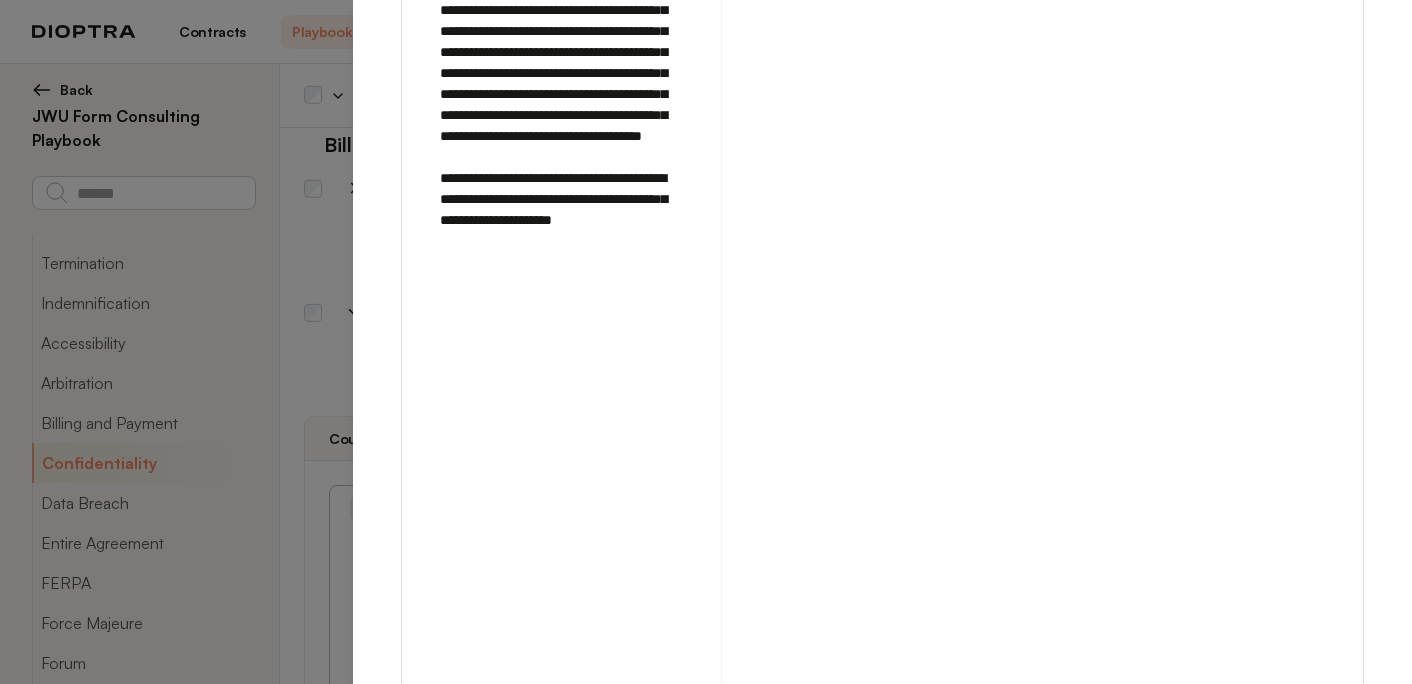 scroll, scrollTop: 2141, scrollLeft: 0, axis: vertical 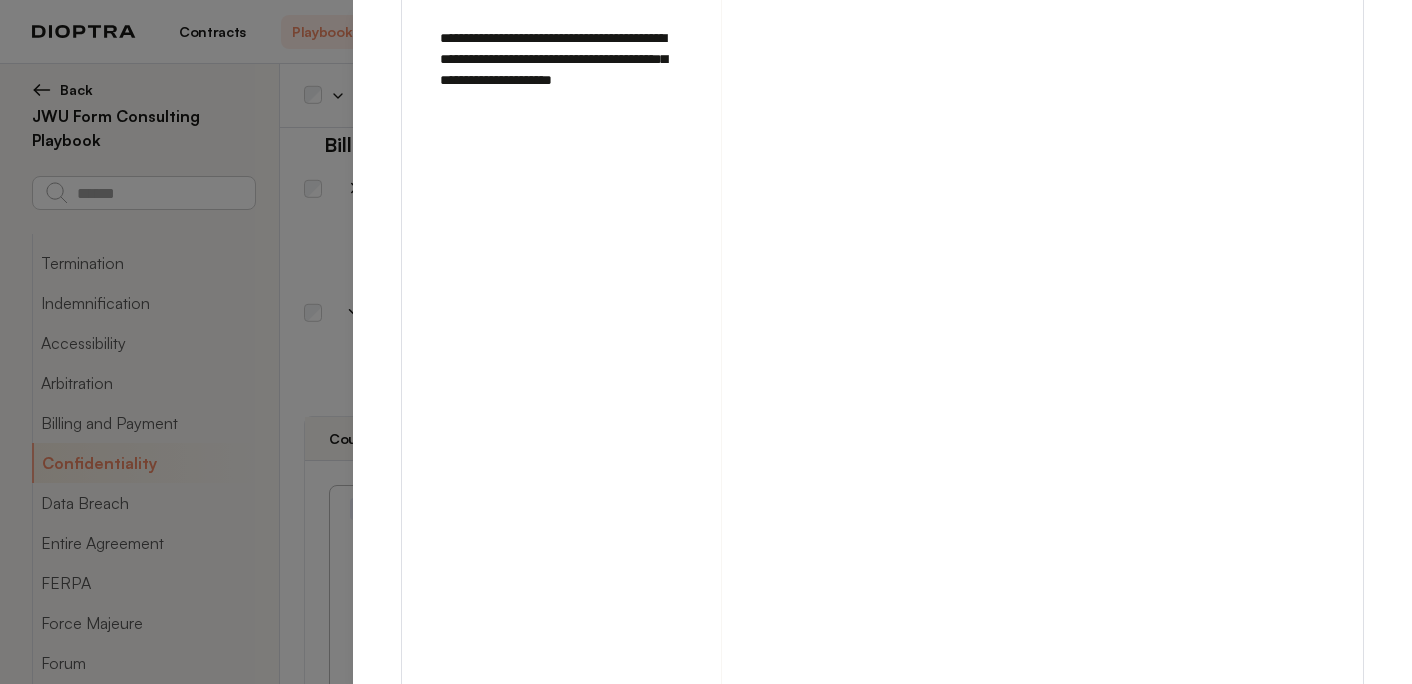 click on "Save" at bounding box center (1337, 730) 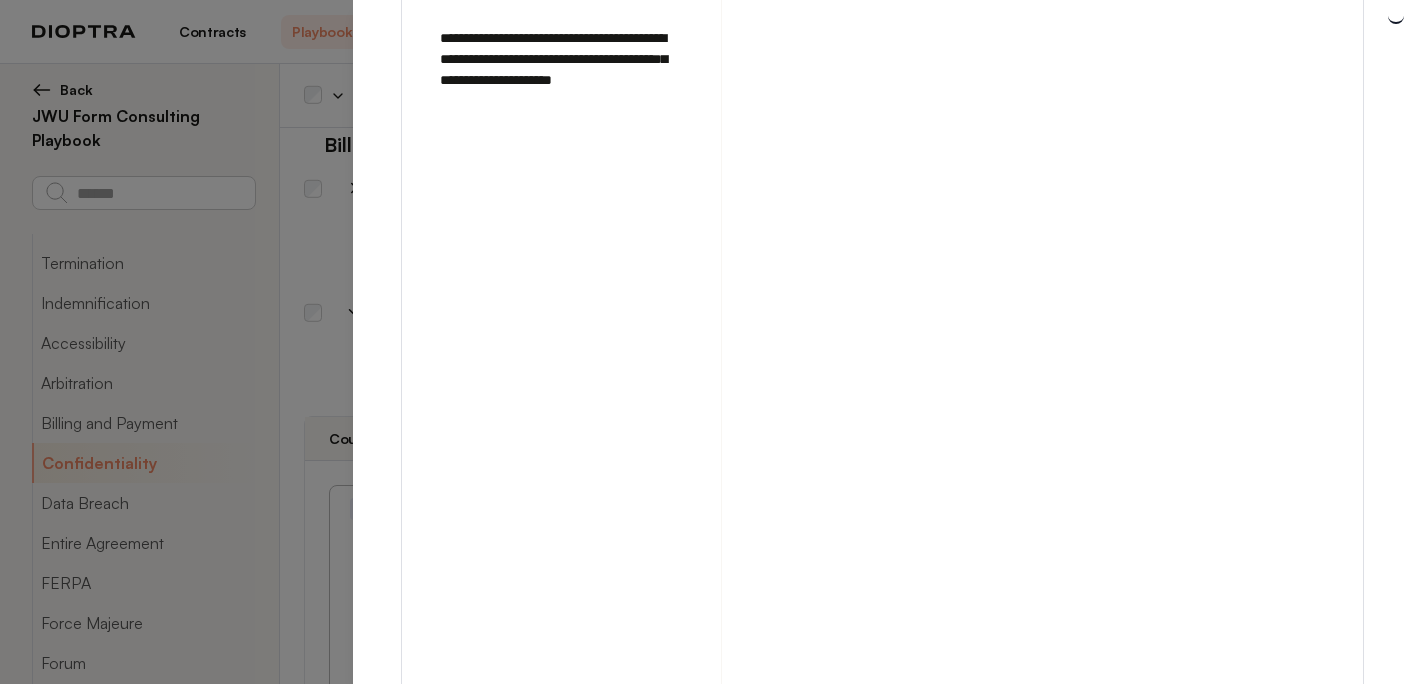 type on "*" 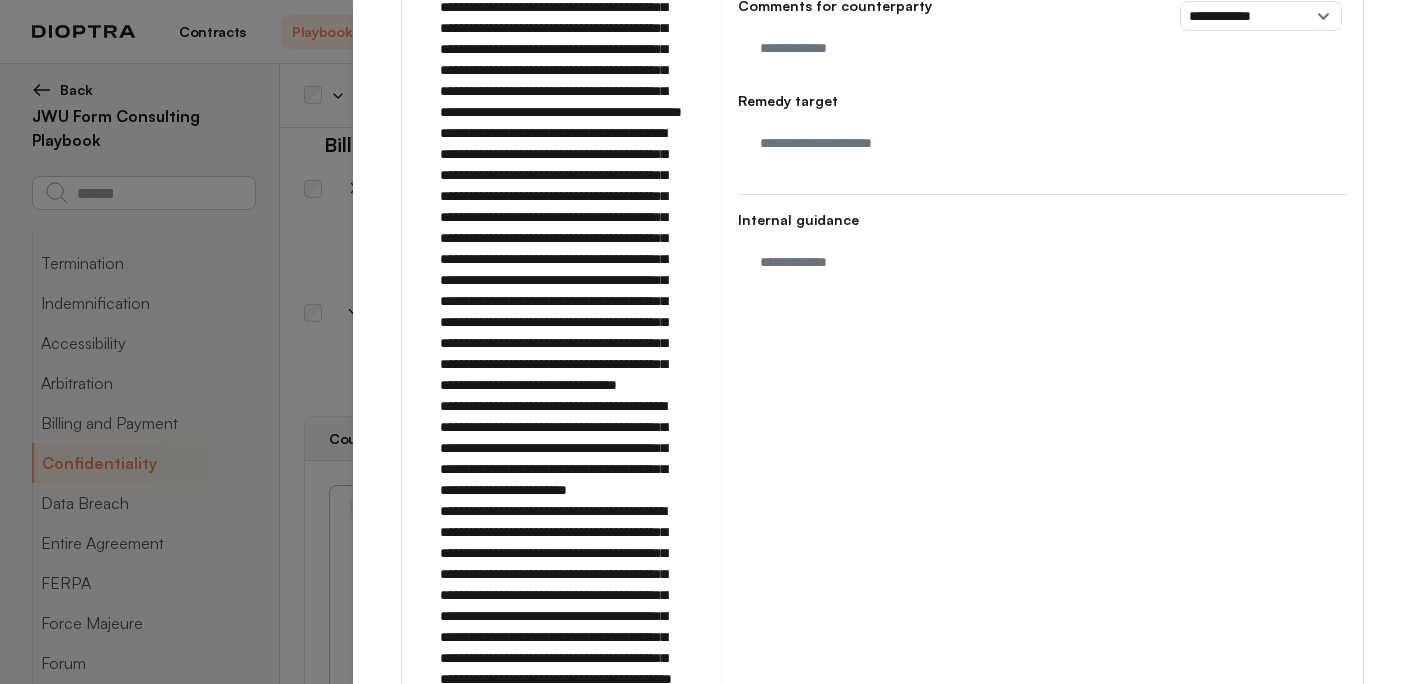 scroll, scrollTop: 0, scrollLeft: 0, axis: both 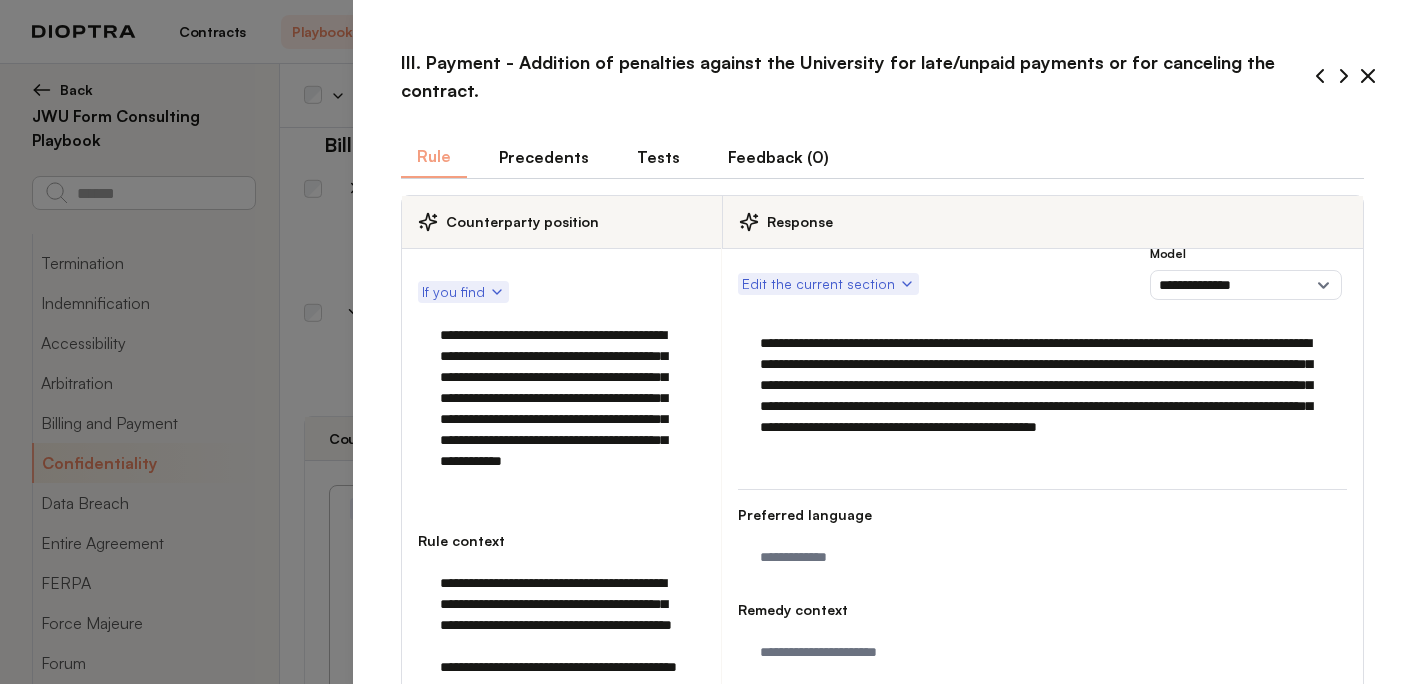click 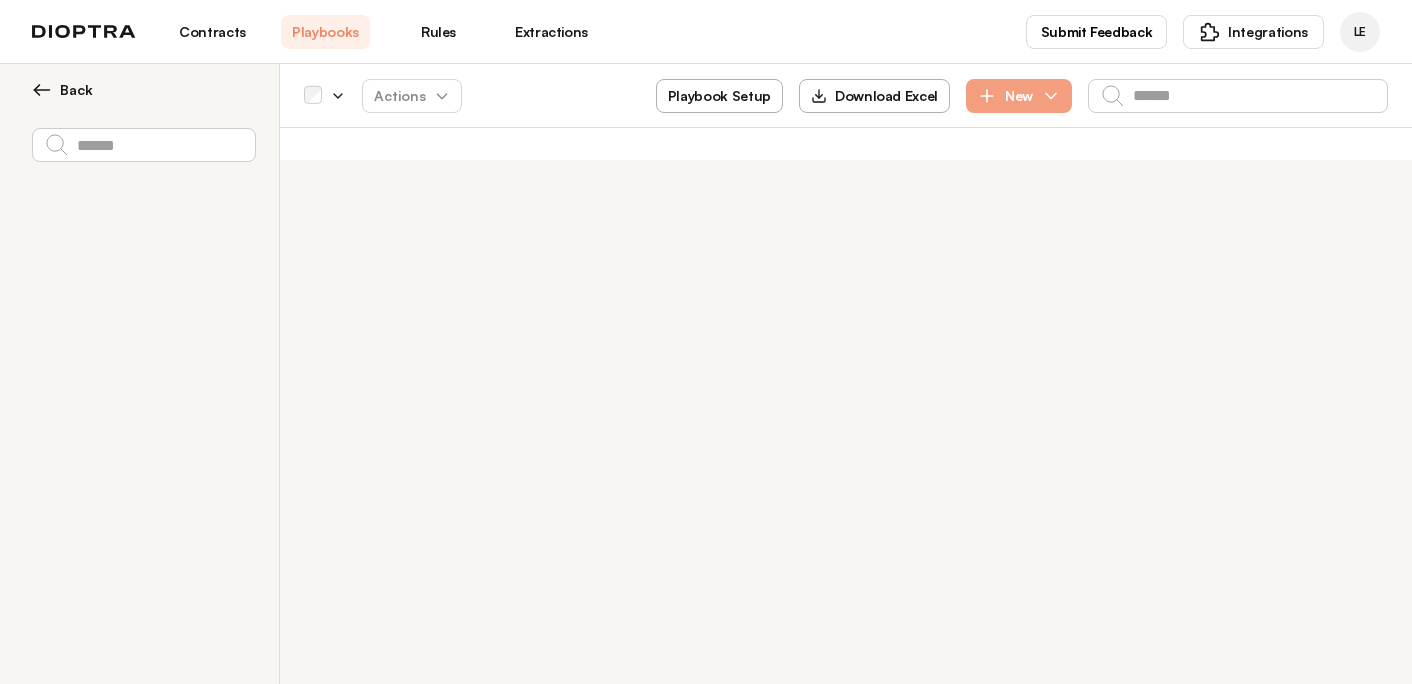 scroll, scrollTop: 0, scrollLeft: 0, axis: both 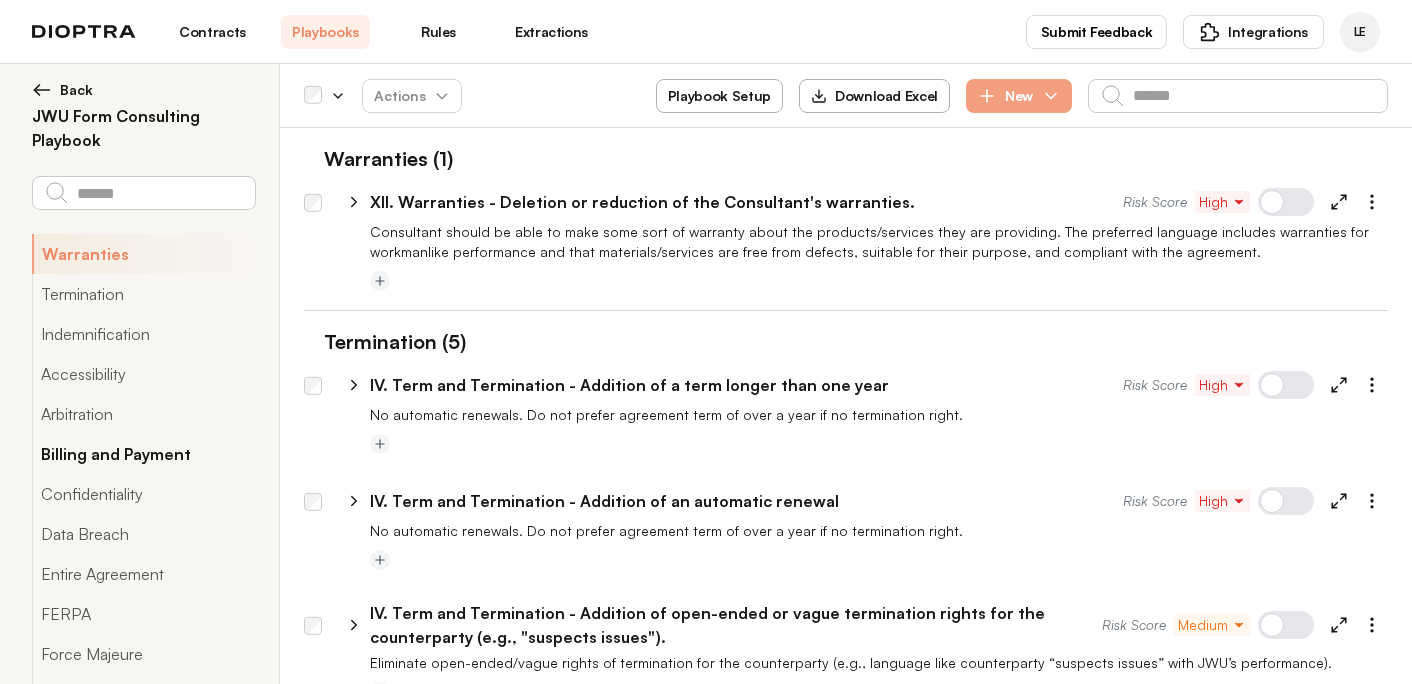 click on "Billing and Payment" at bounding box center (143, 454) 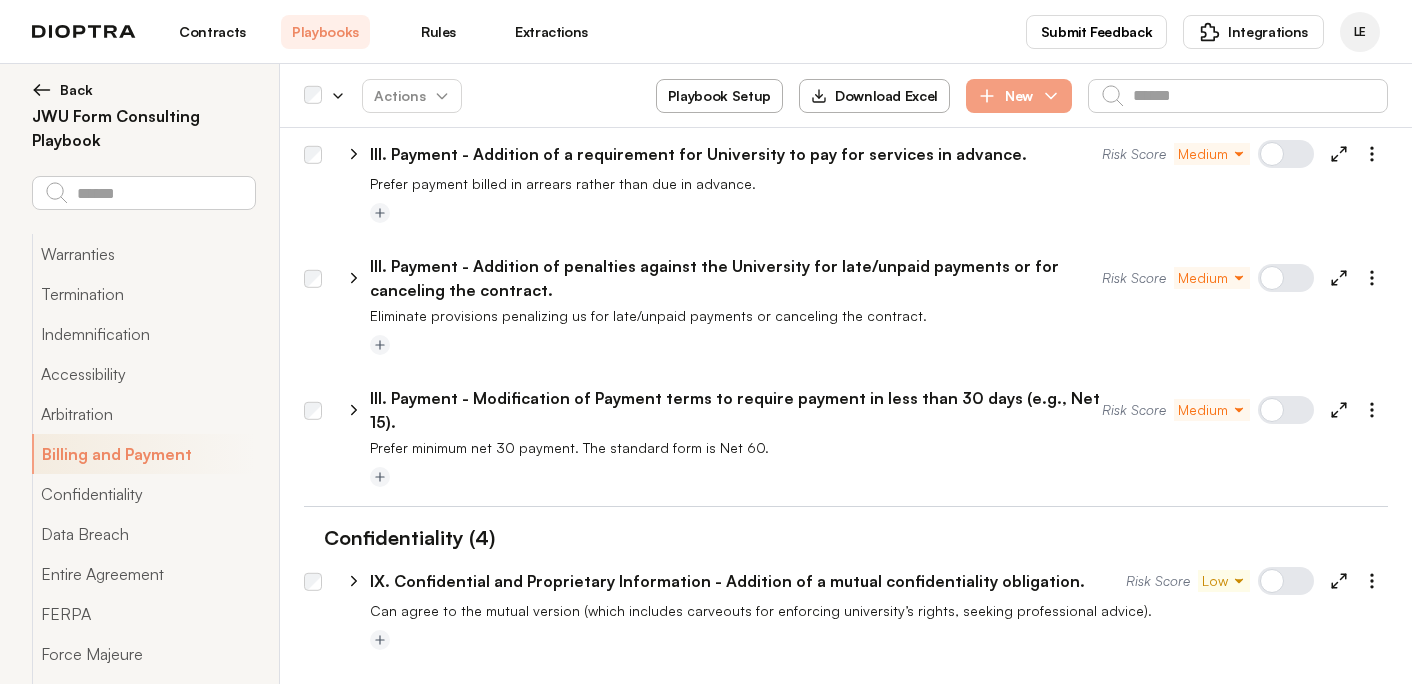 scroll, scrollTop: 1784, scrollLeft: 0, axis: vertical 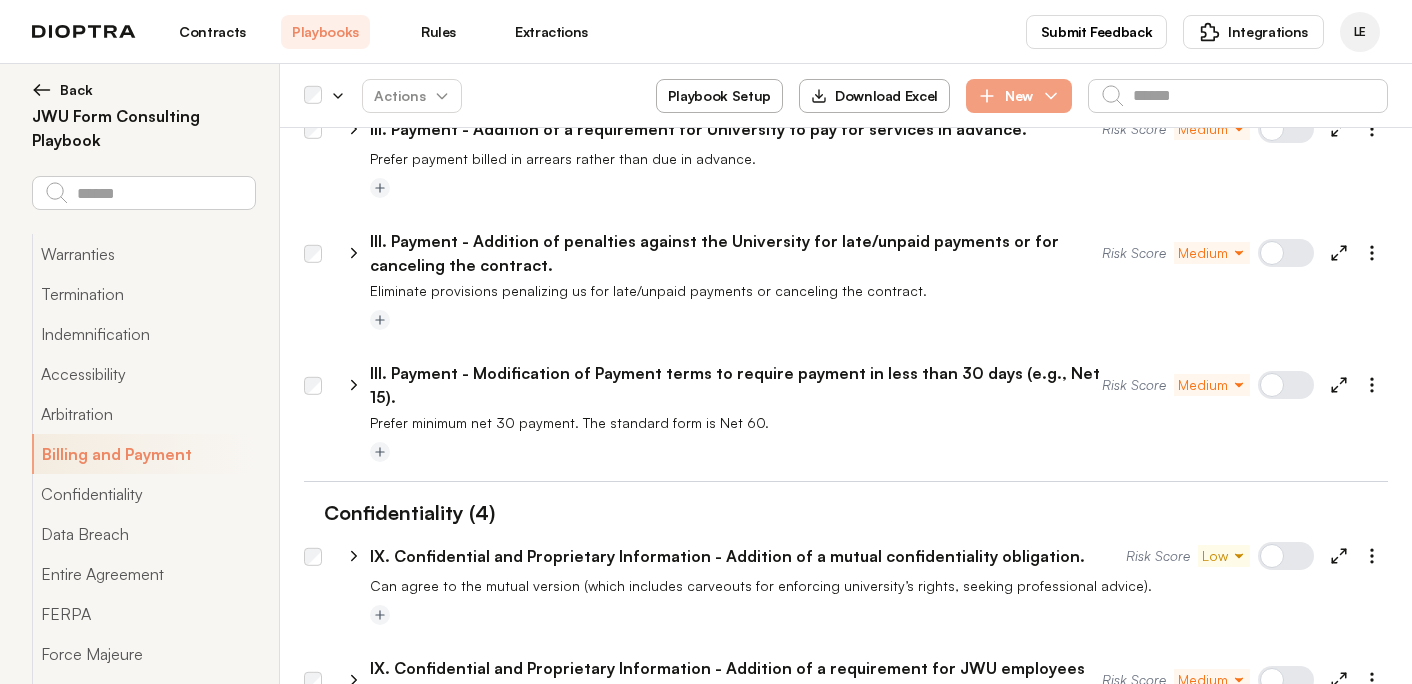 click 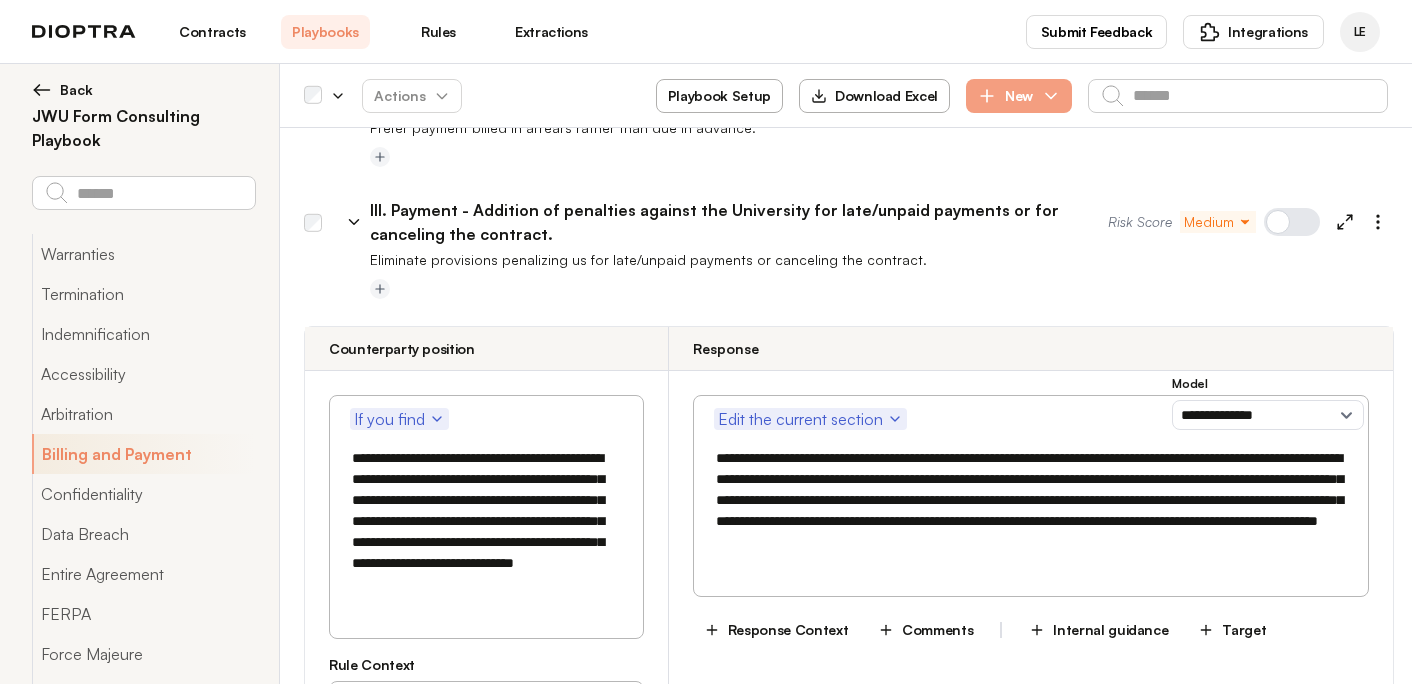 scroll, scrollTop: 1838, scrollLeft: 0, axis: vertical 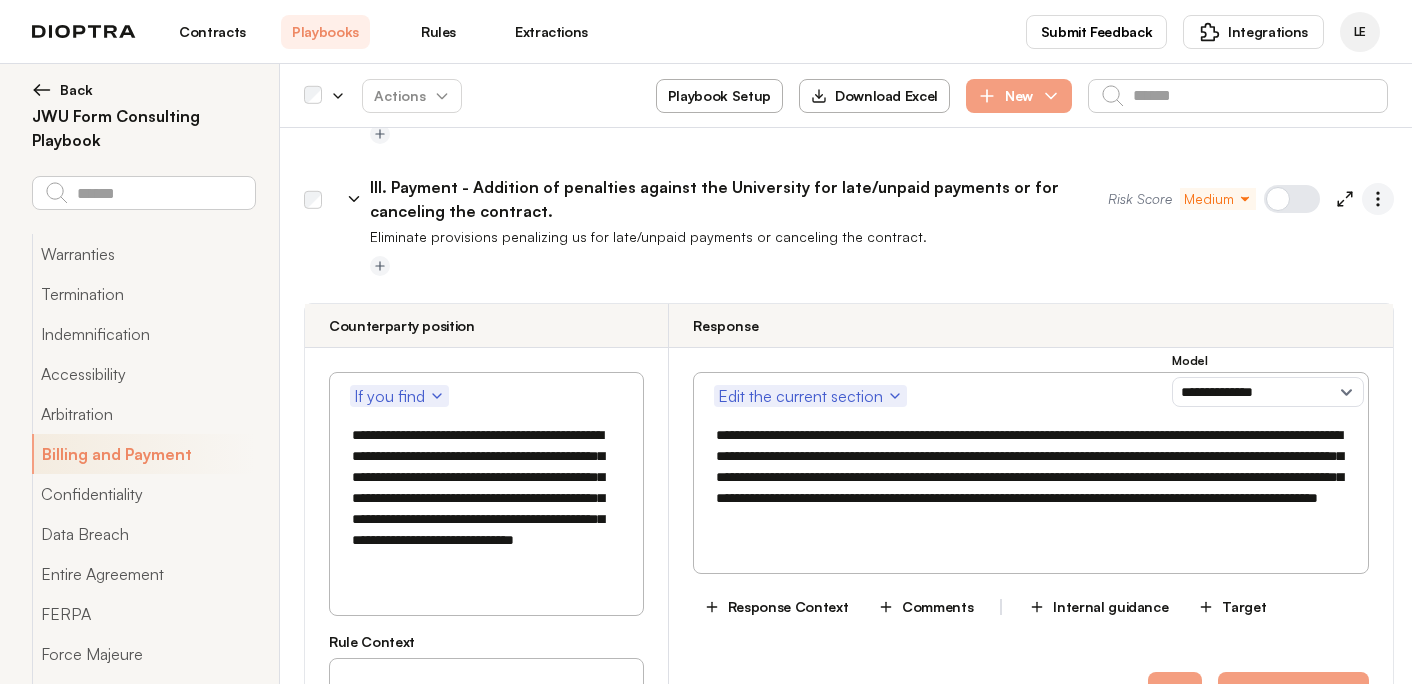click 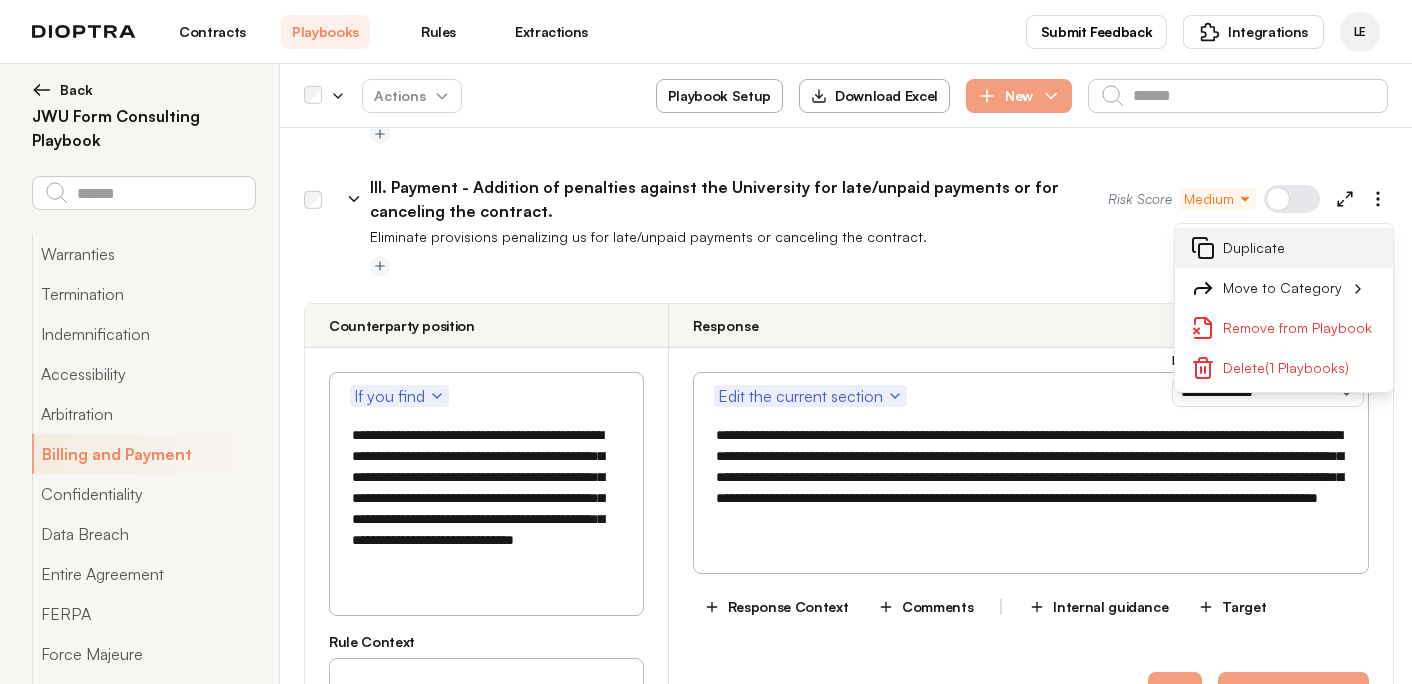 click on "Duplicate" at bounding box center [1284, 248] 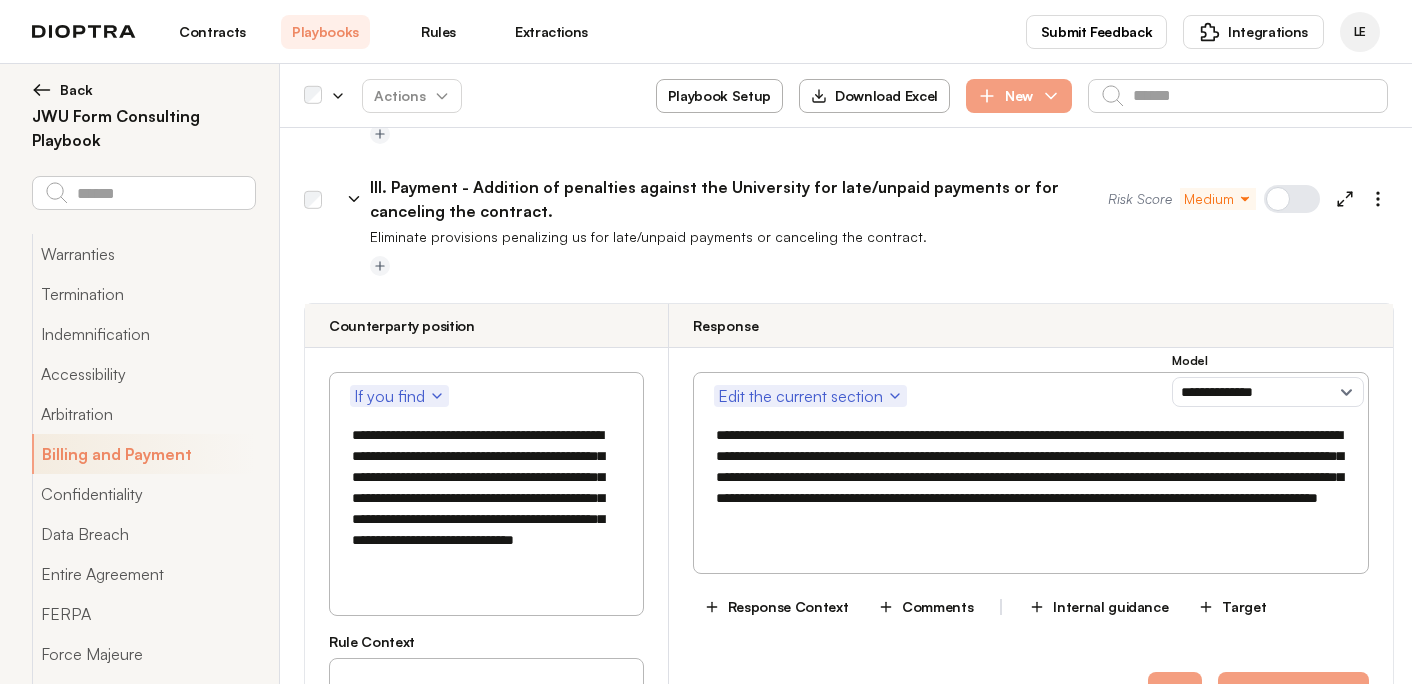 scroll, scrollTop: 4287, scrollLeft: 0, axis: vertical 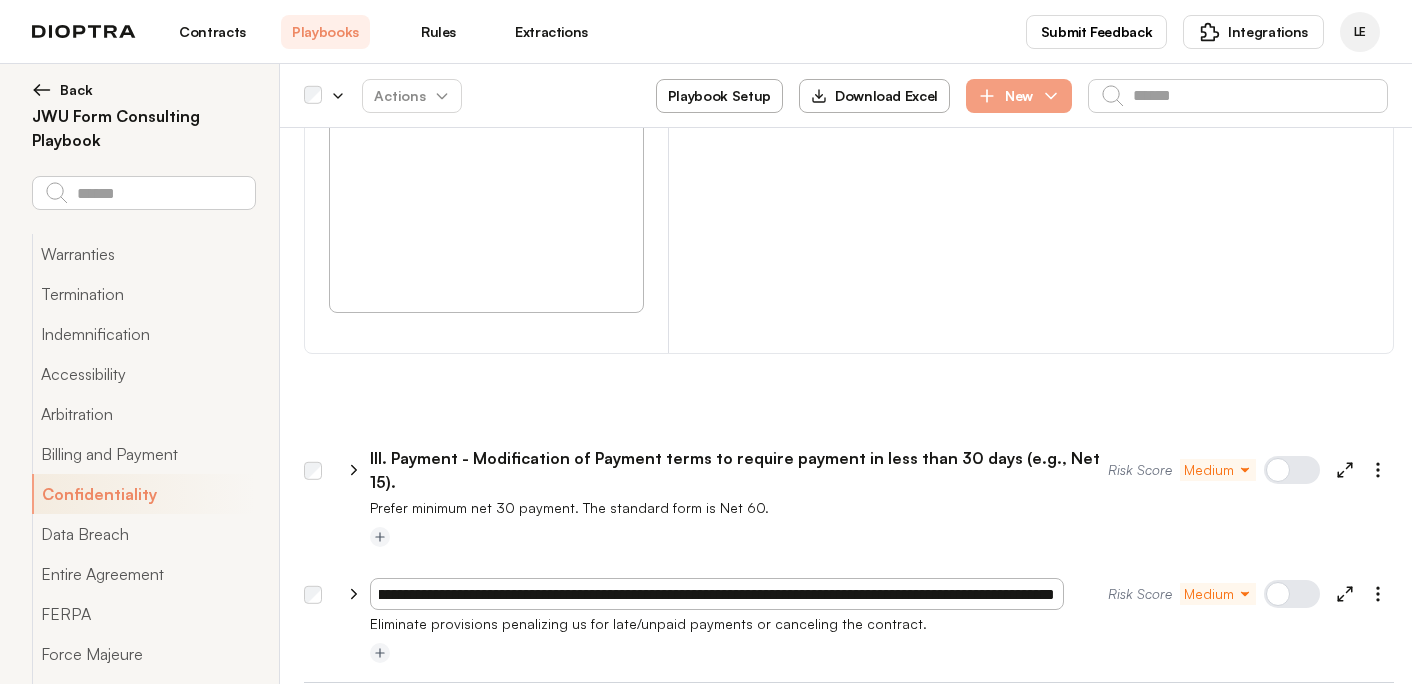 click on "**********" at bounding box center (717, 594) 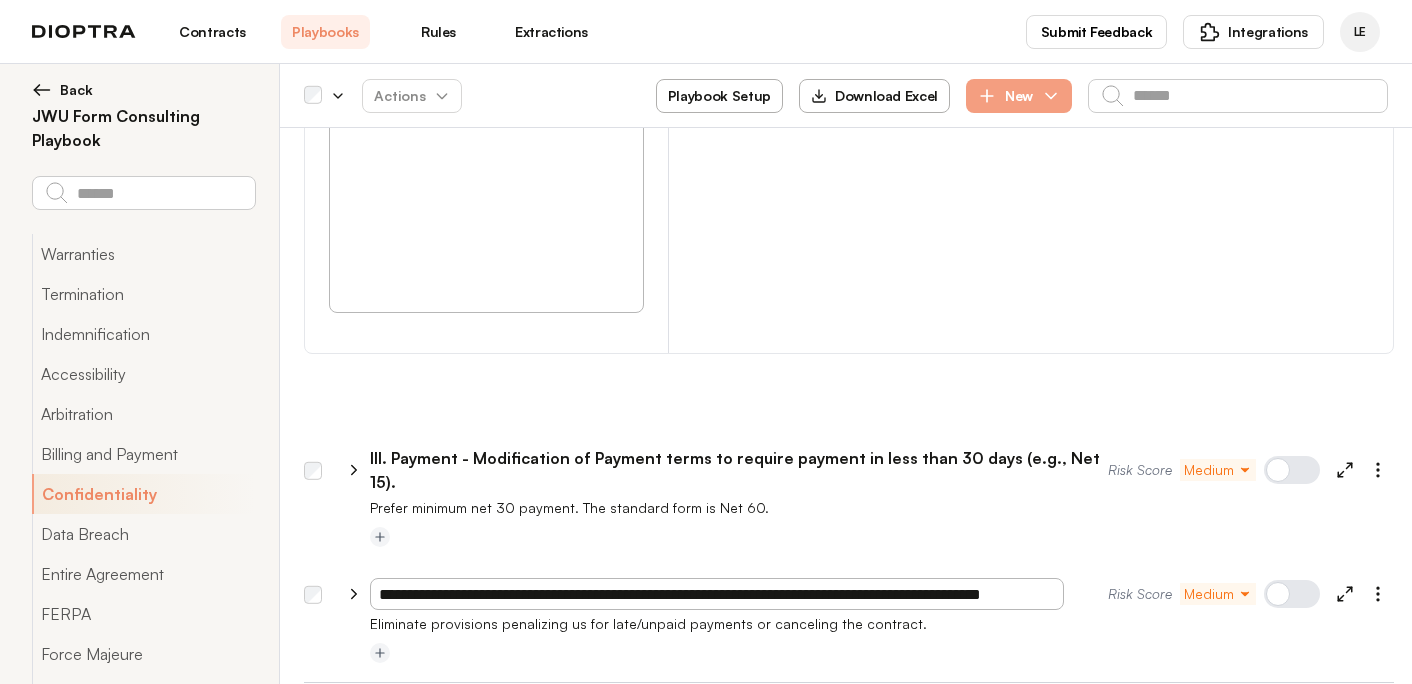 scroll, scrollTop: 0, scrollLeft: 0, axis: both 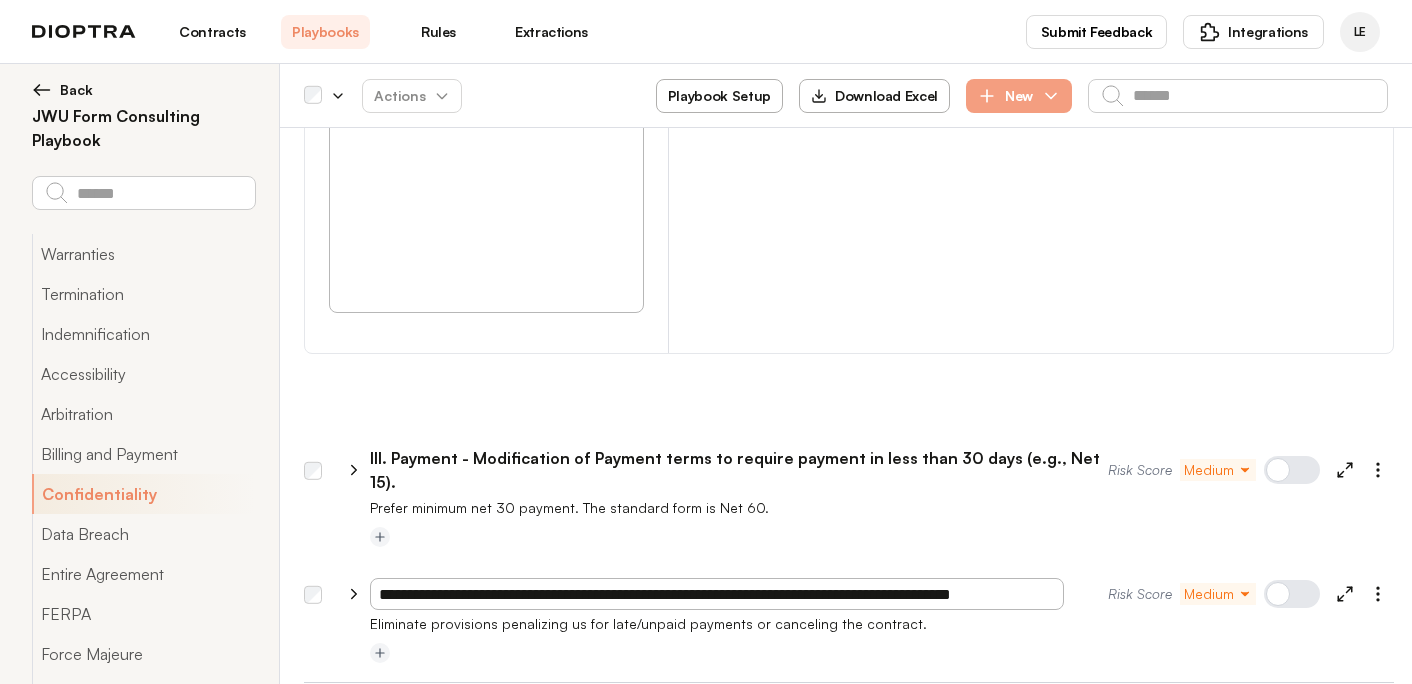 drag, startPoint x: 519, startPoint y: 374, endPoint x: 349, endPoint y: 373, distance: 170.00294 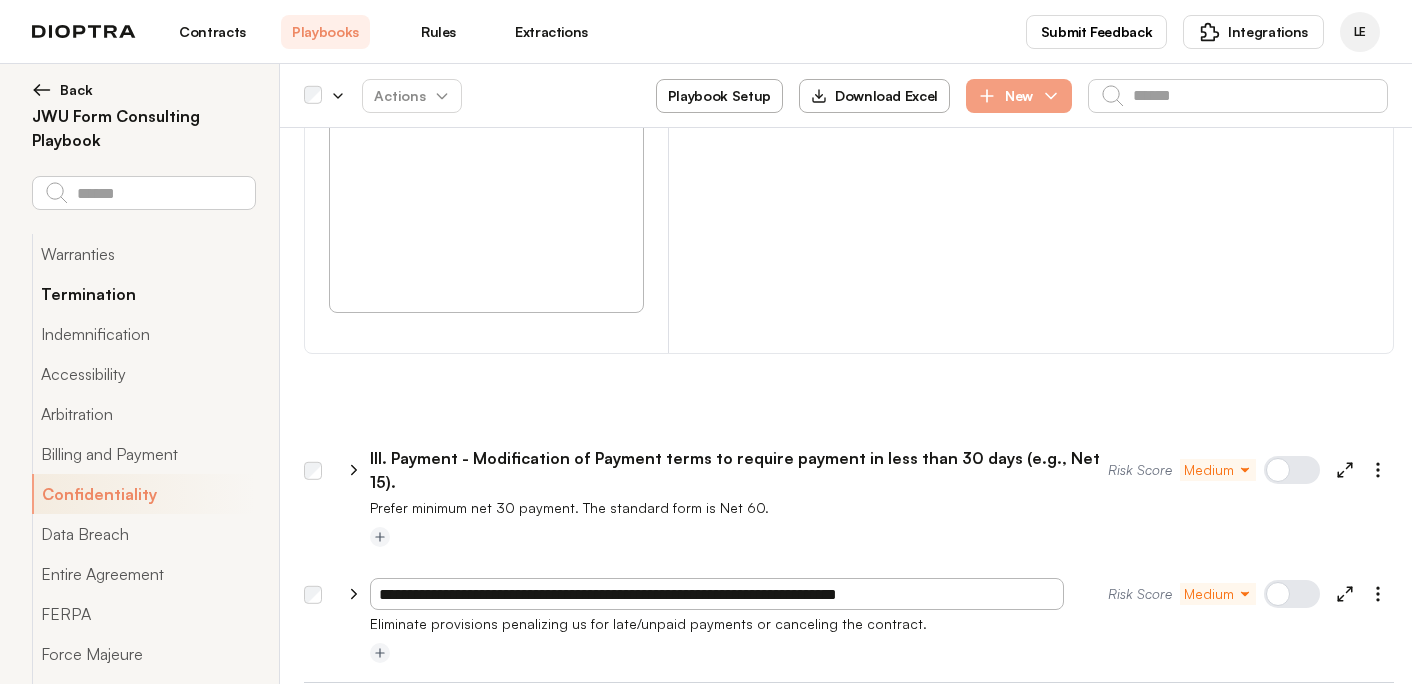 click on "Termination" at bounding box center (143, 294) 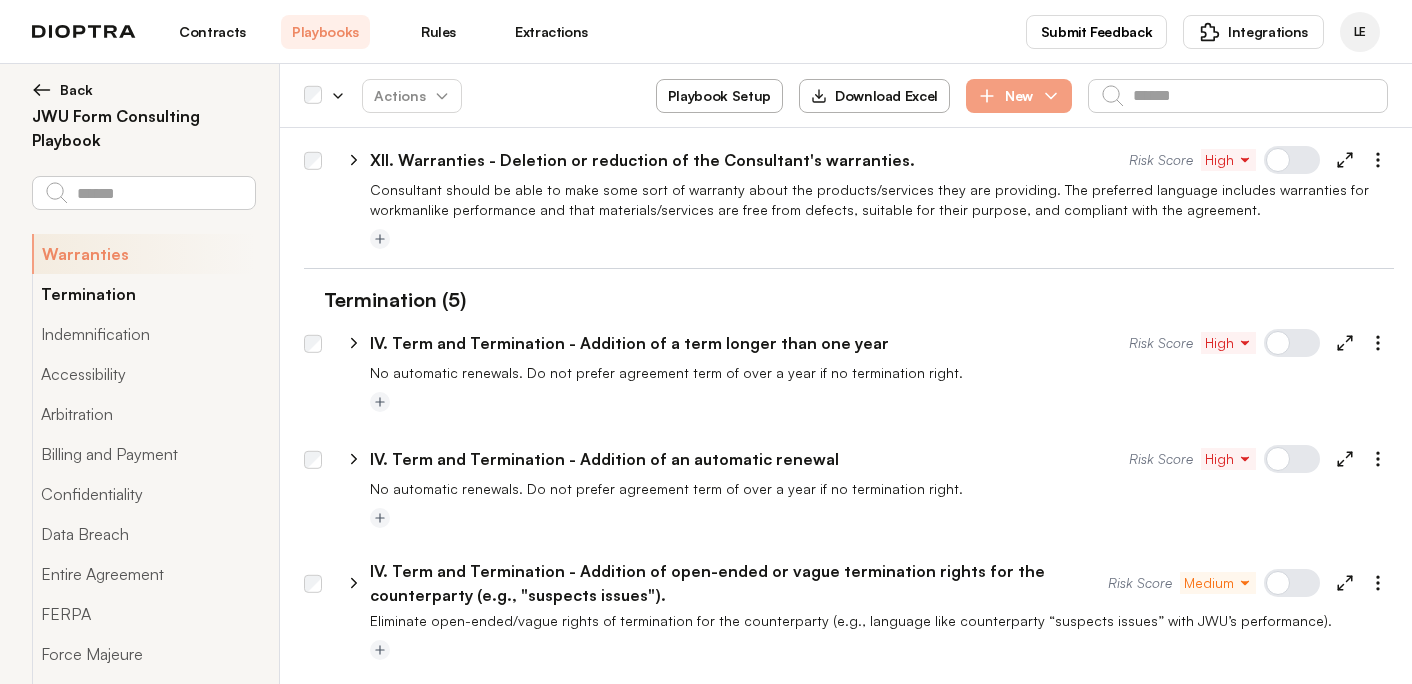 scroll, scrollTop: 0, scrollLeft: 0, axis: both 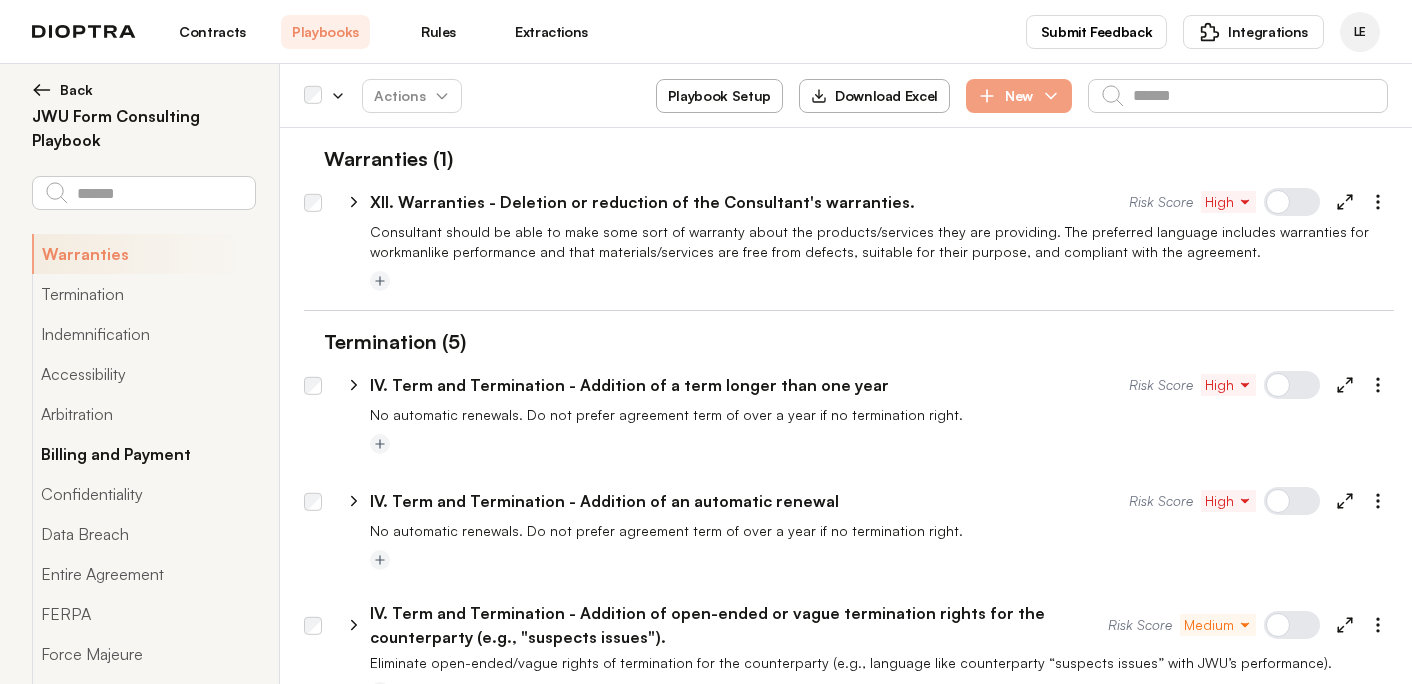 click on "Billing and Payment" at bounding box center (143, 454) 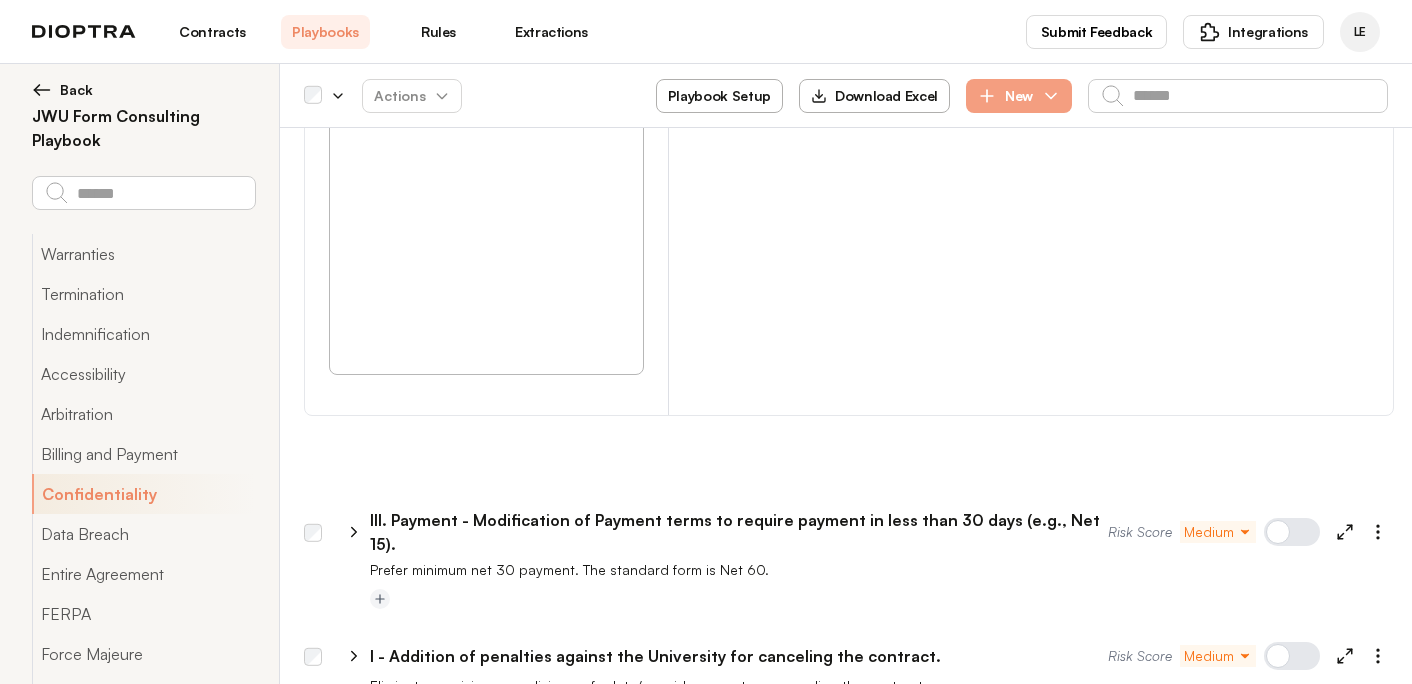 scroll, scrollTop: 4341, scrollLeft: 0, axis: vertical 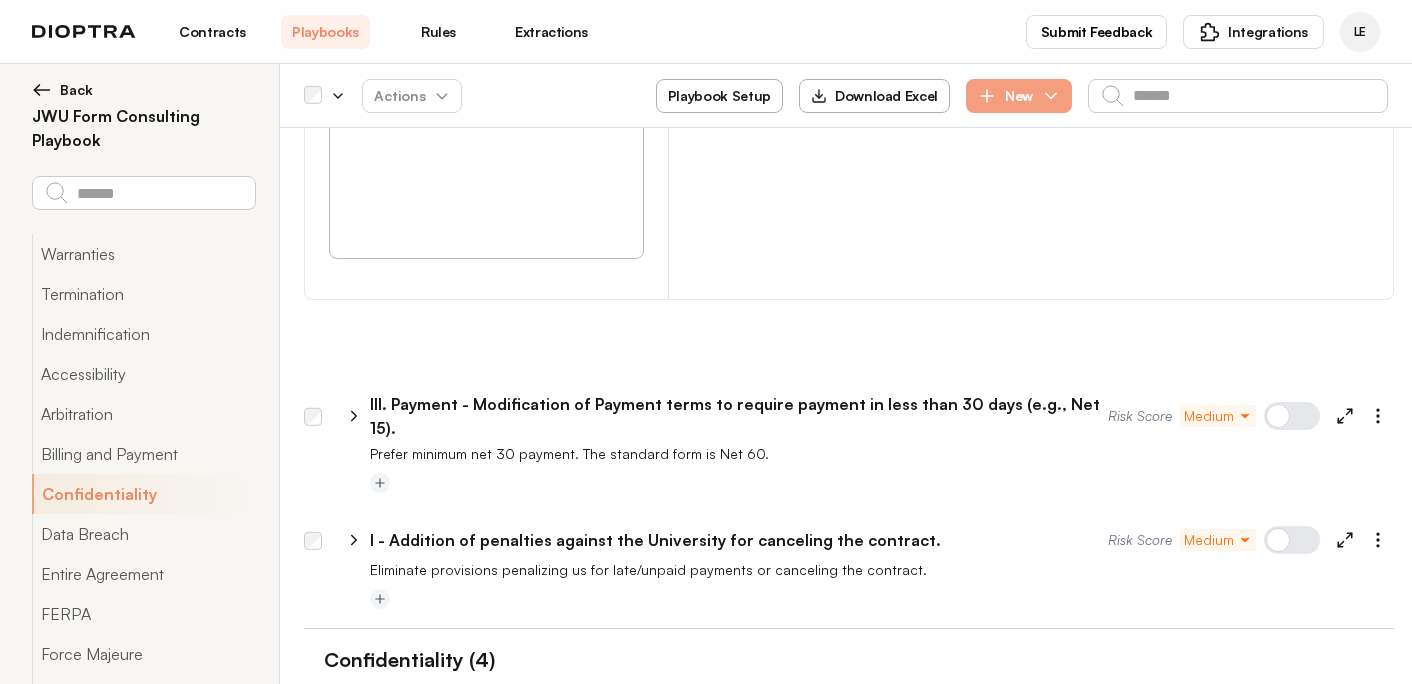click on "**********" at bounding box center [725, 540] 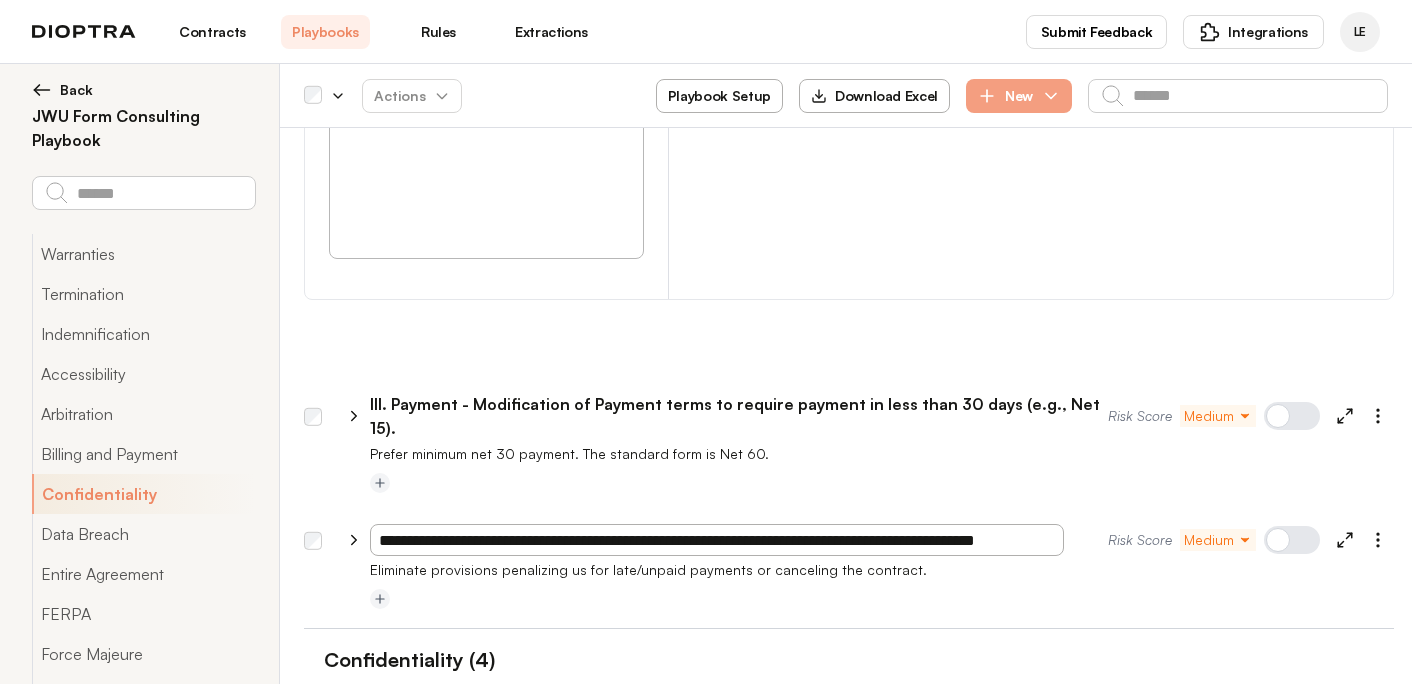 type on "**********" 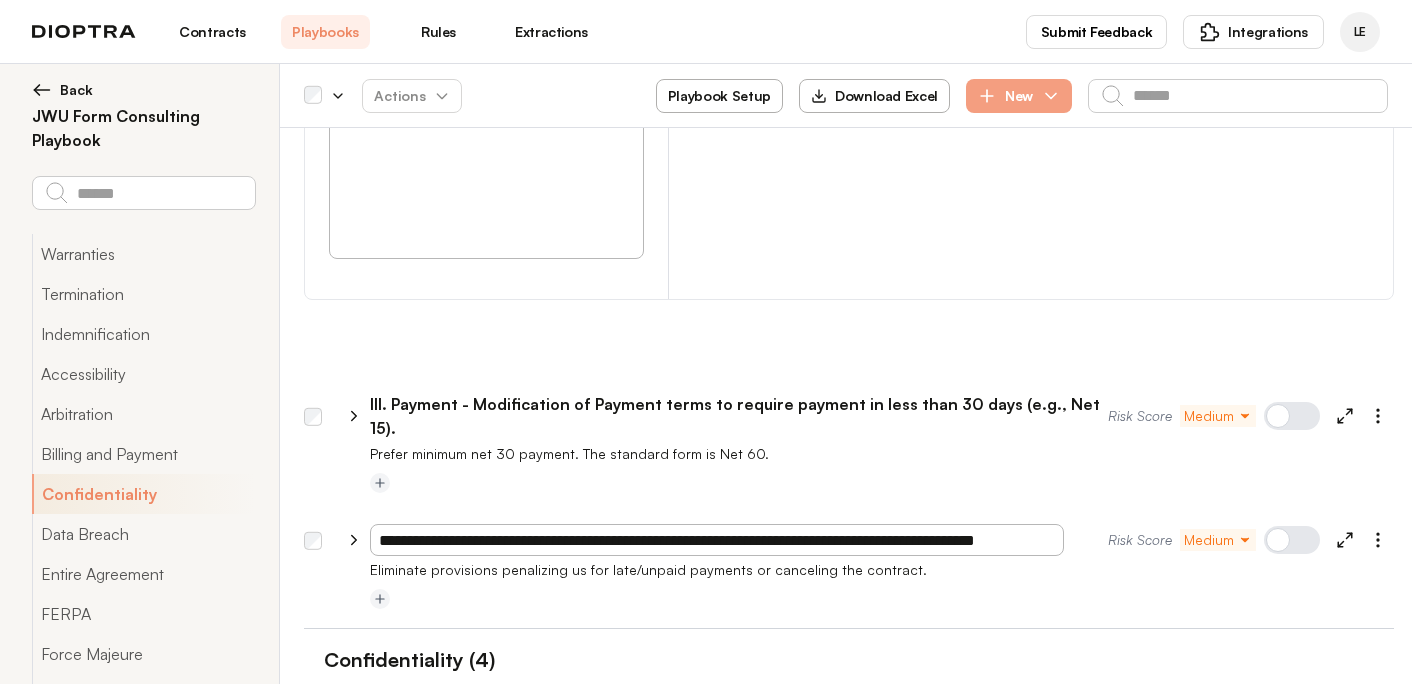 click at bounding box center (882, 600) 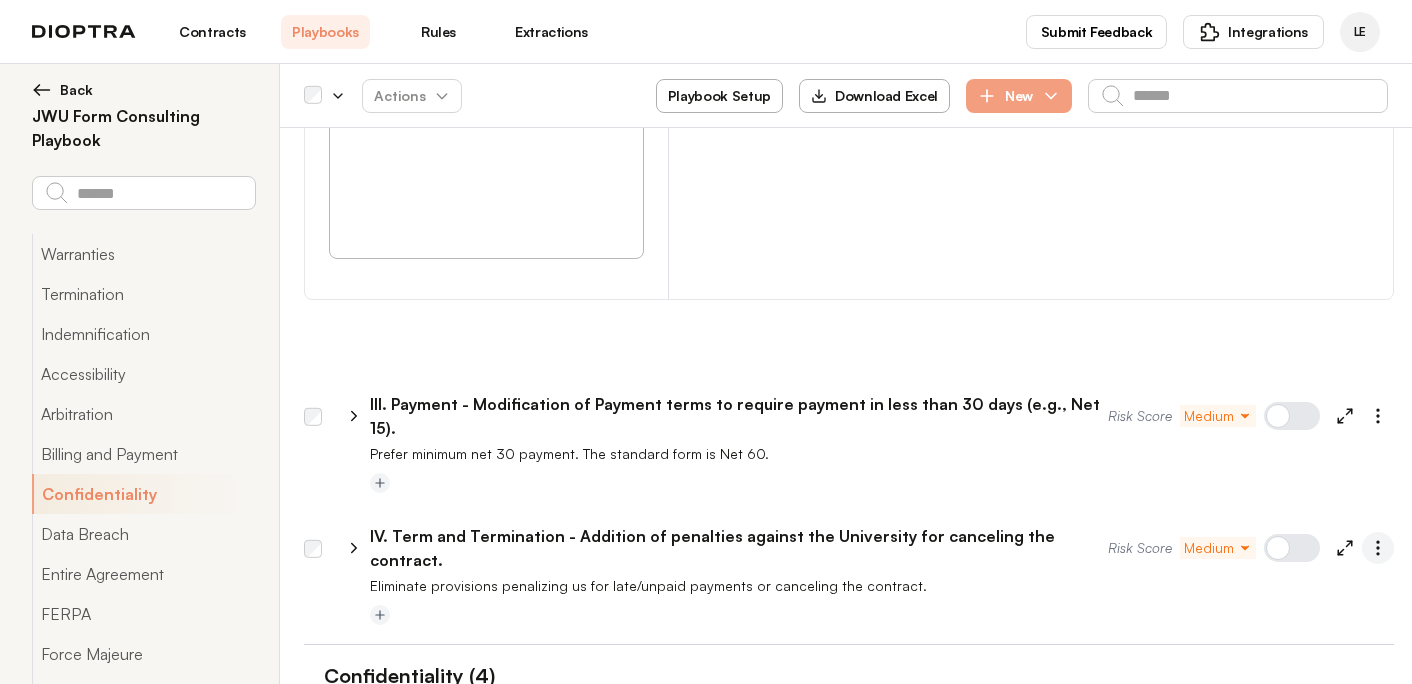 click 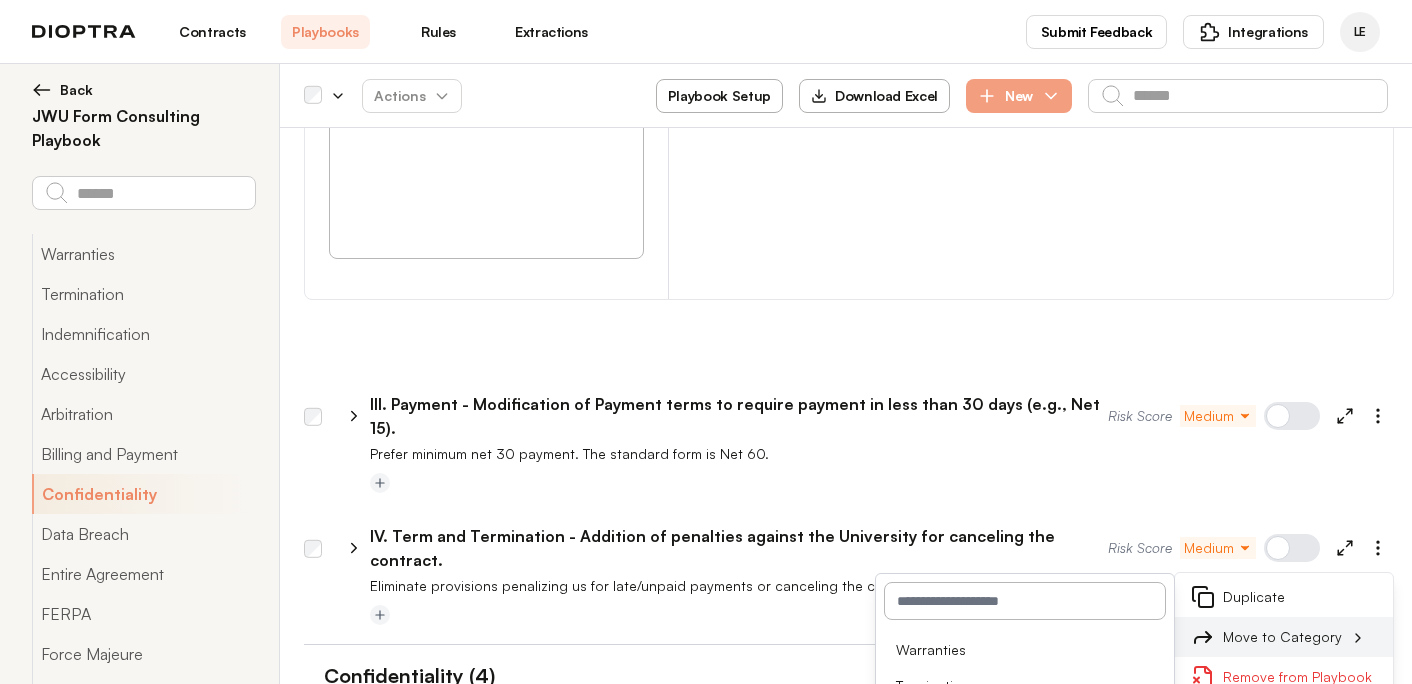 click on "Move to Category" at bounding box center [1284, 637] 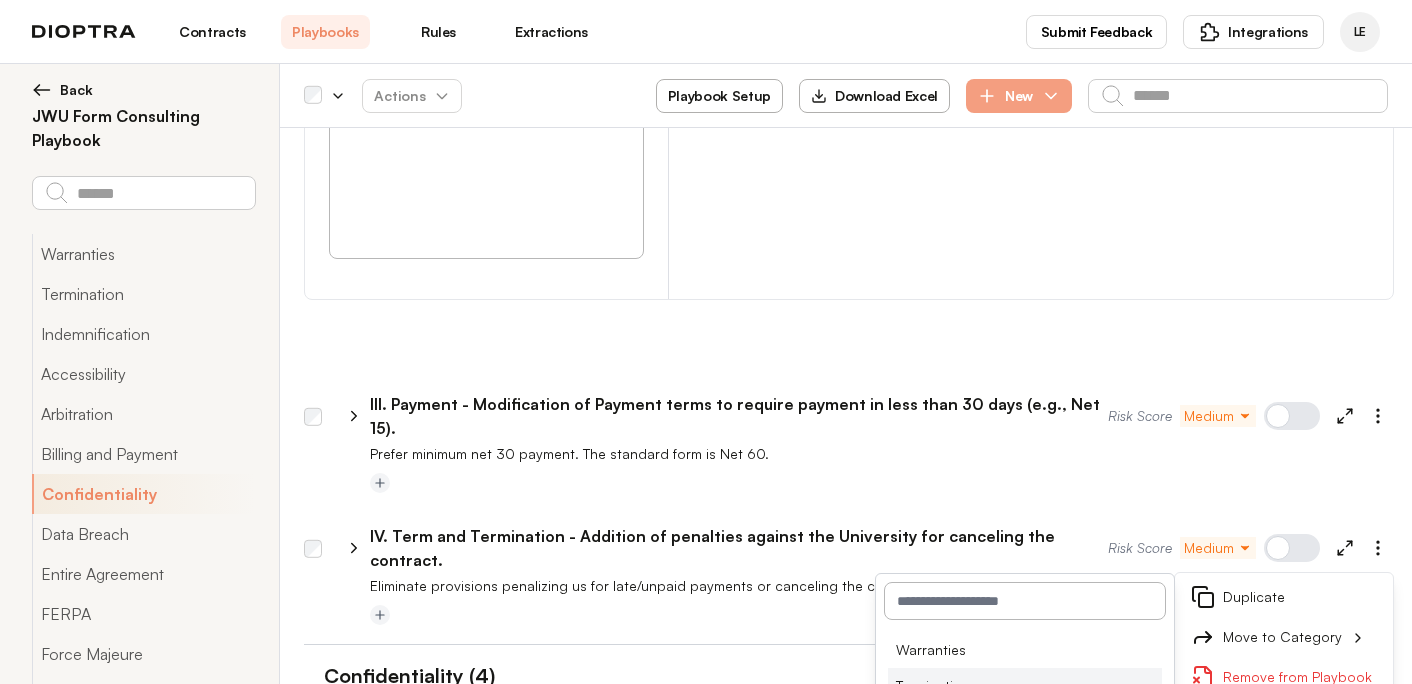 click on "Termination" at bounding box center [1025, 686] 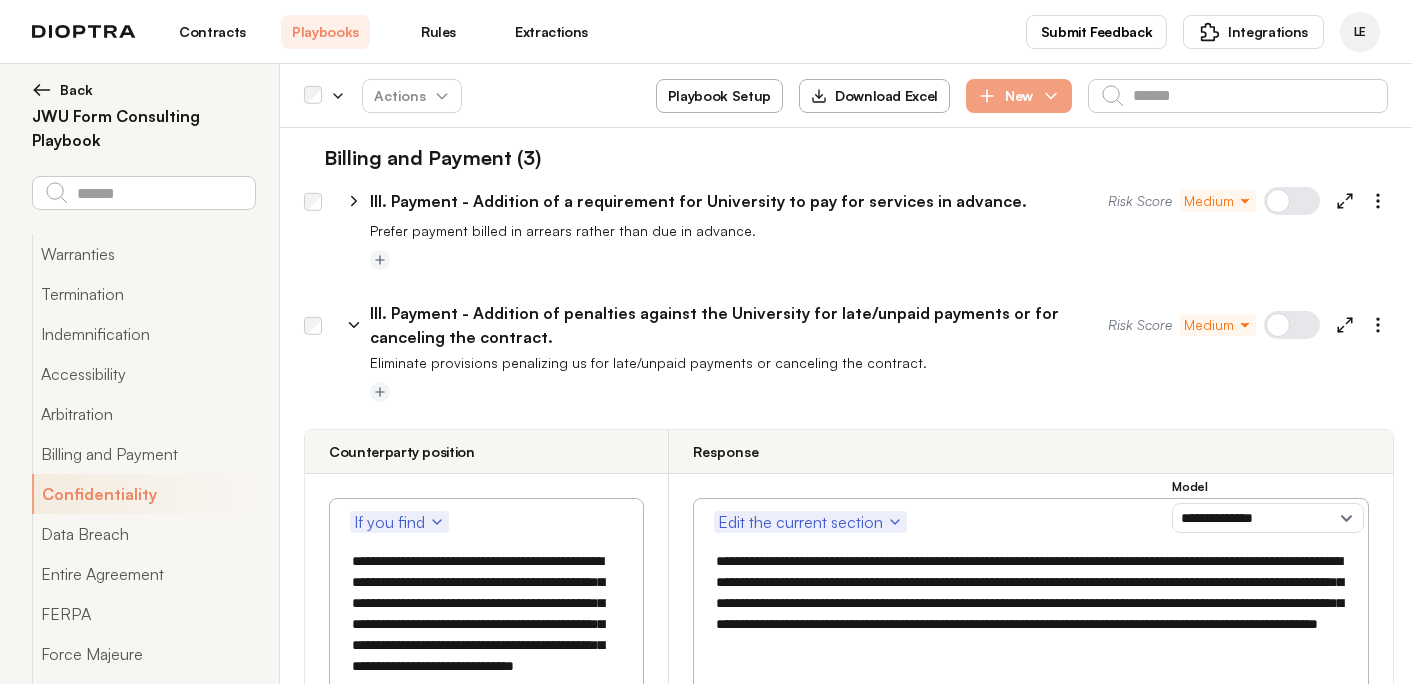 scroll, scrollTop: 1830, scrollLeft: 0, axis: vertical 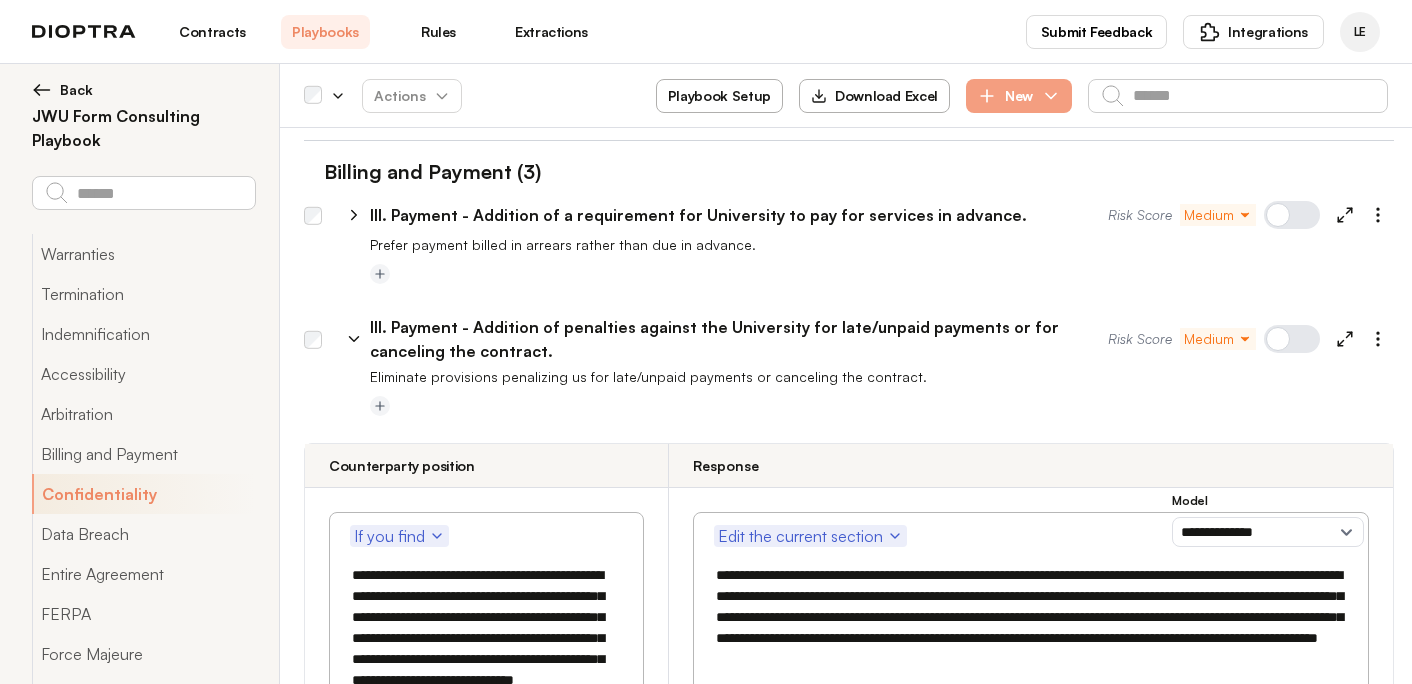 click on "III. Payment - Addition of penalties against the University for late/unpaid payments or for canceling the contract." at bounding box center (739, 339) 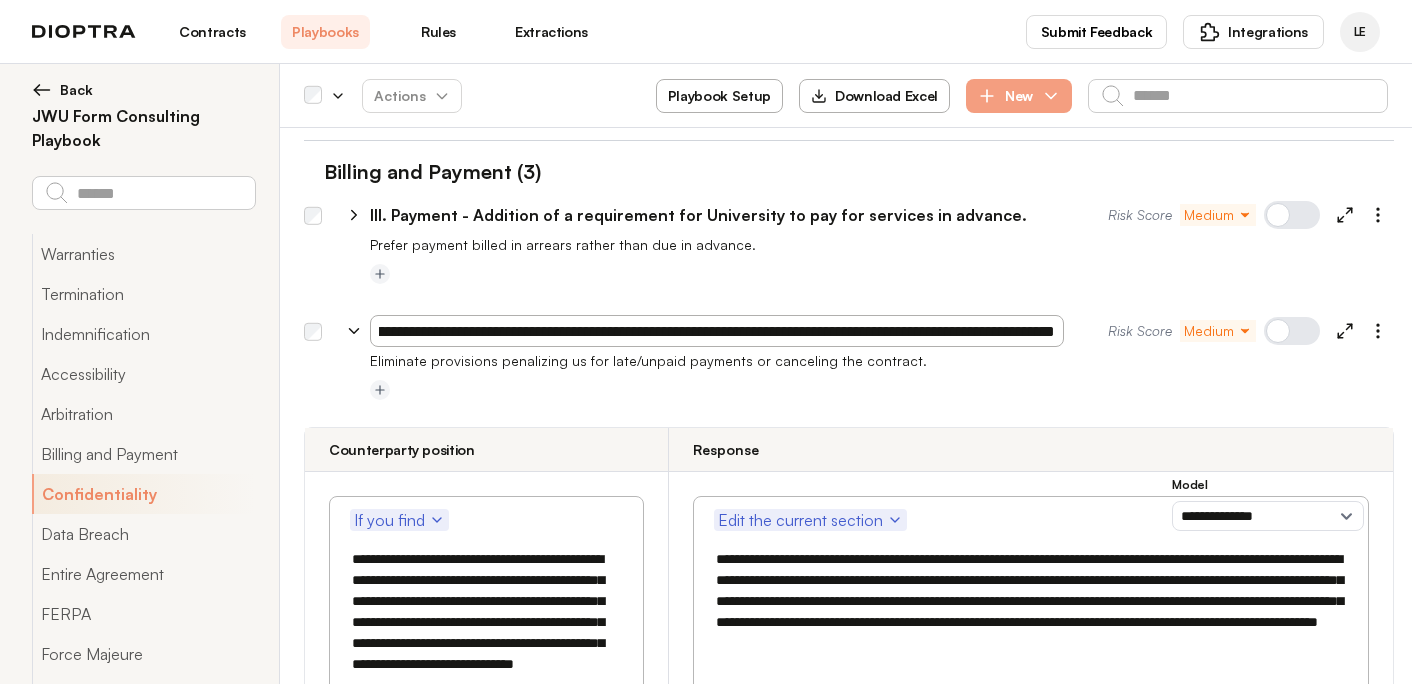 drag, startPoint x: 851, startPoint y: 281, endPoint x: 1095, endPoint y: 283, distance: 244.0082 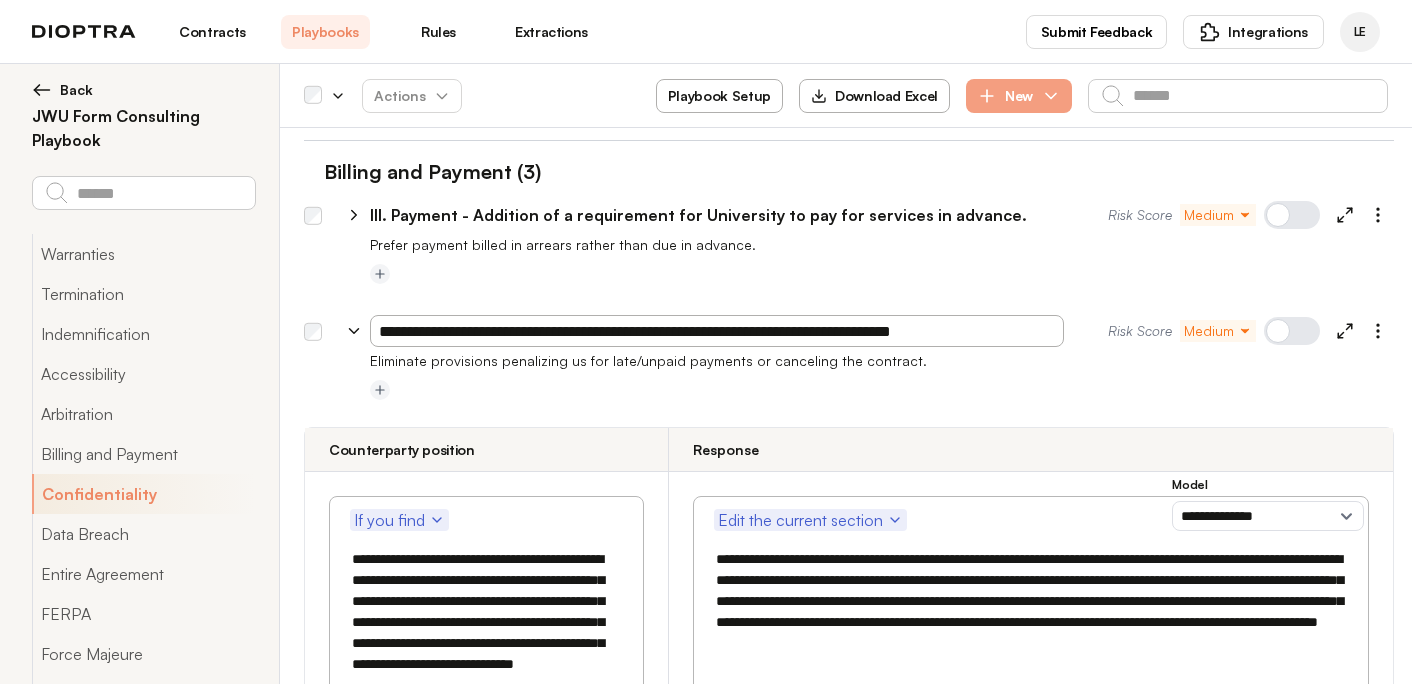 scroll, scrollTop: 0, scrollLeft: 0, axis: both 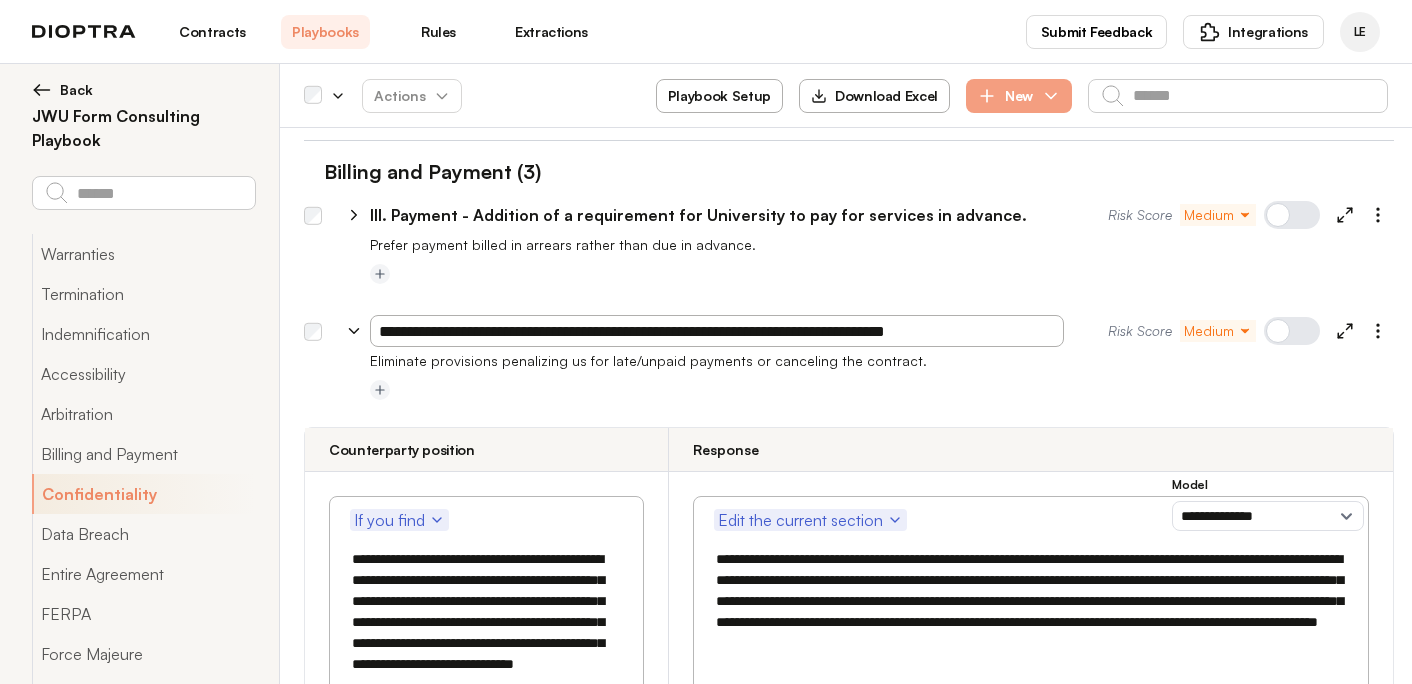 type on "**********" 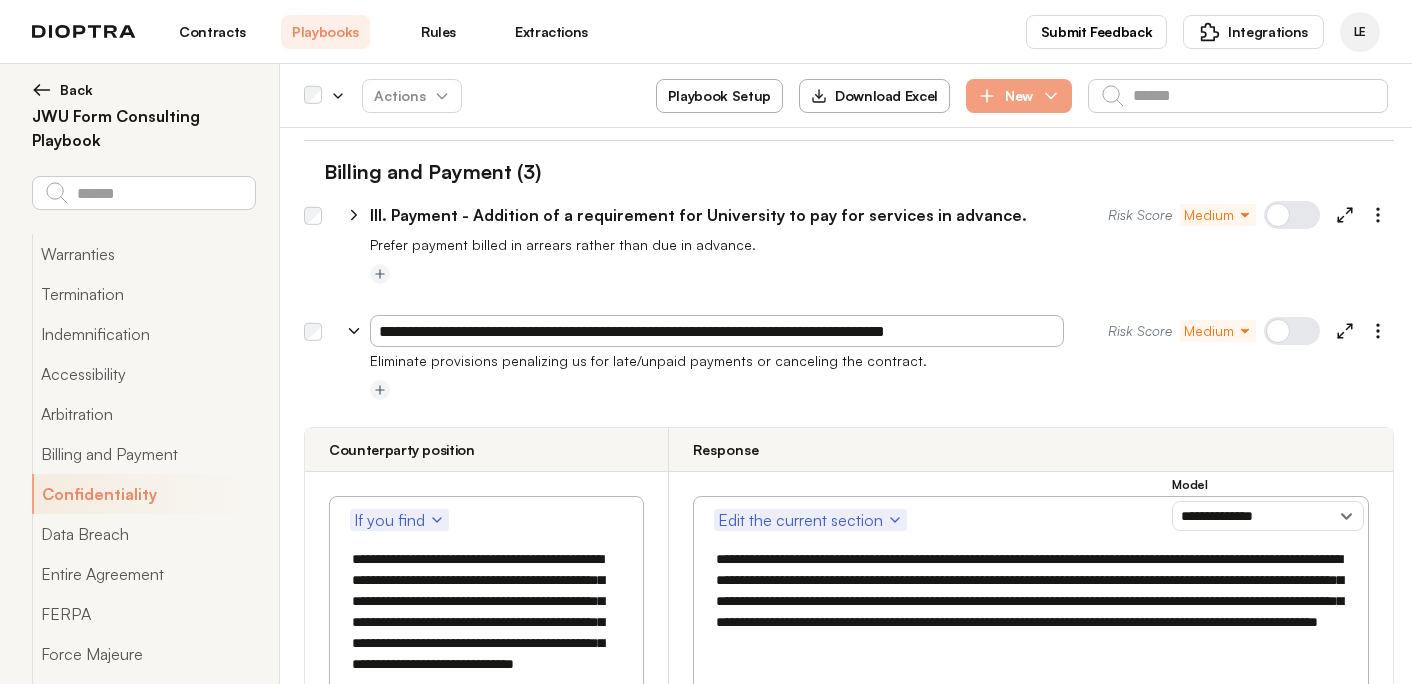 click at bounding box center [882, 391] 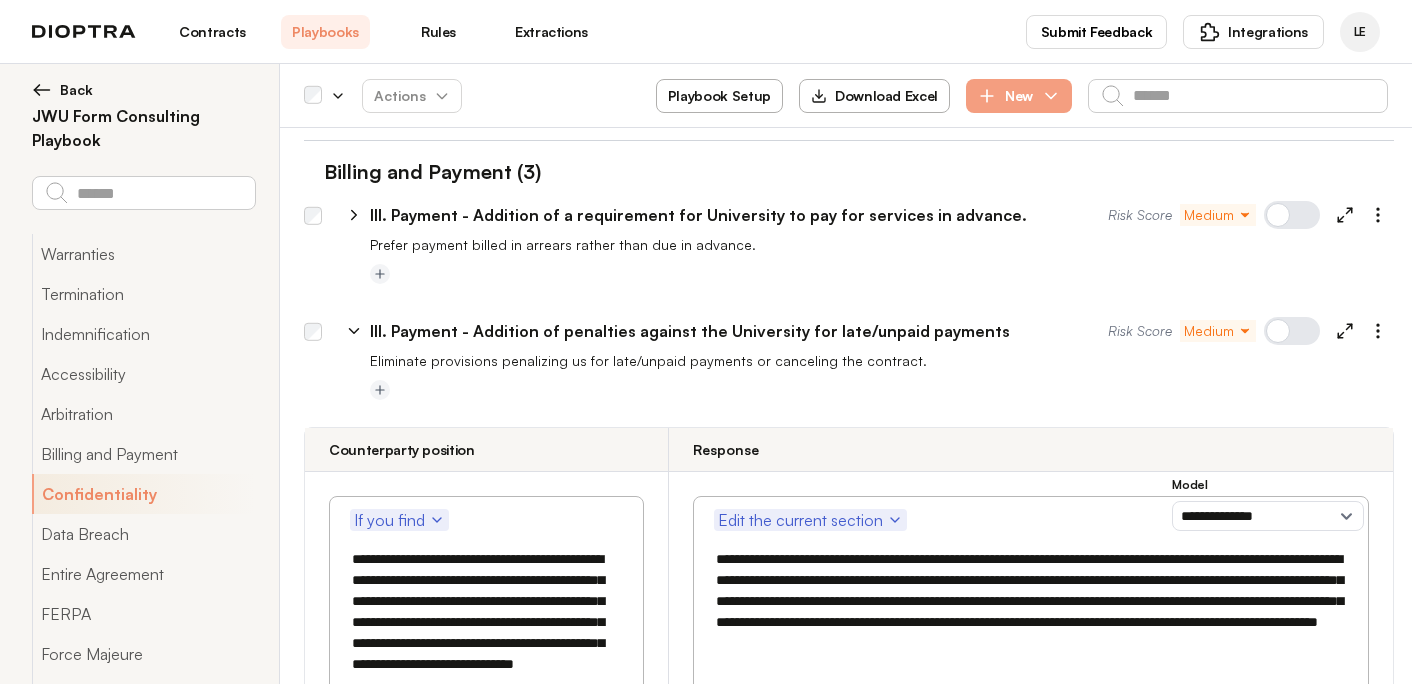 click 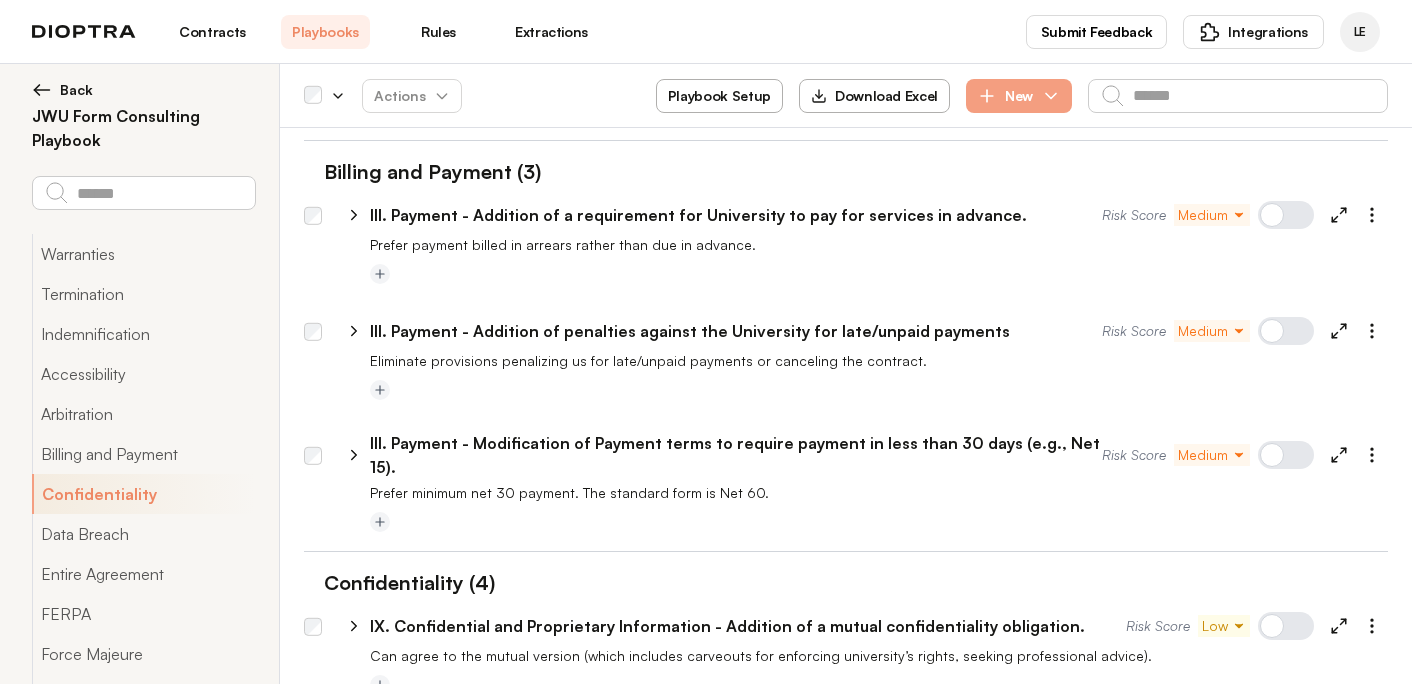 scroll, scrollTop: 0, scrollLeft: 0, axis: both 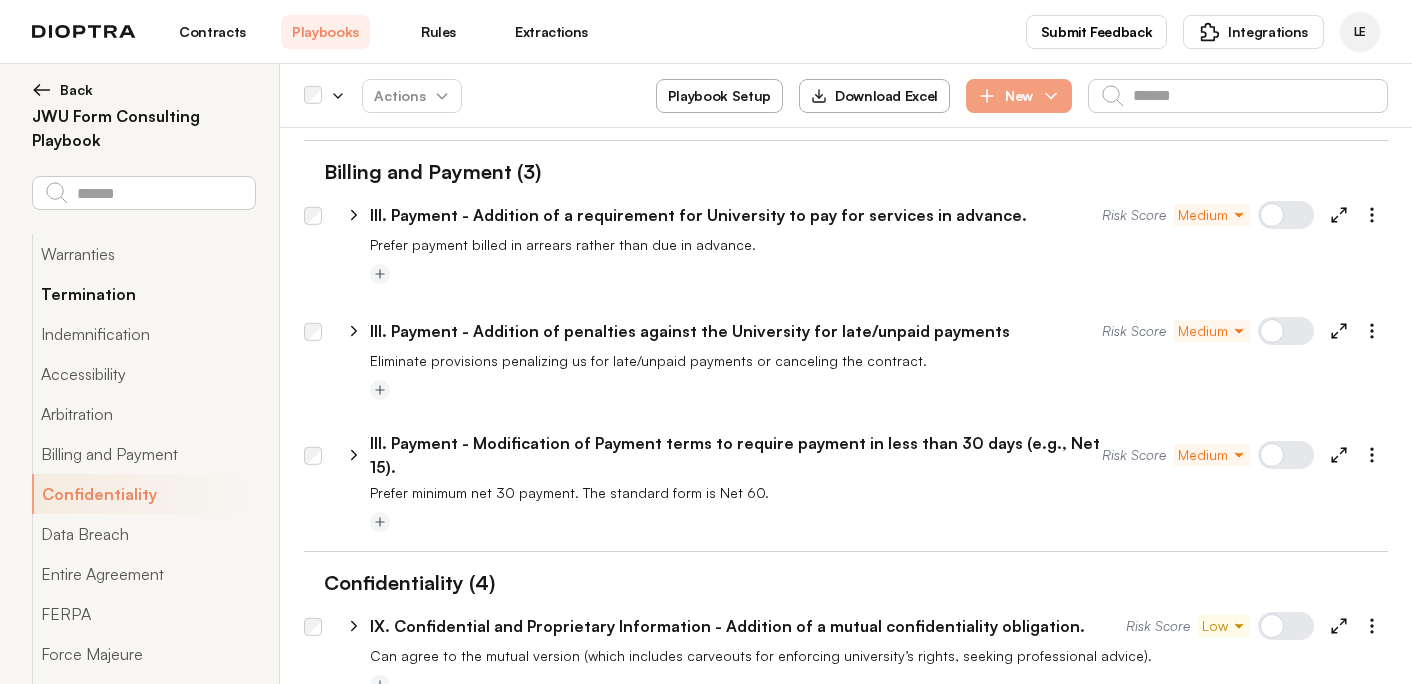 click on "Termination" at bounding box center [143, 294] 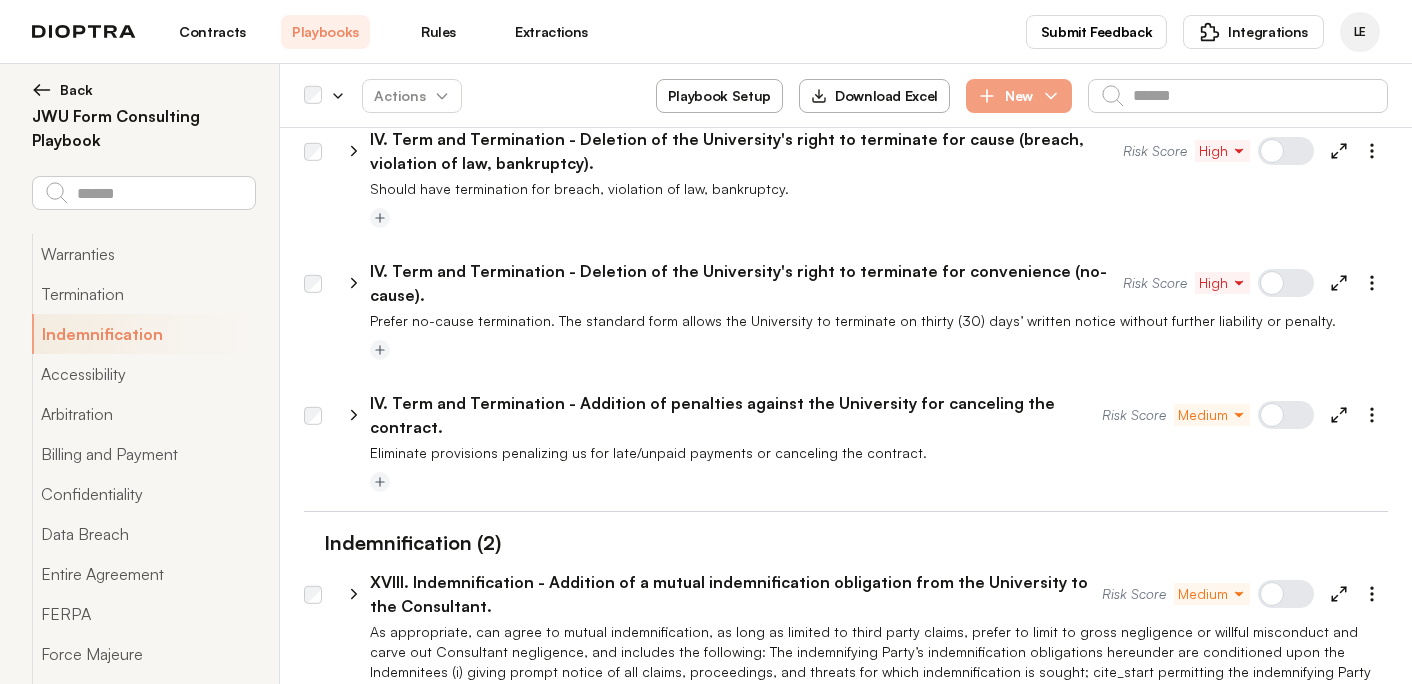 scroll, scrollTop: 616, scrollLeft: 0, axis: vertical 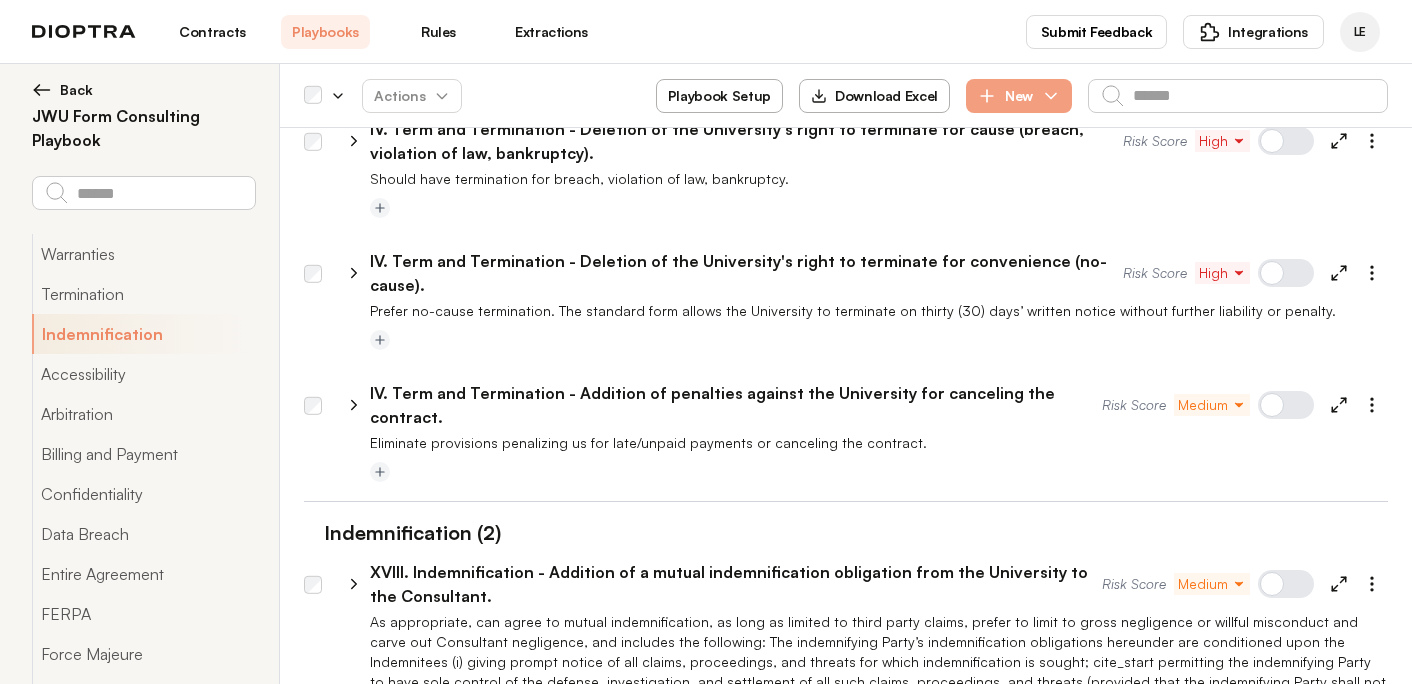click 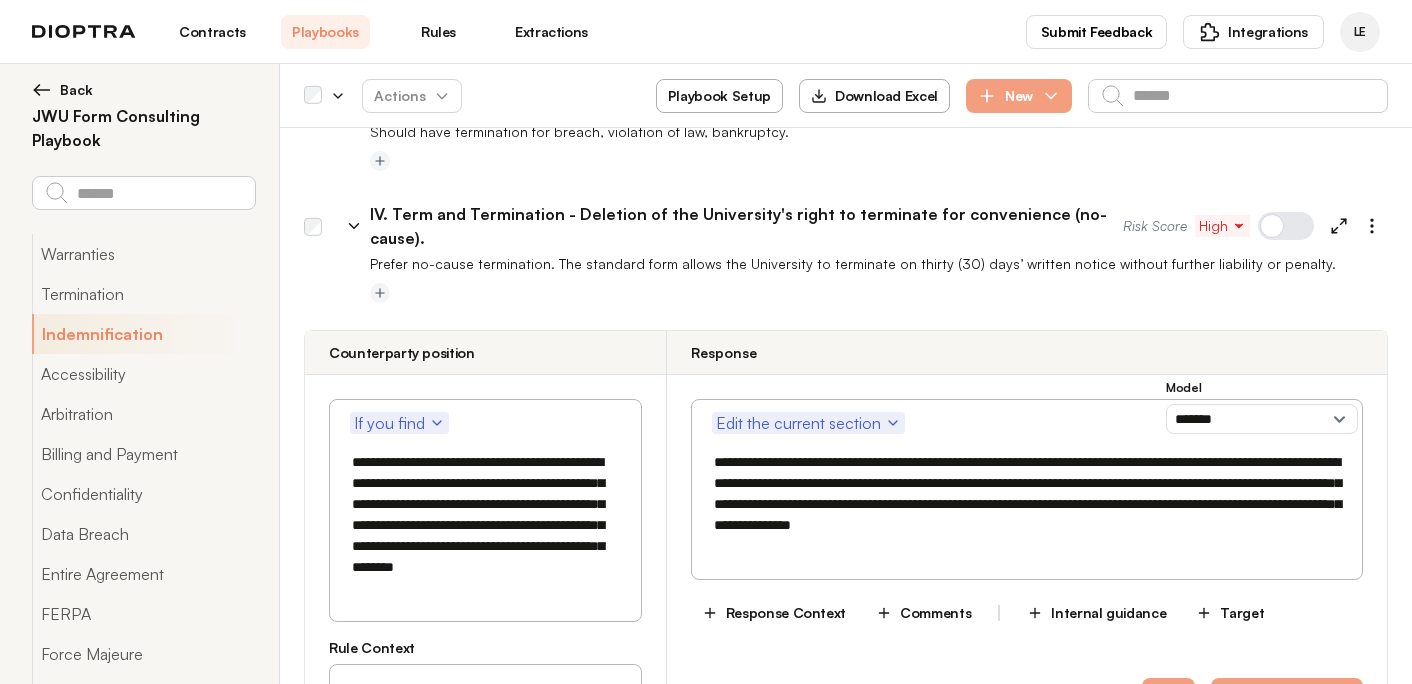 scroll, scrollTop: 666, scrollLeft: 0, axis: vertical 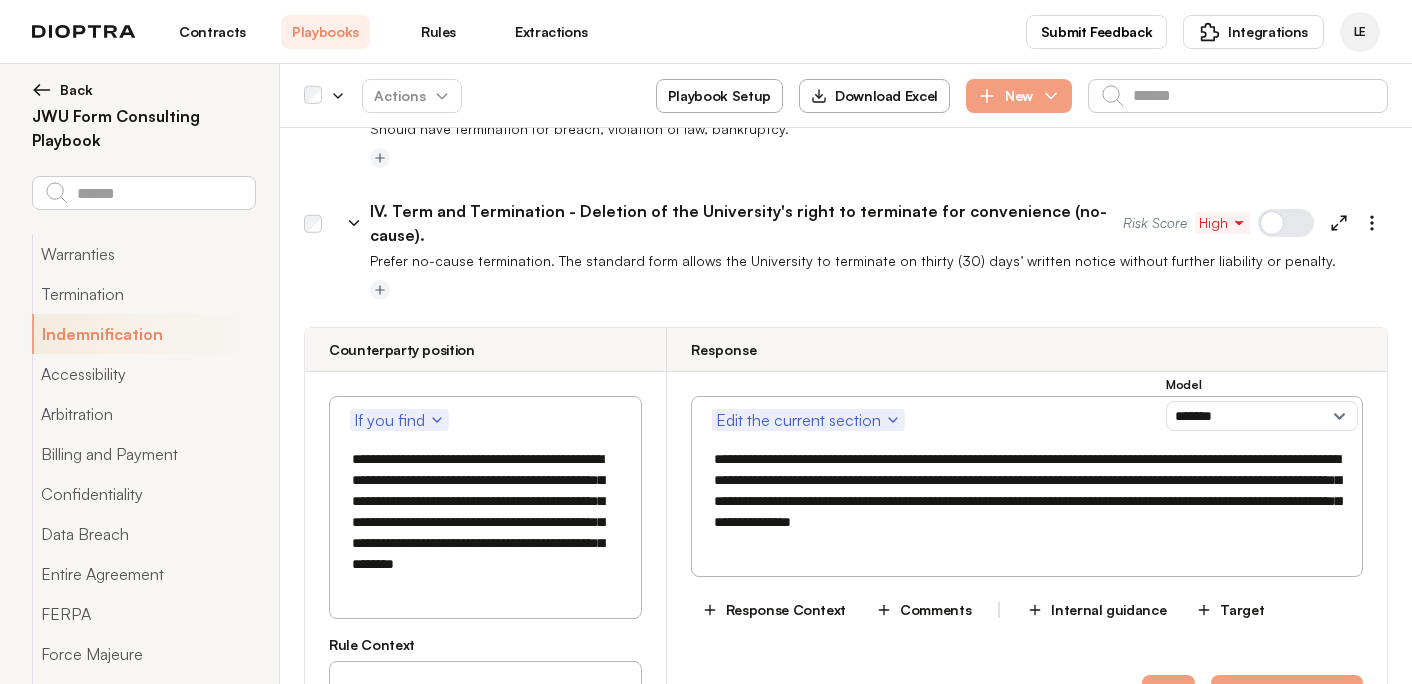 drag, startPoint x: 352, startPoint y: 448, endPoint x: 484, endPoint y: 529, distance: 154.87091 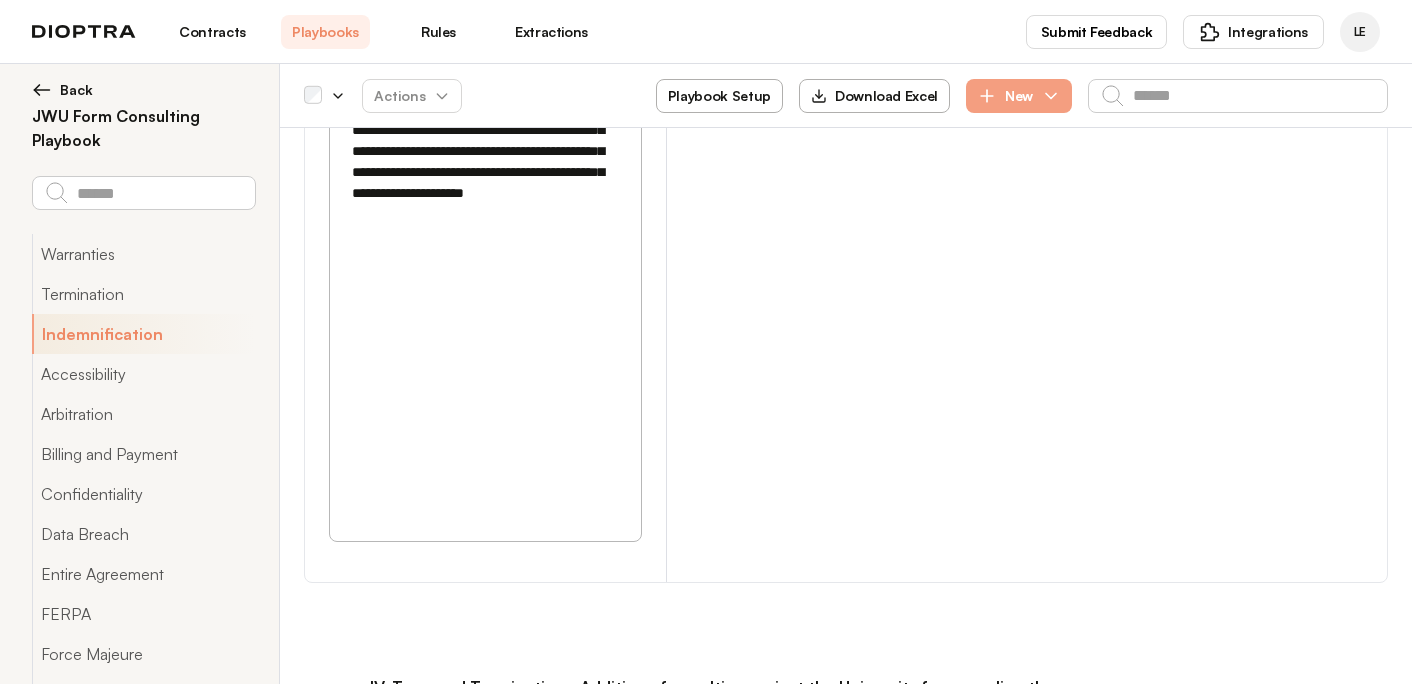 scroll, scrollTop: 2290, scrollLeft: 0, axis: vertical 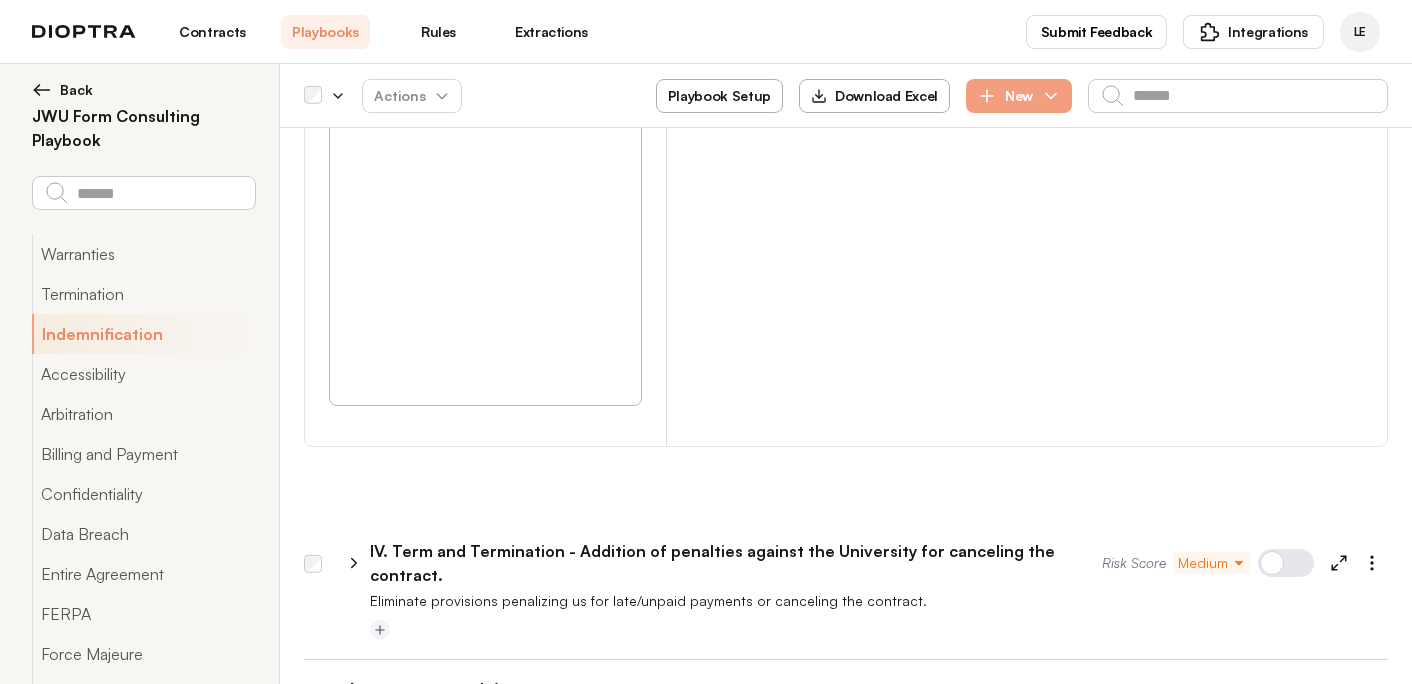 click 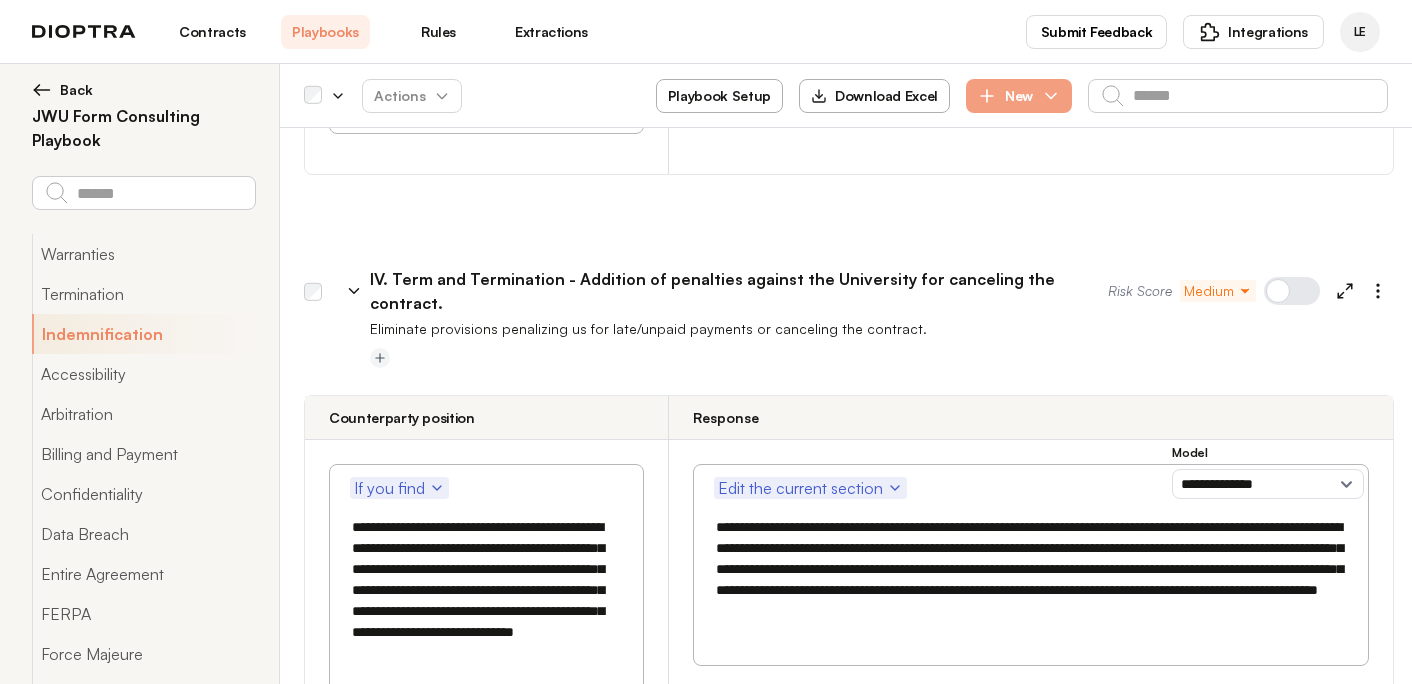 scroll, scrollTop: 2595, scrollLeft: 0, axis: vertical 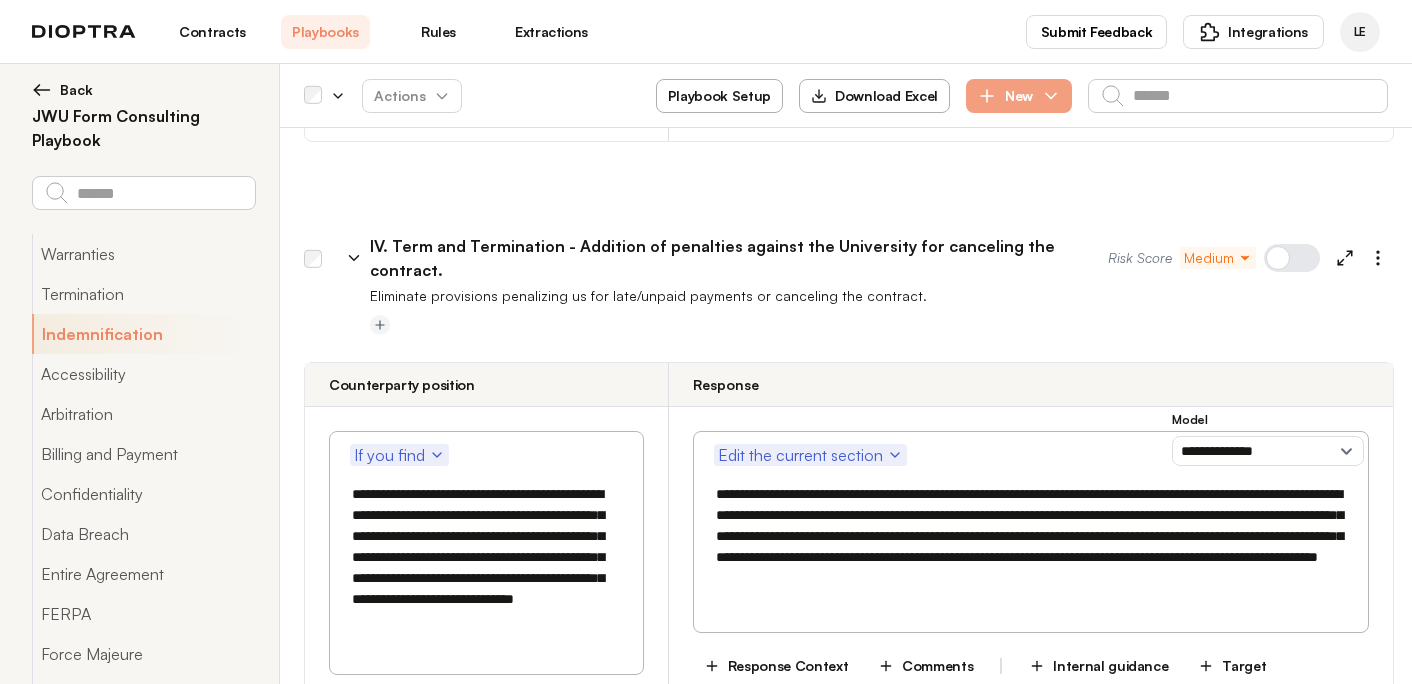 drag, startPoint x: 350, startPoint y: 336, endPoint x: 479, endPoint y: 343, distance: 129.18979 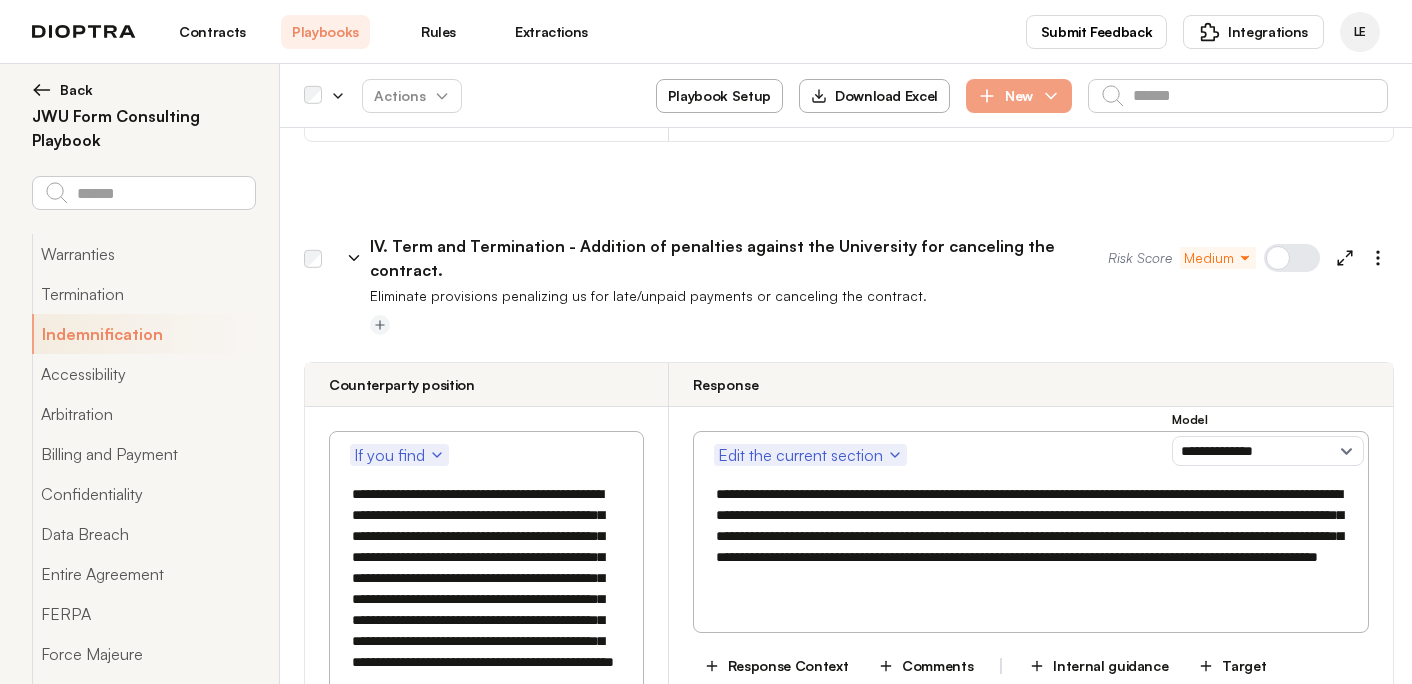 drag, startPoint x: 486, startPoint y: 423, endPoint x: 493, endPoint y: 385, distance: 38.63936 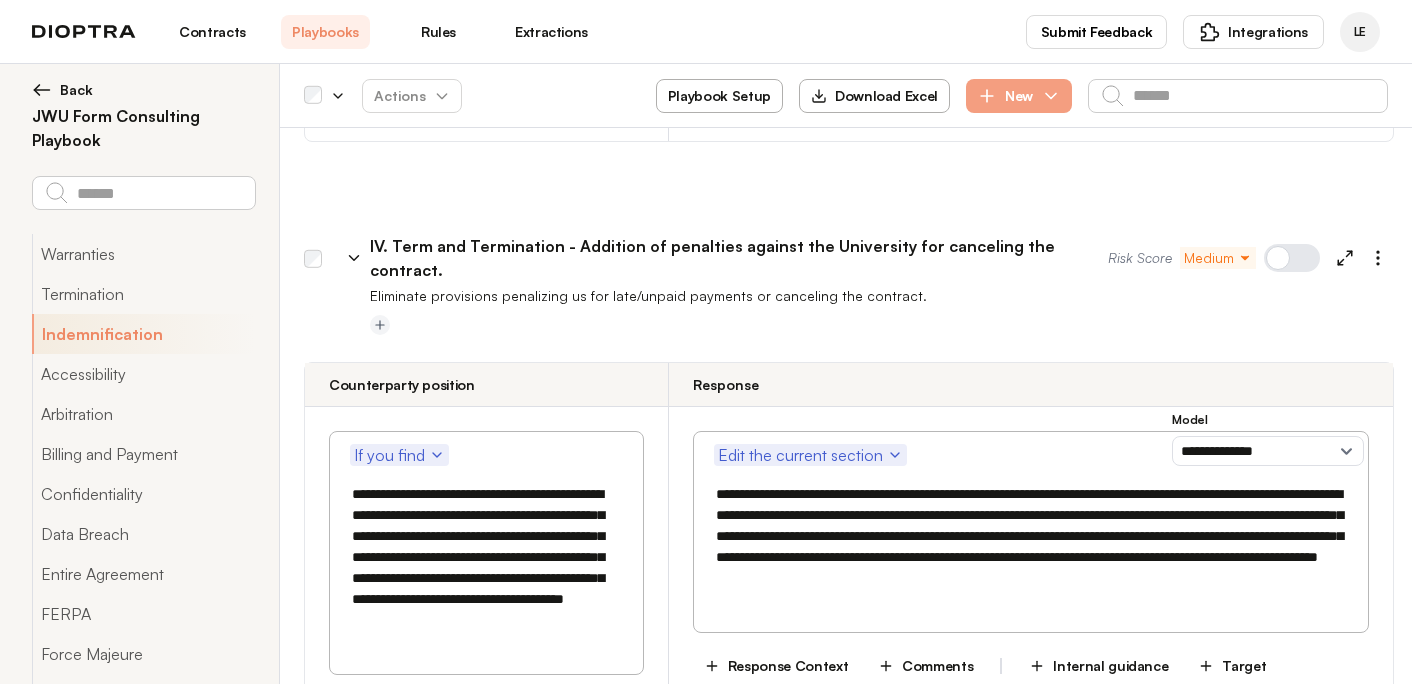 type on "**********" 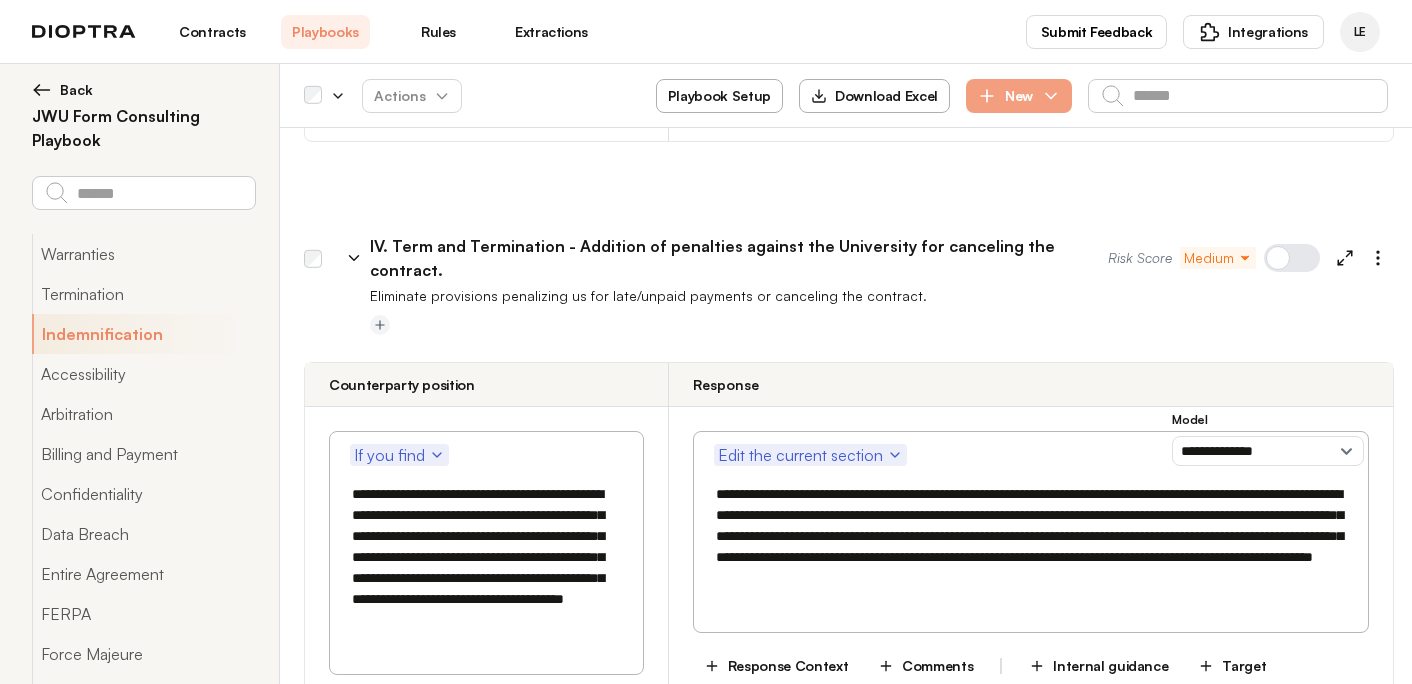 click on "**********" at bounding box center [1029, 536] 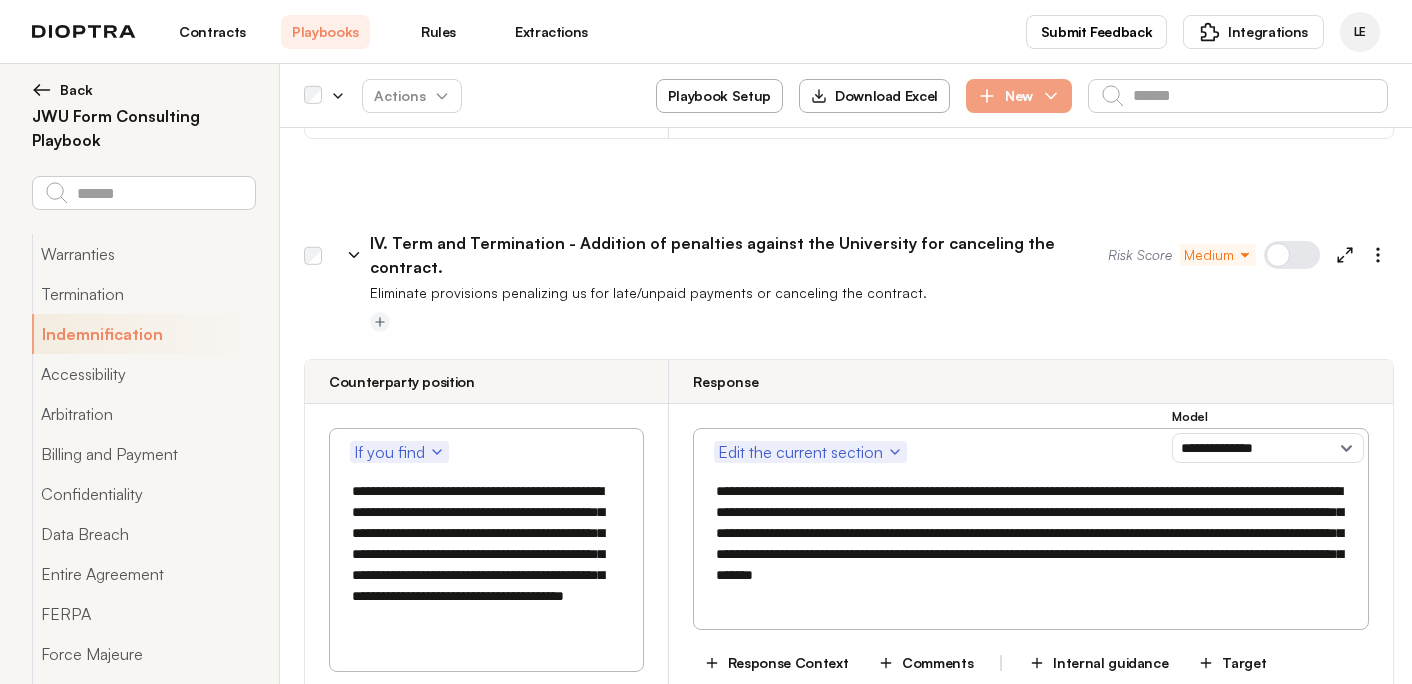 scroll, scrollTop: 2512, scrollLeft: 0, axis: vertical 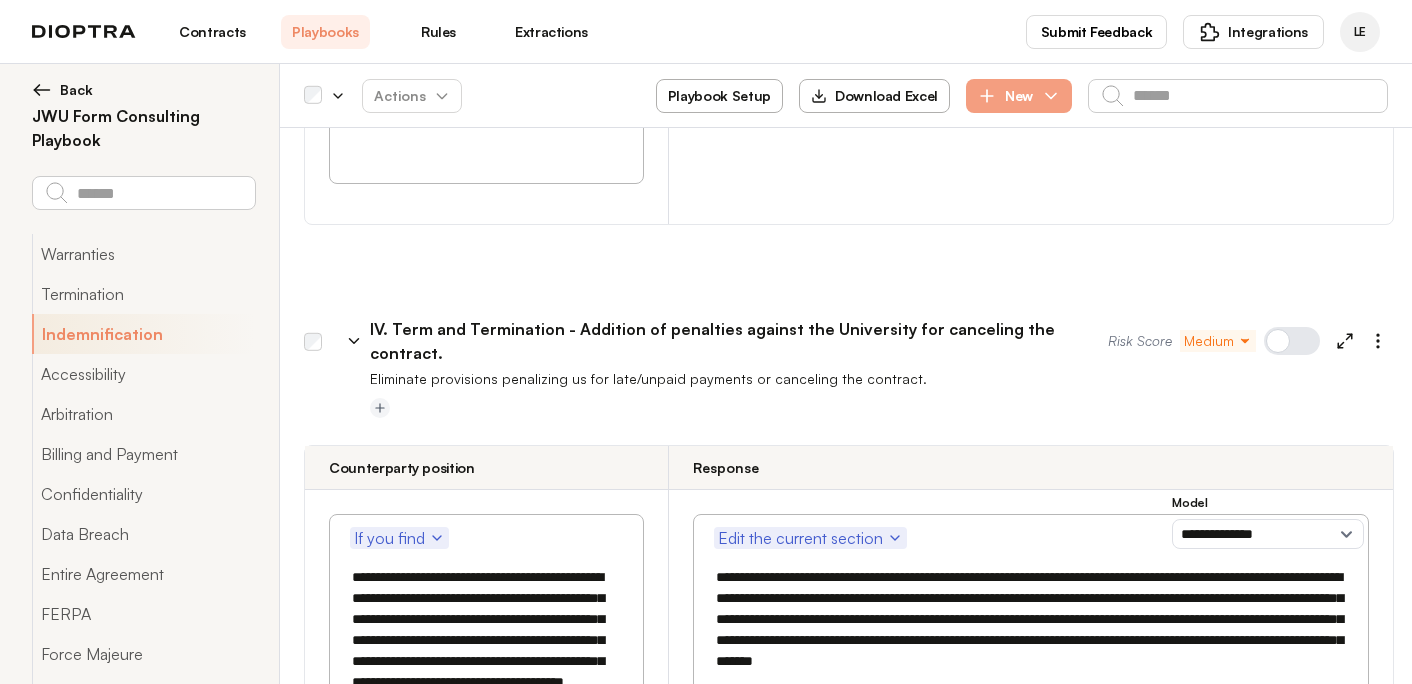 type on "**********" 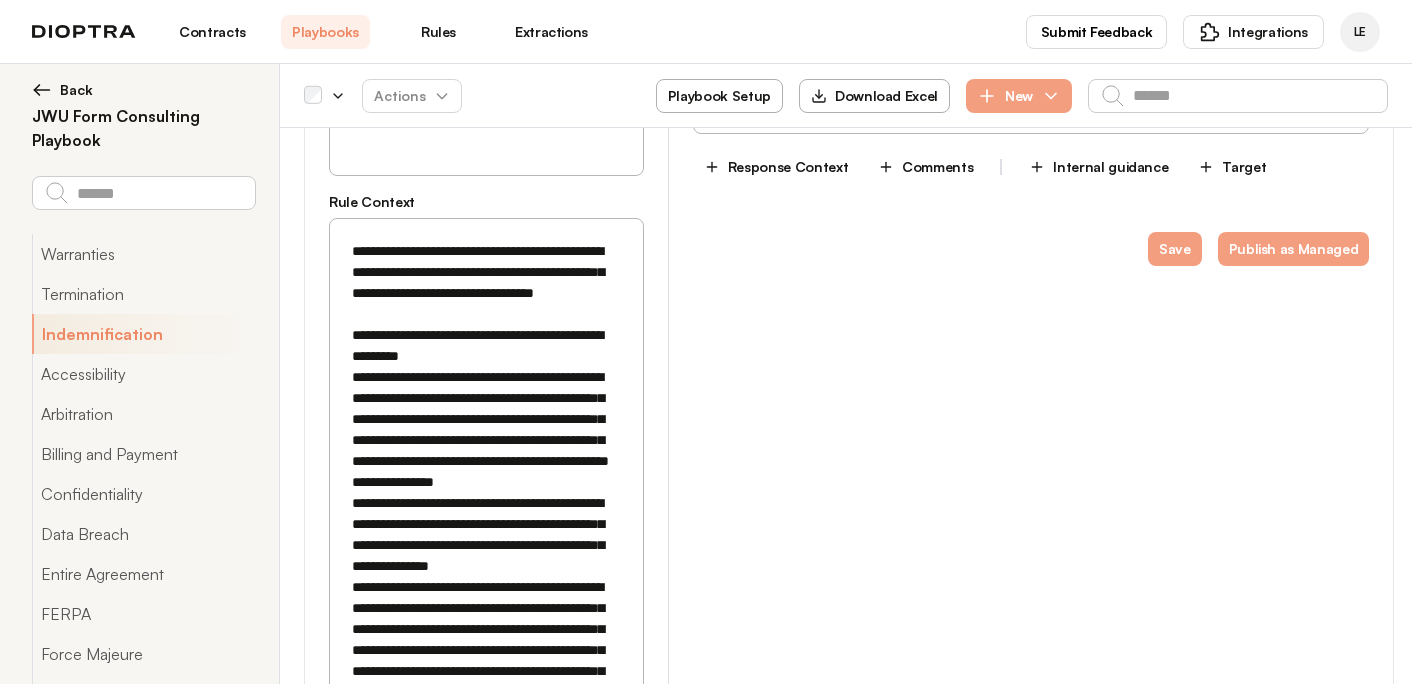 scroll, scrollTop: 1088, scrollLeft: 0, axis: vertical 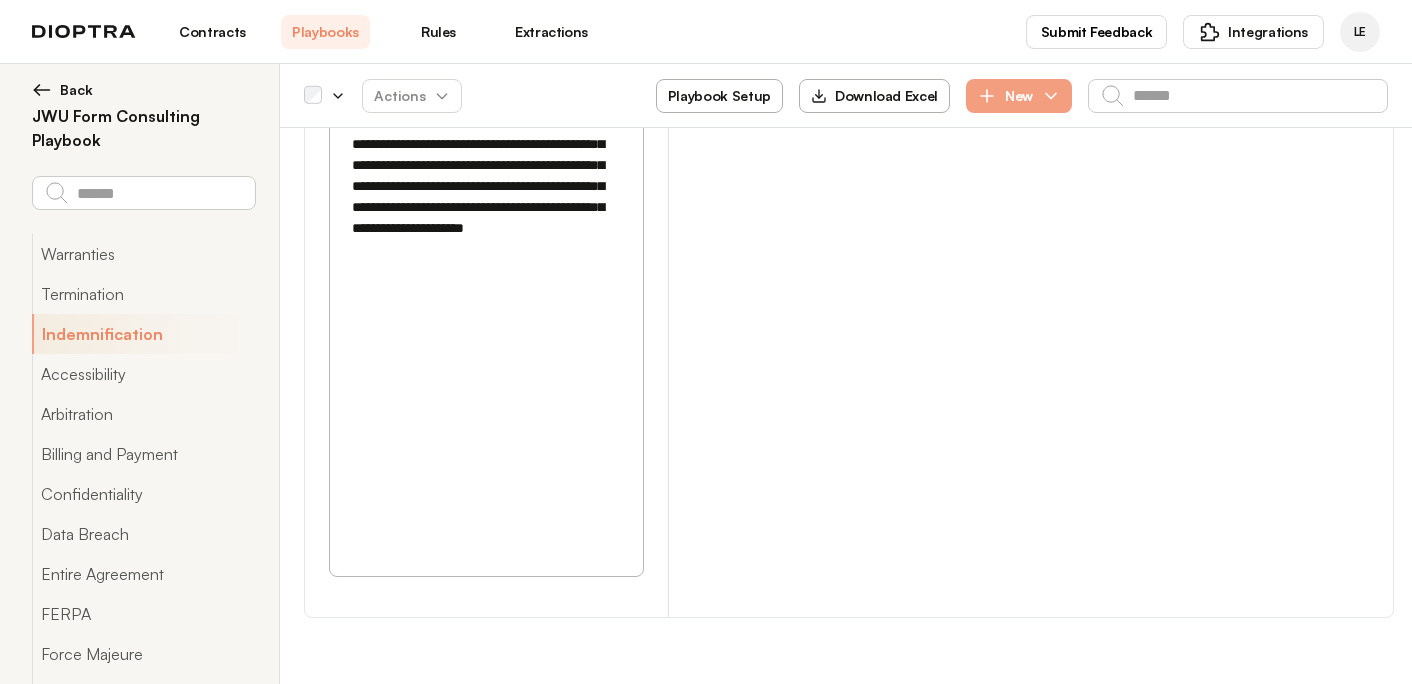 drag, startPoint x: 354, startPoint y: 360, endPoint x: 622, endPoint y: 397, distance: 270.54205 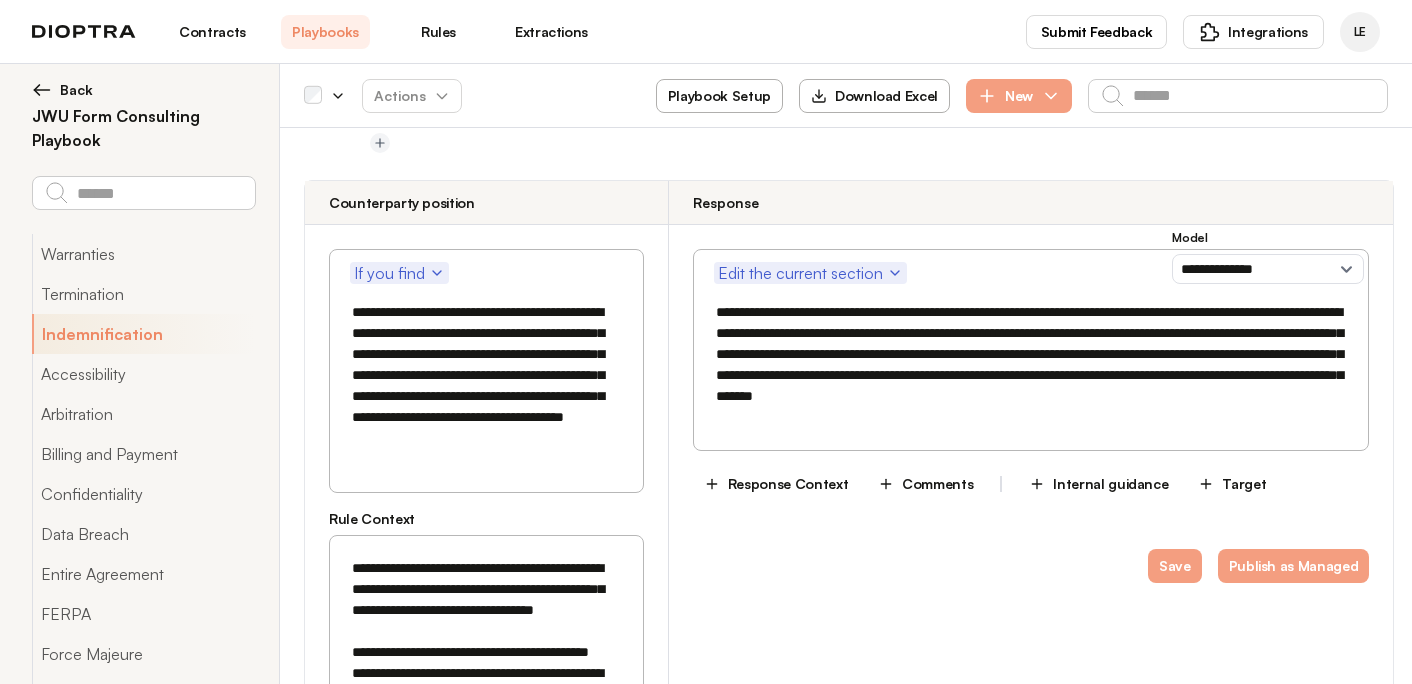 scroll, scrollTop: 2786, scrollLeft: 0, axis: vertical 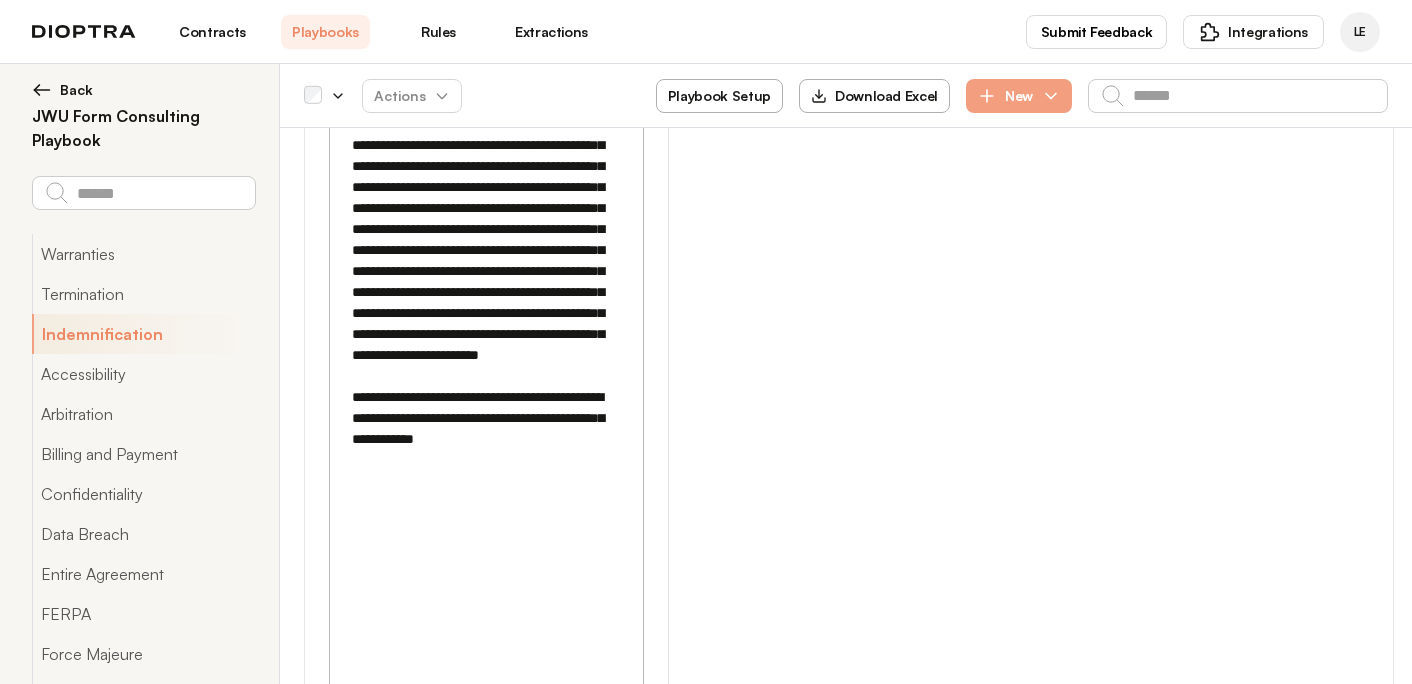 drag, startPoint x: 347, startPoint y: 486, endPoint x: 603, endPoint y: 517, distance: 257.87012 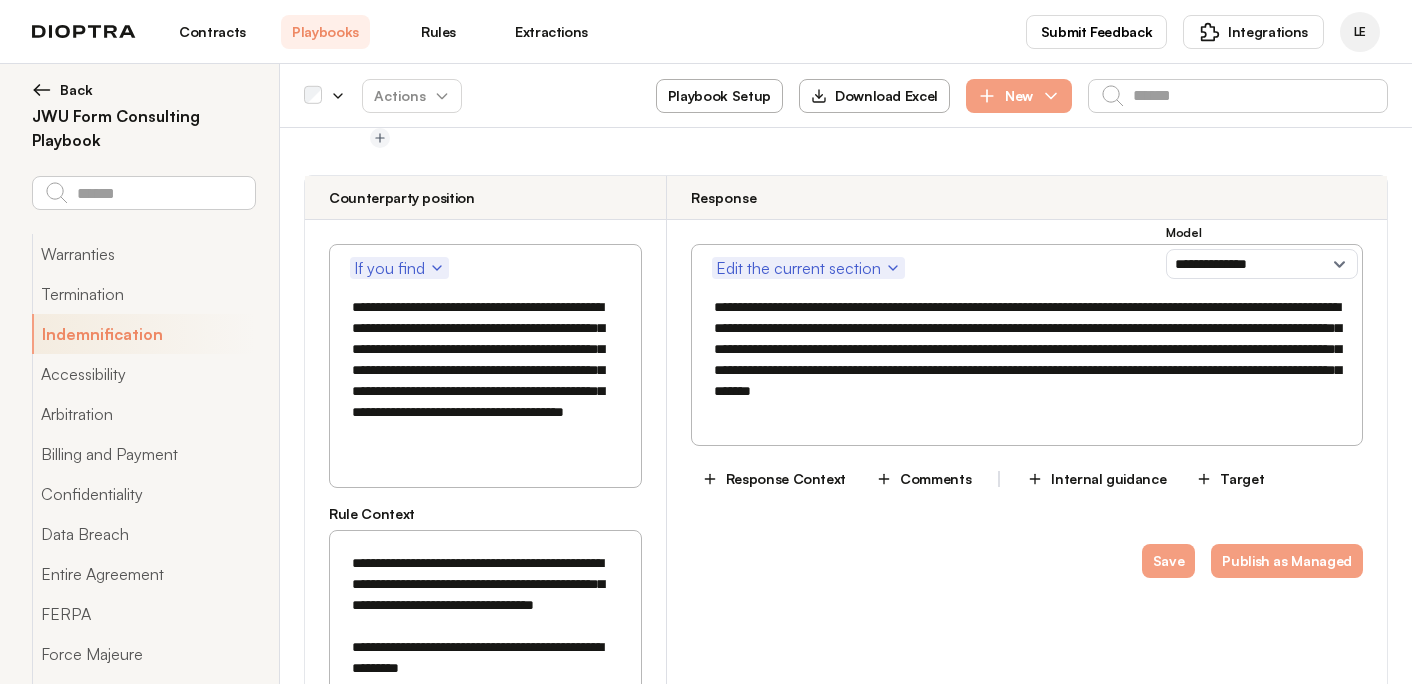 scroll, scrollTop: 2681, scrollLeft: 0, axis: vertical 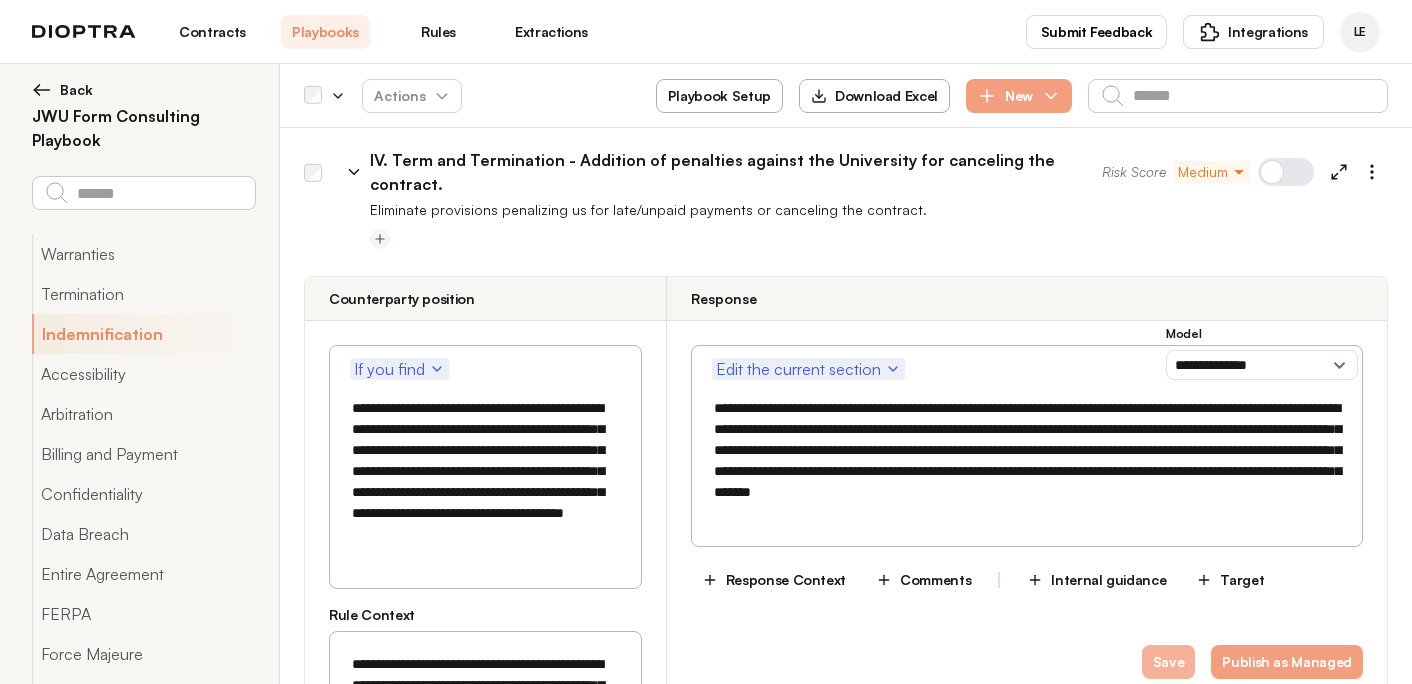 click on "Save" at bounding box center [1169, 662] 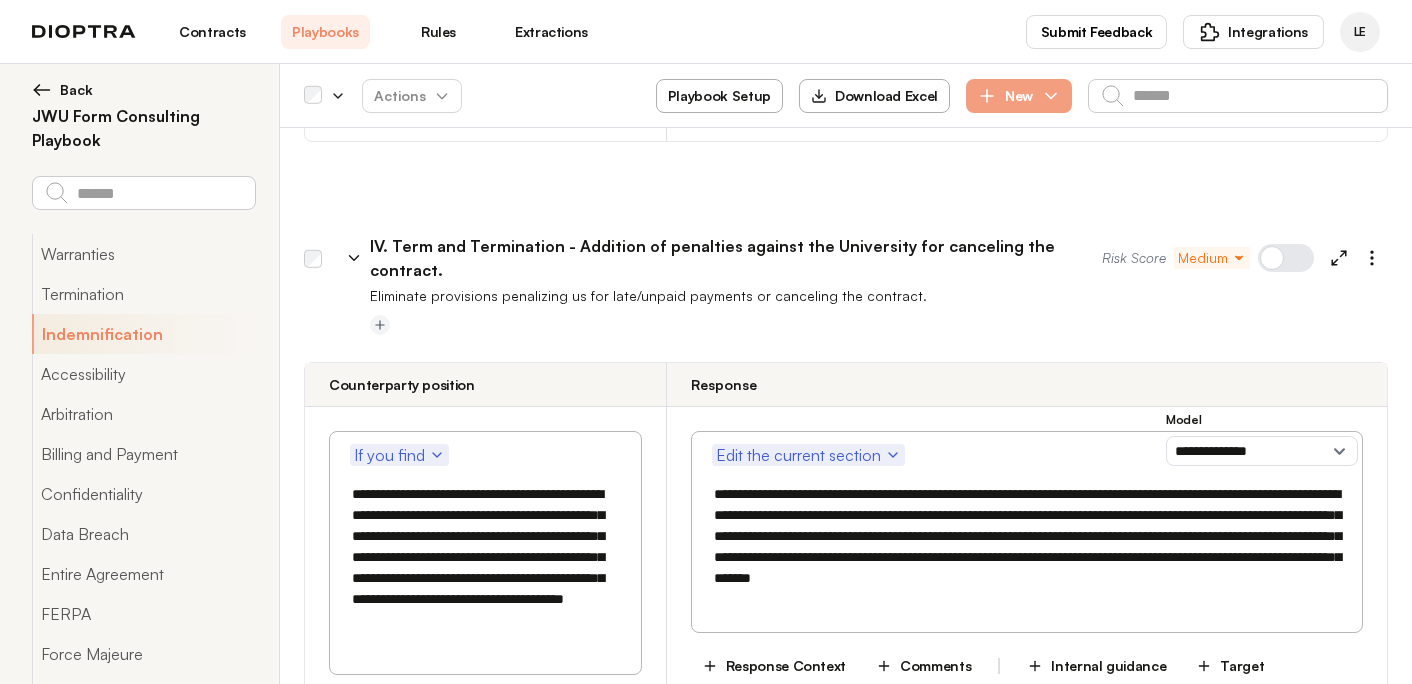scroll, scrollTop: 2494, scrollLeft: 0, axis: vertical 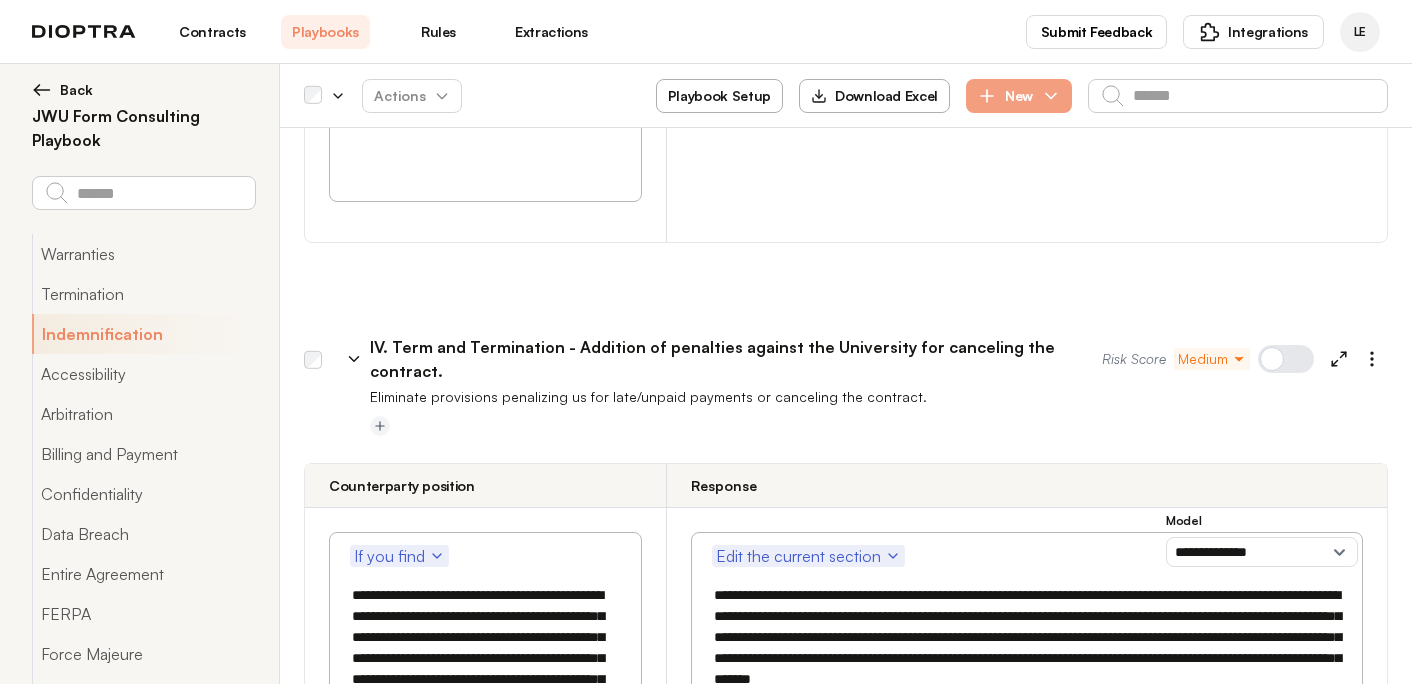 click 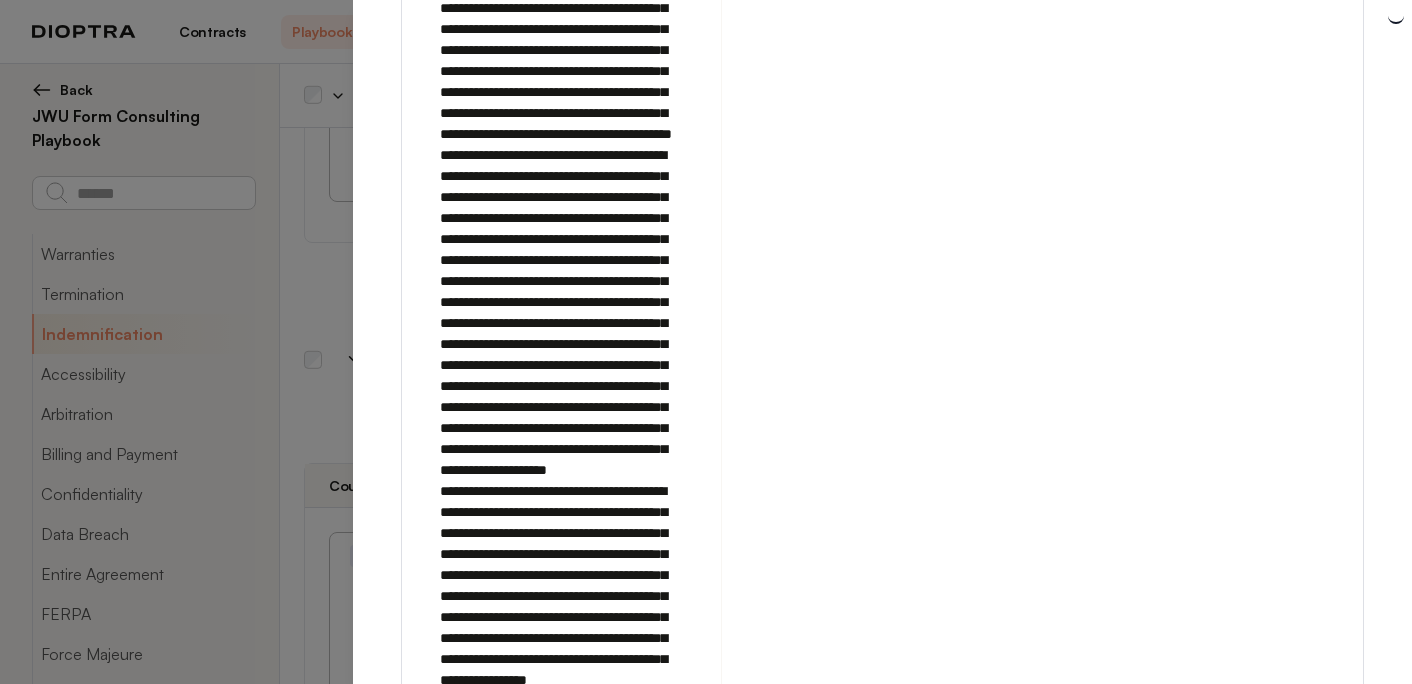 scroll, scrollTop: 1420, scrollLeft: 0, axis: vertical 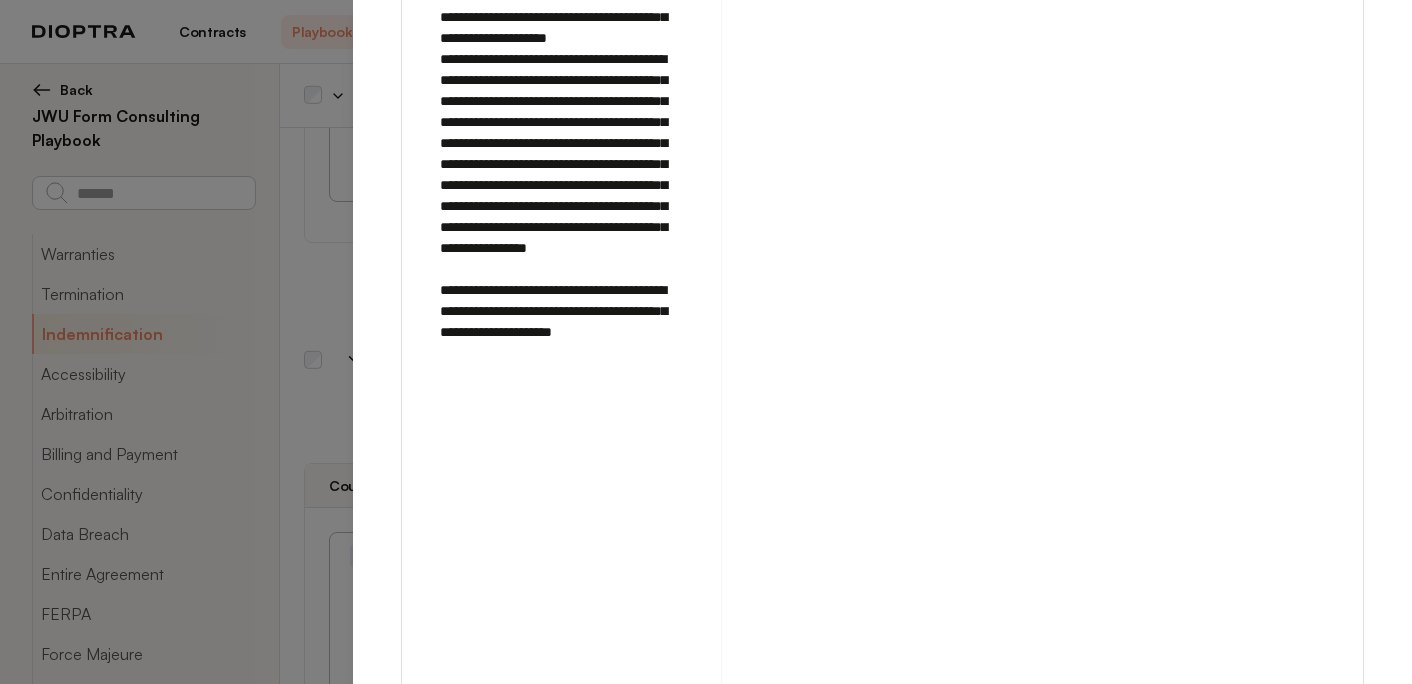 click 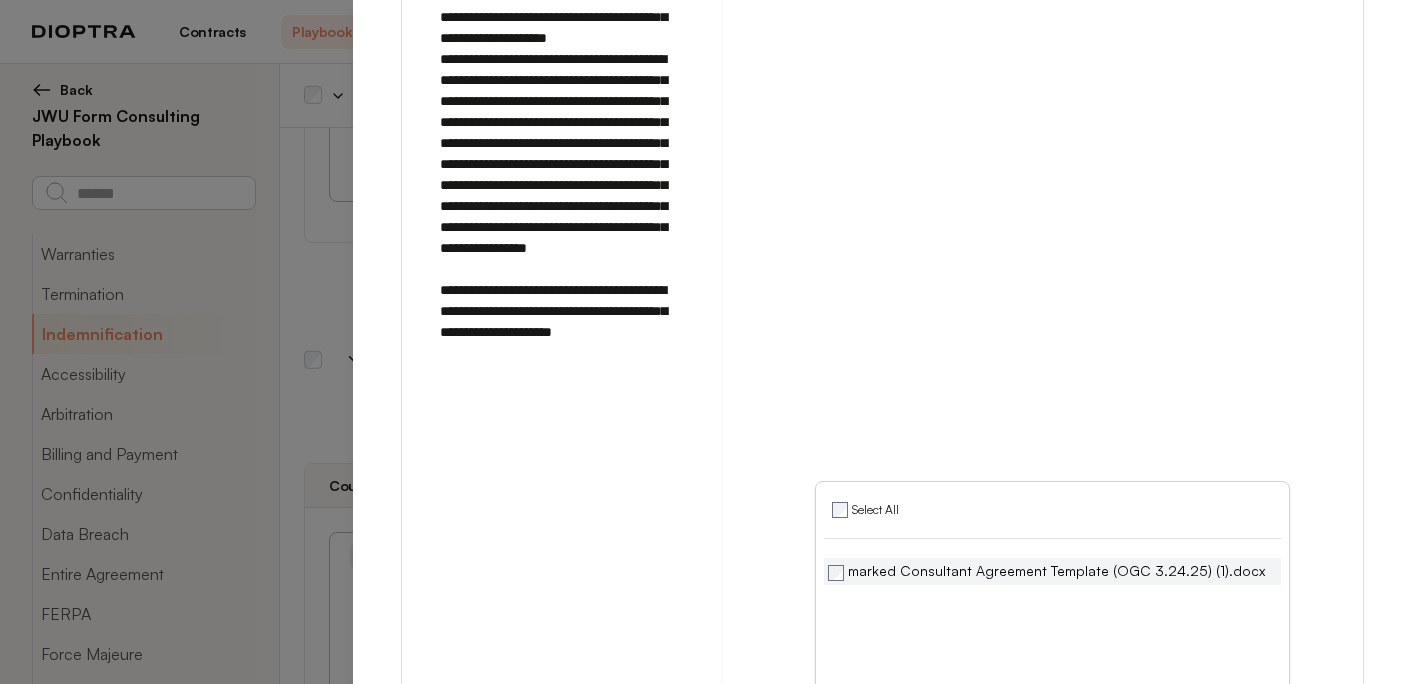 click on "marked Consultant Agreement Template (OGC 3.24.25) (1).docx" at bounding box center [1046, 571] 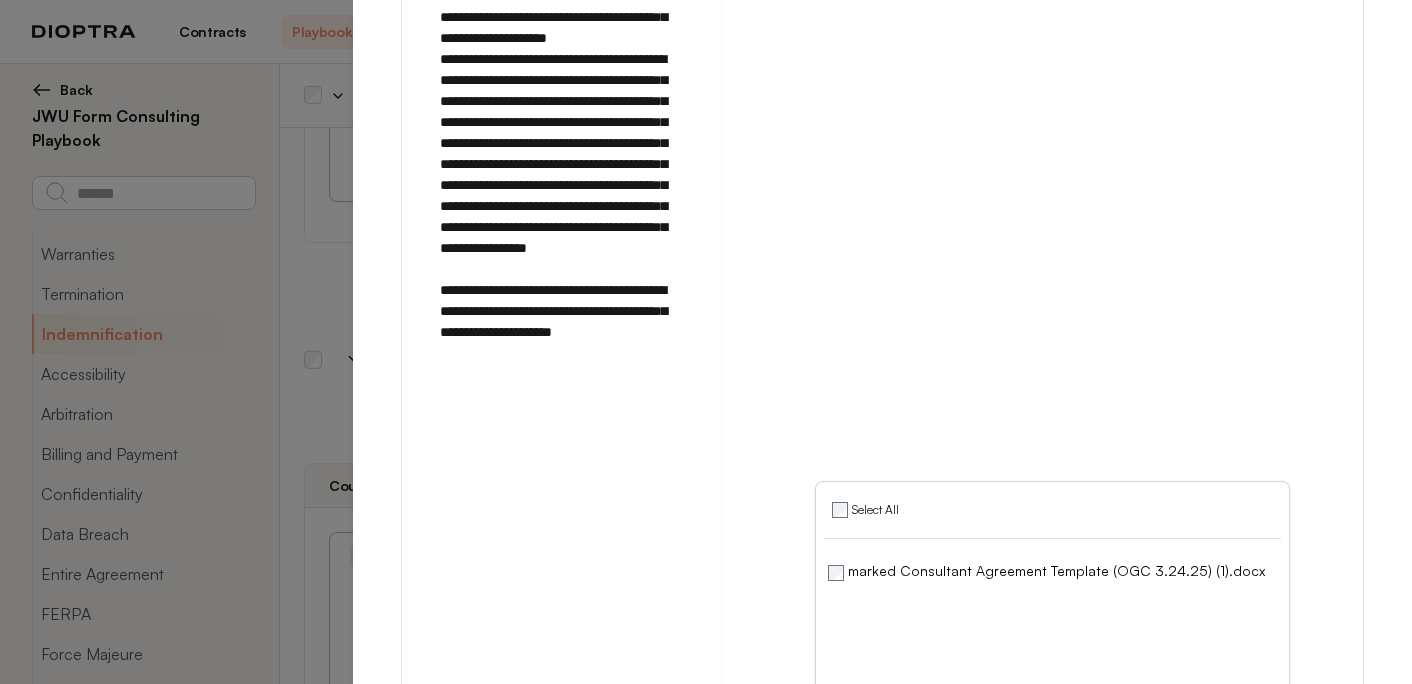 click on "Run on Test Documents" at bounding box center [1156, 730] 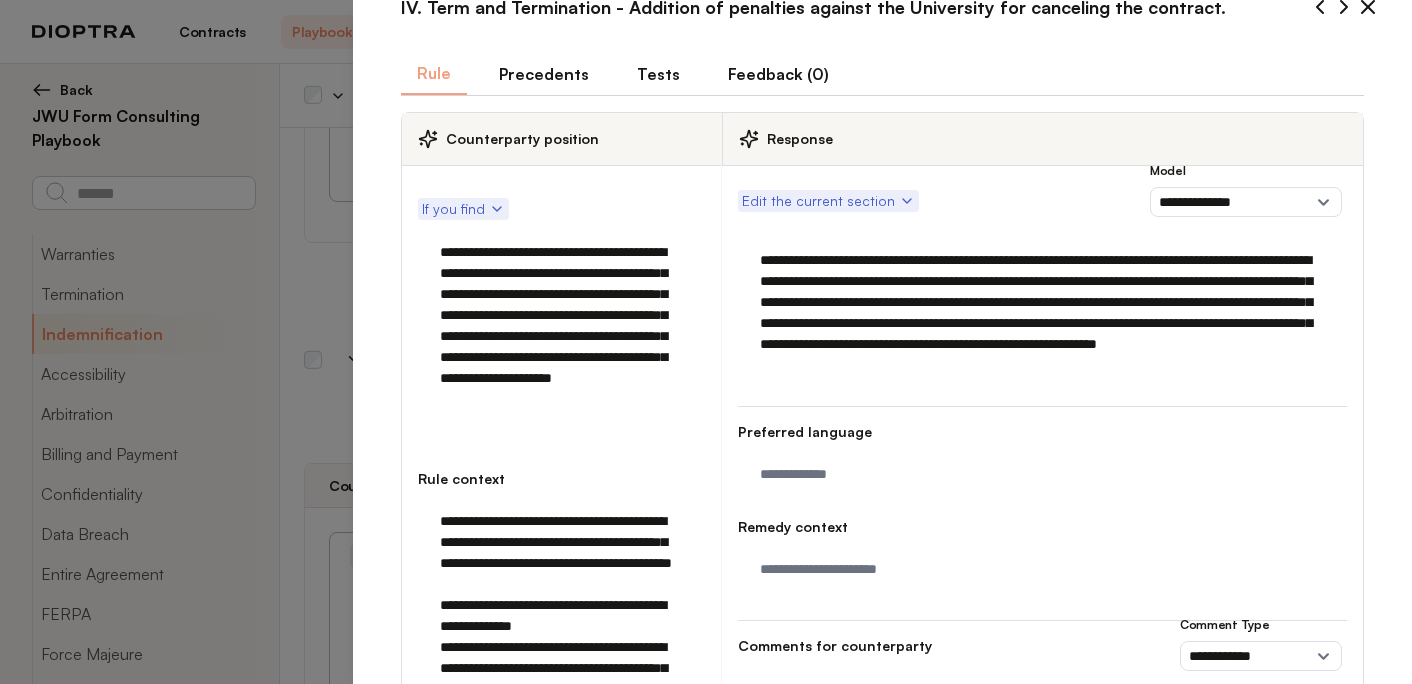 scroll, scrollTop: 22, scrollLeft: 0, axis: vertical 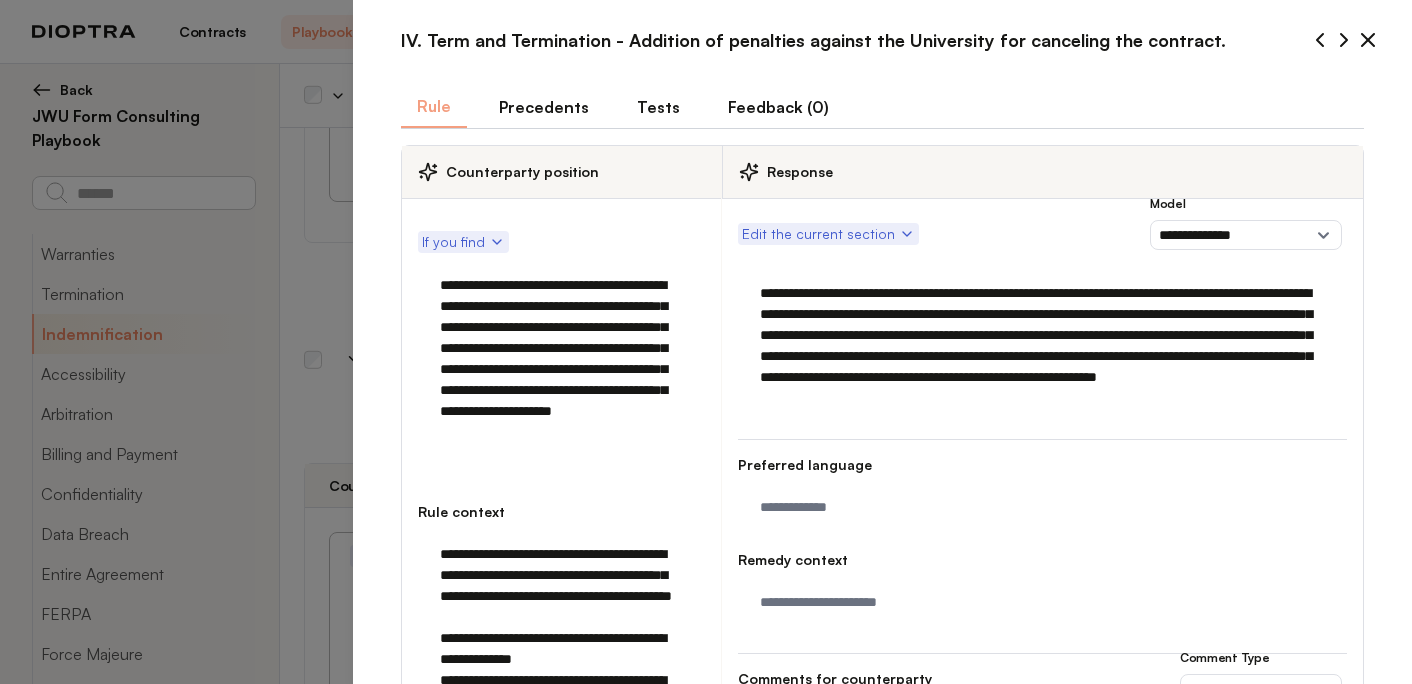 click on "Tests" at bounding box center (658, 107) 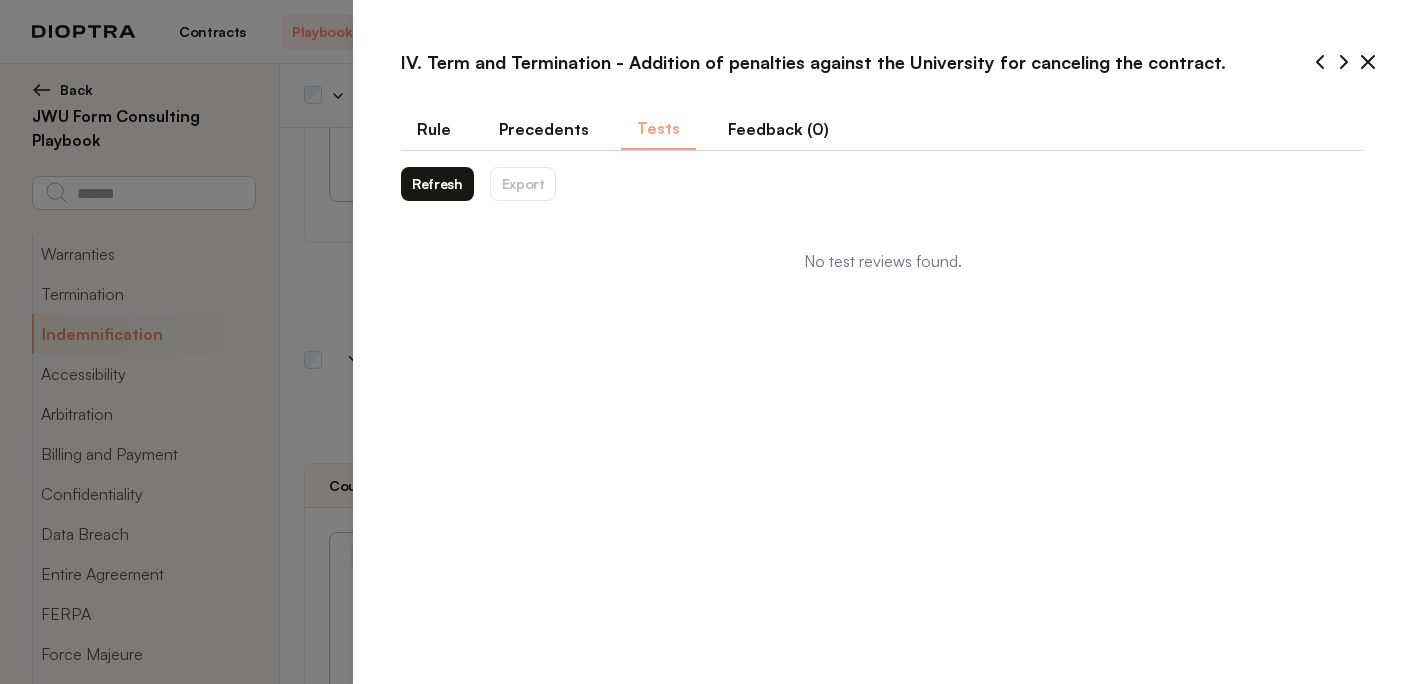 click on "Refresh" at bounding box center (437, 184) 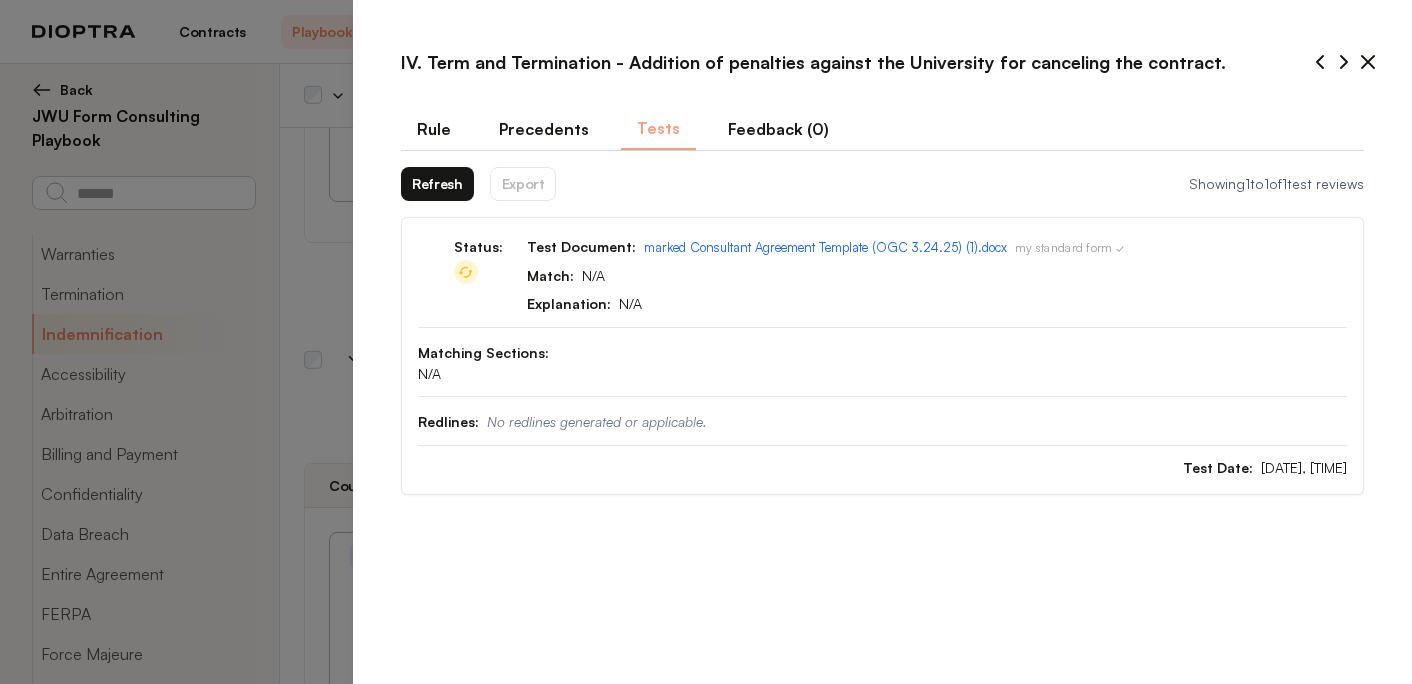 click on "Refresh" at bounding box center (437, 184) 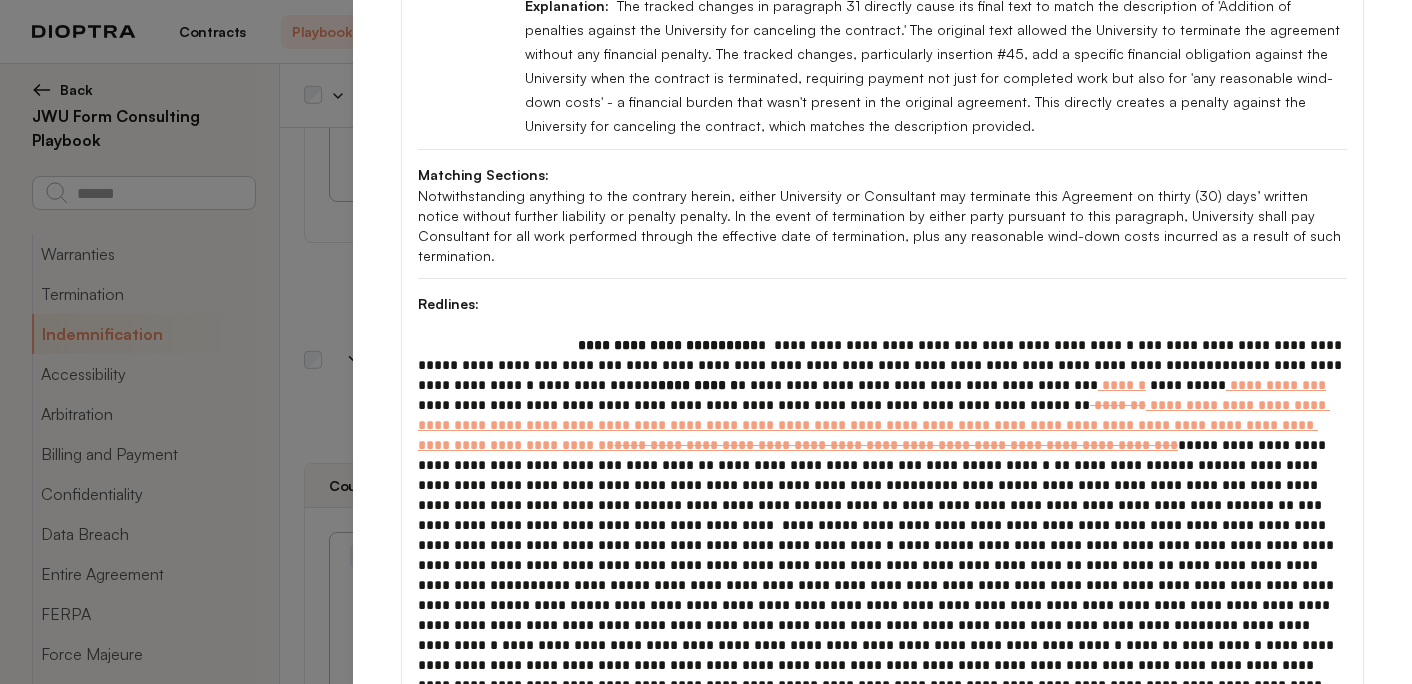 scroll, scrollTop: 300, scrollLeft: 0, axis: vertical 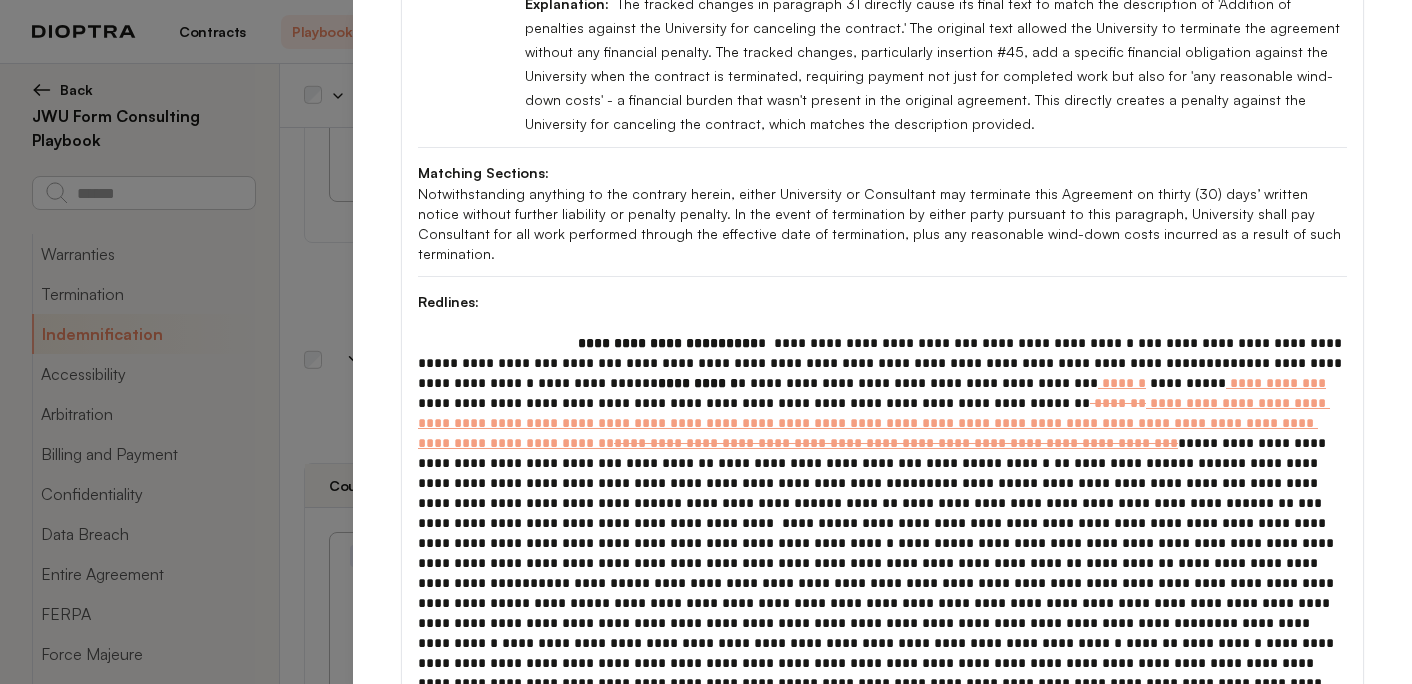 click on "**********" at bounding box center (882, 276) 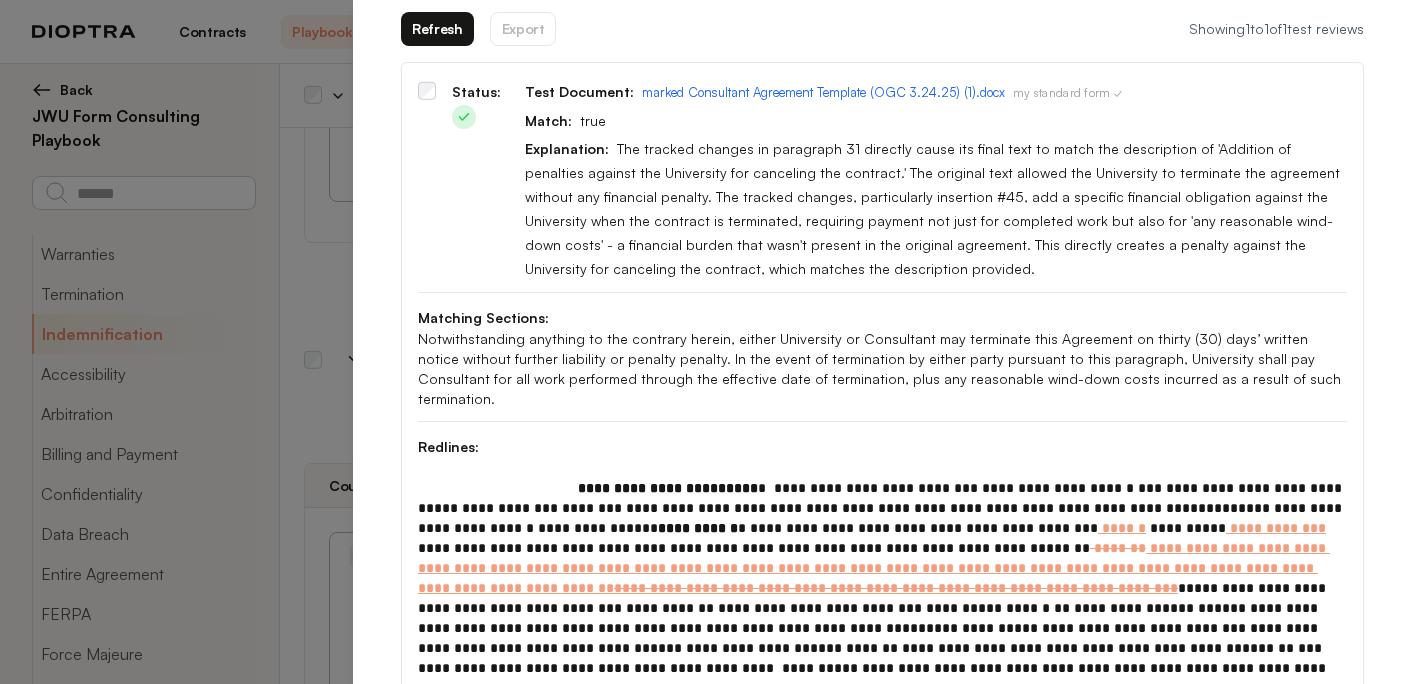 scroll, scrollTop: 0, scrollLeft: 0, axis: both 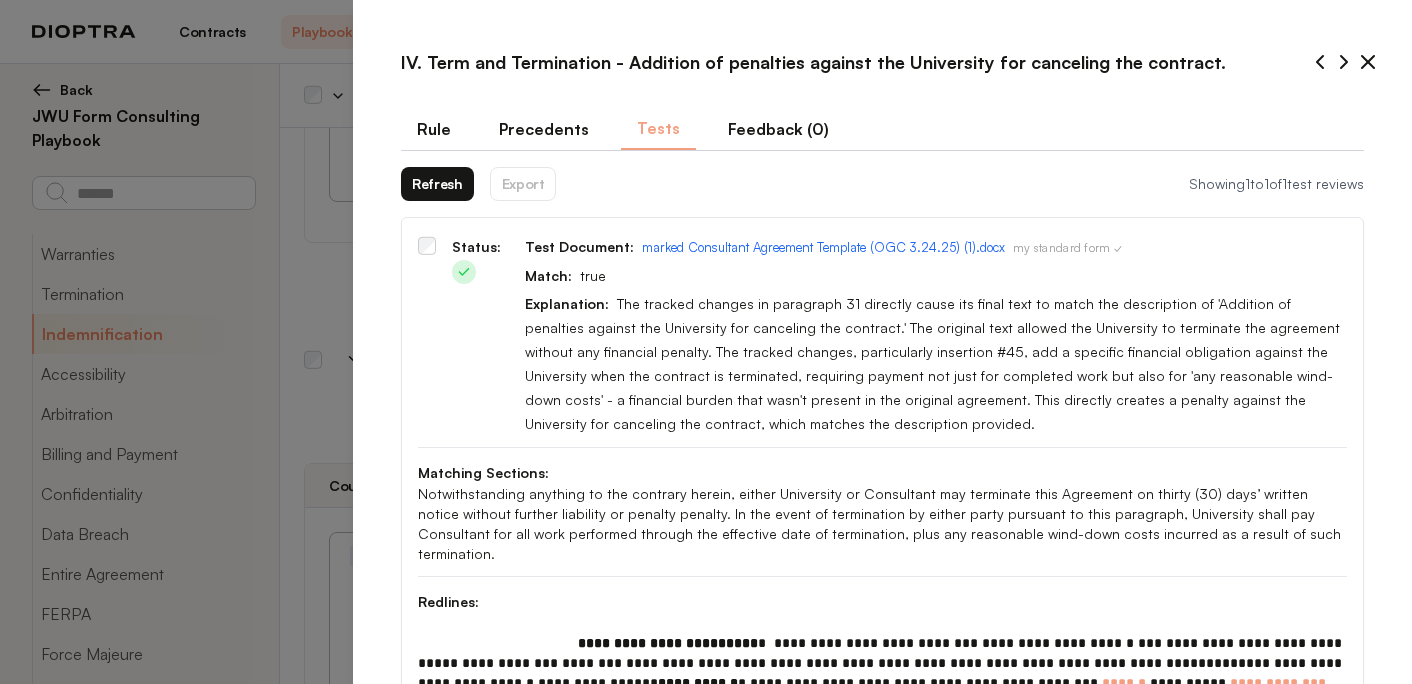 click on "Rule" at bounding box center (434, 129) 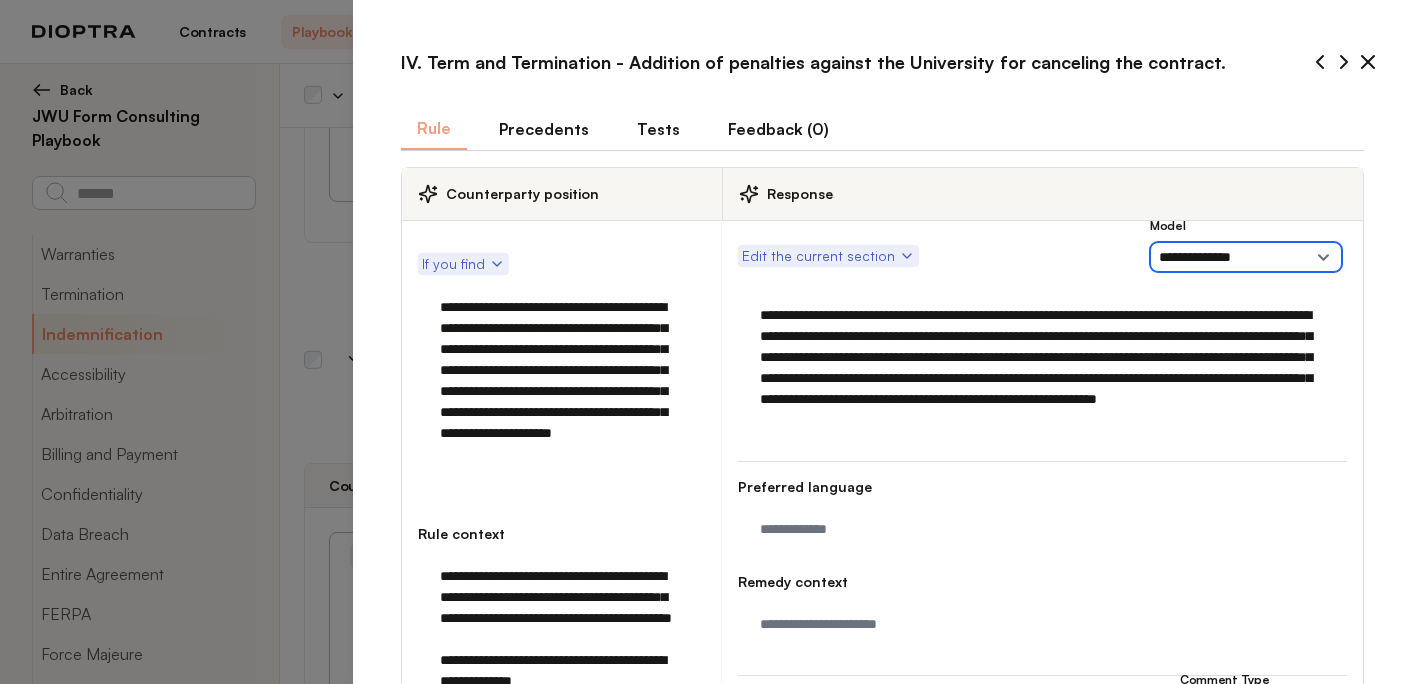 click on "**********" at bounding box center [1246, 257] 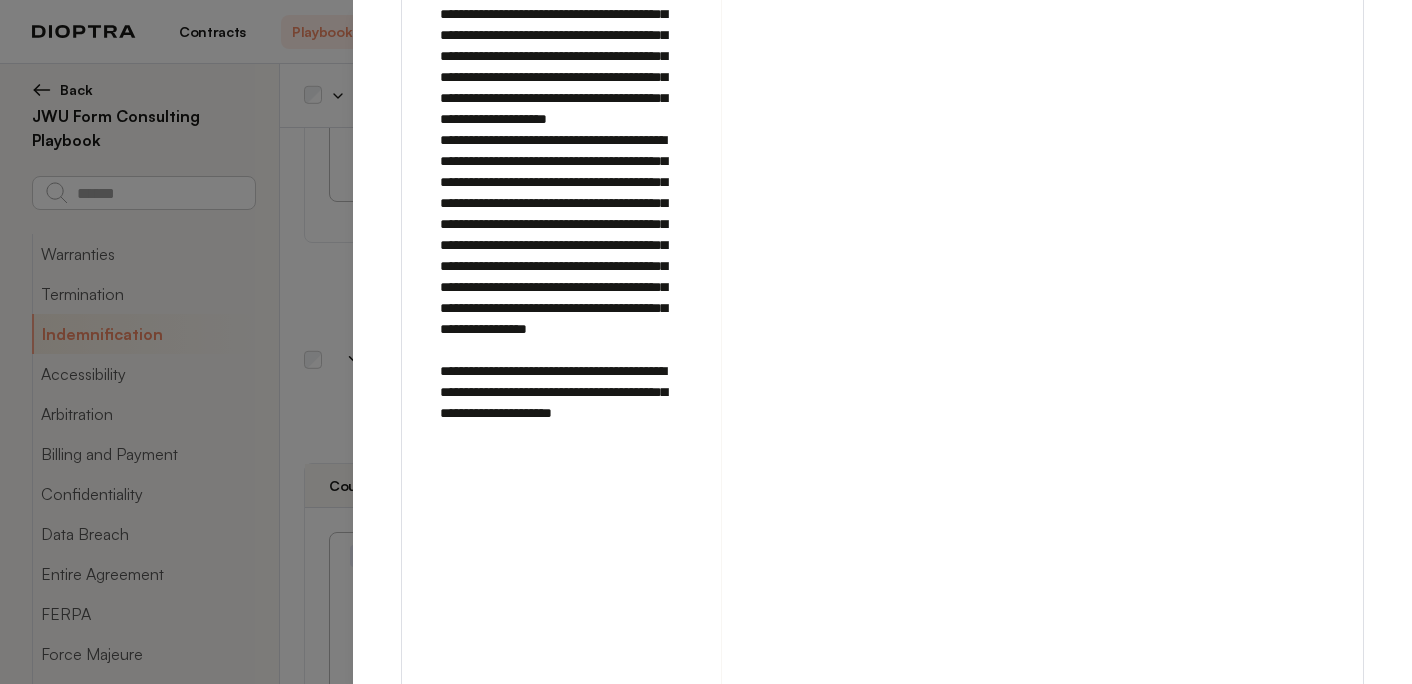 scroll, scrollTop: 1420, scrollLeft: 0, axis: vertical 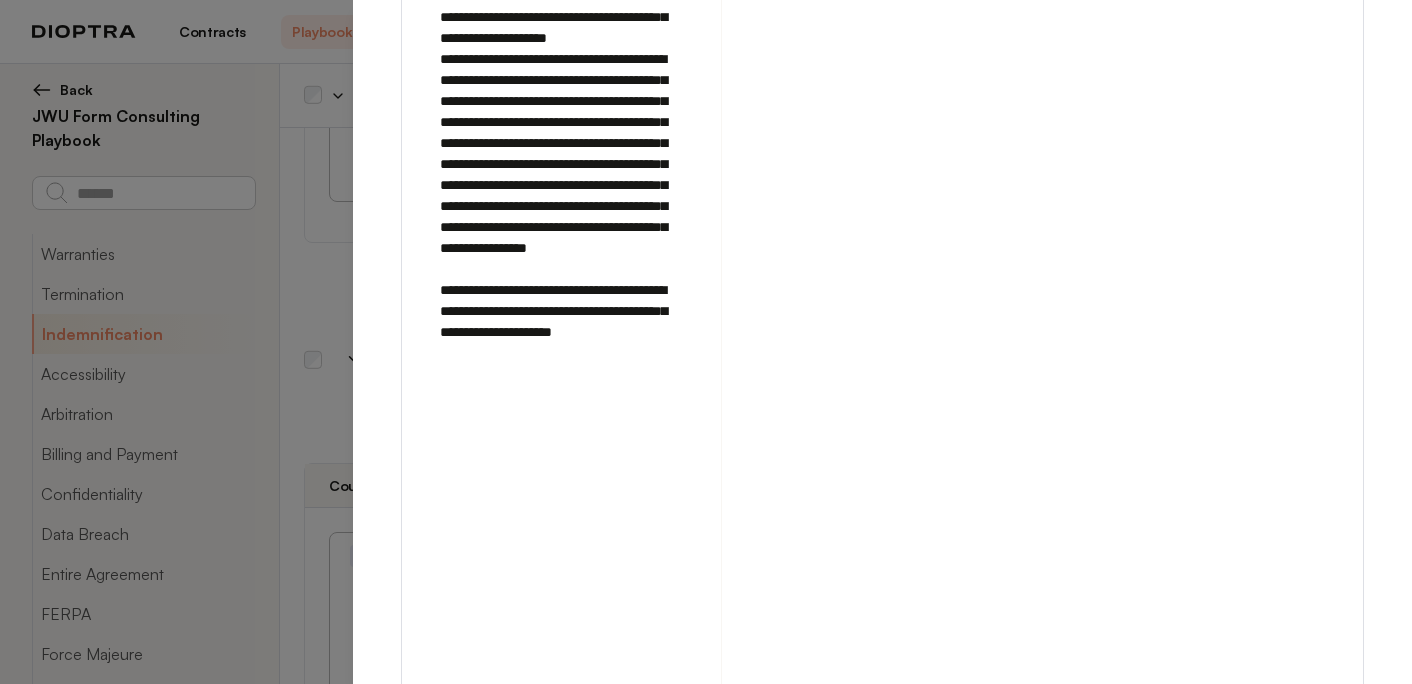 click on "Save" at bounding box center (1337, 730) 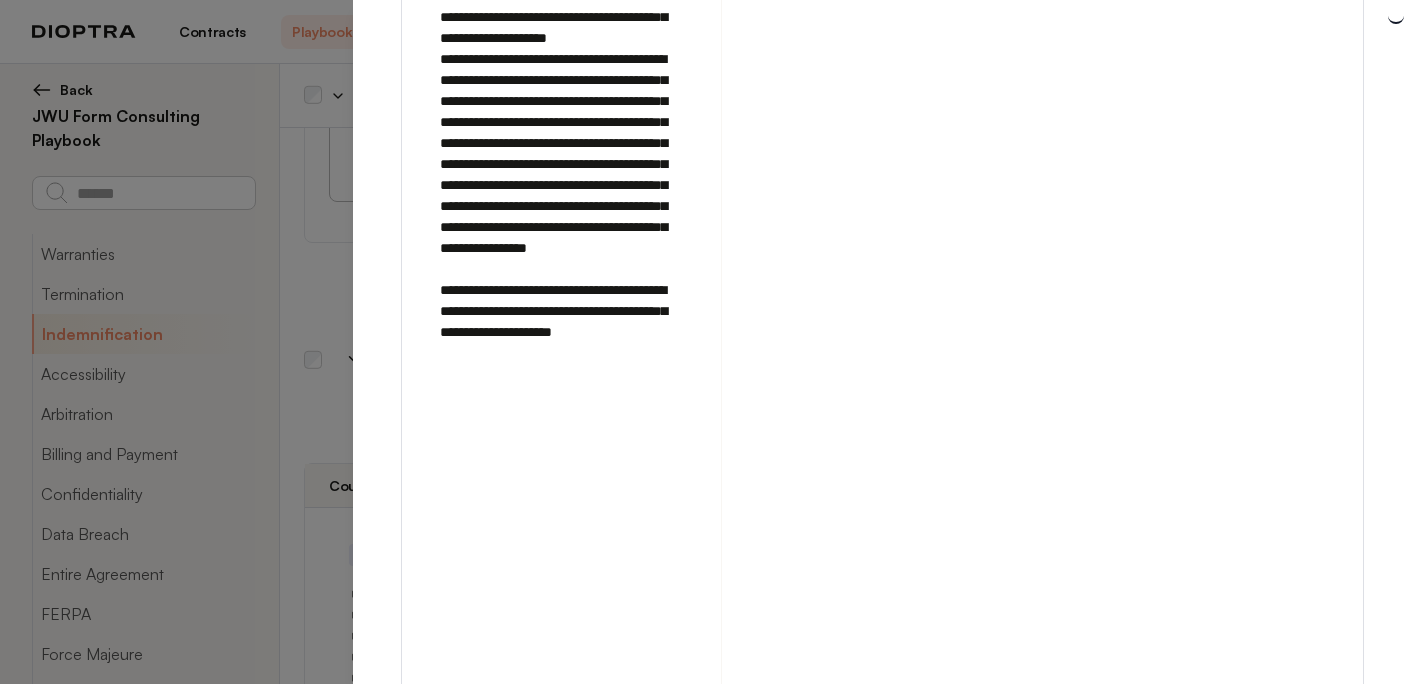 click on "Run on Test Documents" at bounding box center [1156, 730] 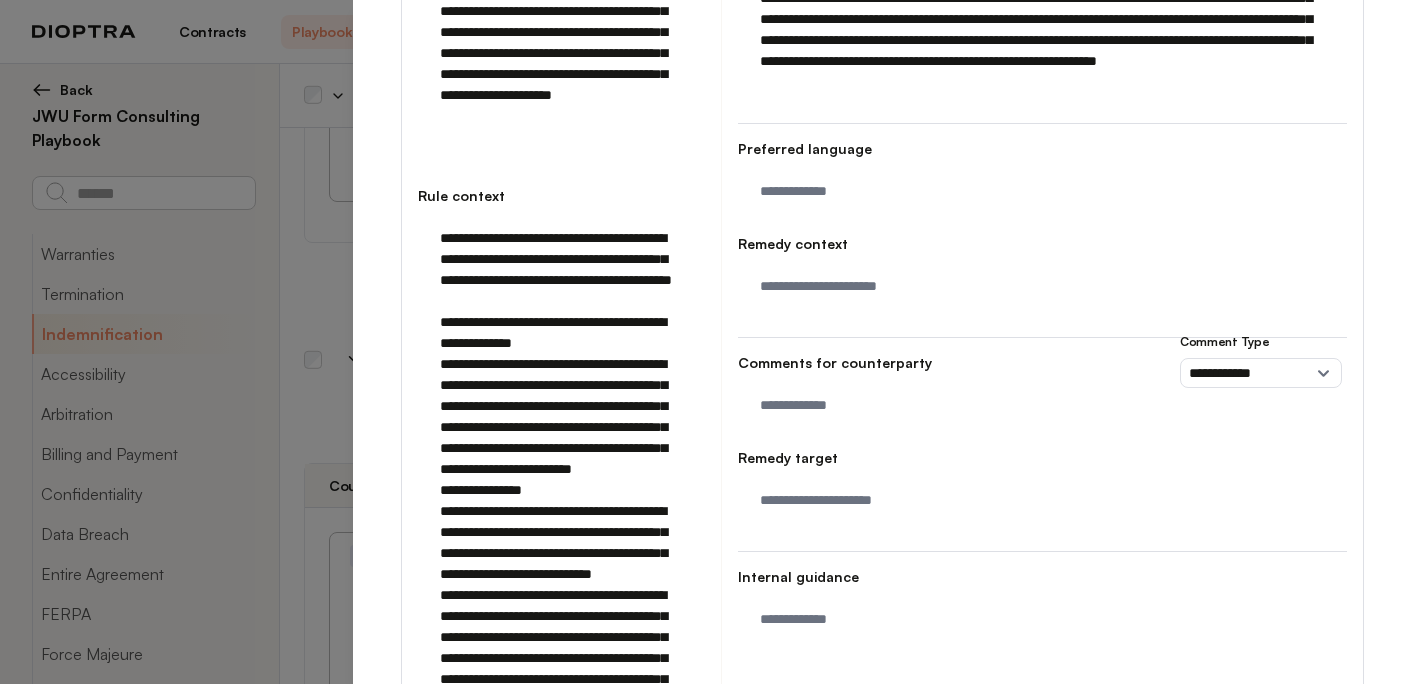 scroll, scrollTop: 0, scrollLeft: 0, axis: both 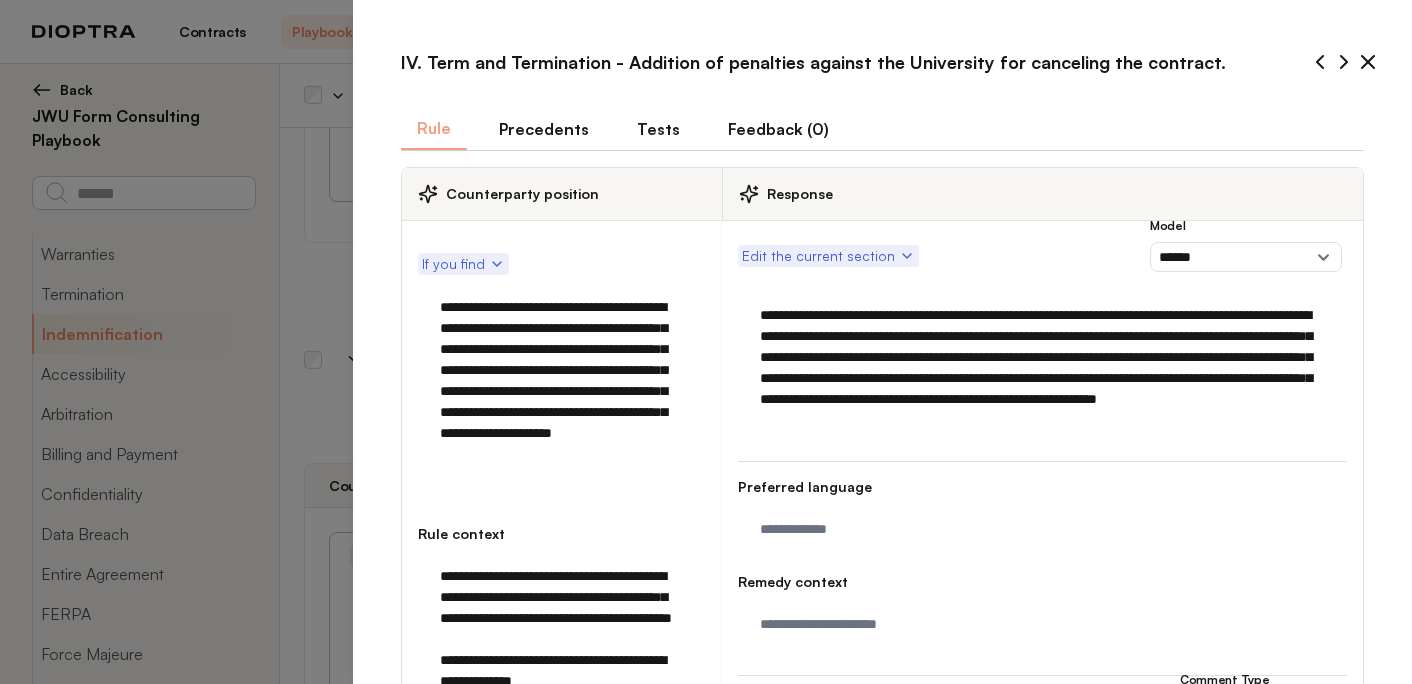 click on "Tests" at bounding box center (658, 129) 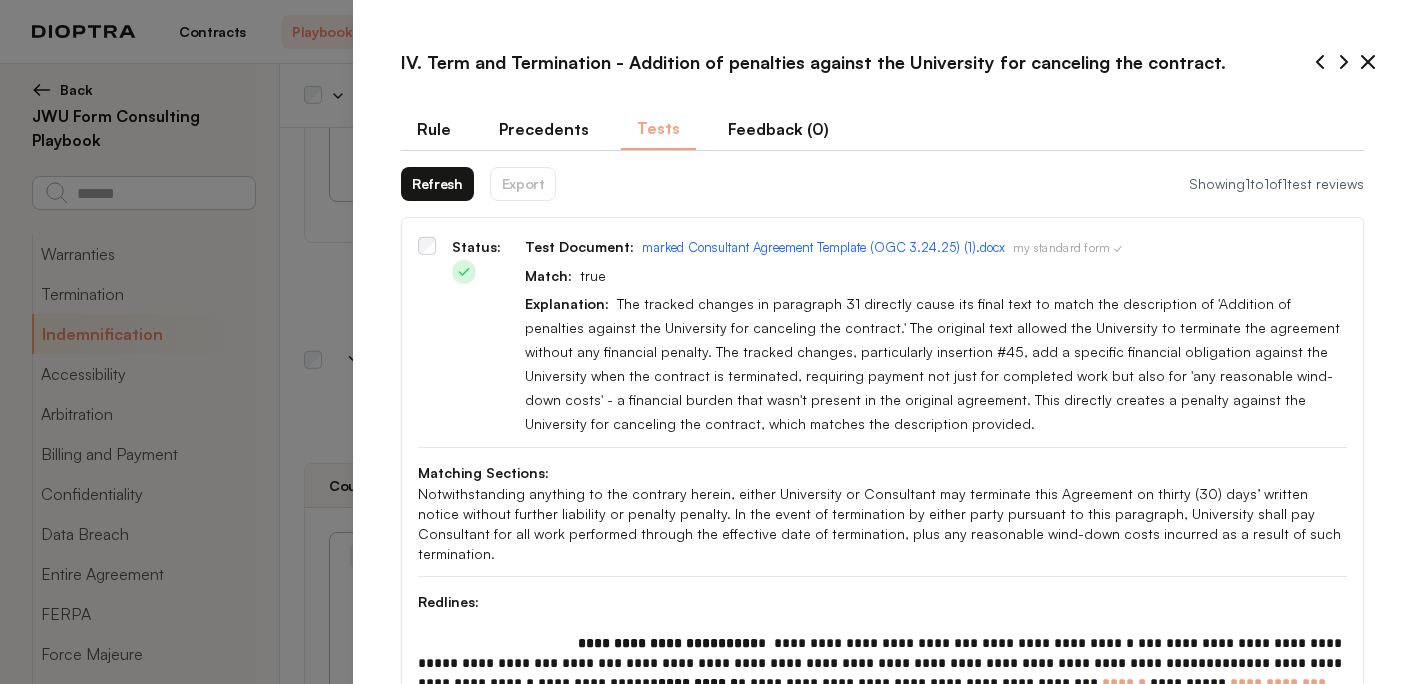 click on "Refresh" at bounding box center (437, 184) 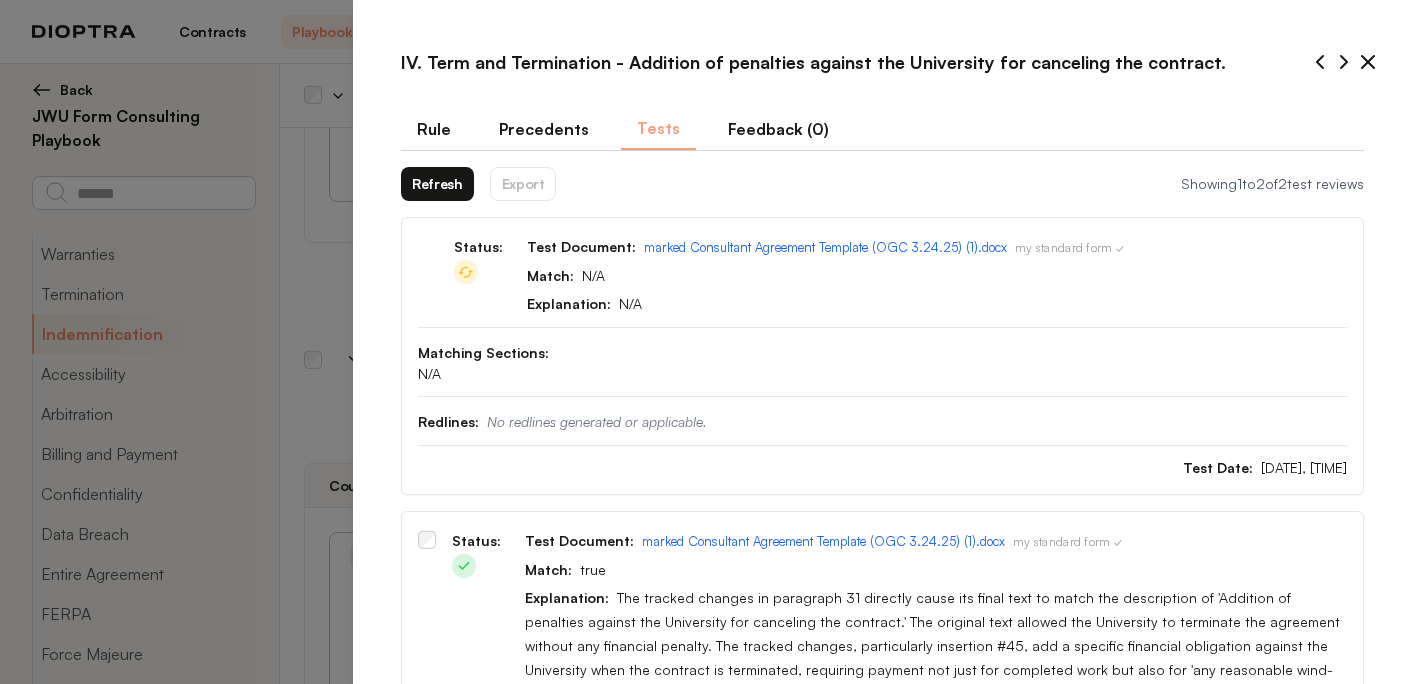click on "Refresh" at bounding box center [437, 184] 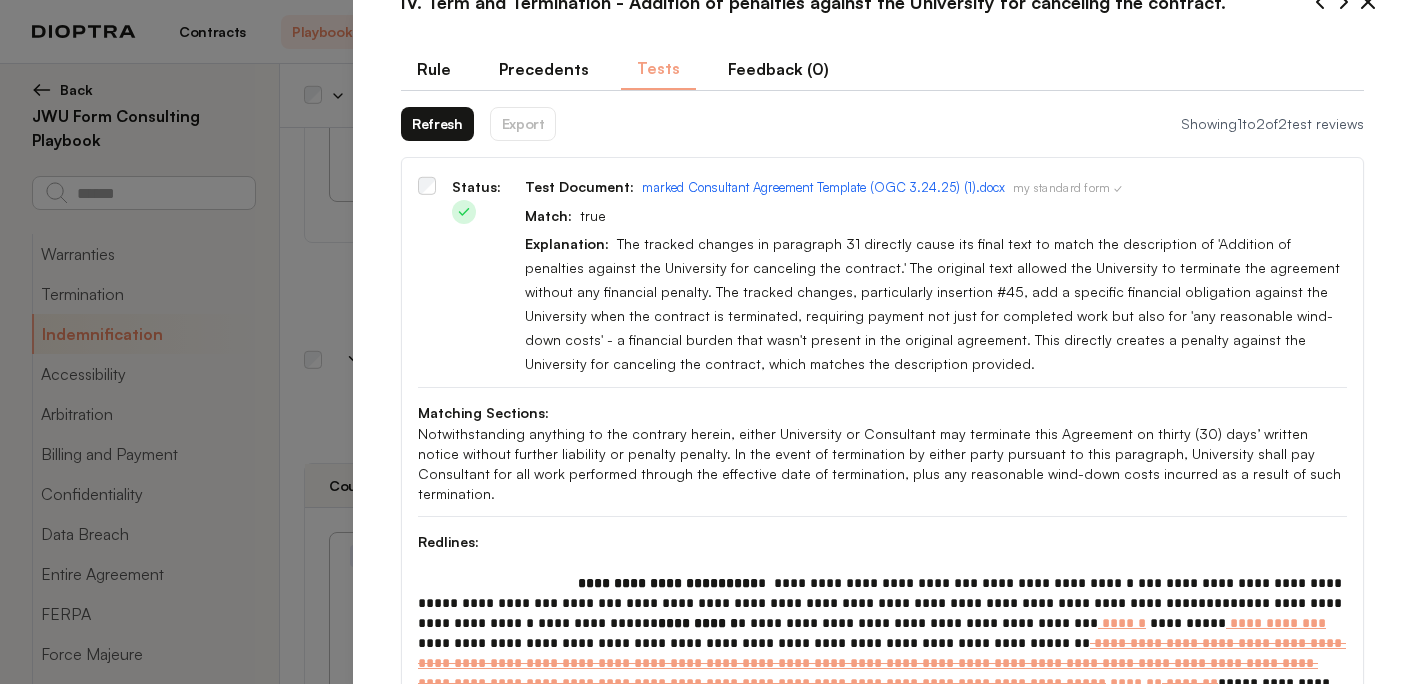 scroll, scrollTop: 0, scrollLeft: 0, axis: both 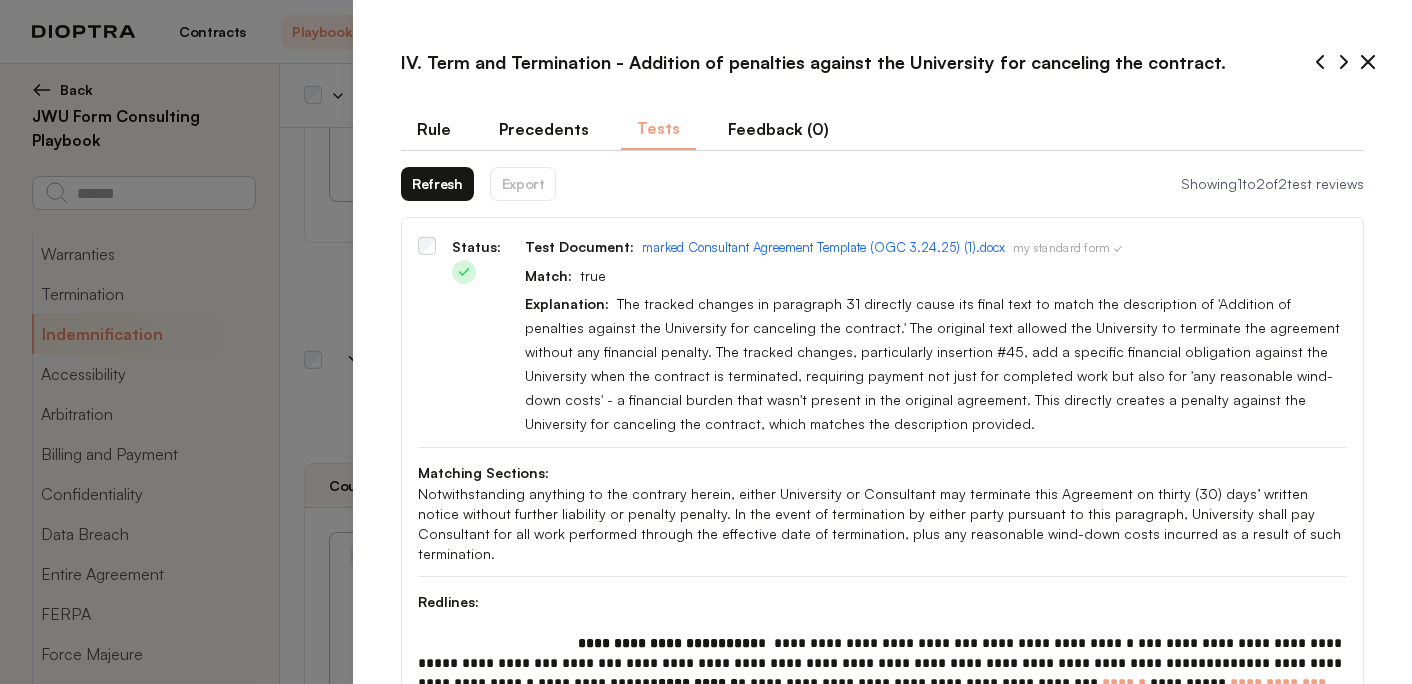 click on "Rule" at bounding box center [434, 129] 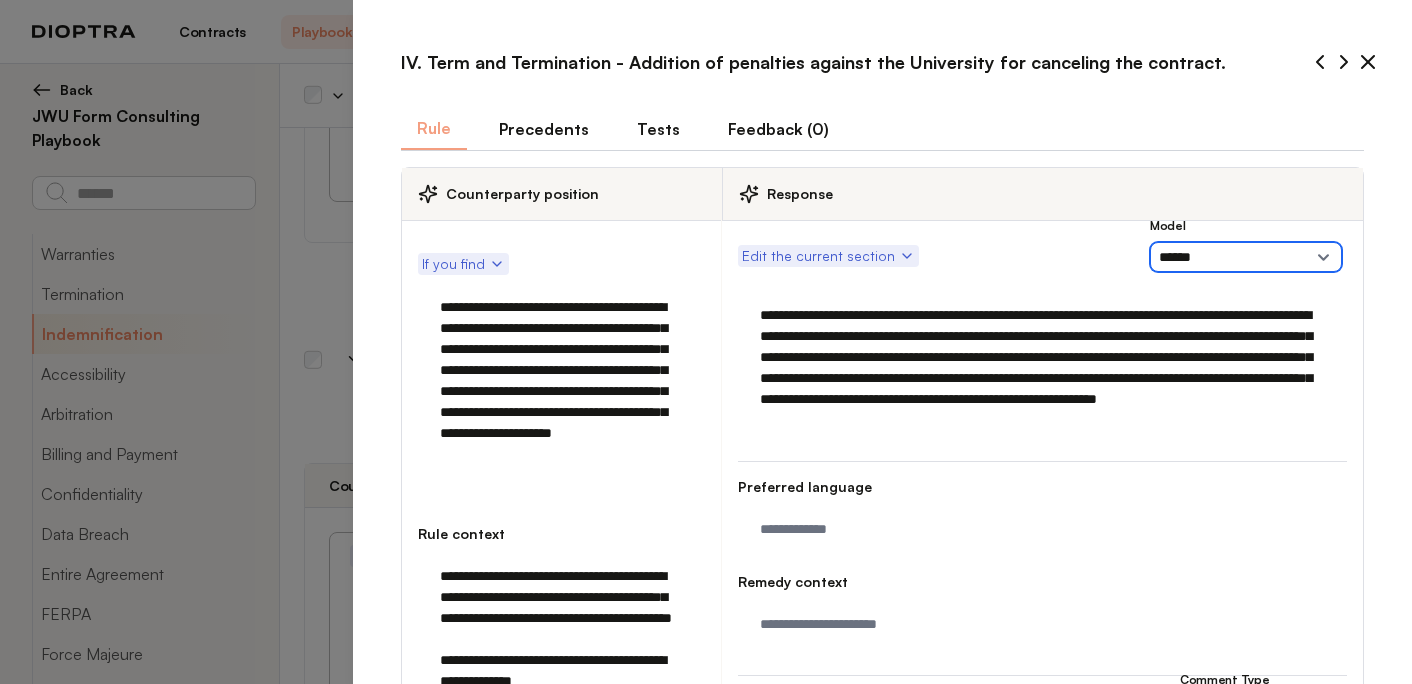 click on "**********" at bounding box center [1246, 257] 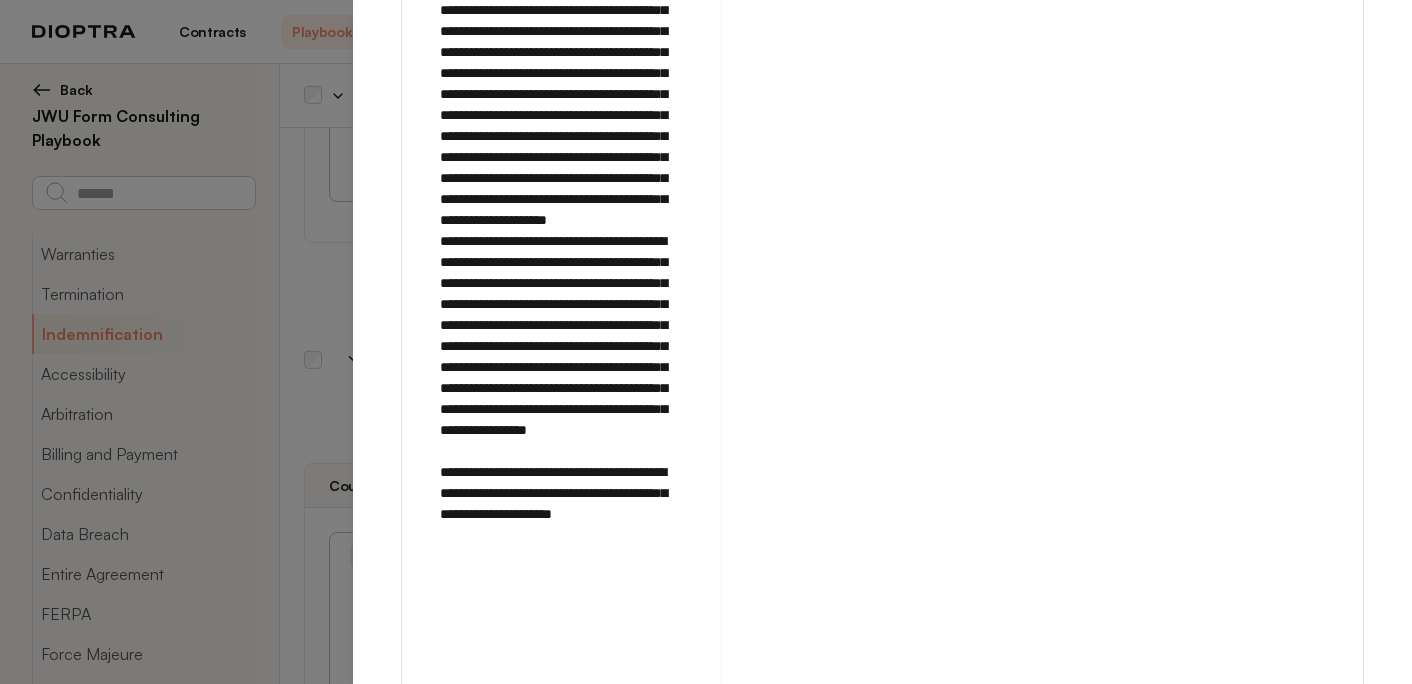 scroll, scrollTop: 1420, scrollLeft: 0, axis: vertical 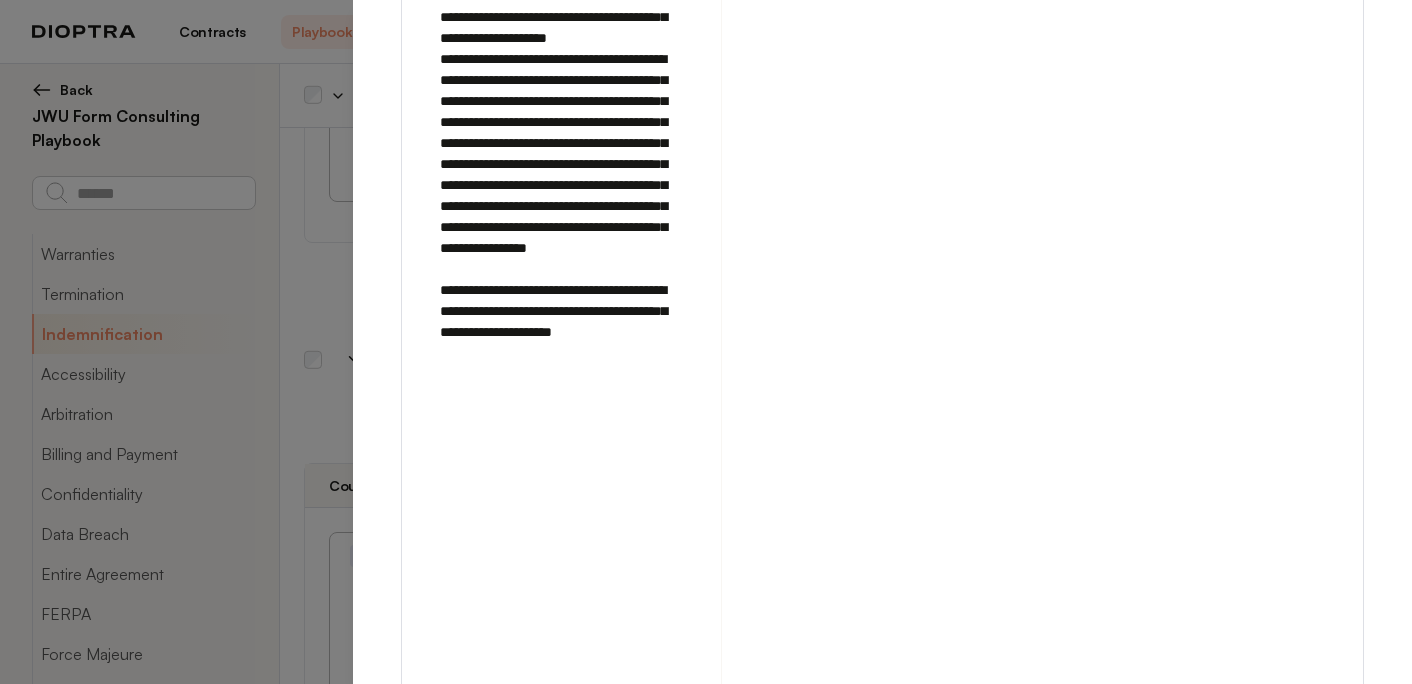 click on "Save" at bounding box center (1337, 730) 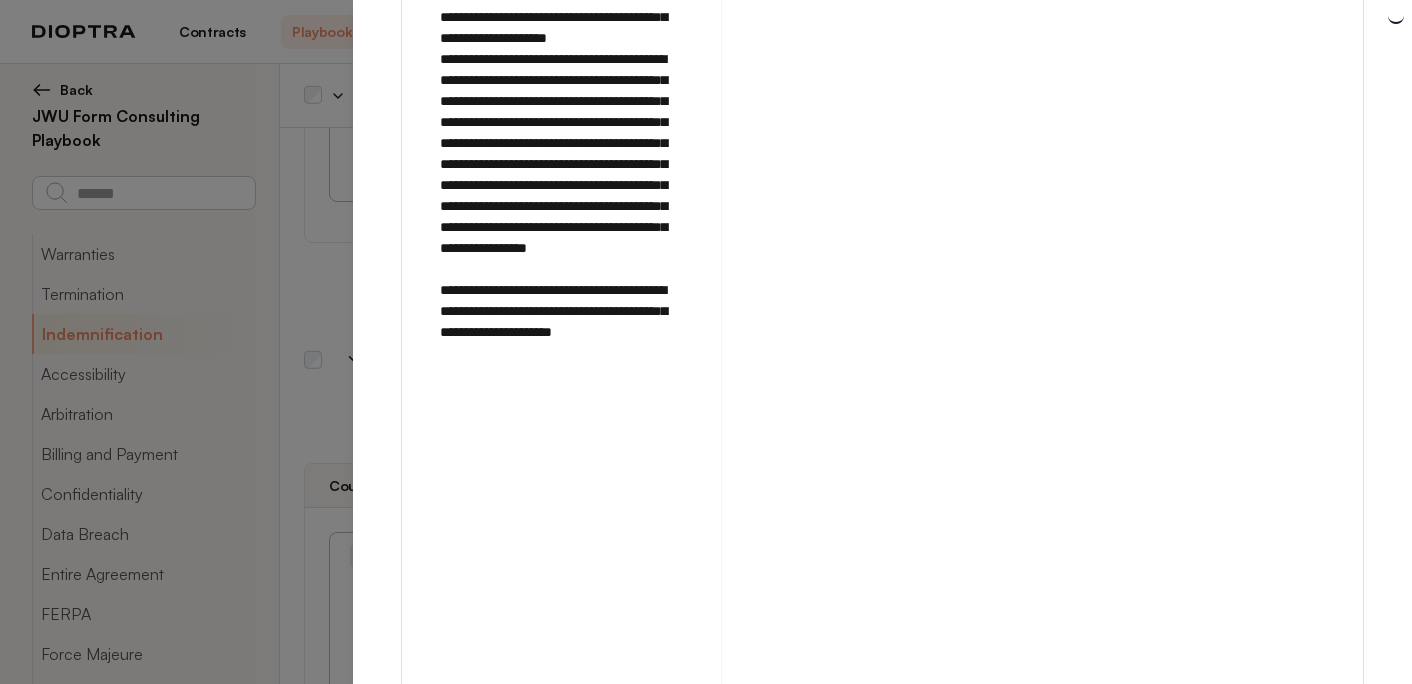 click on "Run on Test Documents" at bounding box center (1156, 730) 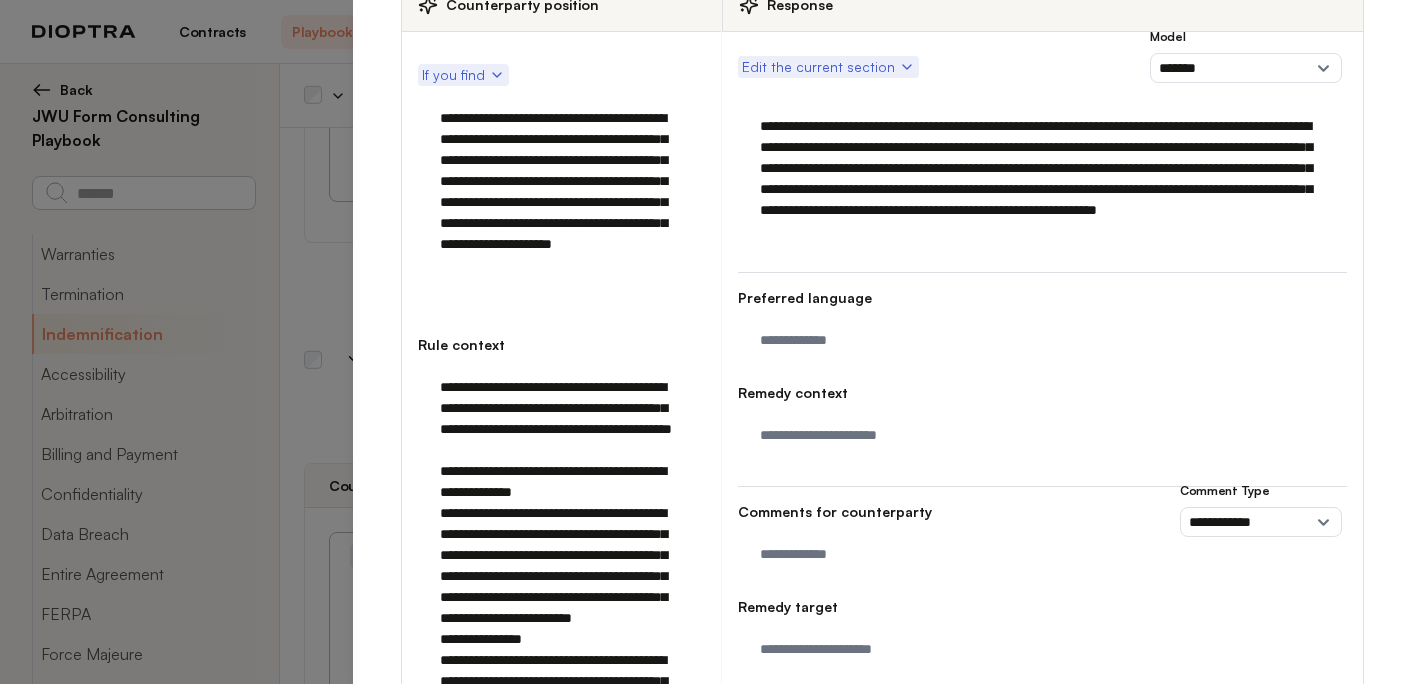 scroll, scrollTop: 0, scrollLeft: 0, axis: both 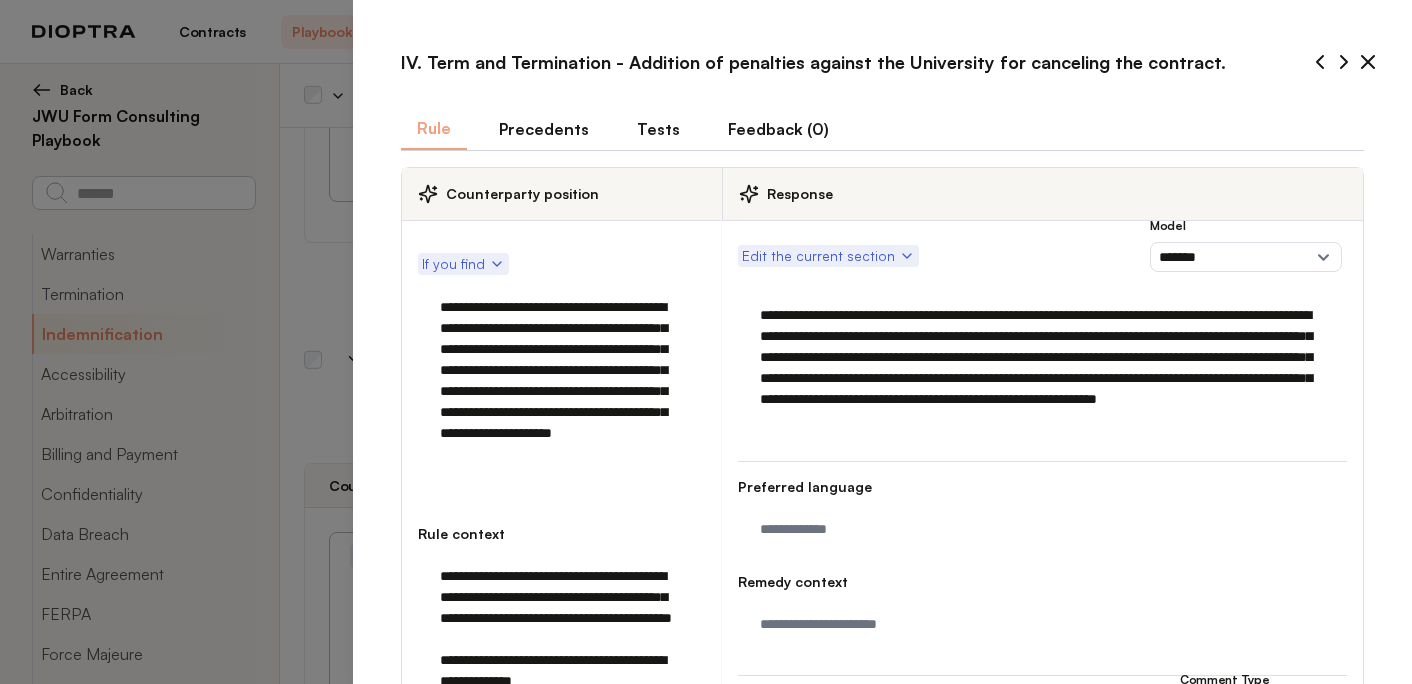 click on "Tests" at bounding box center (658, 129) 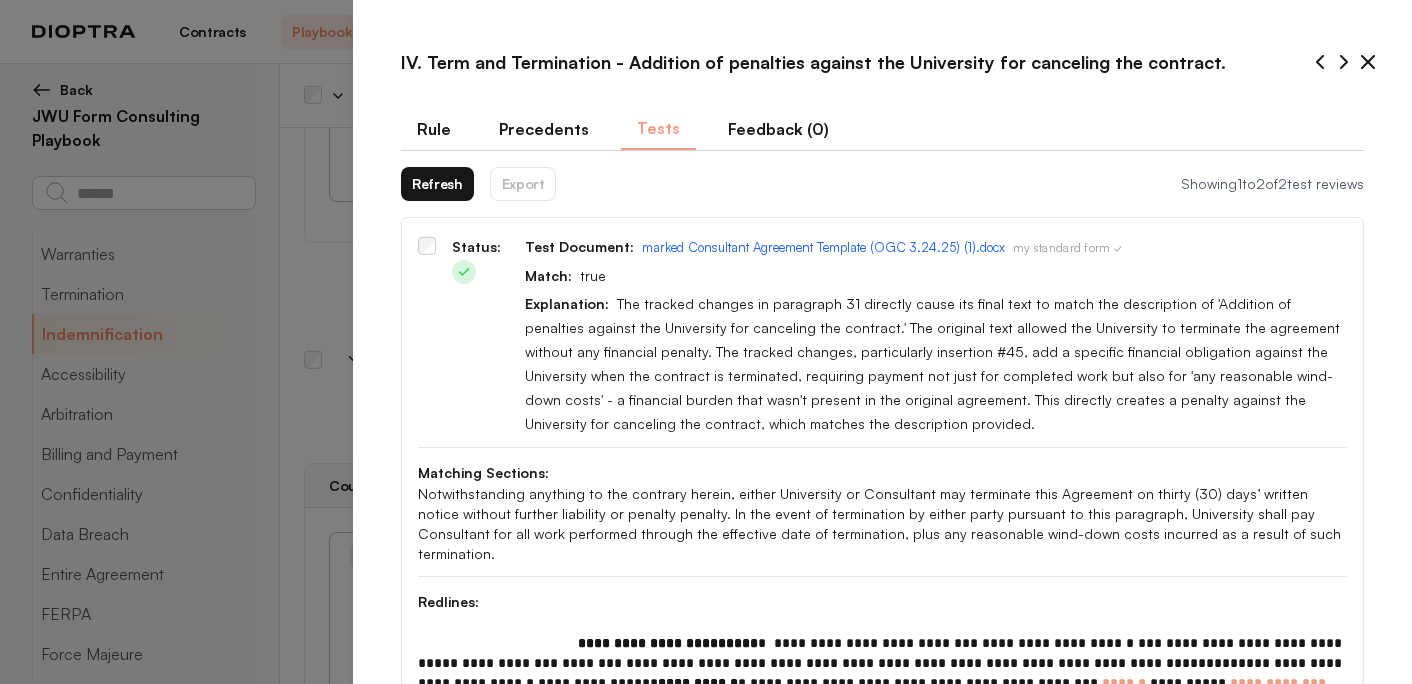 click on "Refresh" at bounding box center (437, 184) 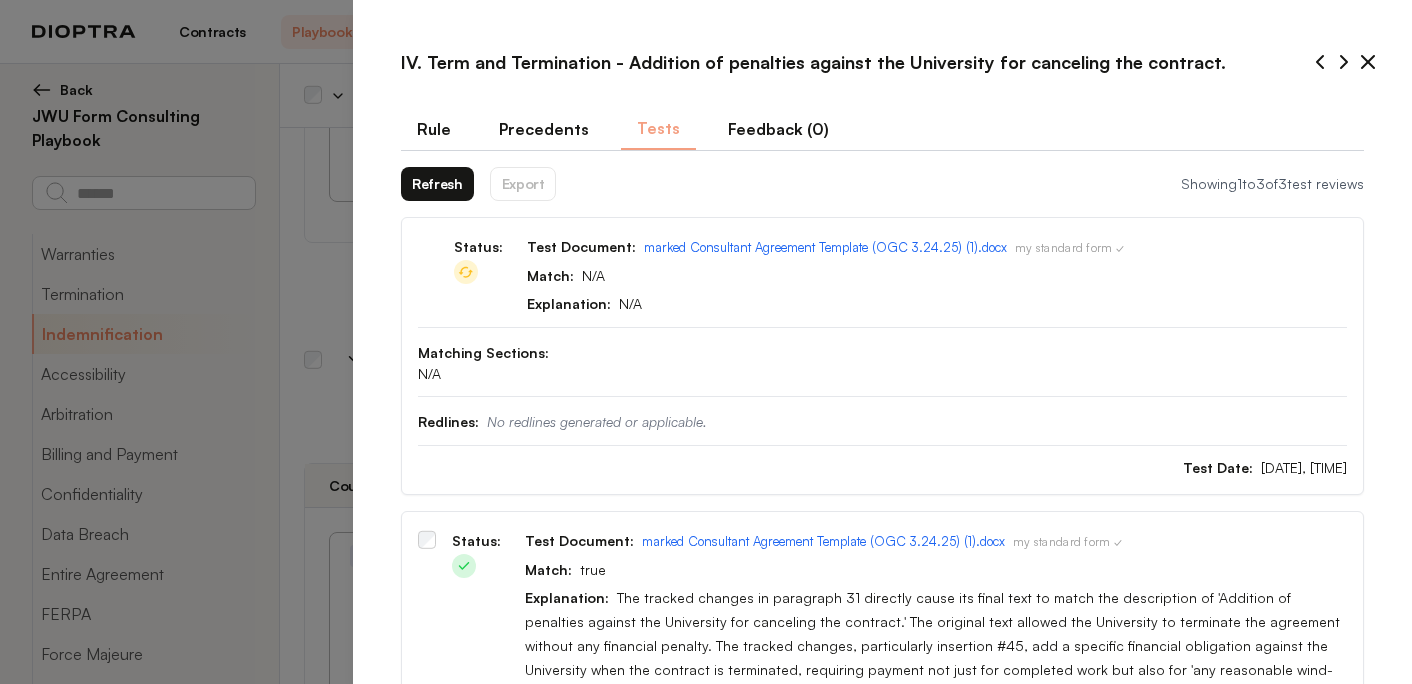 click on "Refresh" at bounding box center [437, 184] 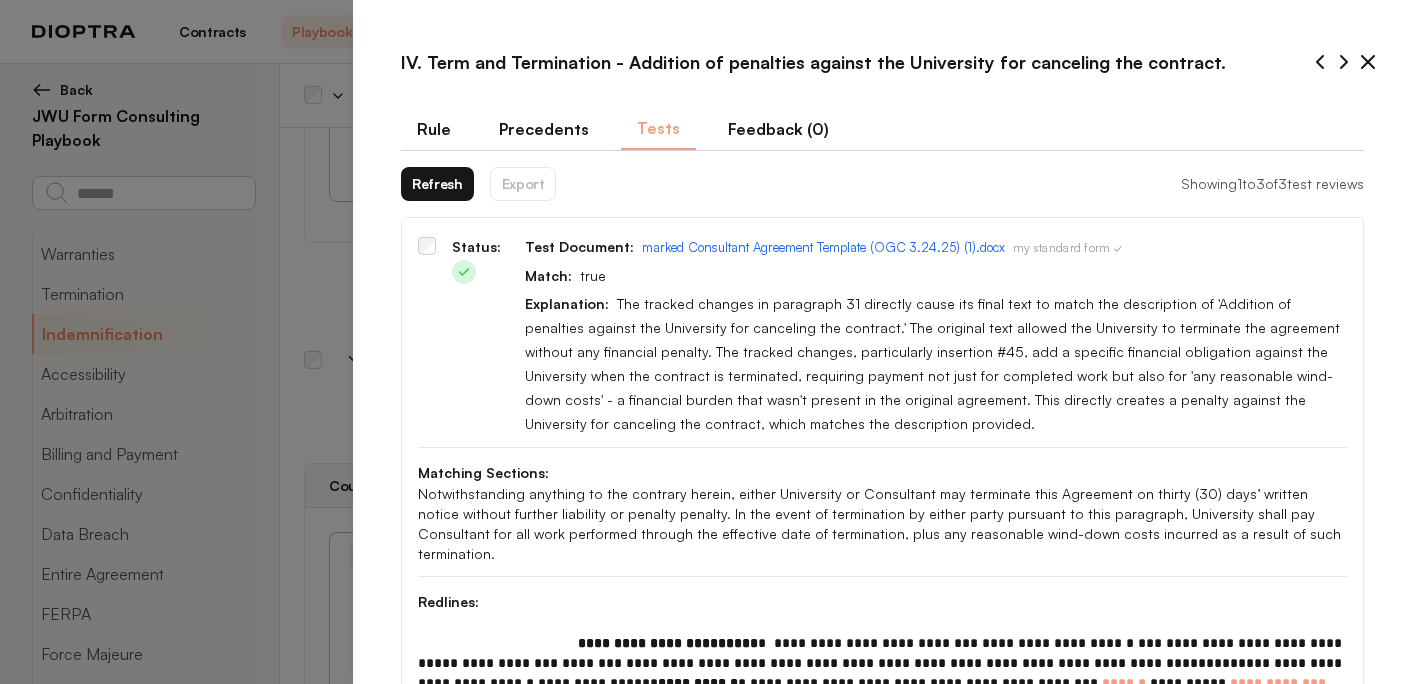 click on "Refresh" at bounding box center (437, 184) 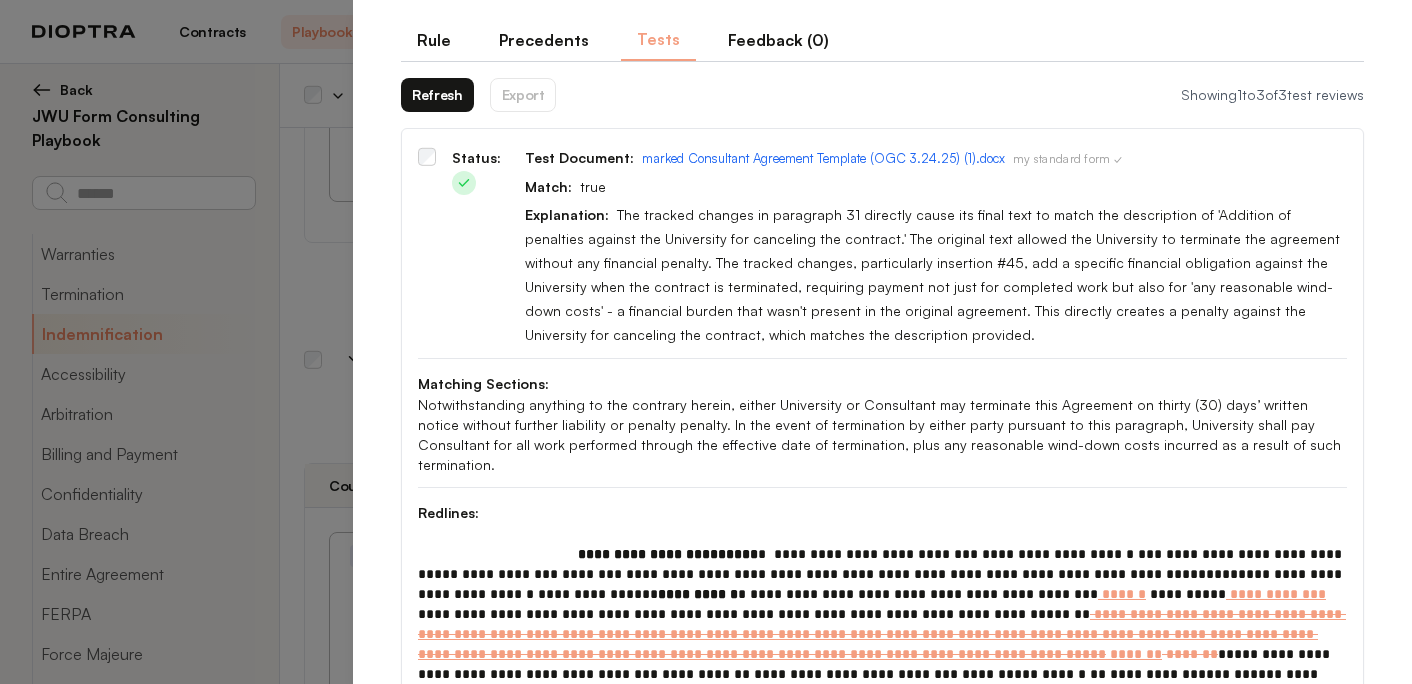 scroll, scrollTop: 0, scrollLeft: 0, axis: both 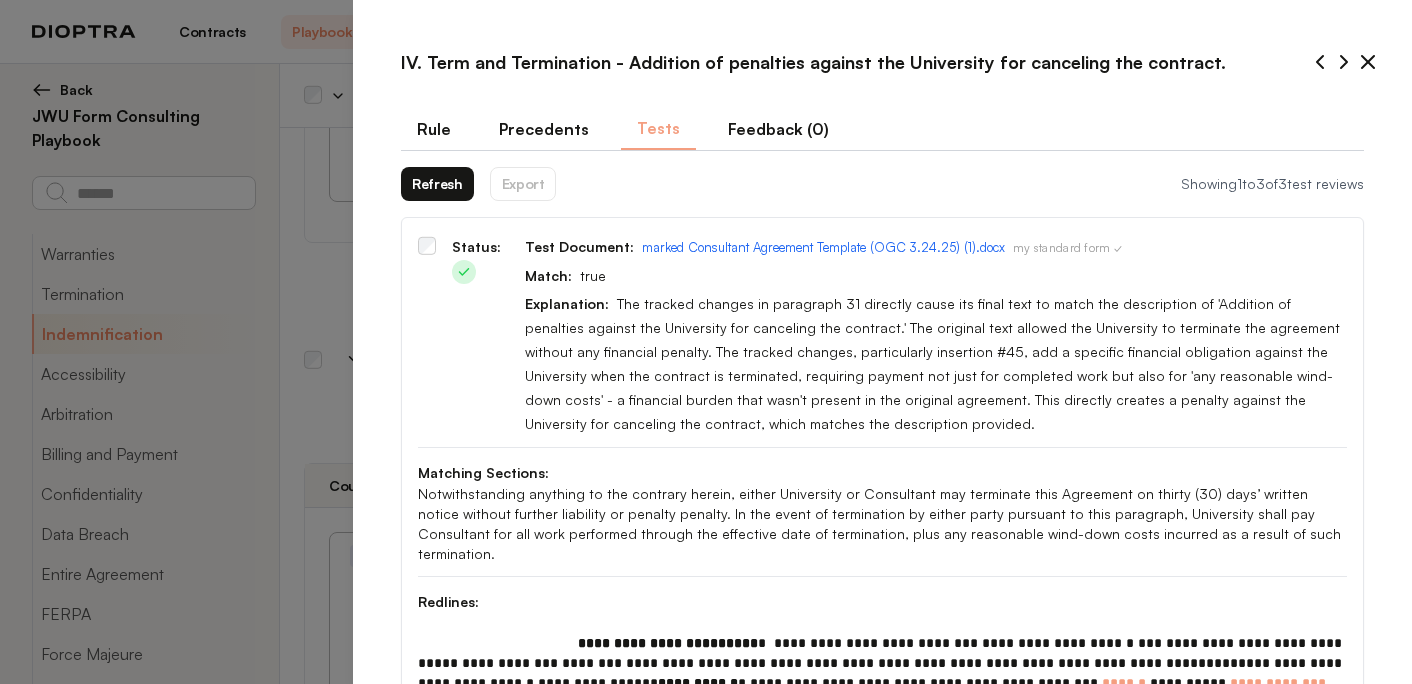 click on "Rule" at bounding box center [434, 129] 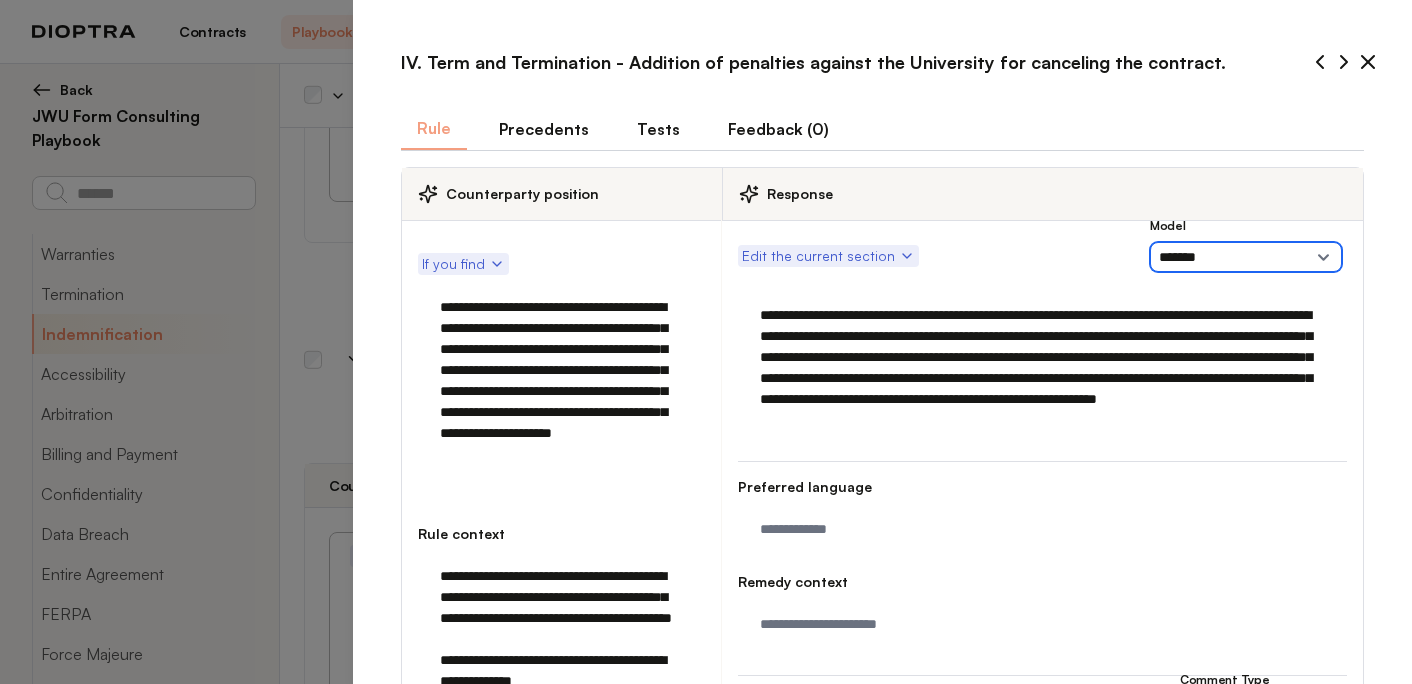 click on "**********" at bounding box center [1246, 257] 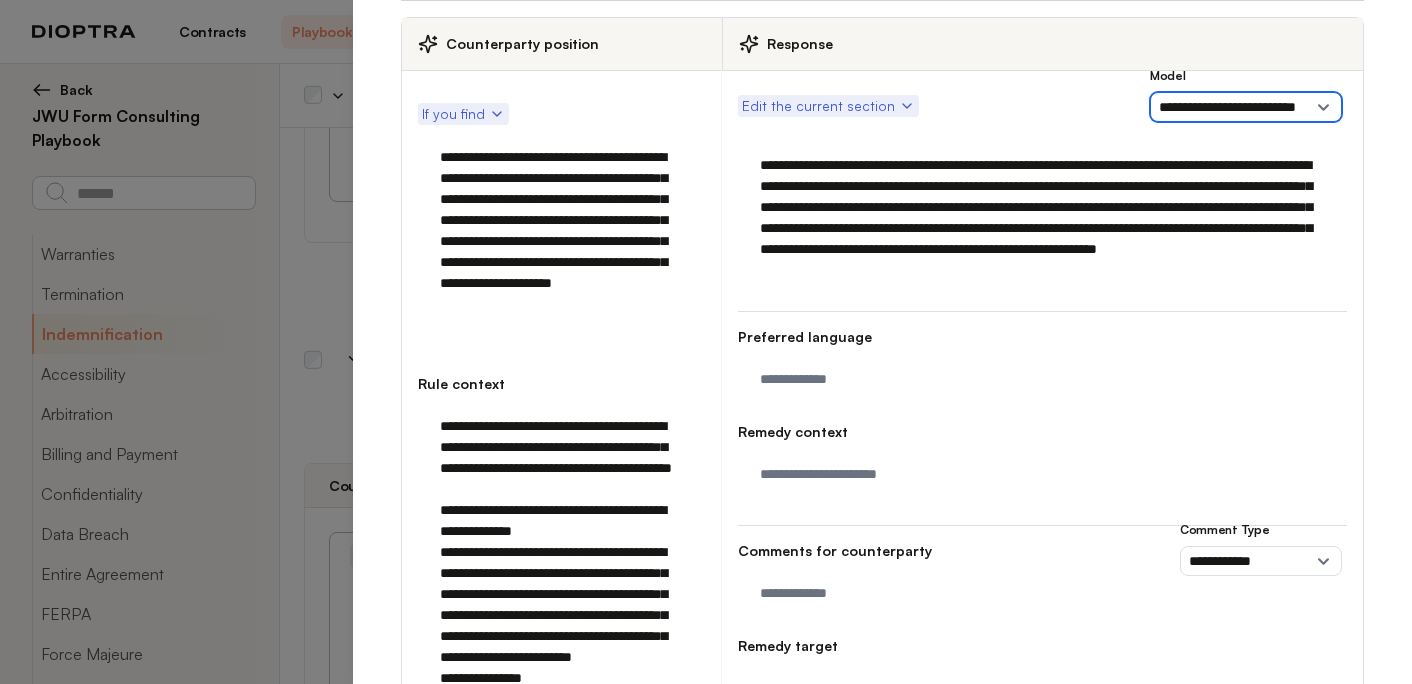 scroll, scrollTop: 49, scrollLeft: 0, axis: vertical 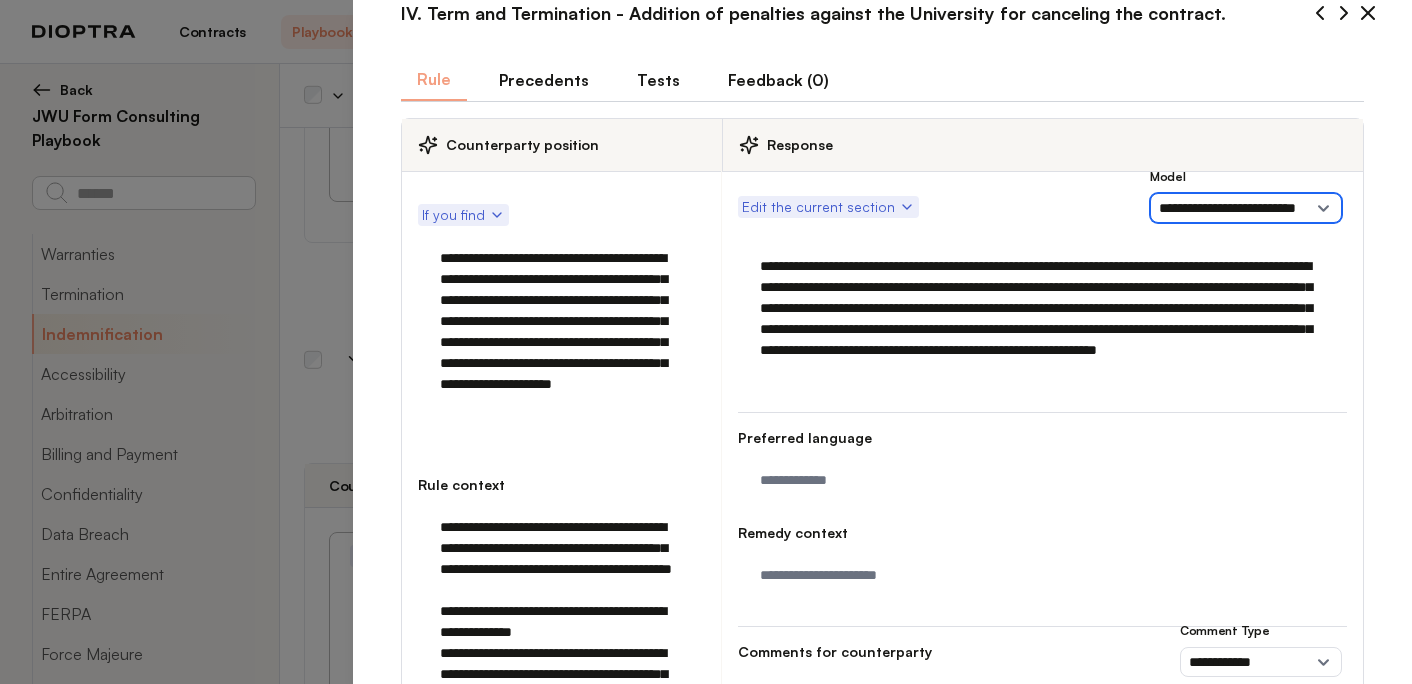 click on "**********" at bounding box center (1246, 208) 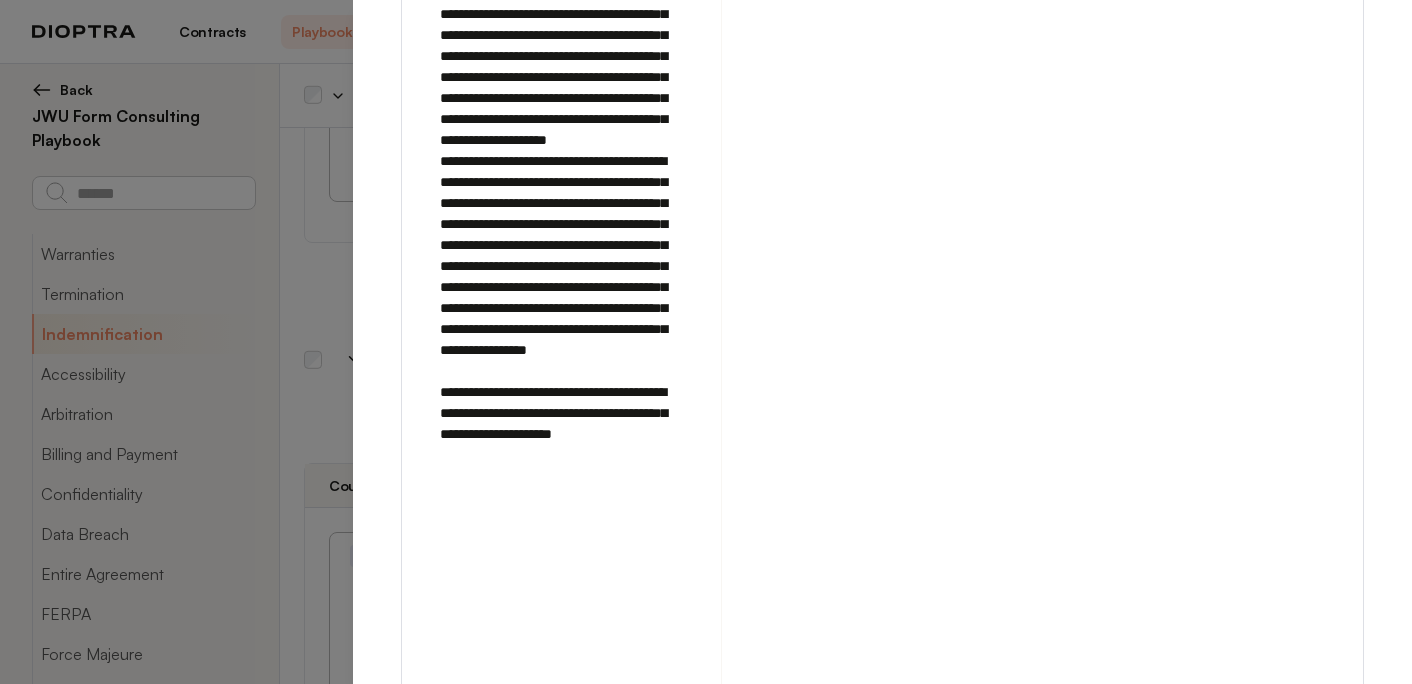 scroll, scrollTop: 1420, scrollLeft: 0, axis: vertical 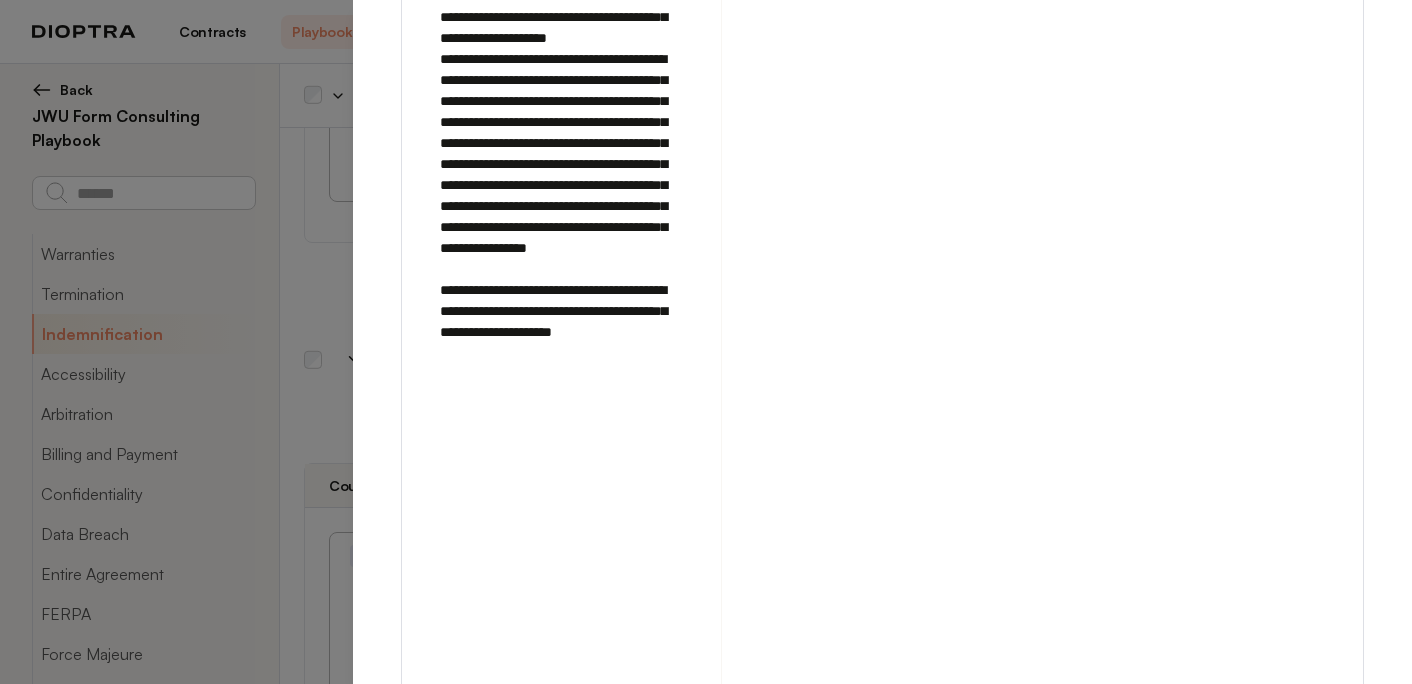 click on "Save" at bounding box center [1337, 730] 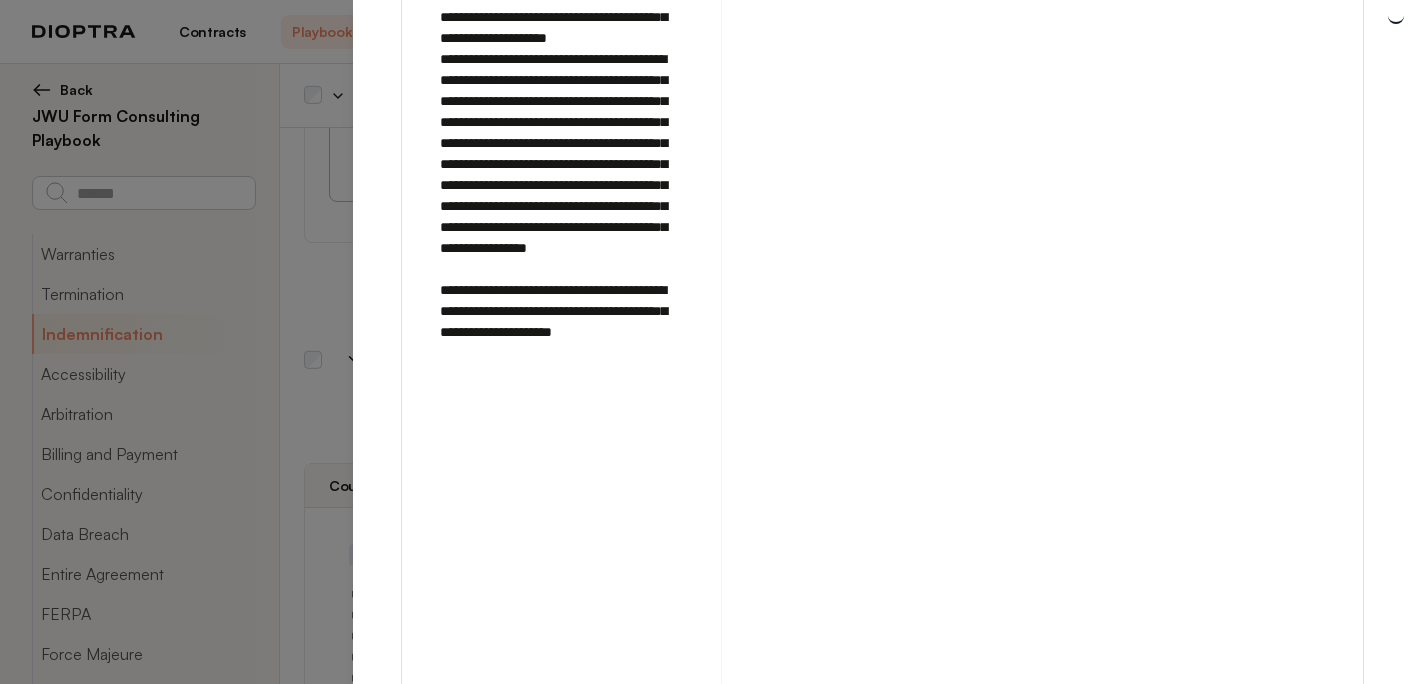 click on "Run on Test Documents" at bounding box center [1156, 730] 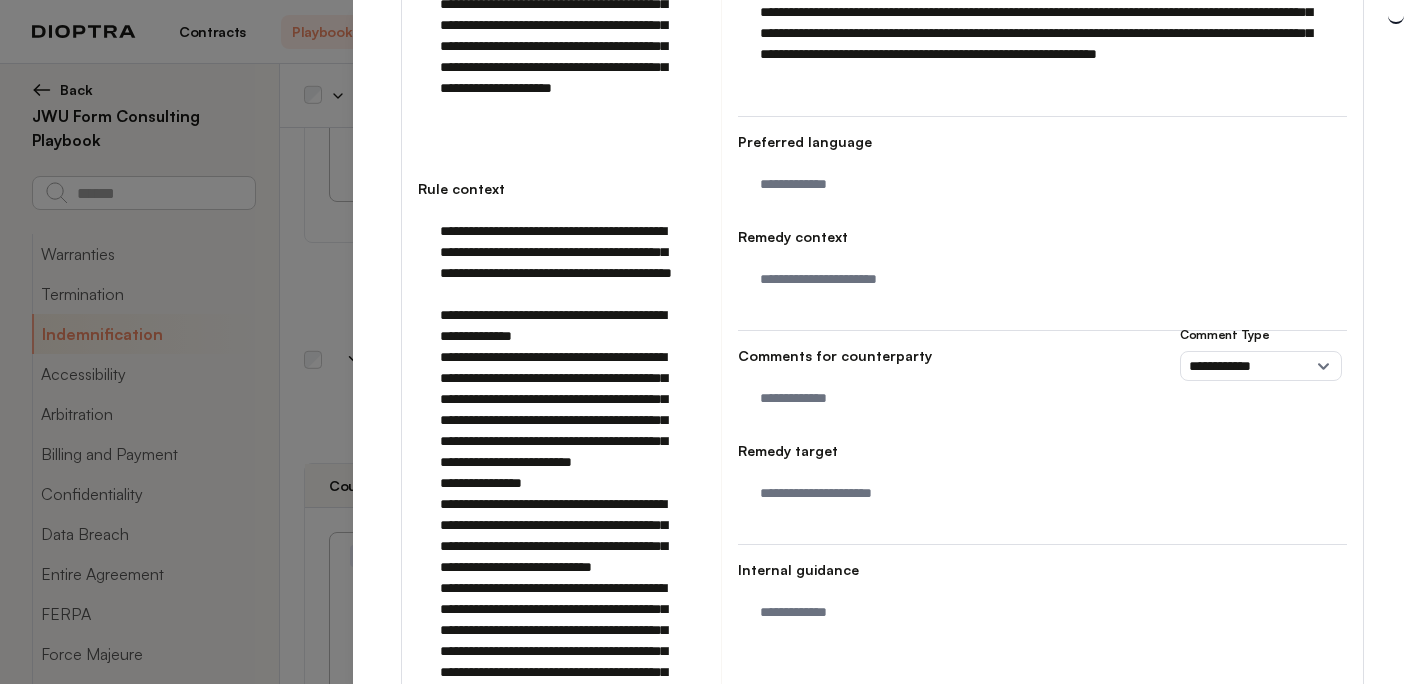 scroll, scrollTop: 0, scrollLeft: 0, axis: both 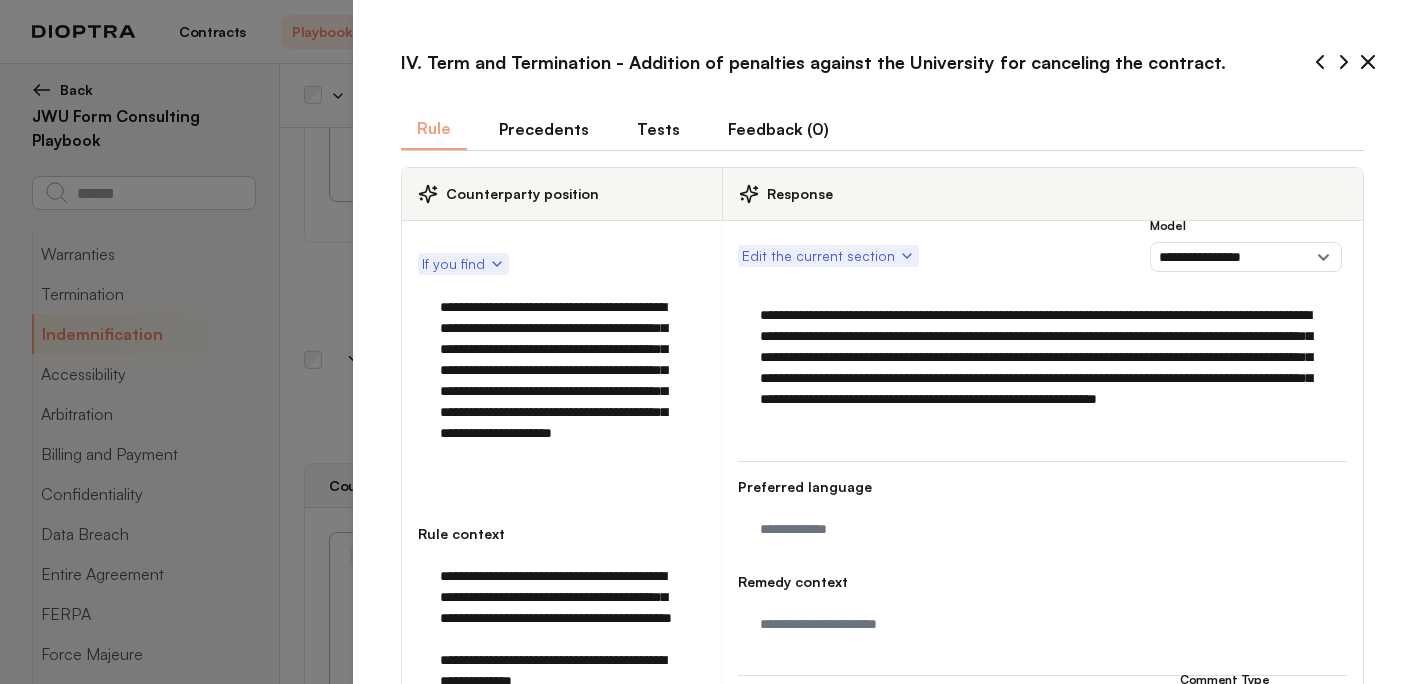 click on "Tests" at bounding box center (658, 129) 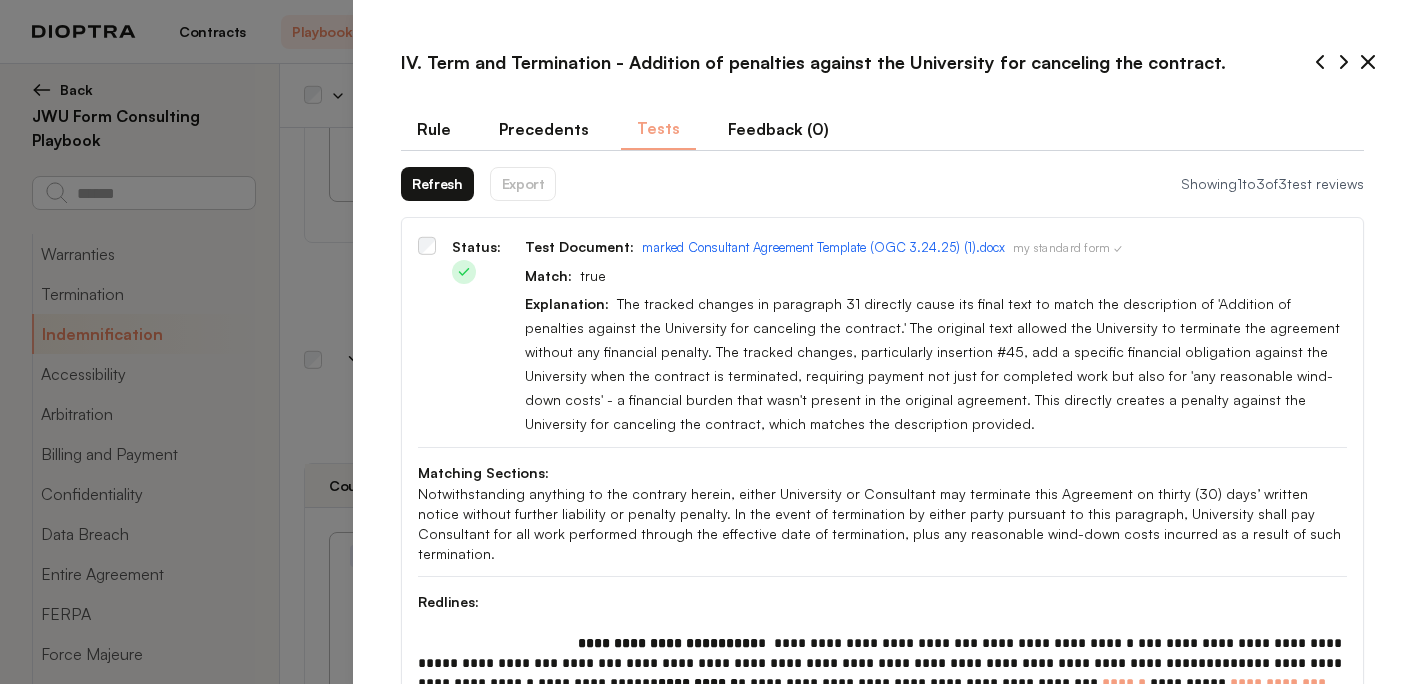 click on "Refresh" at bounding box center [437, 184] 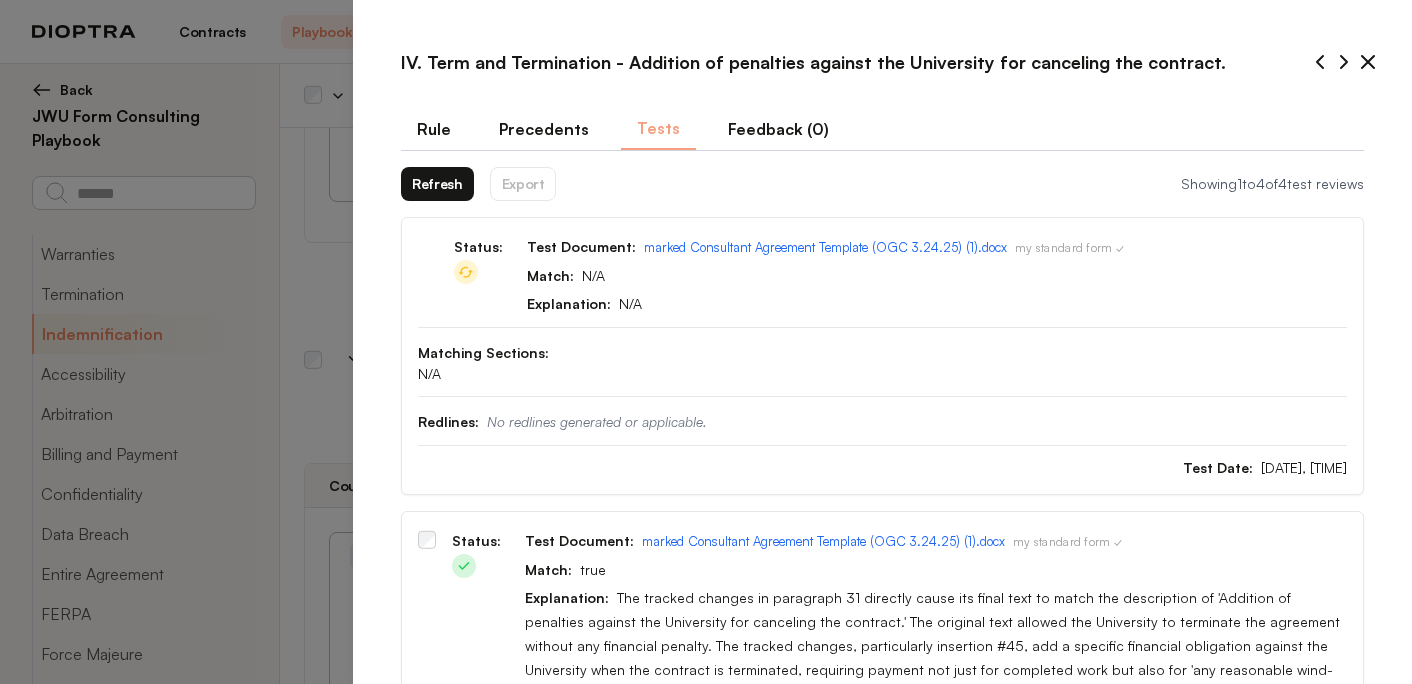 click on "Refresh" at bounding box center [437, 184] 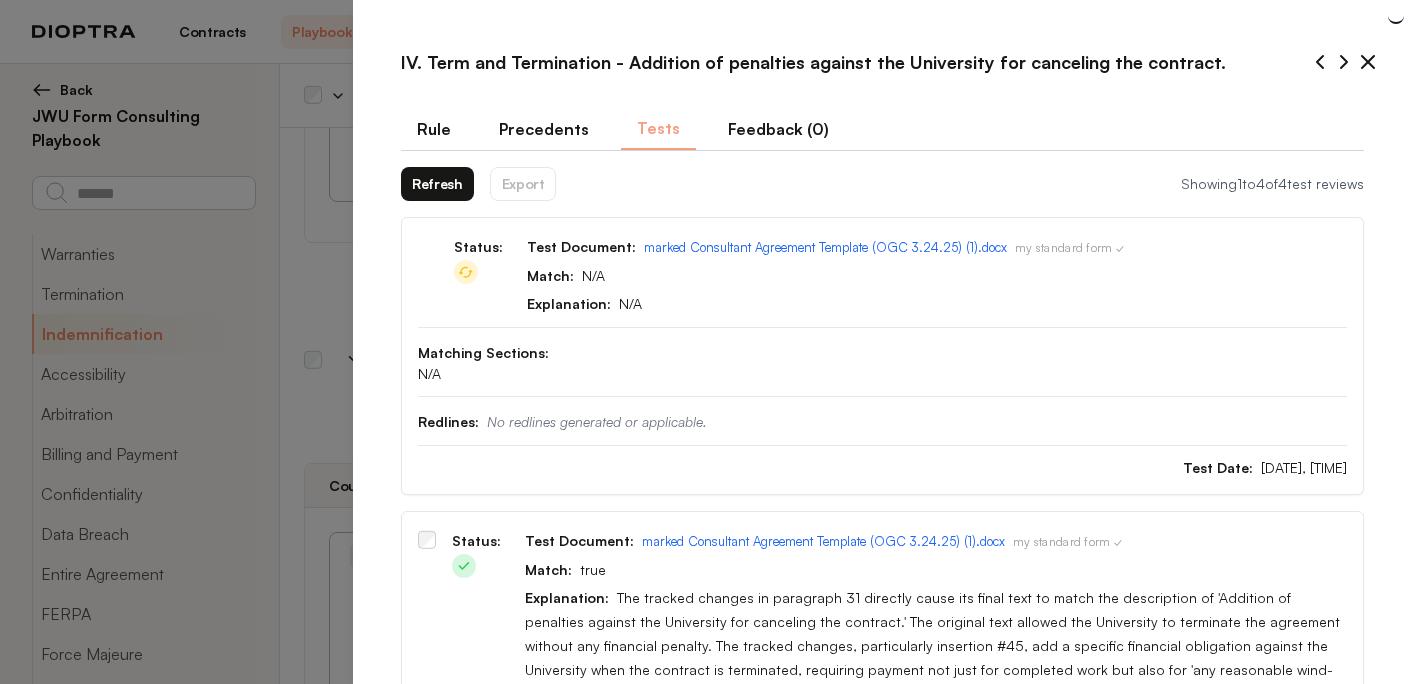 click on "Rule" at bounding box center [434, 129] 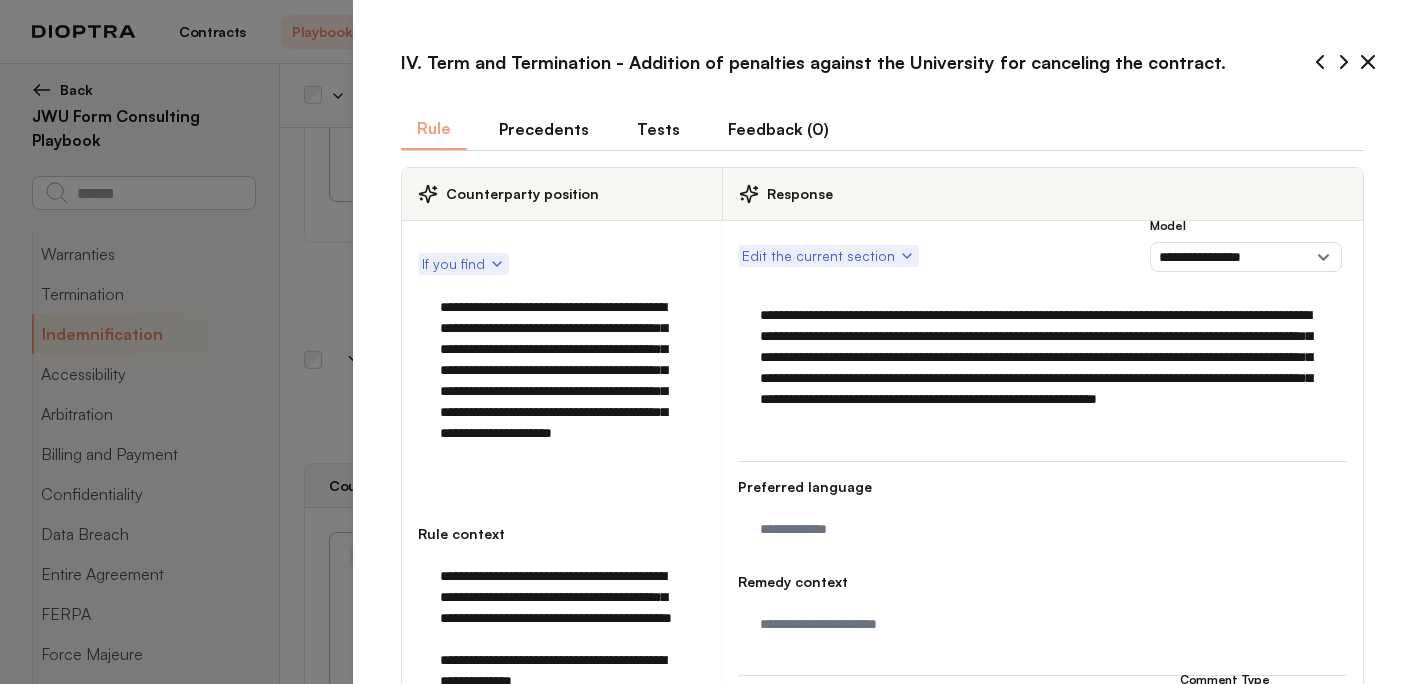 click on "Tests" at bounding box center (658, 129) 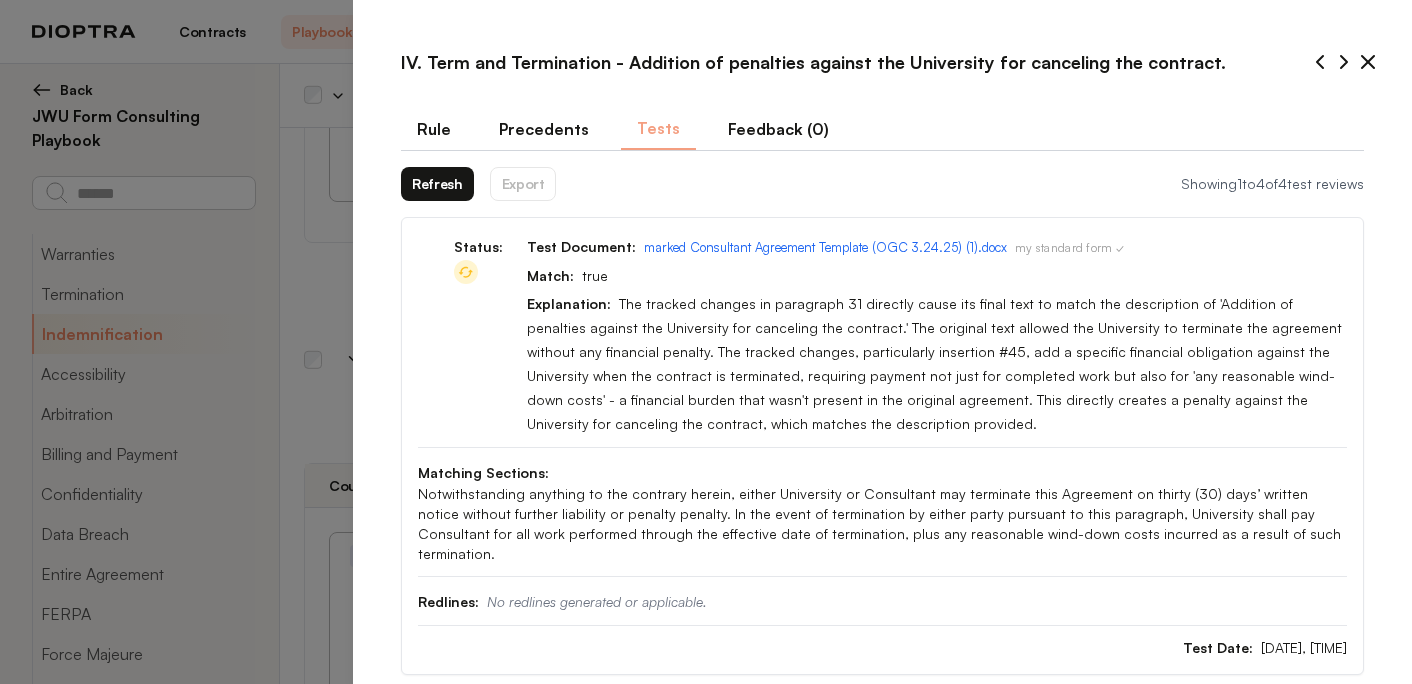 click on "Refresh" at bounding box center (437, 184) 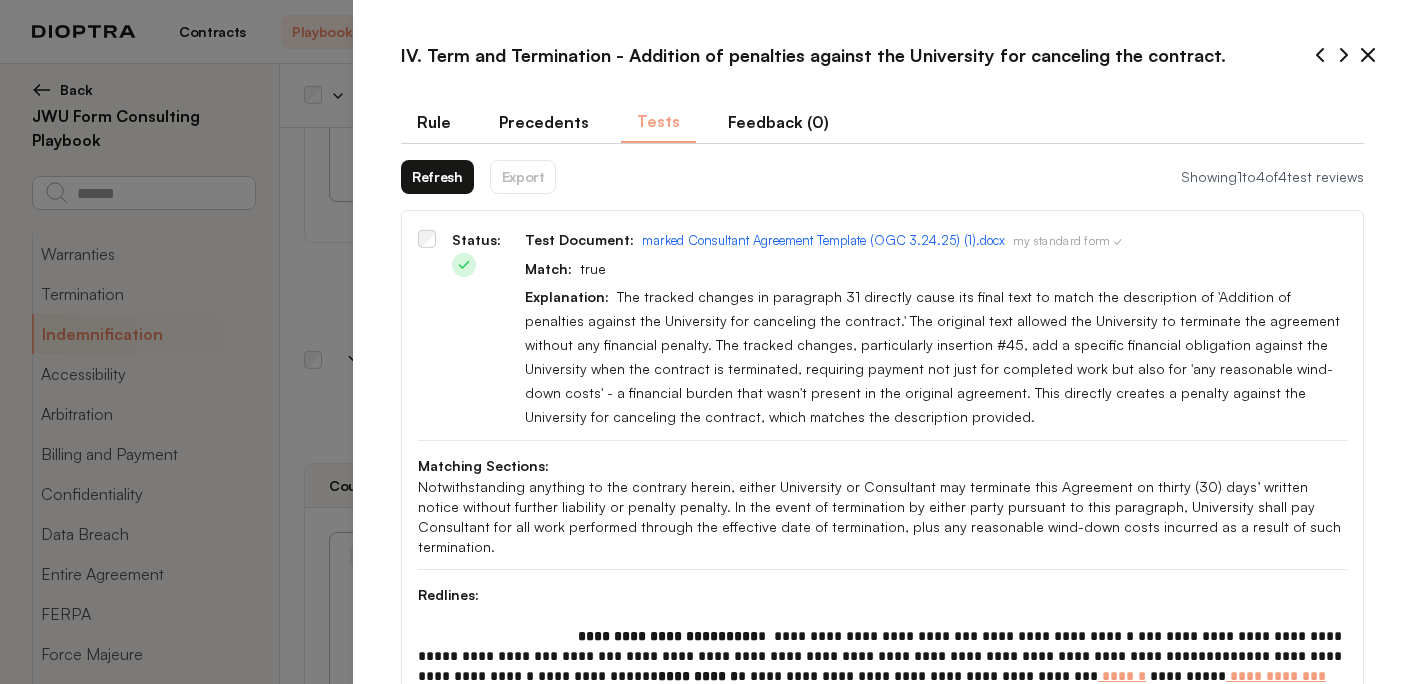 scroll, scrollTop: 0, scrollLeft: 0, axis: both 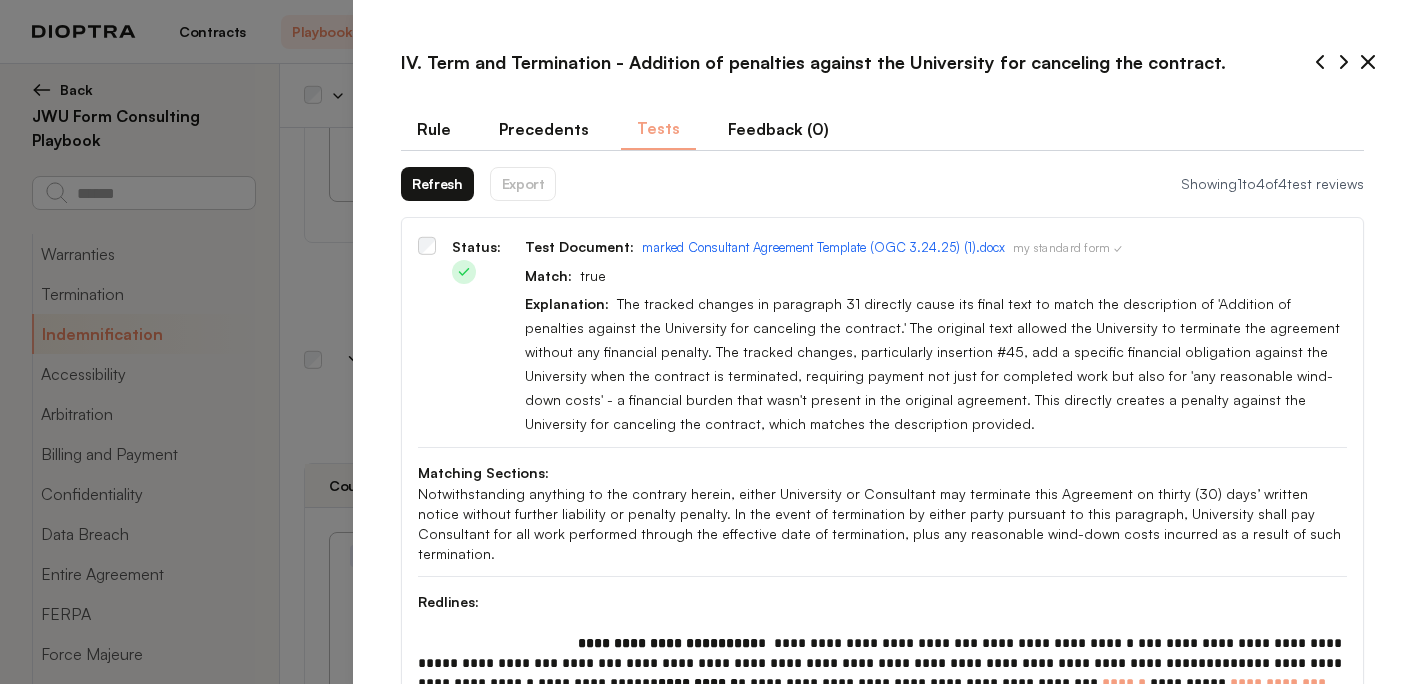 click on "Rule" at bounding box center (434, 129) 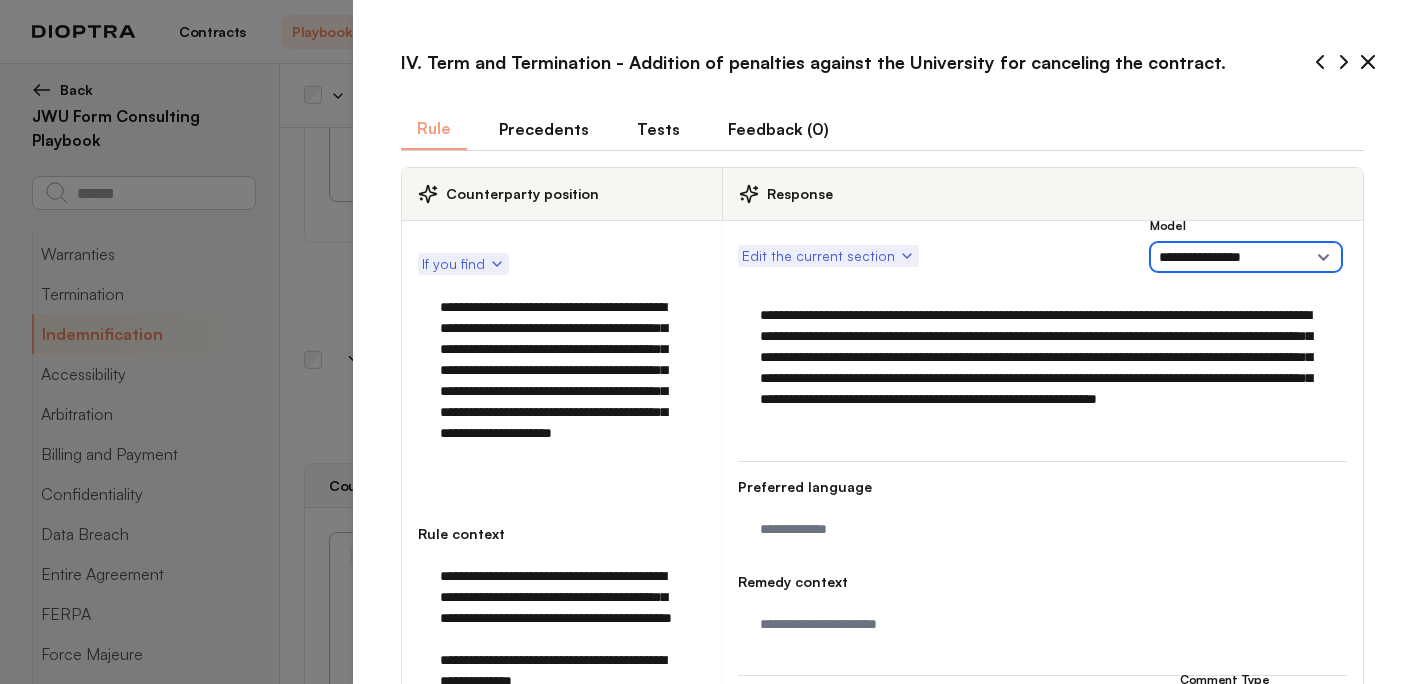 click on "**********" at bounding box center (1246, 257) 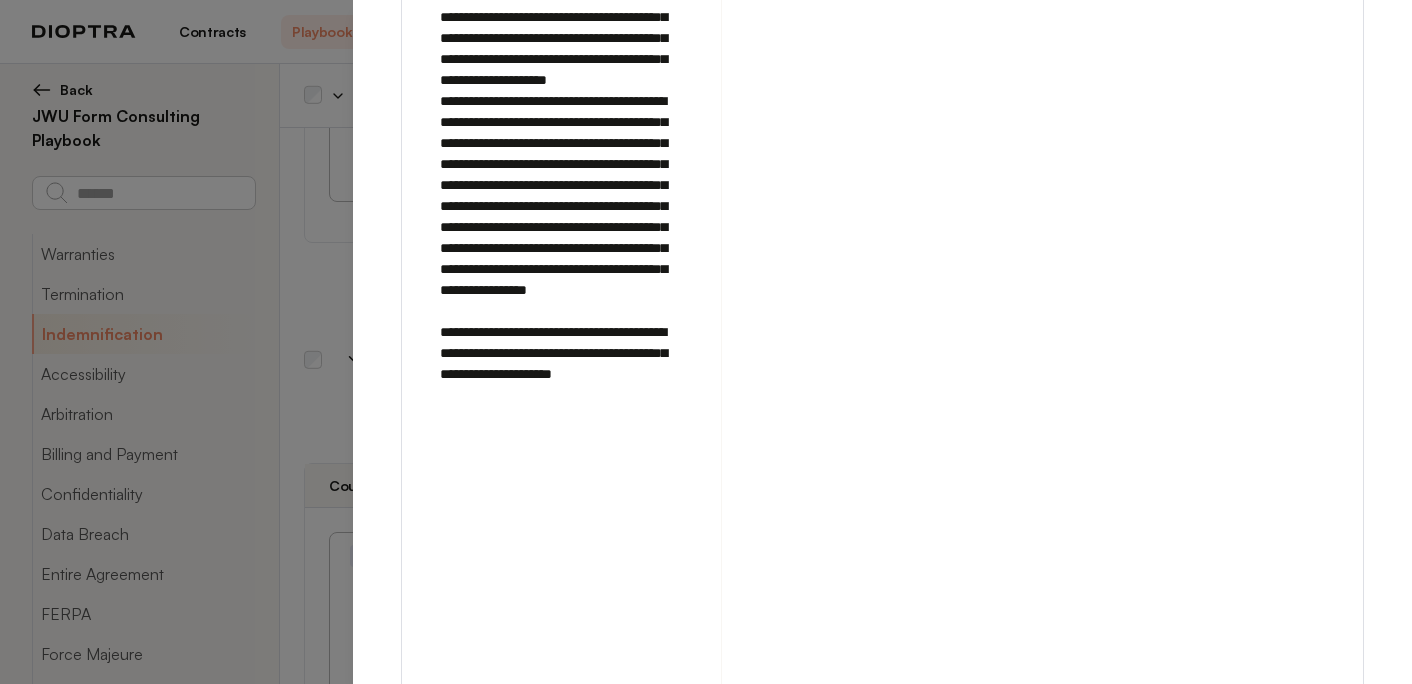 scroll, scrollTop: 1420, scrollLeft: 0, axis: vertical 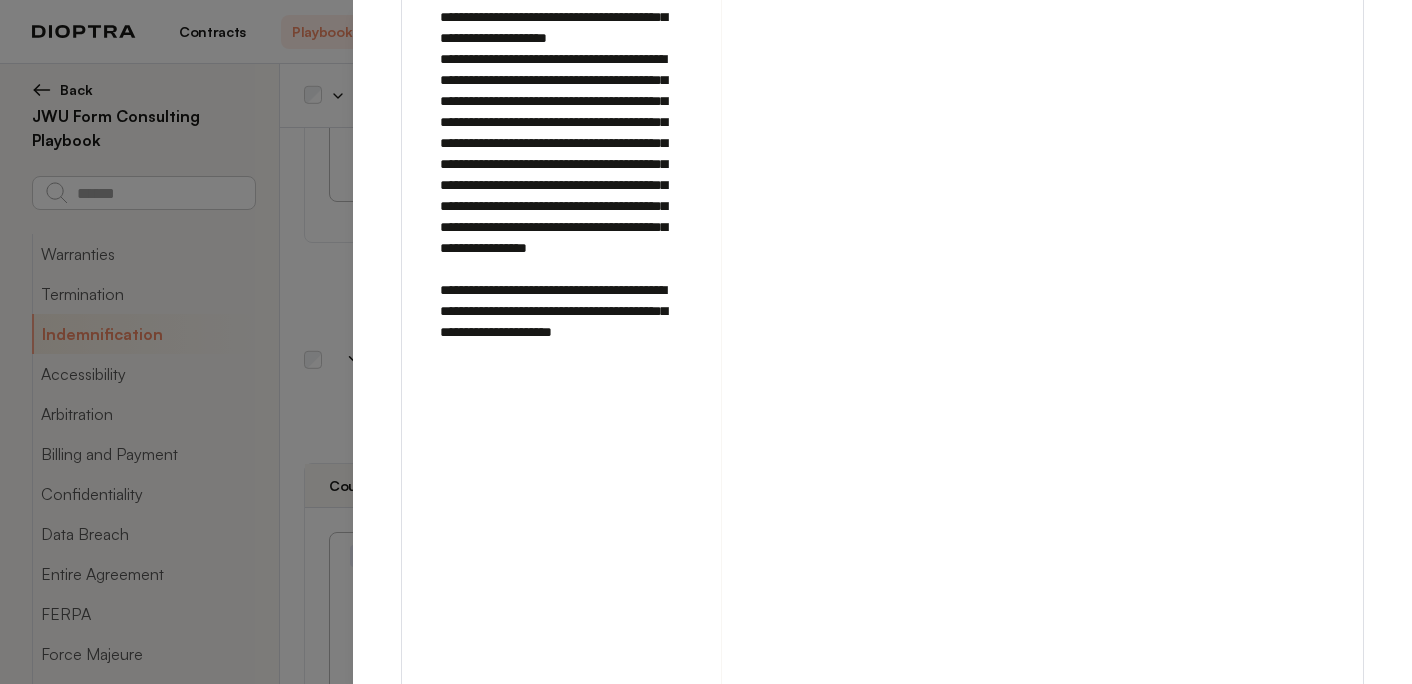 click on "Run on Test Documents" at bounding box center (1156, 730) 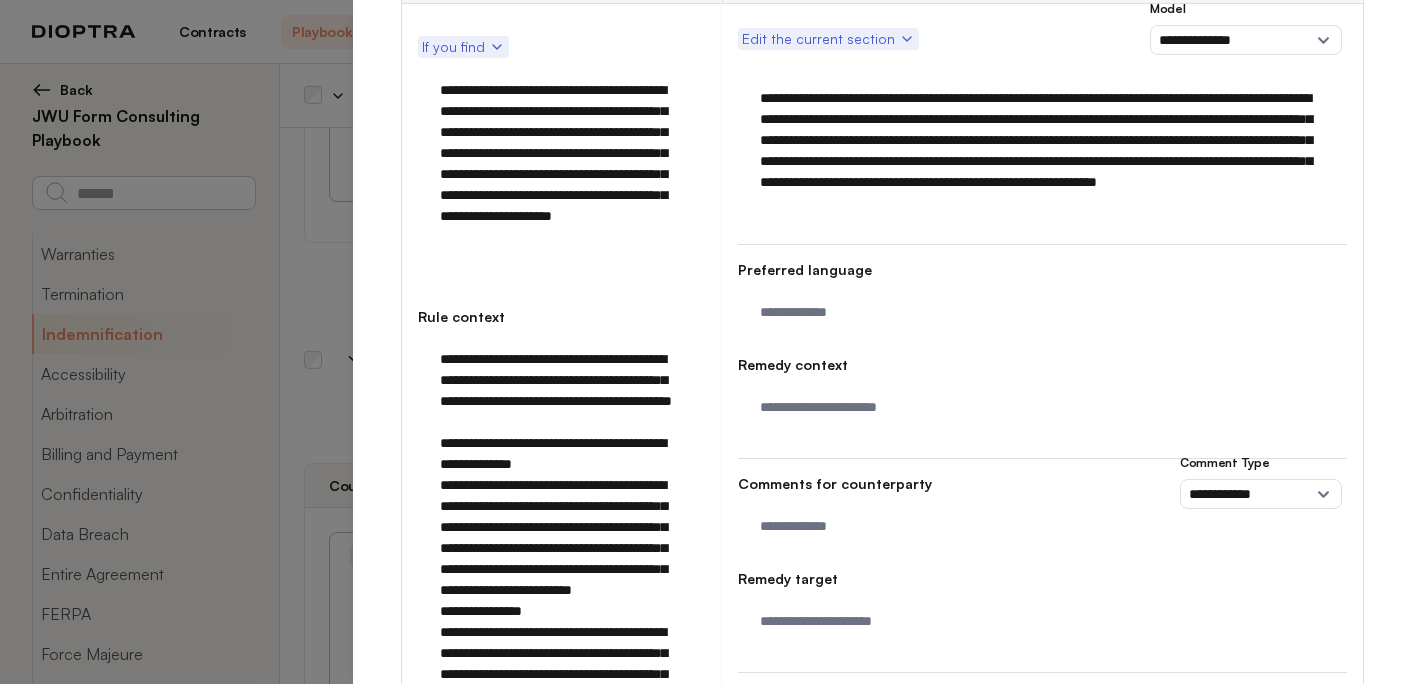 scroll, scrollTop: 0, scrollLeft: 0, axis: both 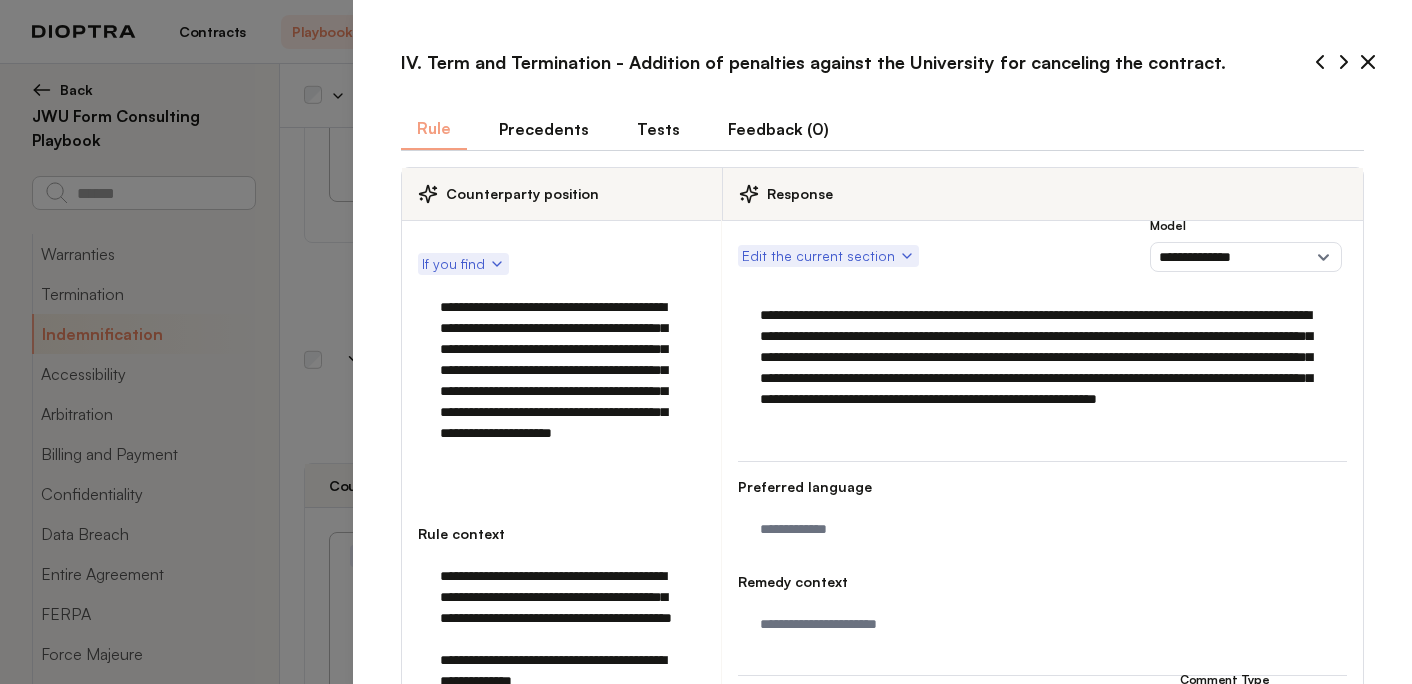 click on "Tests" at bounding box center [658, 129] 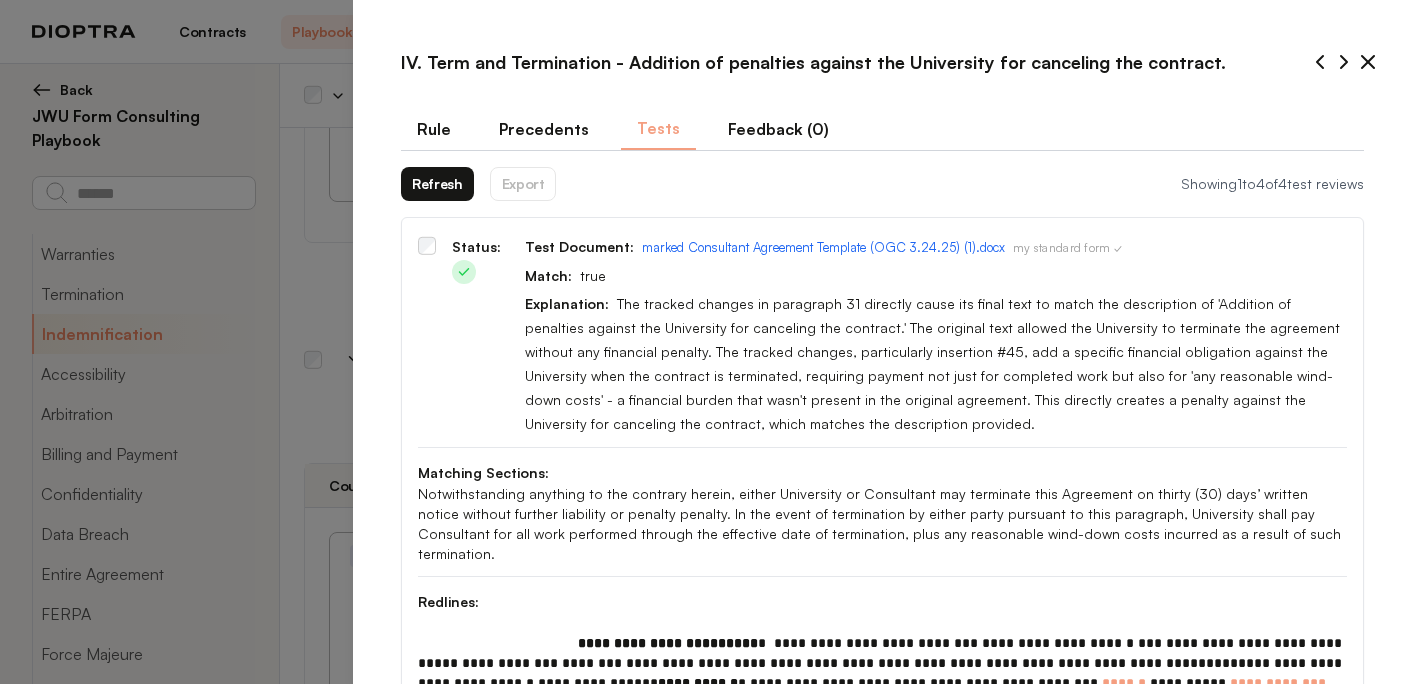 click on "Refresh" at bounding box center [437, 184] 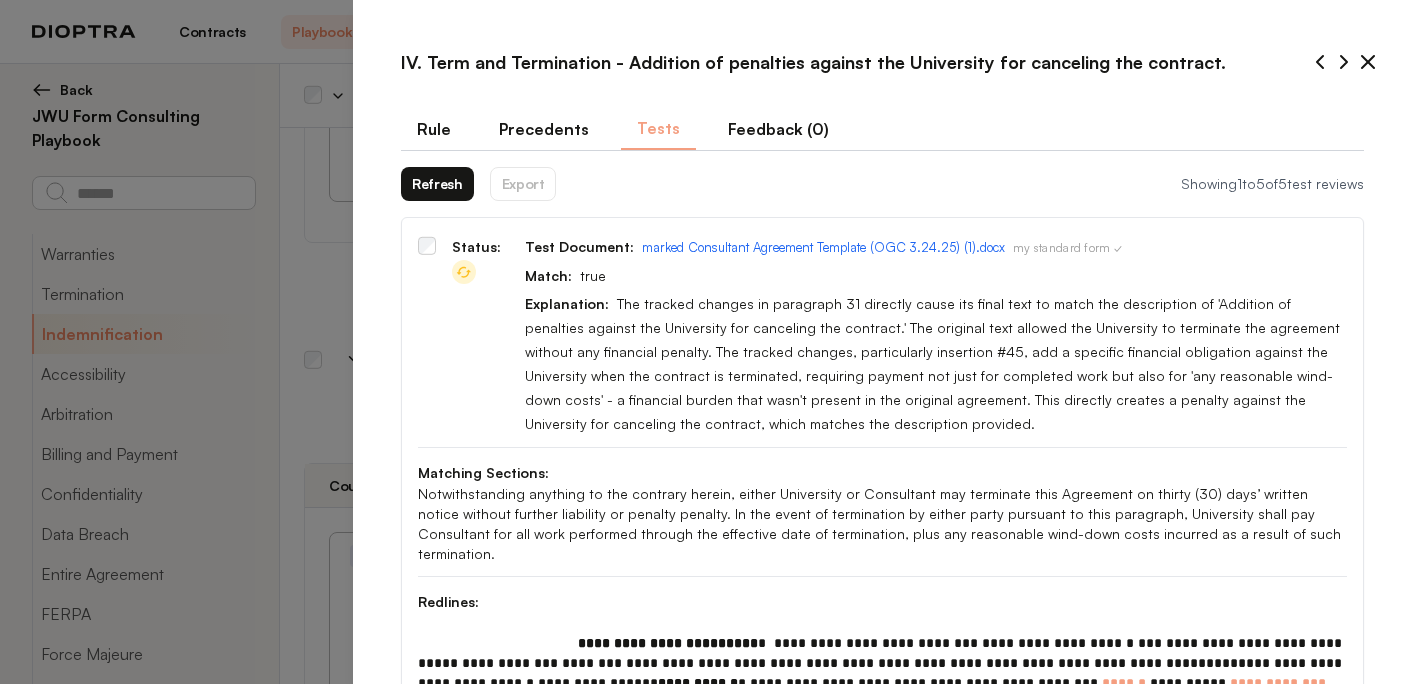 type on "*" 